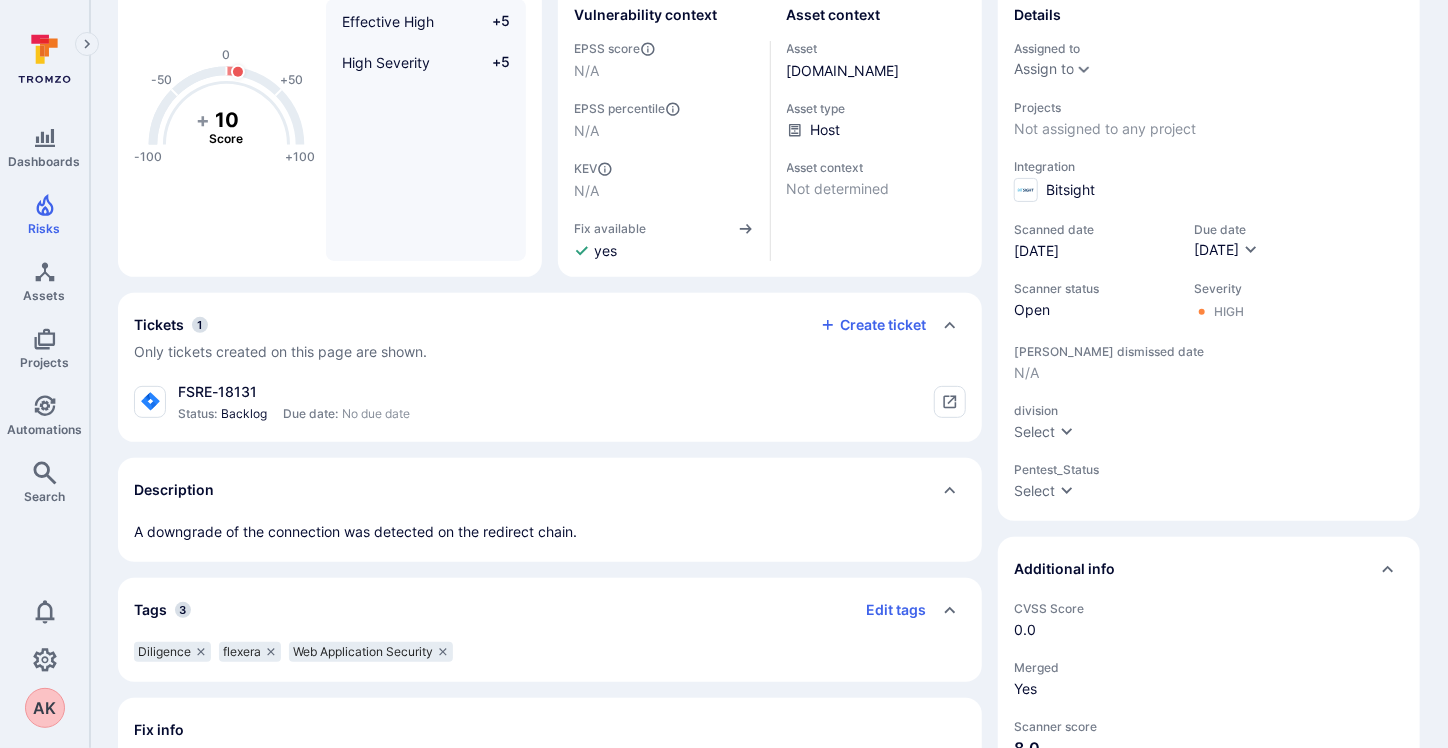 scroll, scrollTop: 200, scrollLeft: 0, axis: vertical 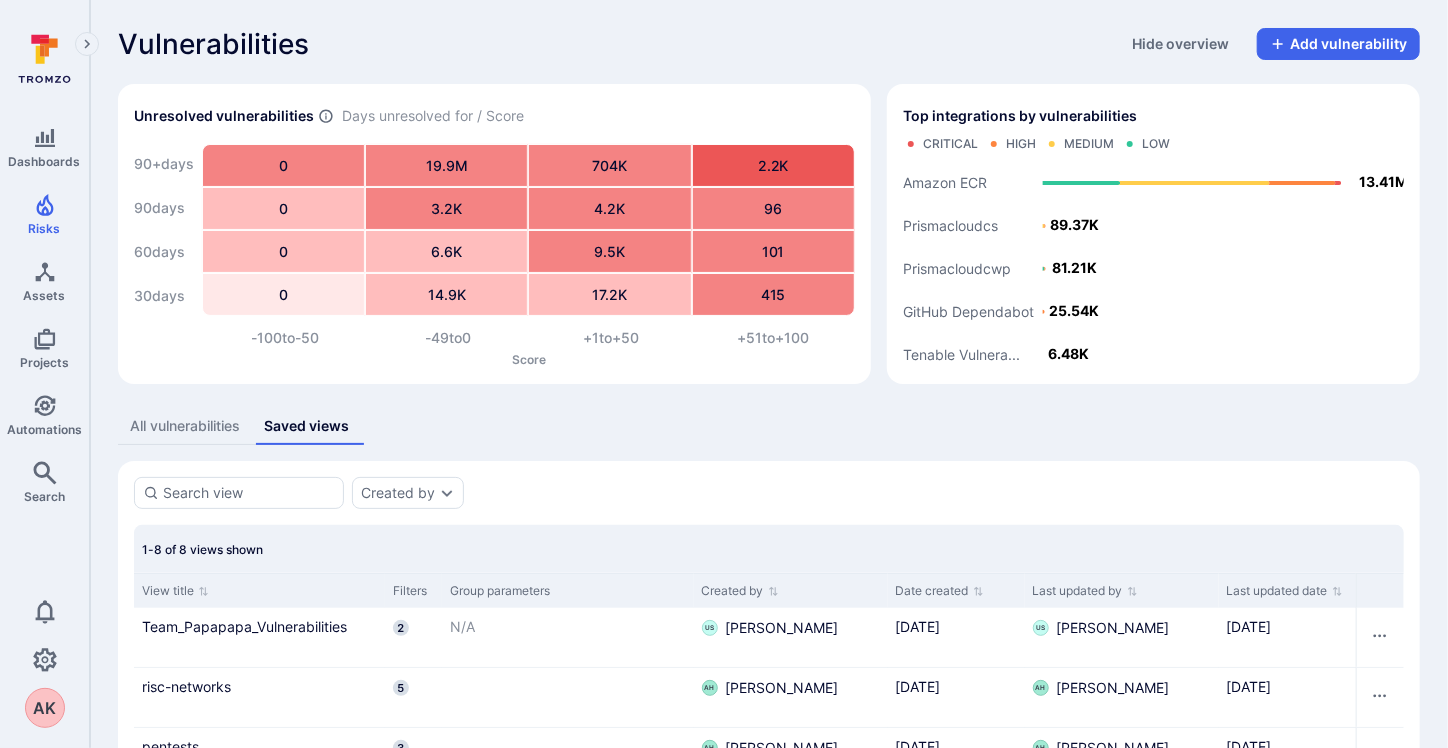 click on "All vulnerabilities" at bounding box center (185, 426) 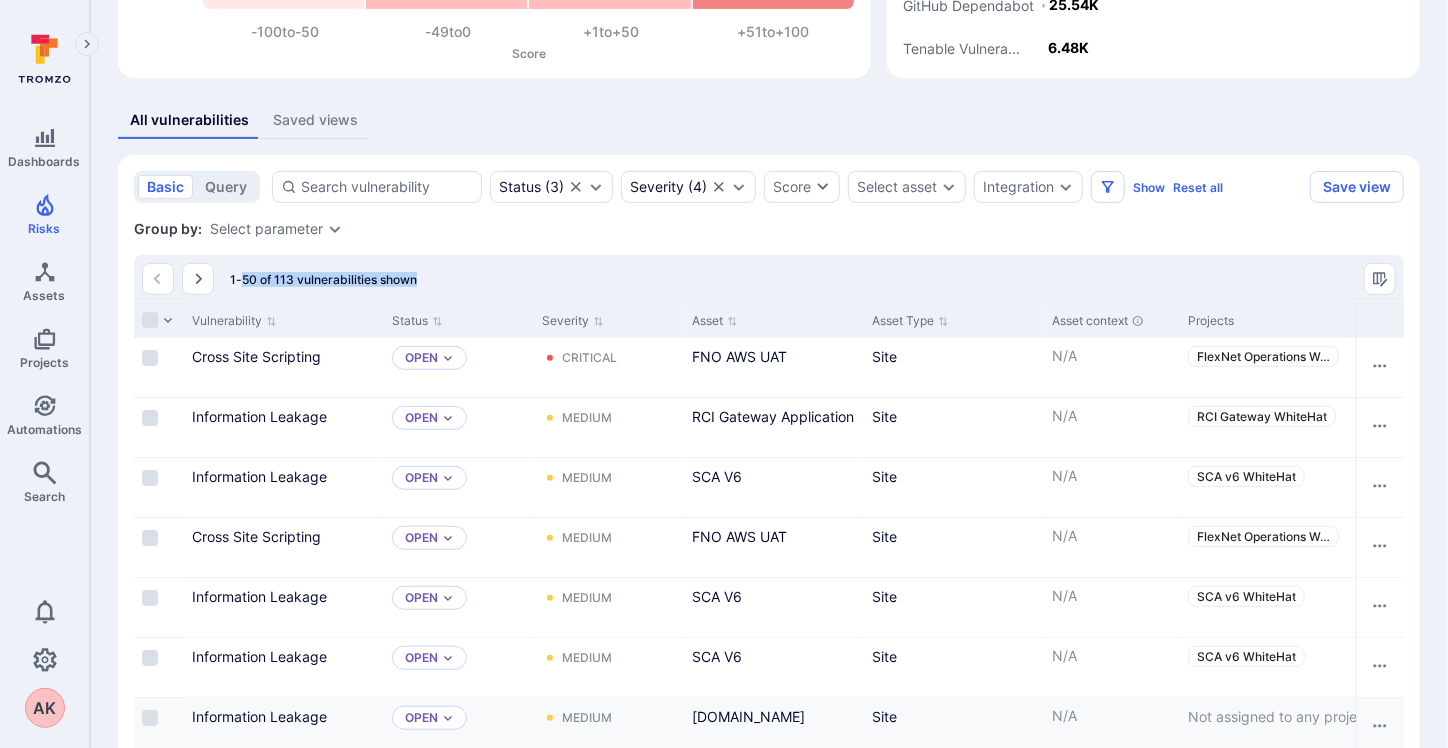scroll, scrollTop: 0, scrollLeft: 0, axis: both 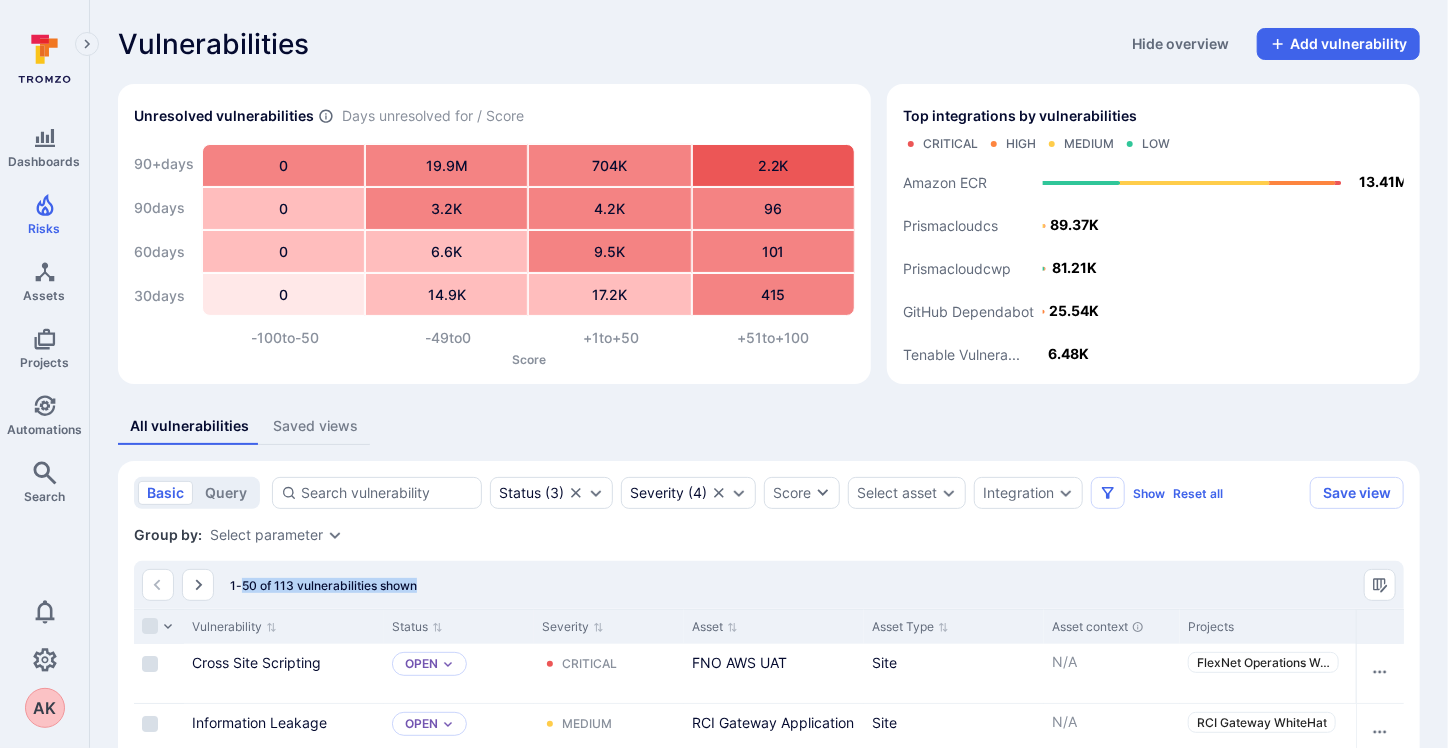 click on "Vulnerabilities" at bounding box center (41, 92) 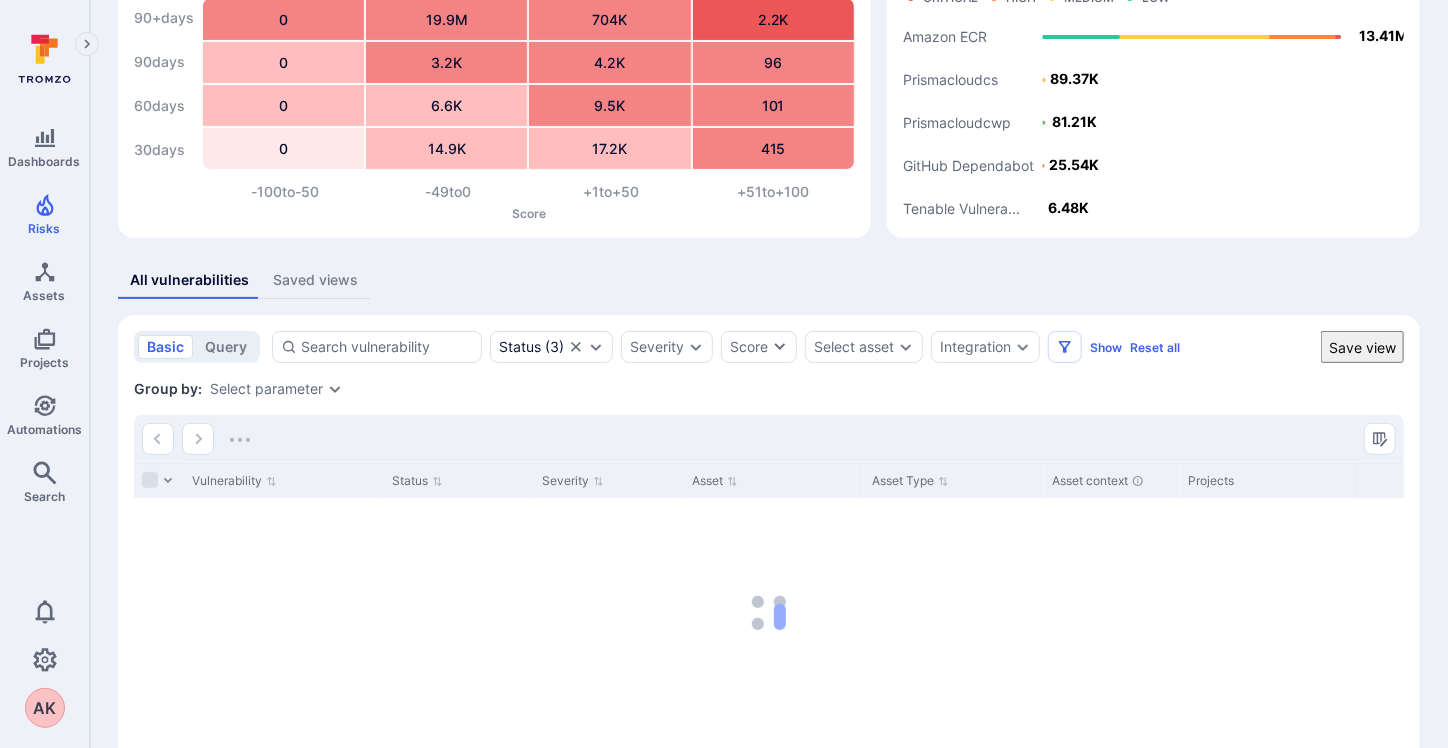scroll, scrollTop: 244, scrollLeft: 0, axis: vertical 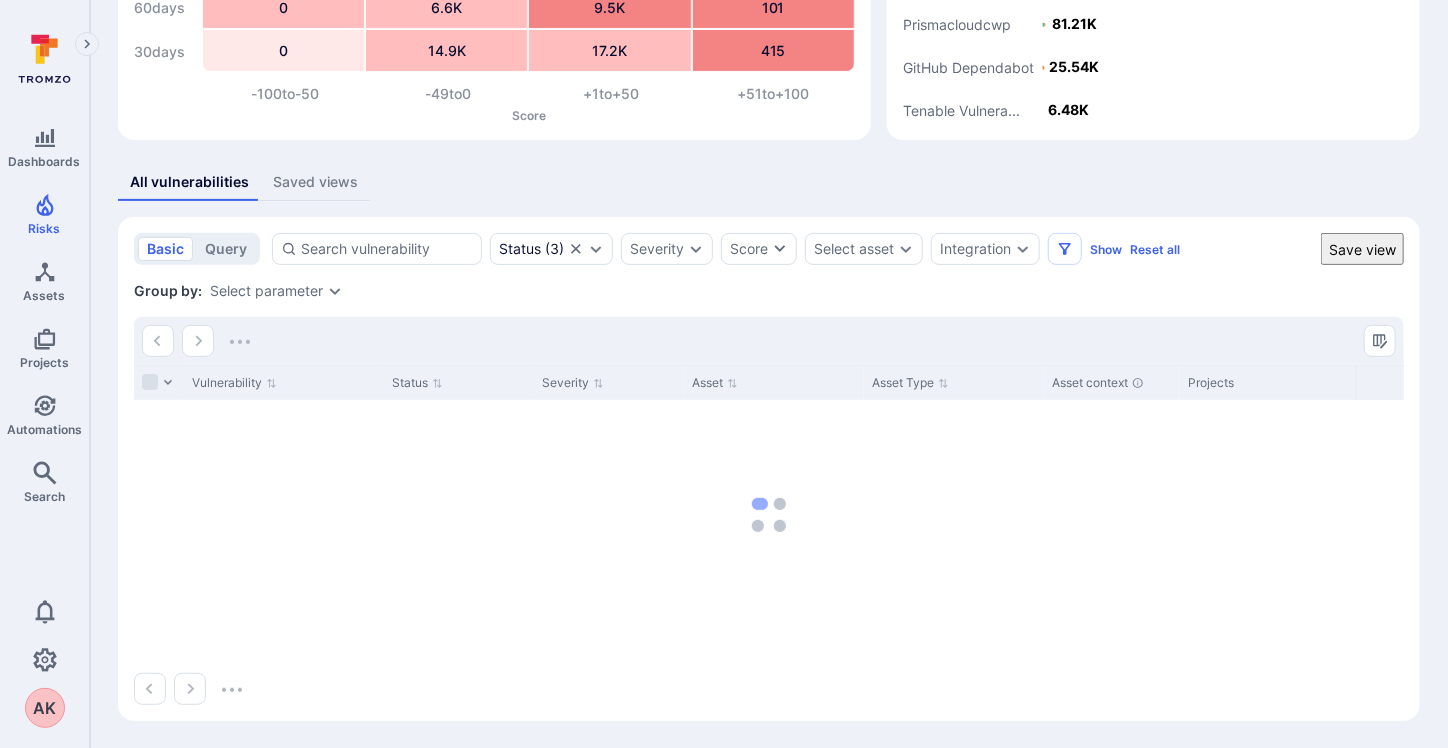 click on "Saved views" at bounding box center [315, 182] 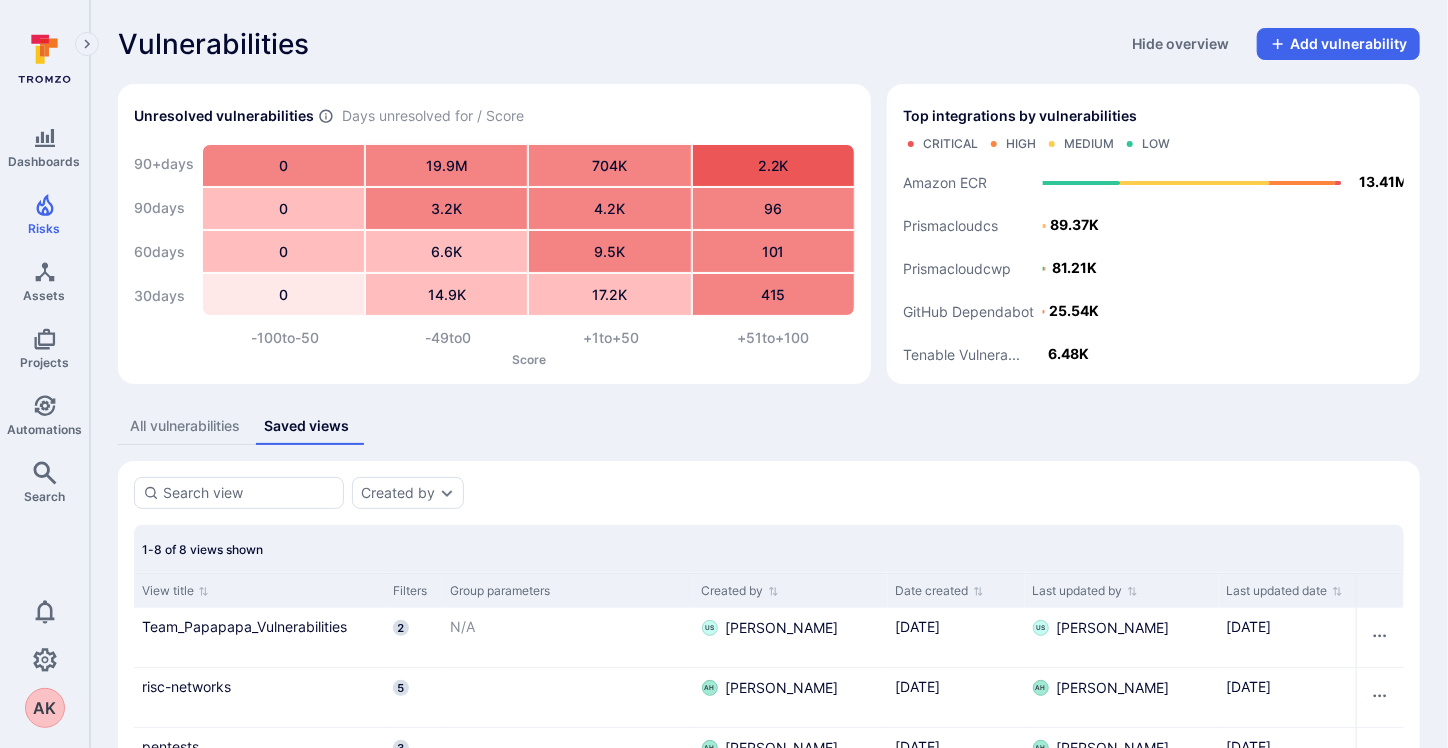 scroll, scrollTop: 383, scrollLeft: 0, axis: vertical 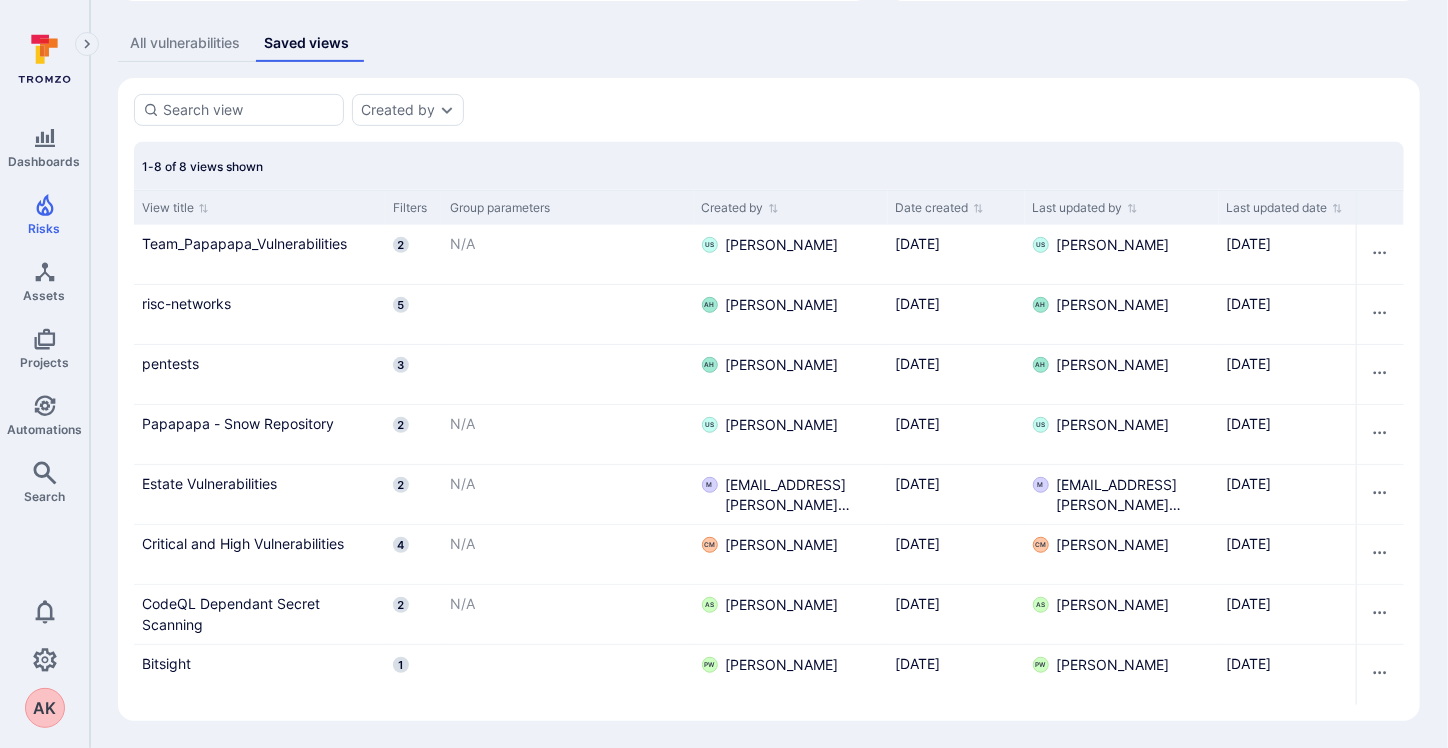 click on "All vulnerabilities" at bounding box center (185, 43) 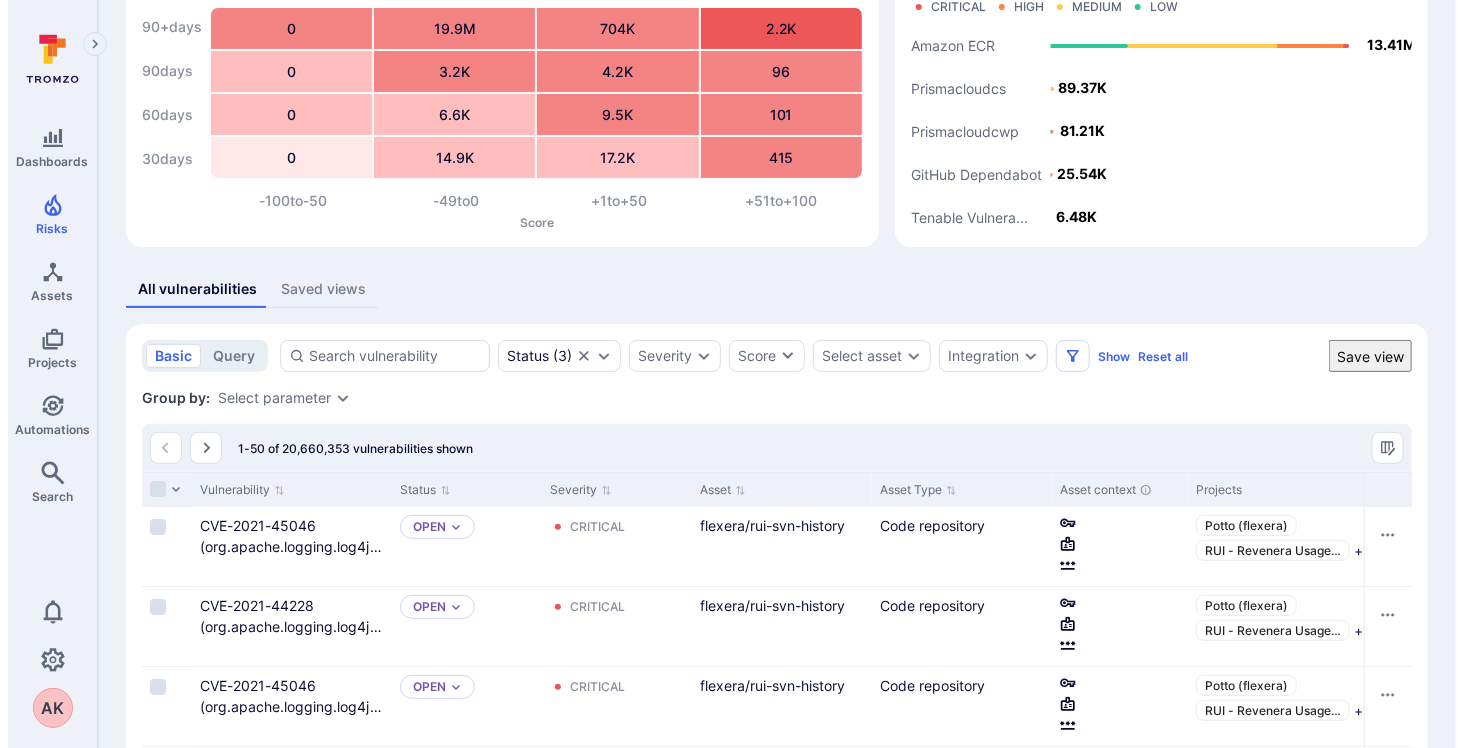 scroll, scrollTop: 0, scrollLeft: 0, axis: both 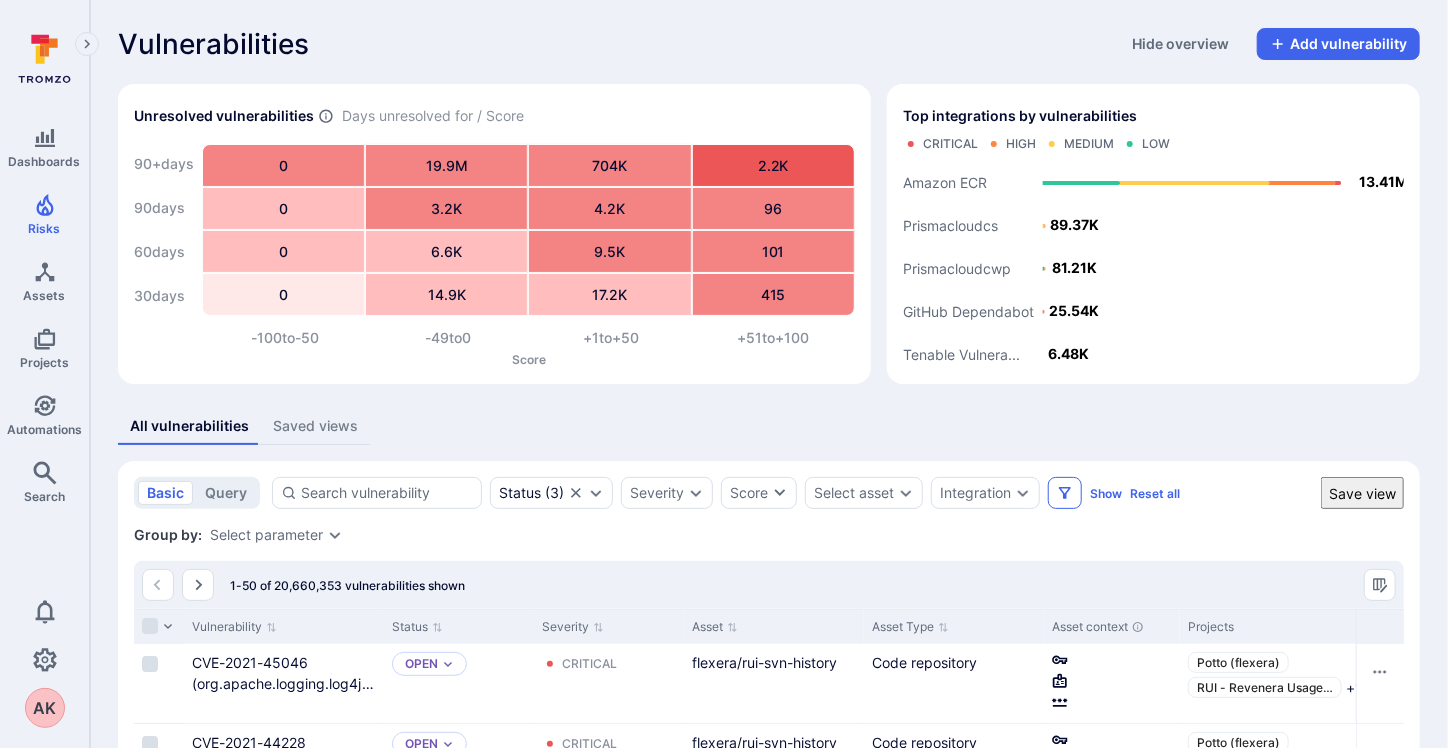 click 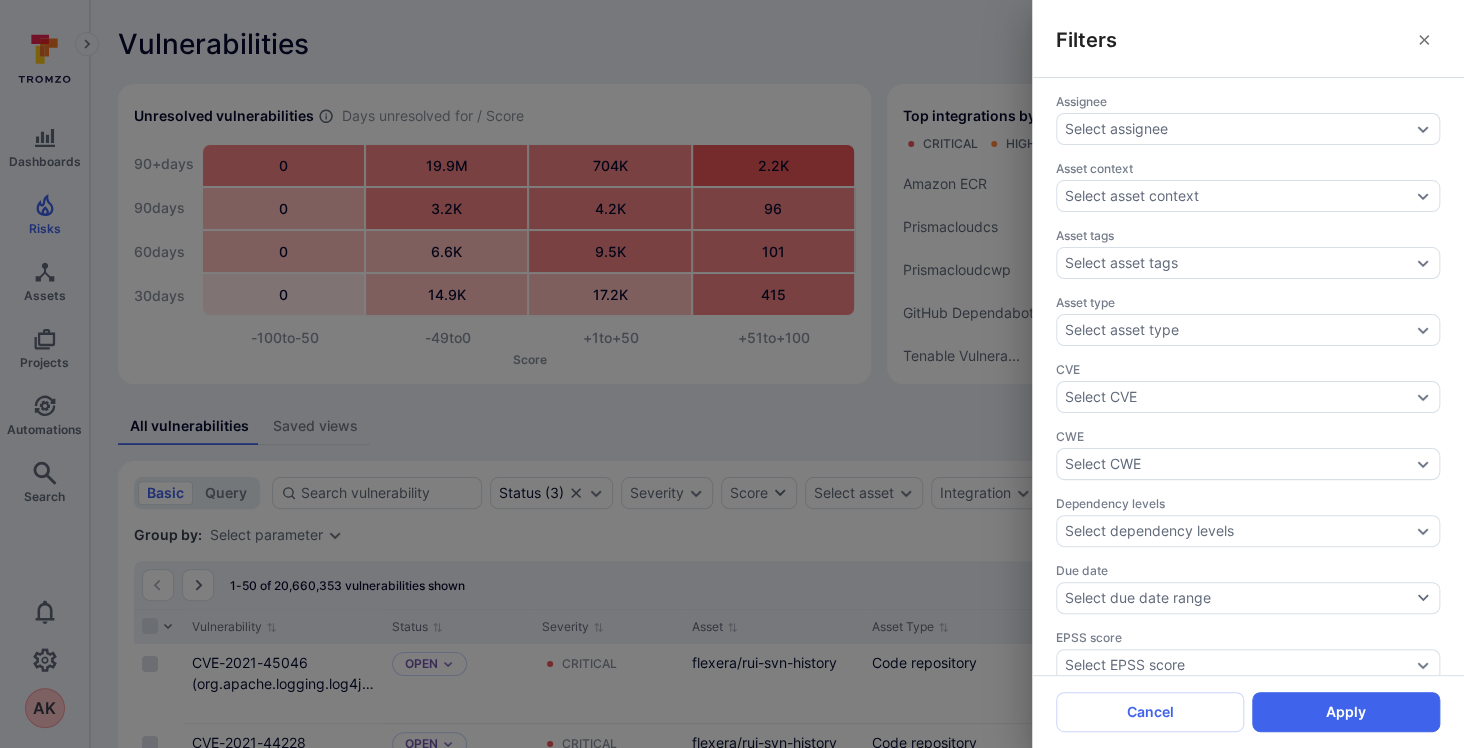 scroll, scrollTop: 672, scrollLeft: 0, axis: vertical 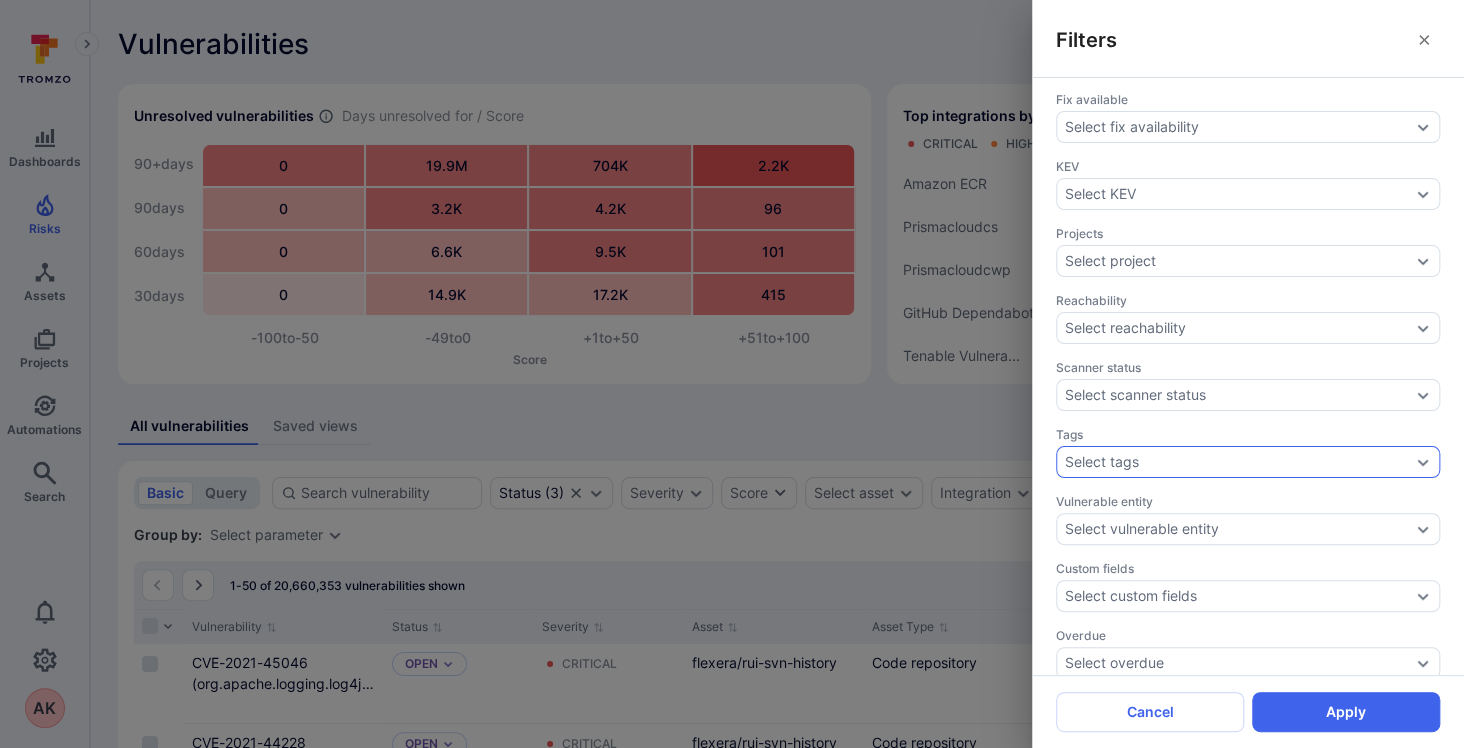 click on "Select tags" at bounding box center (1248, 462) 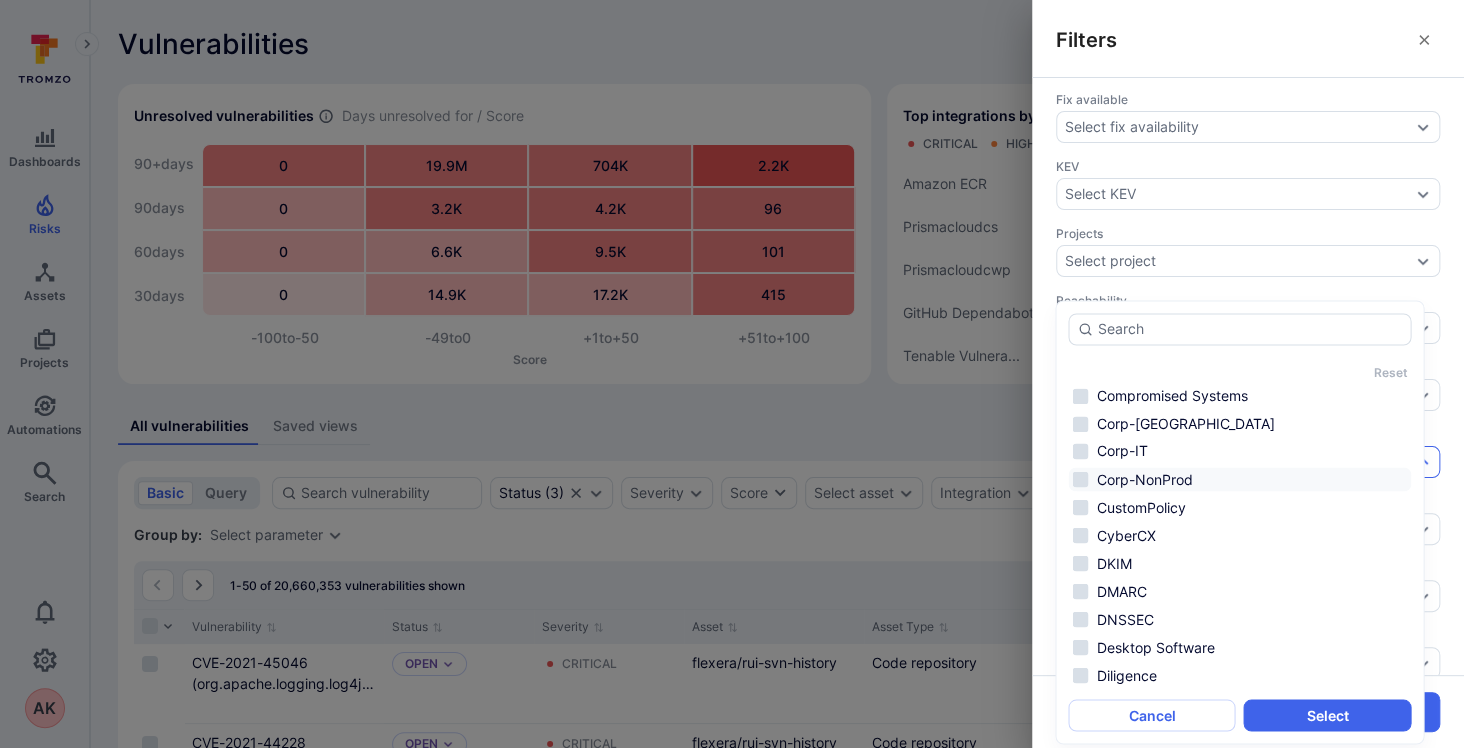 scroll, scrollTop: 0, scrollLeft: 0, axis: both 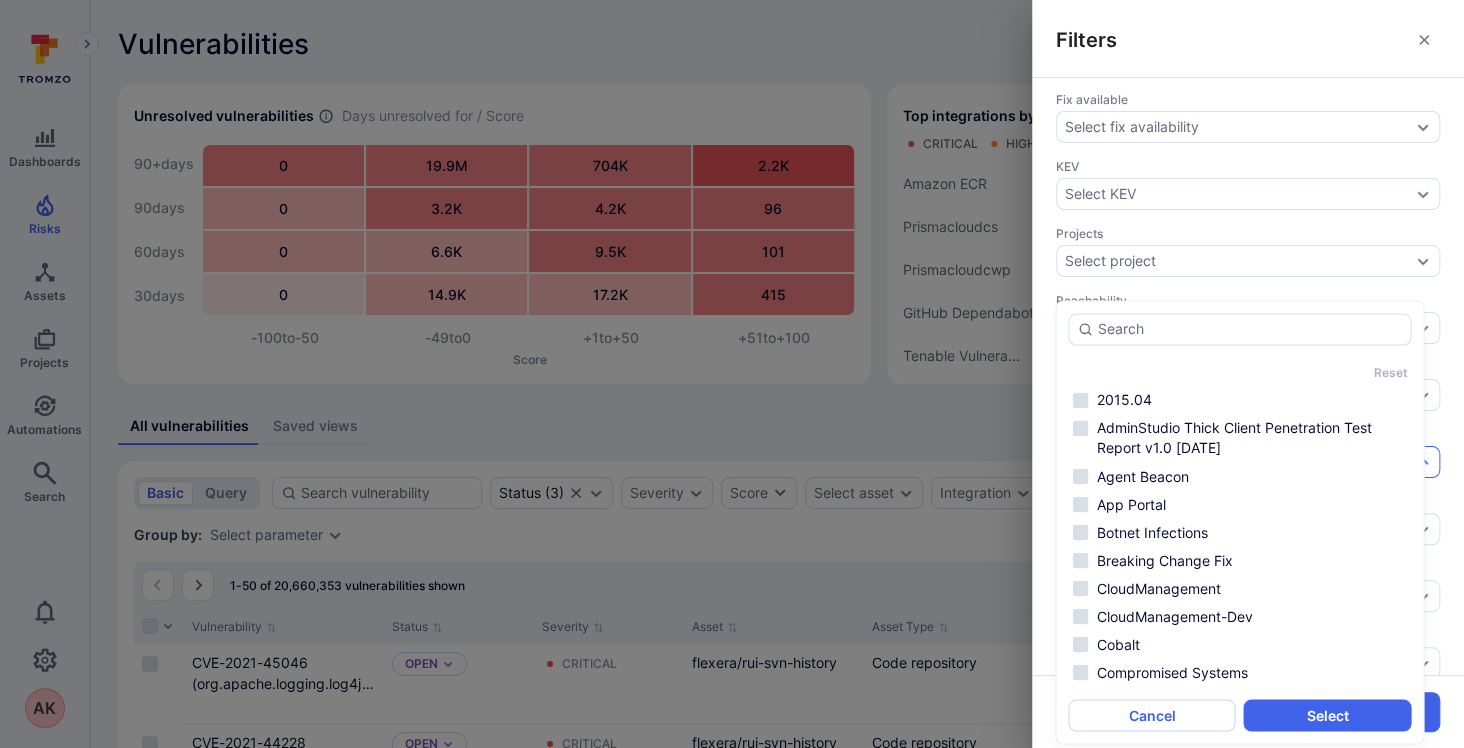 click on "Assignee Select assignee Asset context Select asset context Asset tags Select asset tags Asset type Select asset type CVE Select CVE CWE Select CWE Dependency levels Select dependency levels Due date Select due date range EPSS score Select EPSS score Exploit available Select exploit availability Fix available Select fix availability KEV Select KEV Projects Select project Reachability Select reachability Scanner status Select scanner status Tags Select tags Vulnerable entity Select vulnerable entity Custom fields Select custom fields Overdue Select overdue" at bounding box center [1248, 376] 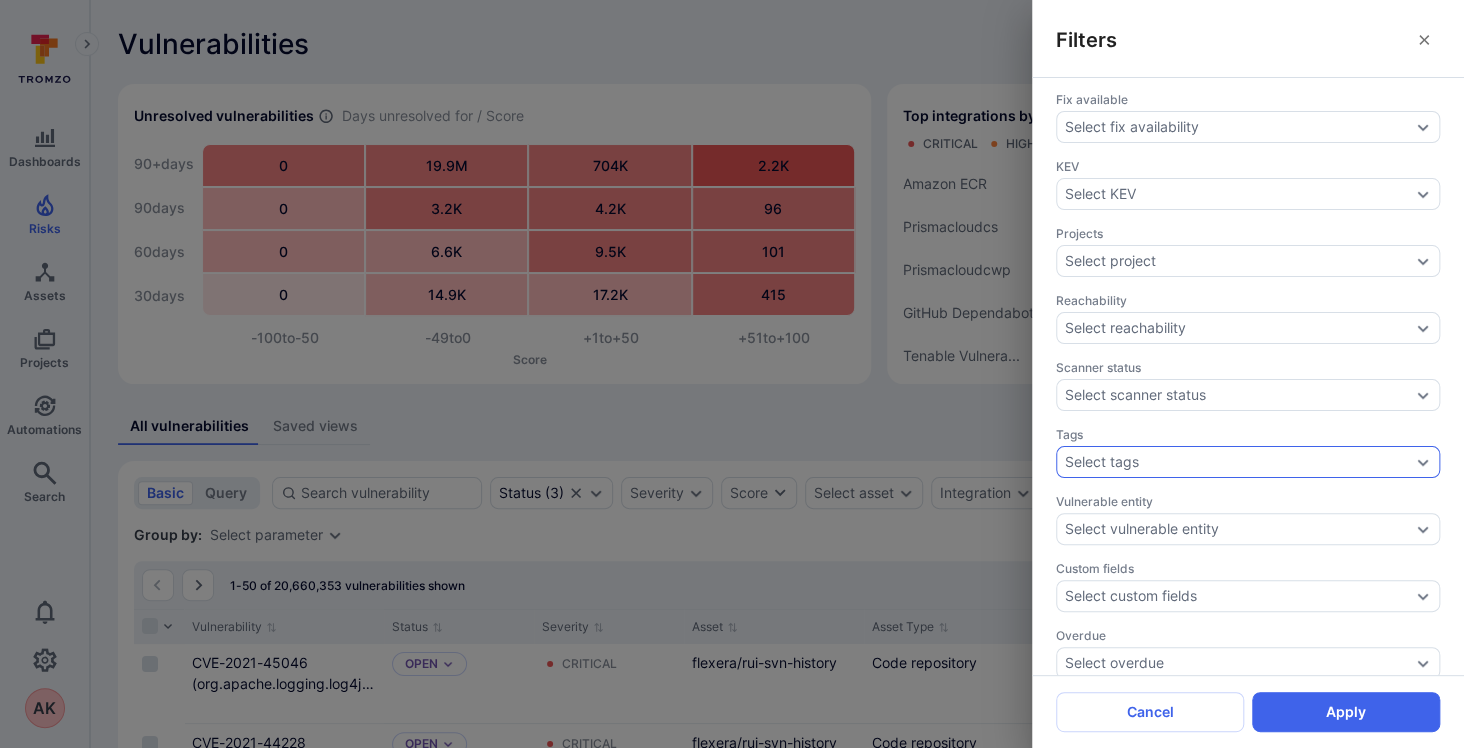 click on "Select tags" at bounding box center [1248, 462] 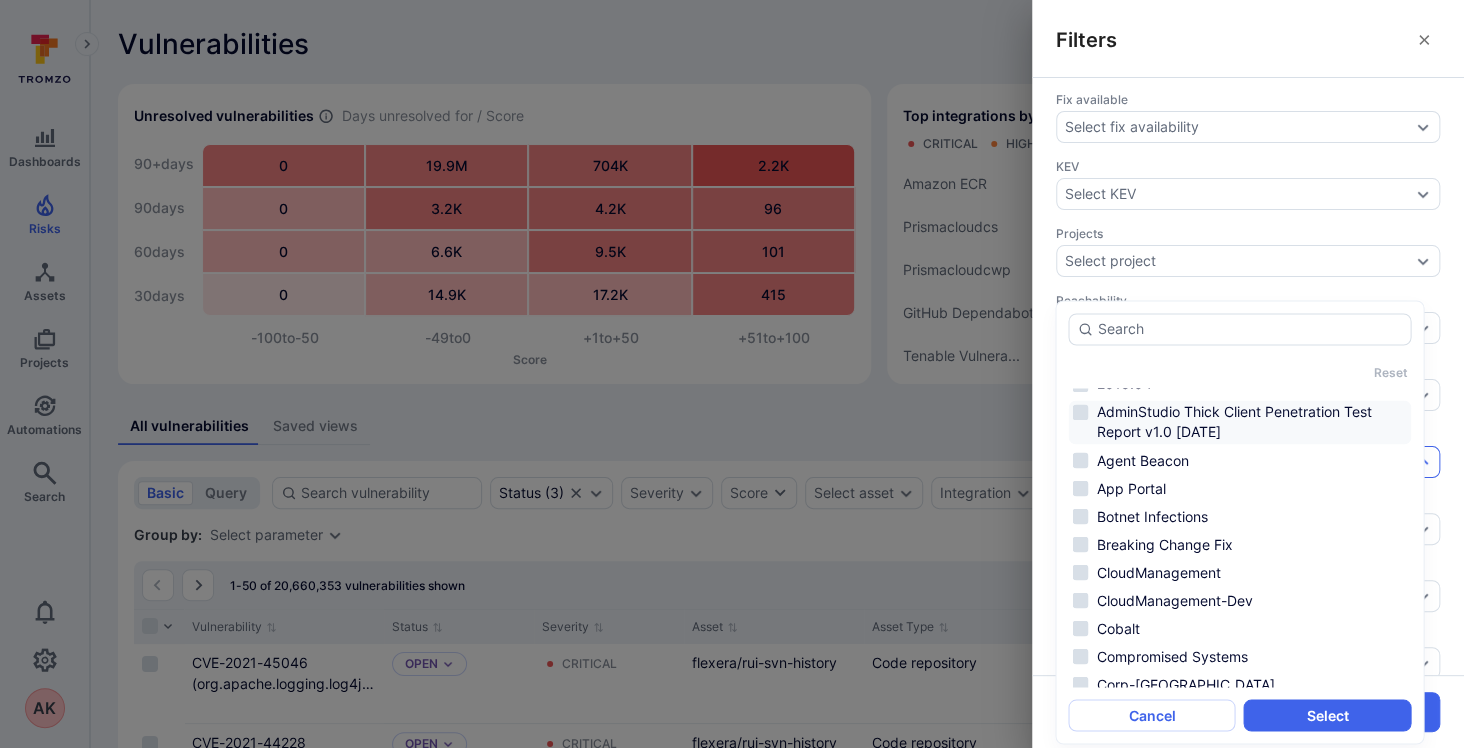 scroll, scrollTop: 0, scrollLeft: 0, axis: both 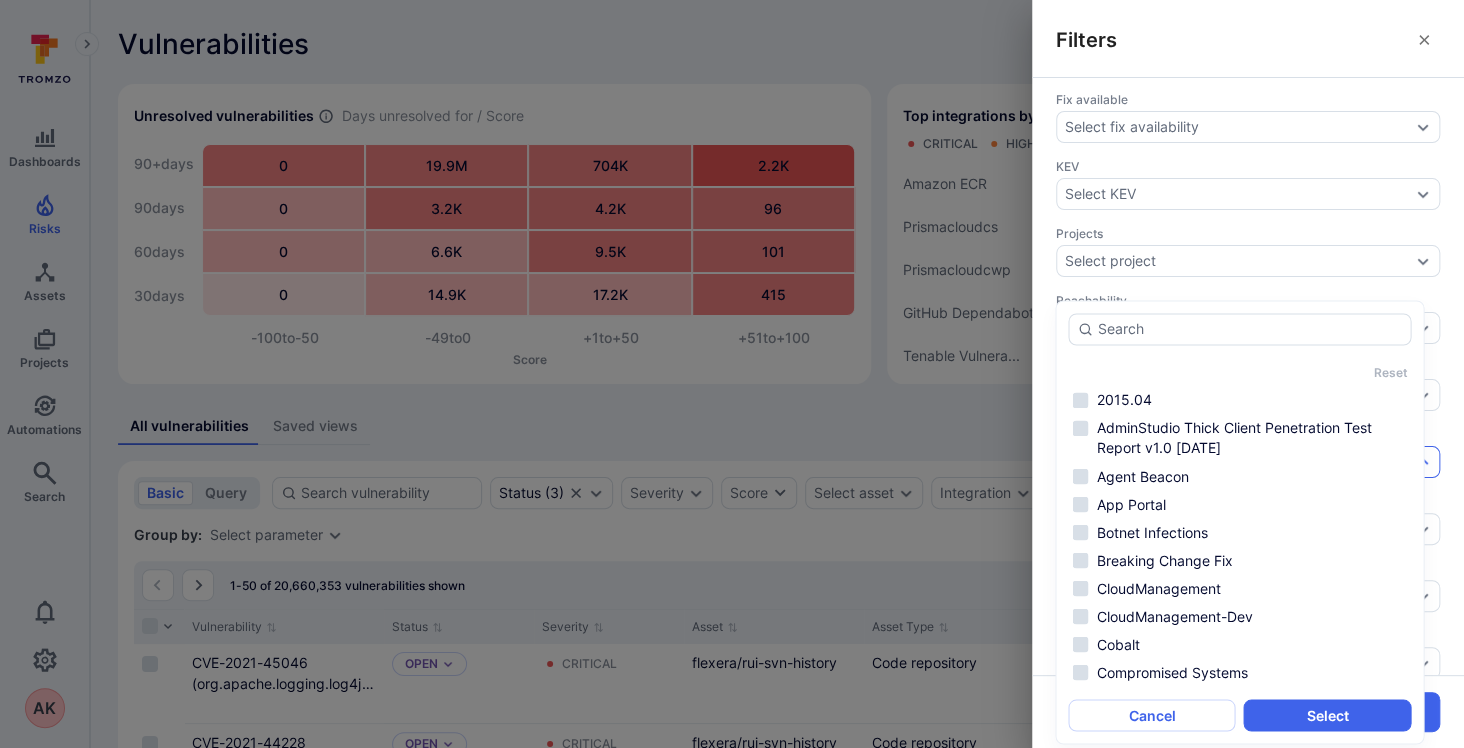 click on "Reachability Select reachability" at bounding box center [1248, 318] 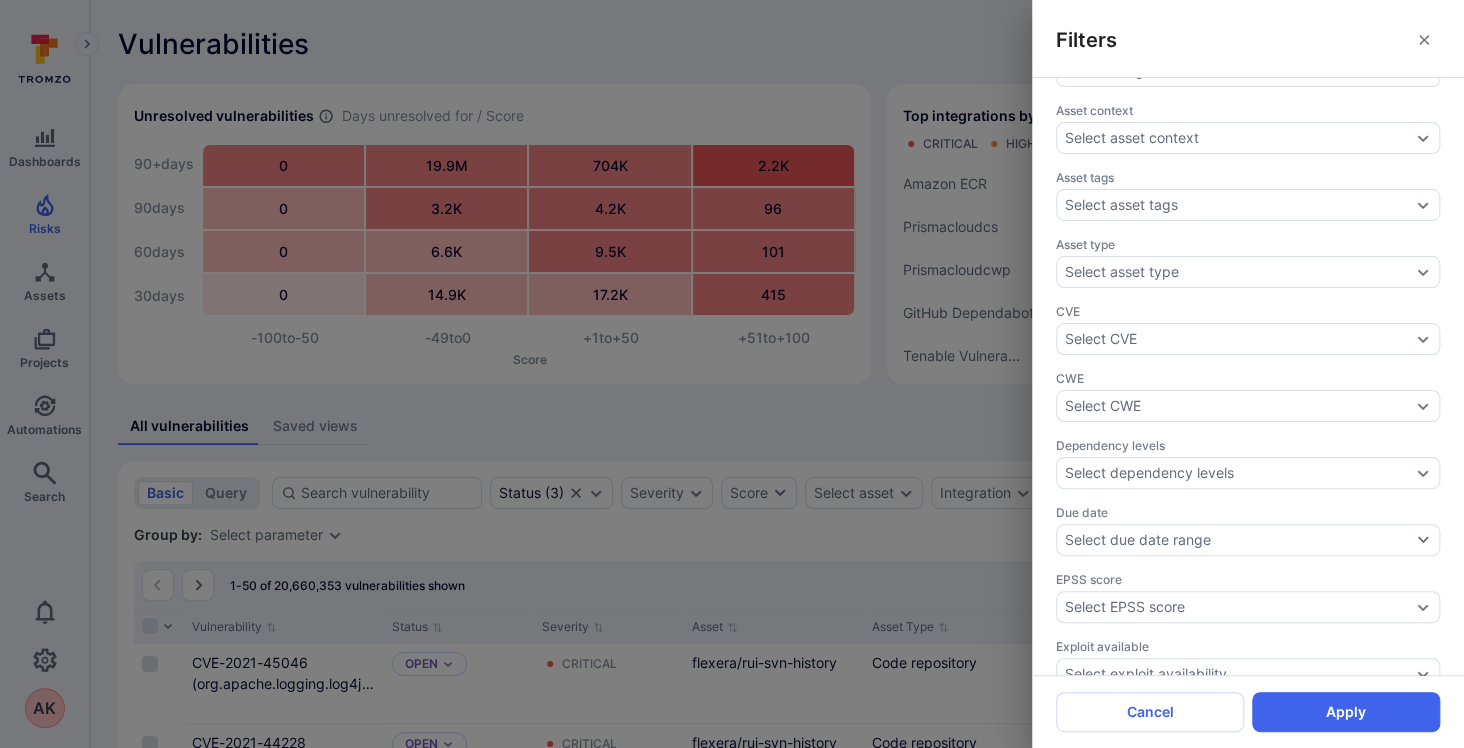 scroll, scrollTop: 0, scrollLeft: 0, axis: both 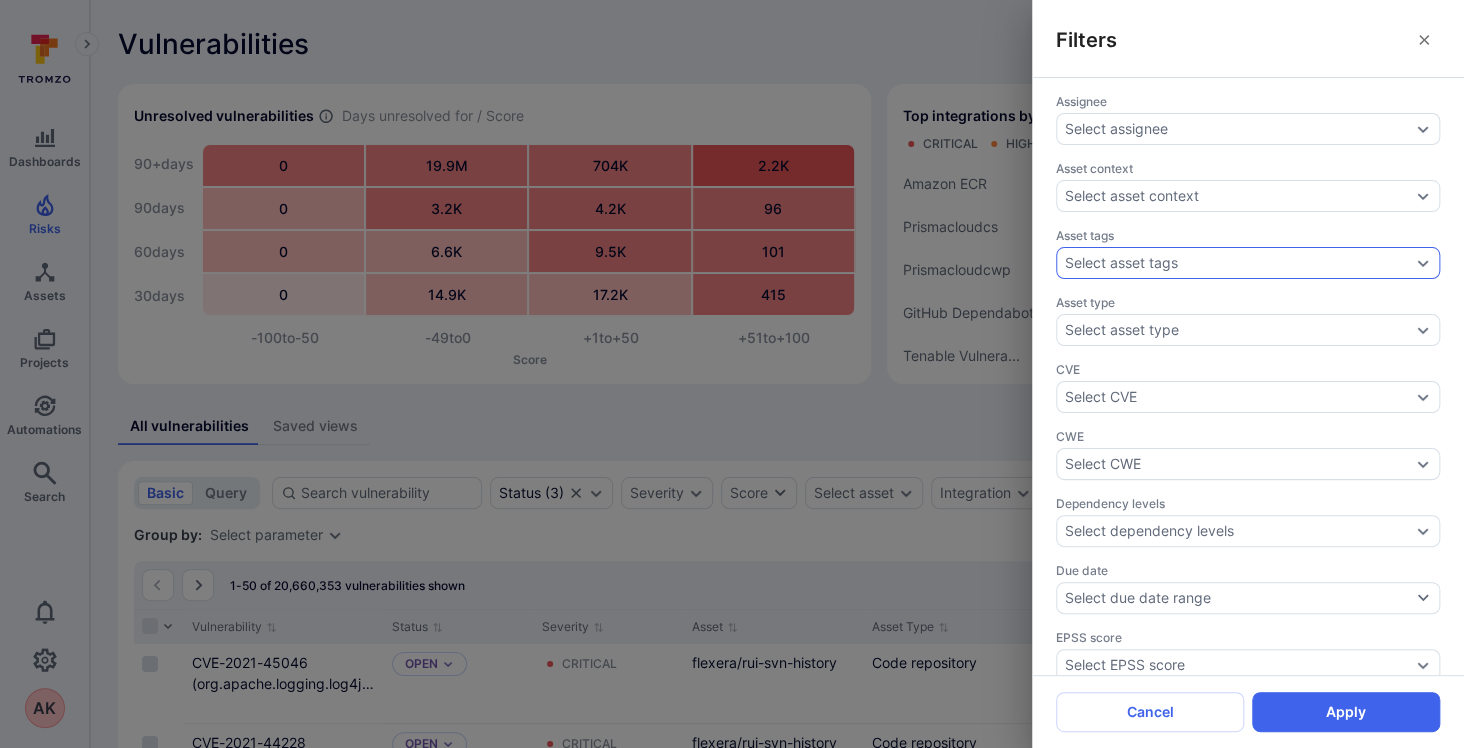 click on "Select asset tags" at bounding box center (1121, 263) 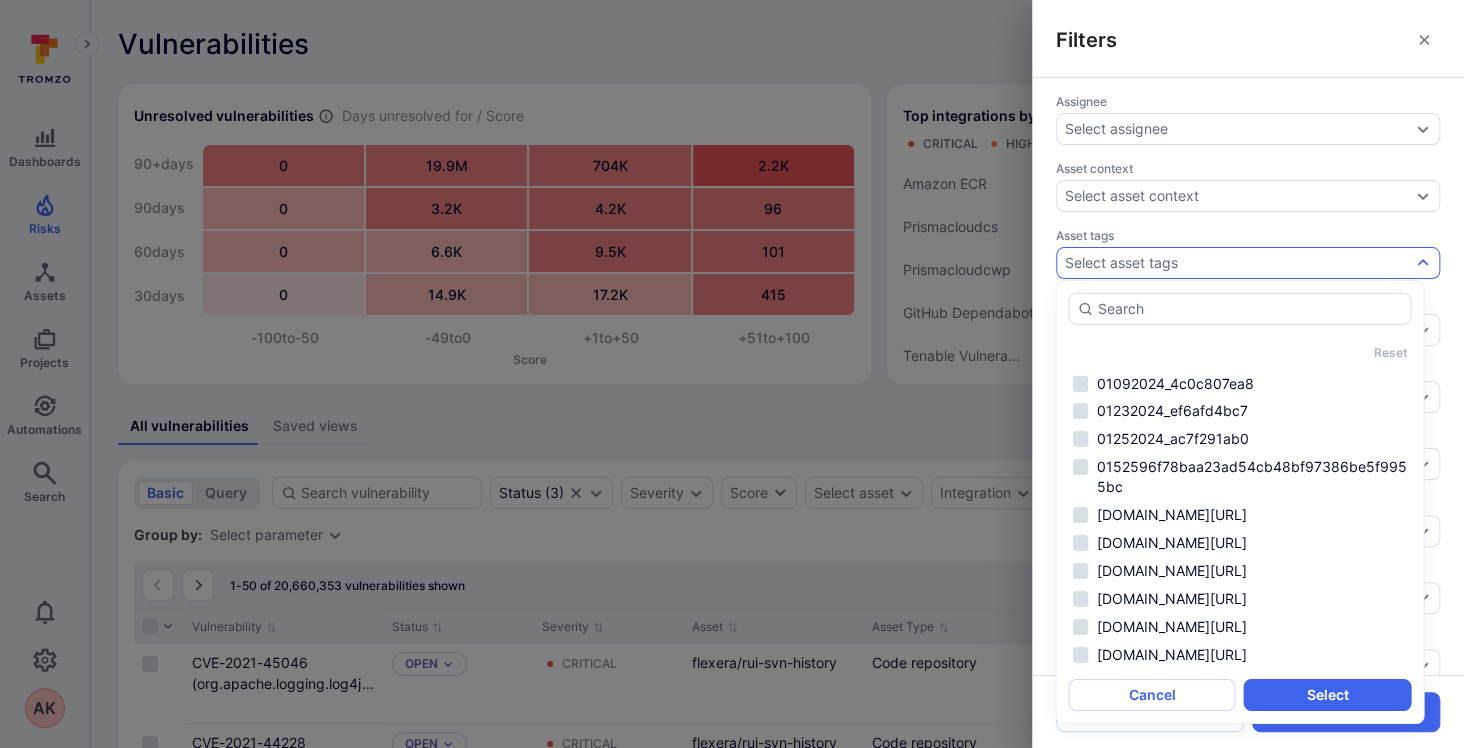 scroll, scrollTop: 0, scrollLeft: 0, axis: both 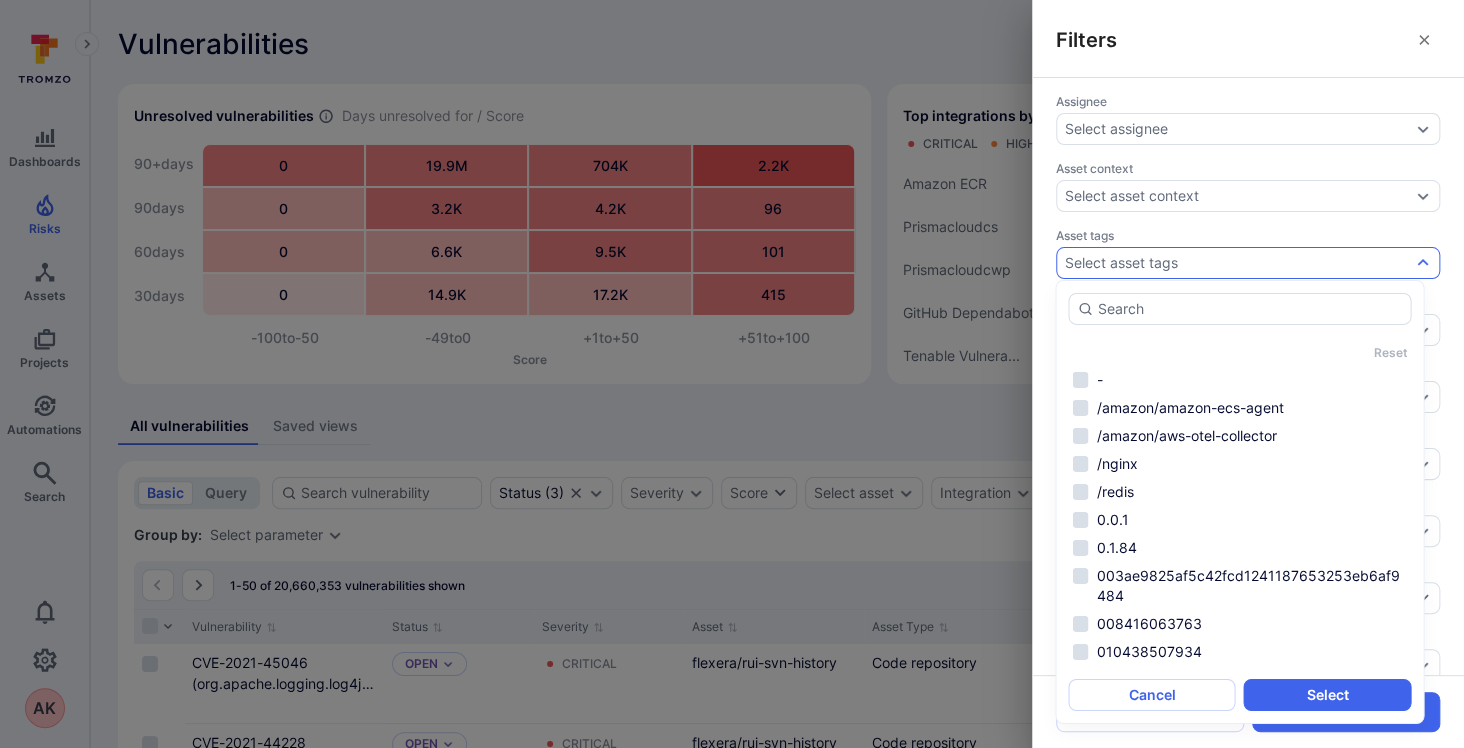 click on "Select asset tags" at bounding box center [1121, 263] 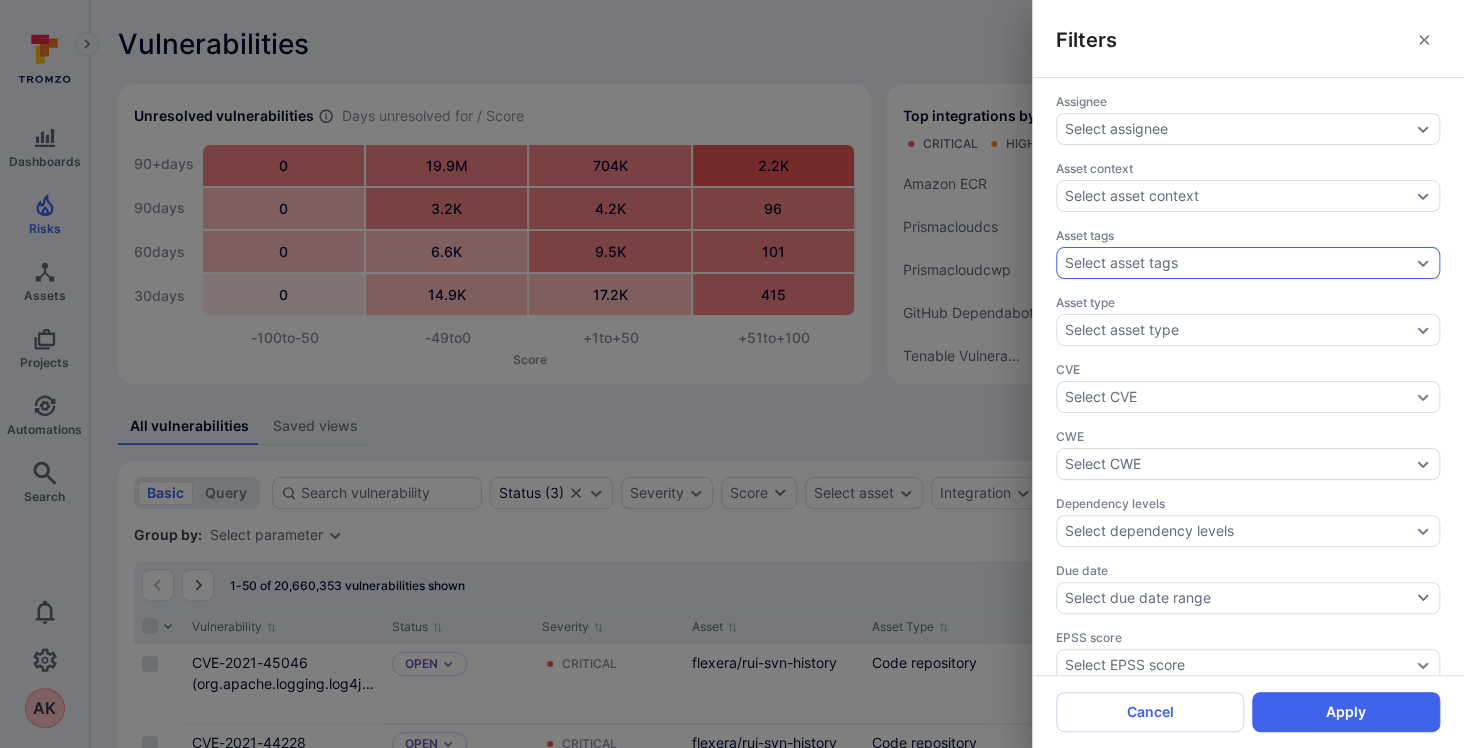 click on "Select asset tags" at bounding box center (1121, 263) 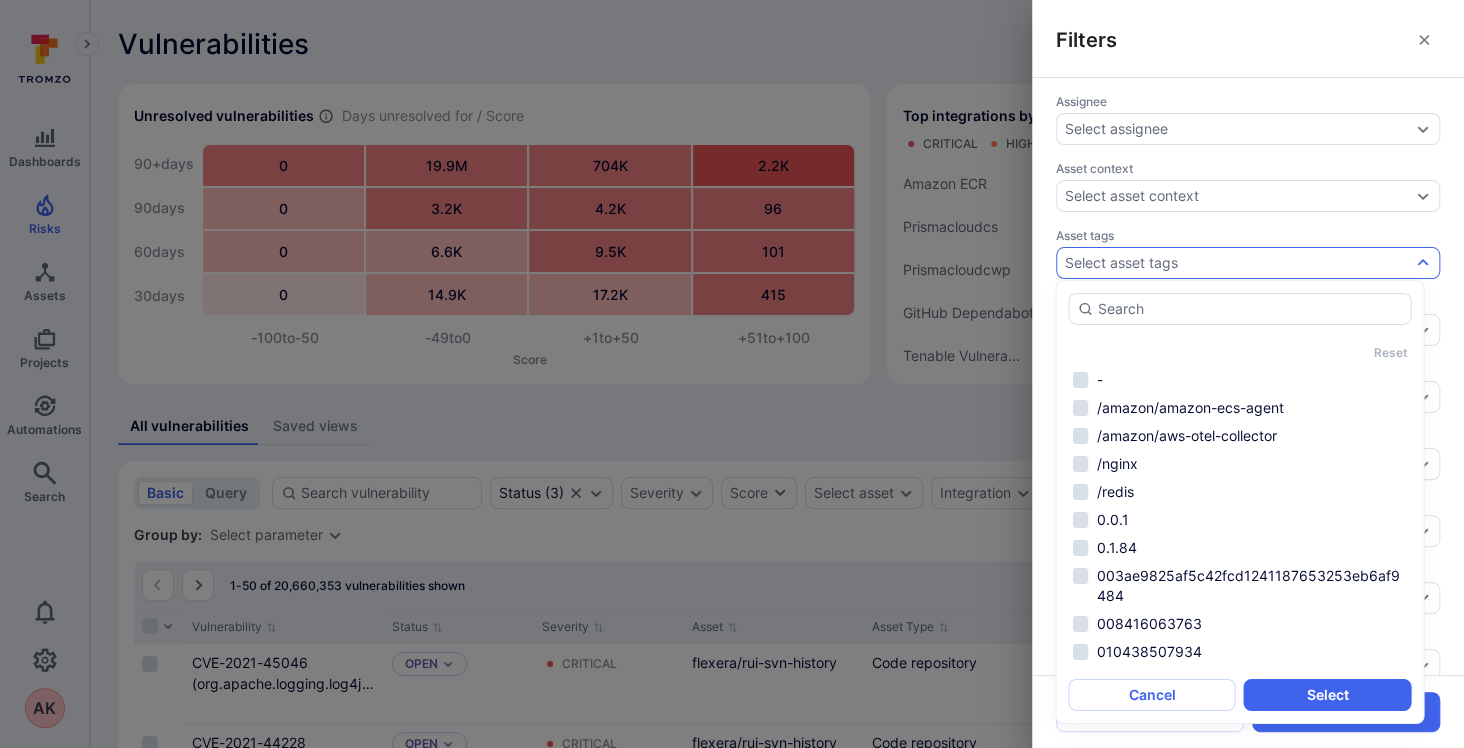 click on "Select asset tags" at bounding box center [1121, 263] 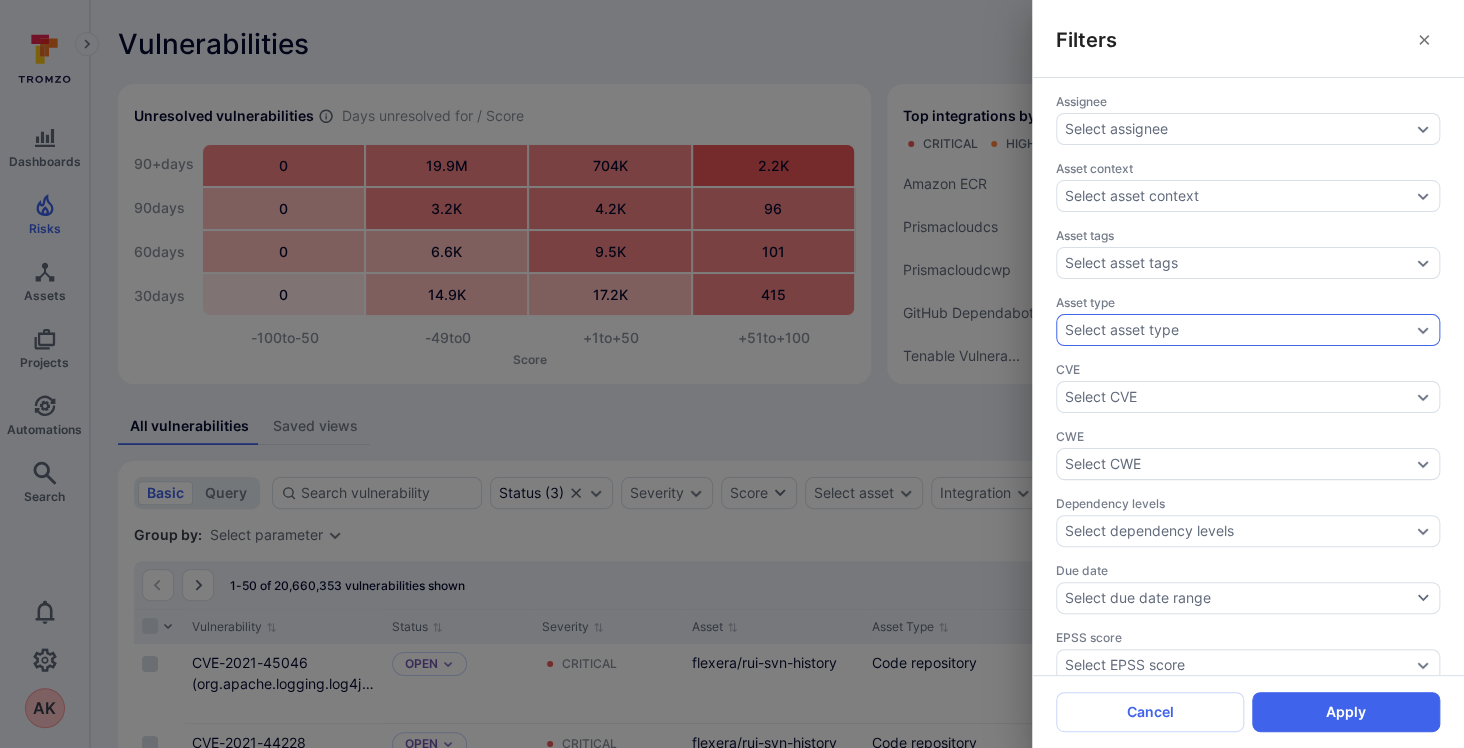 click on "Select asset type" at bounding box center (1122, 330) 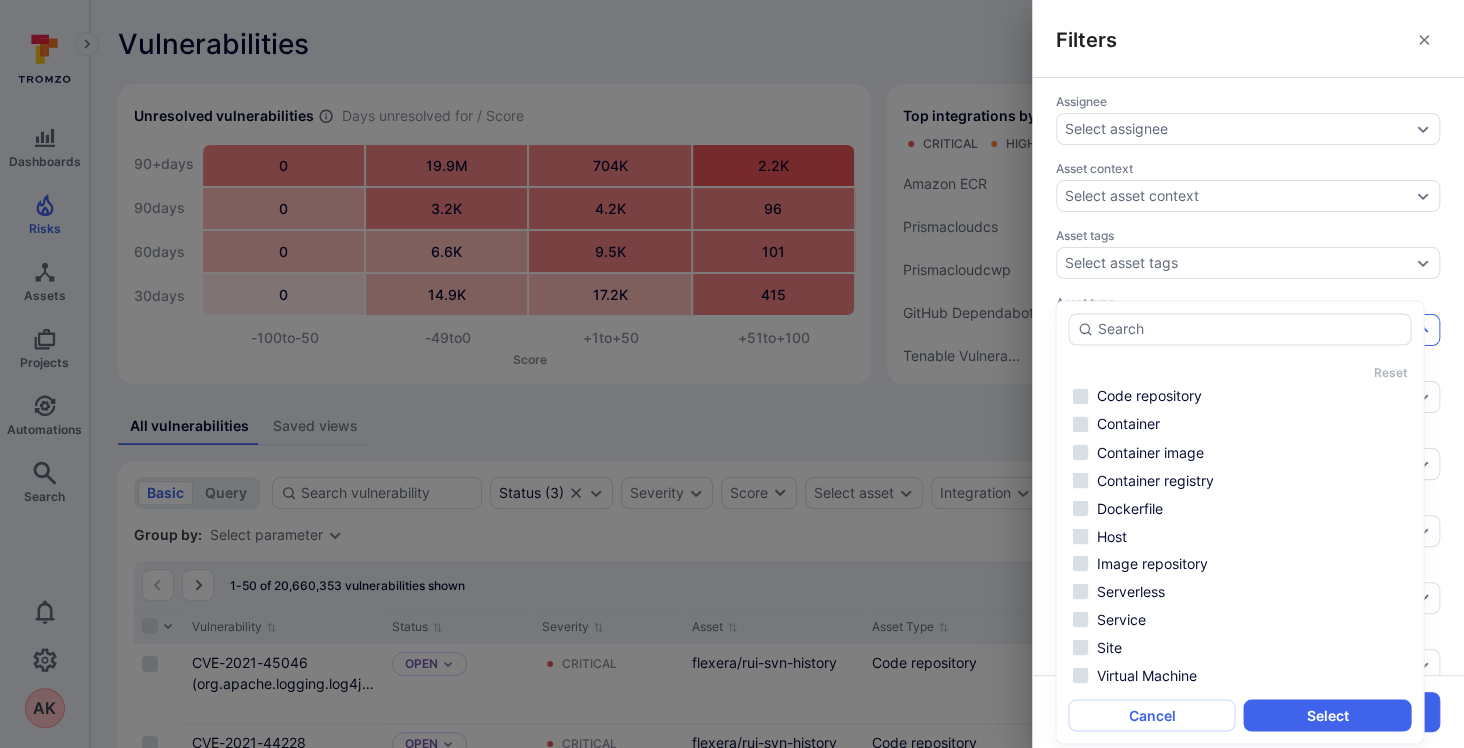 scroll, scrollTop: 0, scrollLeft: 0, axis: both 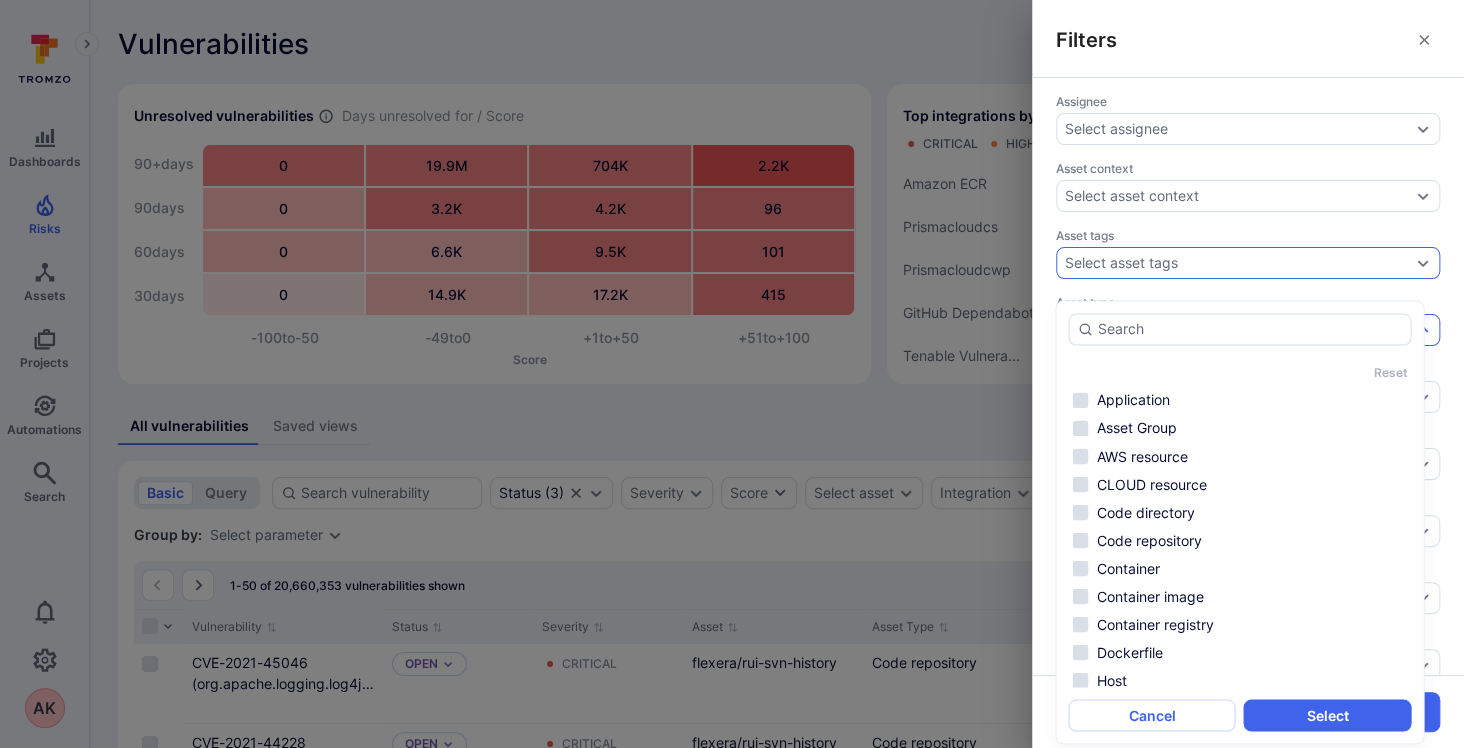 click on "Select asset tags" at bounding box center [1121, 263] 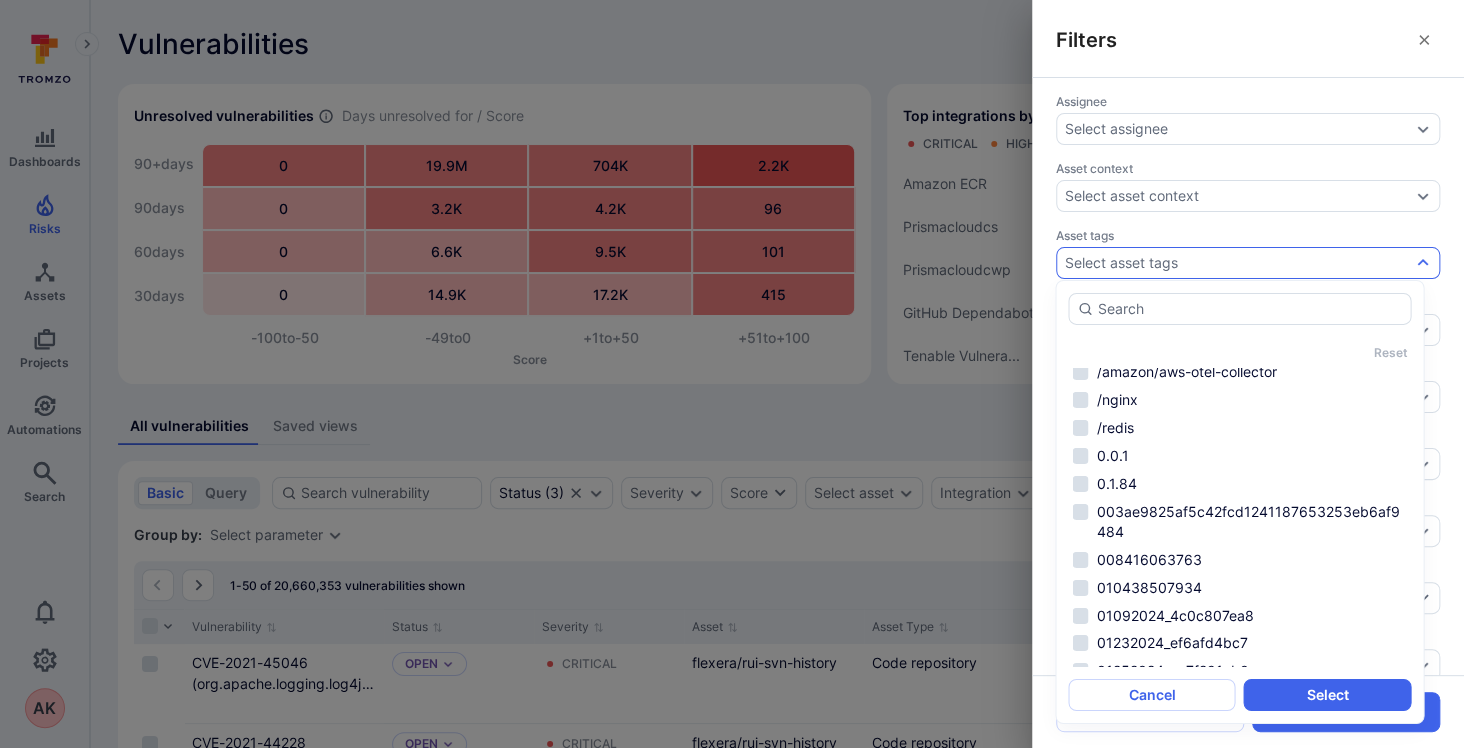 scroll, scrollTop: 0, scrollLeft: 0, axis: both 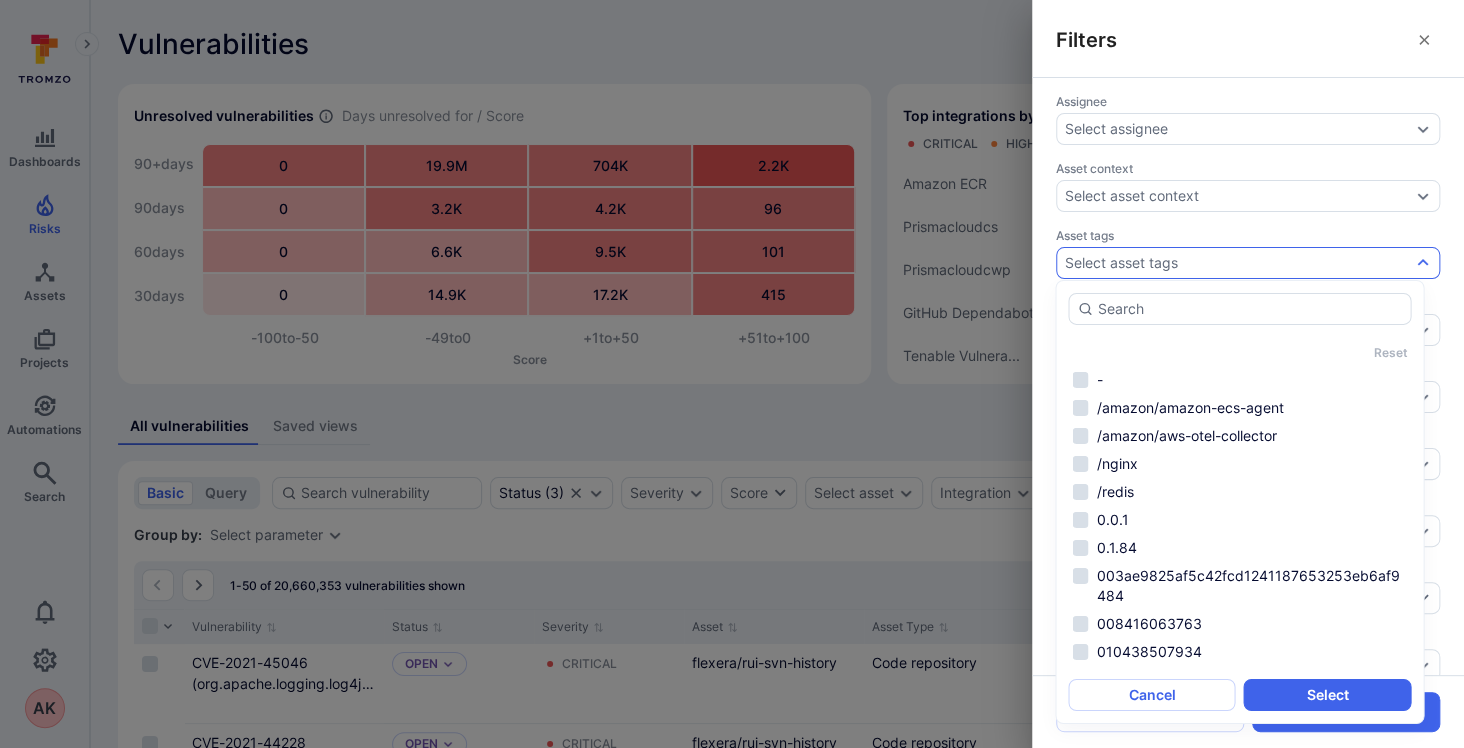 click on "Select asset tags" at bounding box center [1121, 263] 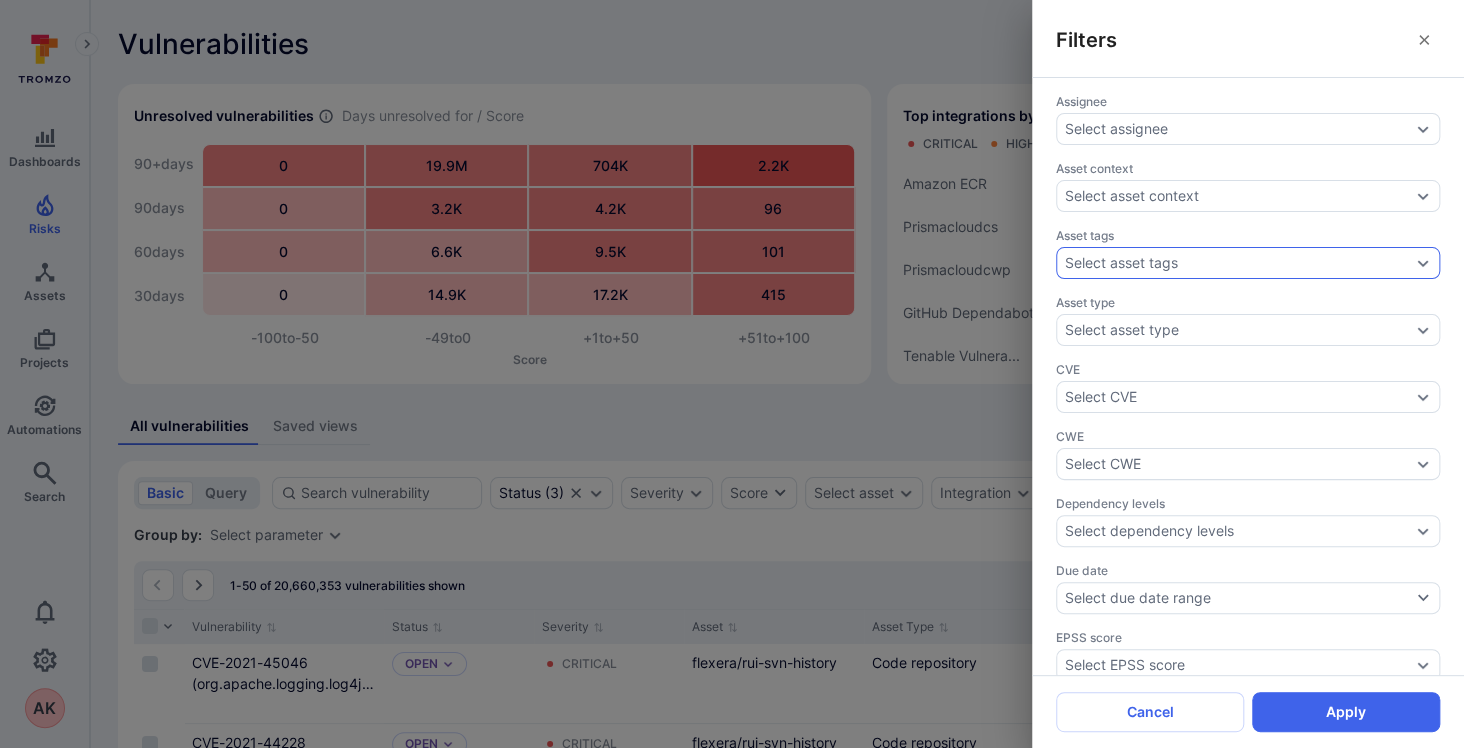 click on "Select asset tags" at bounding box center (1121, 263) 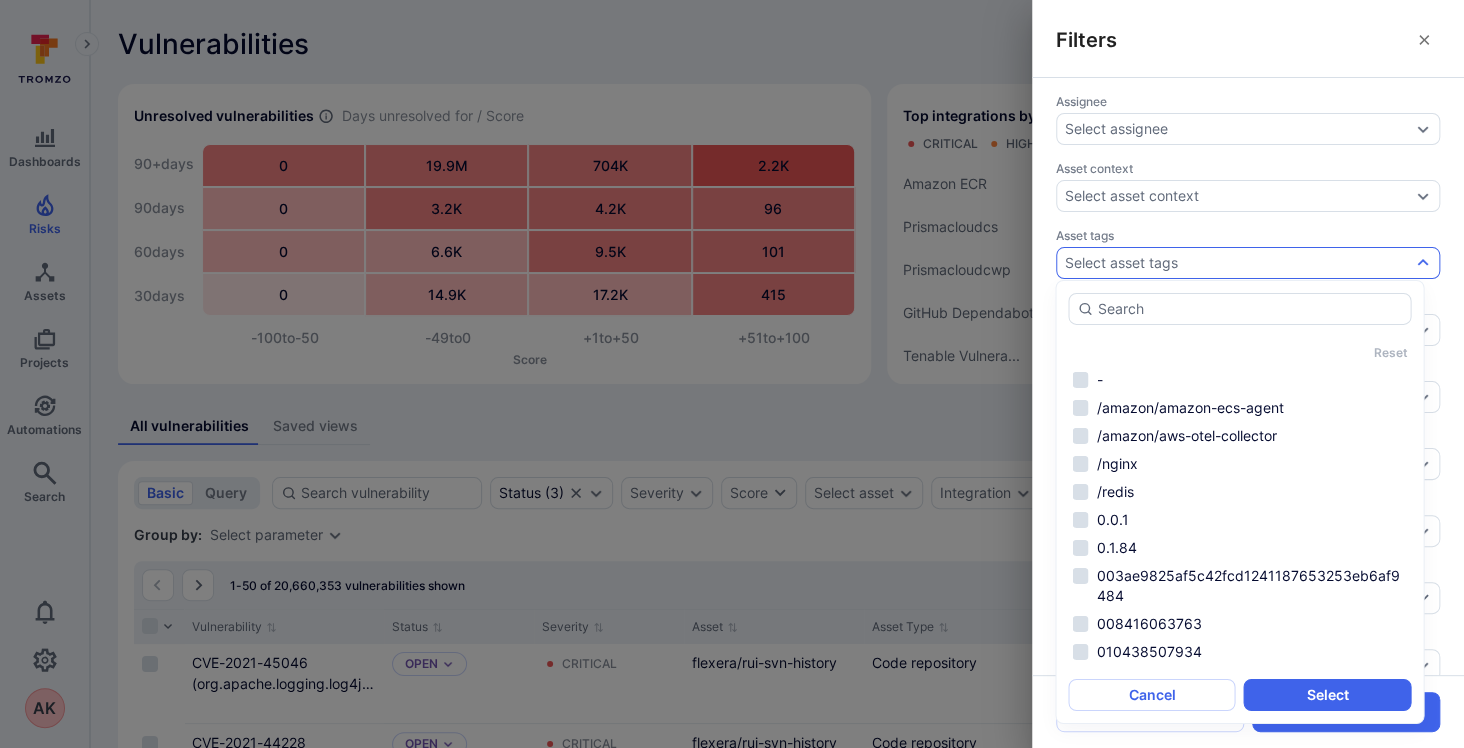 click on "Reset - /amazon/amazon-ecs-agent /amazon/aws-otel-collector /nginx /redis 0.0.1 0.1.84 003ae9825af5c42fcd1241187653253eb6af9484 008416063763 010438507934 01092024_4c0c807ea8 01232024_ef6afd4bc7 01252024_ac7f291ab0 0152596f78baa23ad54cb48bf97386be5f9955bc [DOMAIN_NAME][URL] [DOMAIN_NAME][URL] [DOMAIN_NAME][URL] [DOMAIN_NAME][URL] [DOMAIN_NAME][URL] [DOMAIN_NAME][URL]" at bounding box center (1239, 502) 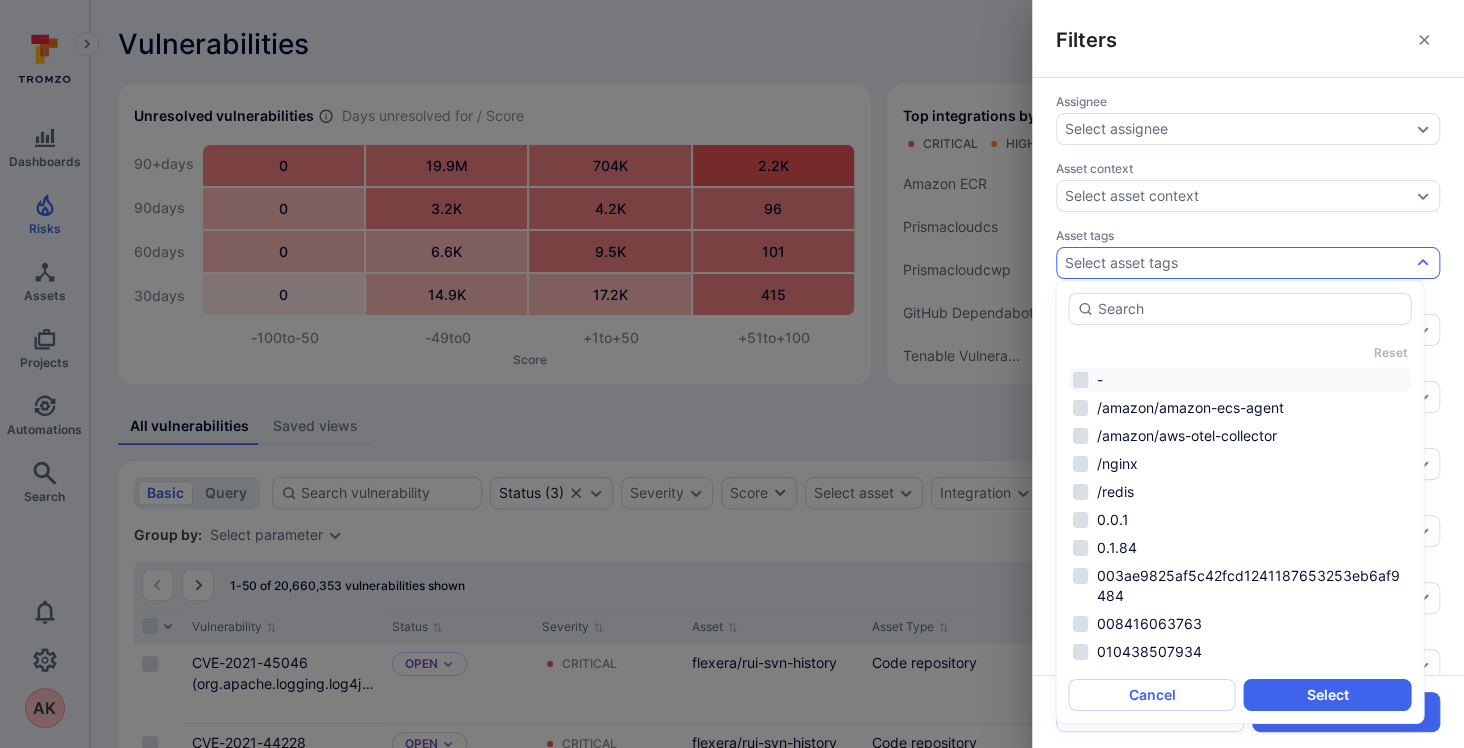 click on "Reset - /amazon/amazon-ecs-agent /amazon/aws-otel-collector /nginx /redis 0.0.1 0.1.84 003ae9825af5c42fcd1241187653253eb6af9484 008416063763 010438507934 01092024_4c0c807ea8 01232024_ef6afd4bc7 01252024_ac7f291ab0 0152596f78baa23ad54cb48bf97386be5f9955bc [DOMAIN_NAME][URL] [DOMAIN_NAME][URL] [DOMAIN_NAME][URL] [DOMAIN_NAME][URL] [DOMAIN_NAME][URL] [DOMAIN_NAME][URL]" at bounding box center [1239, 502] 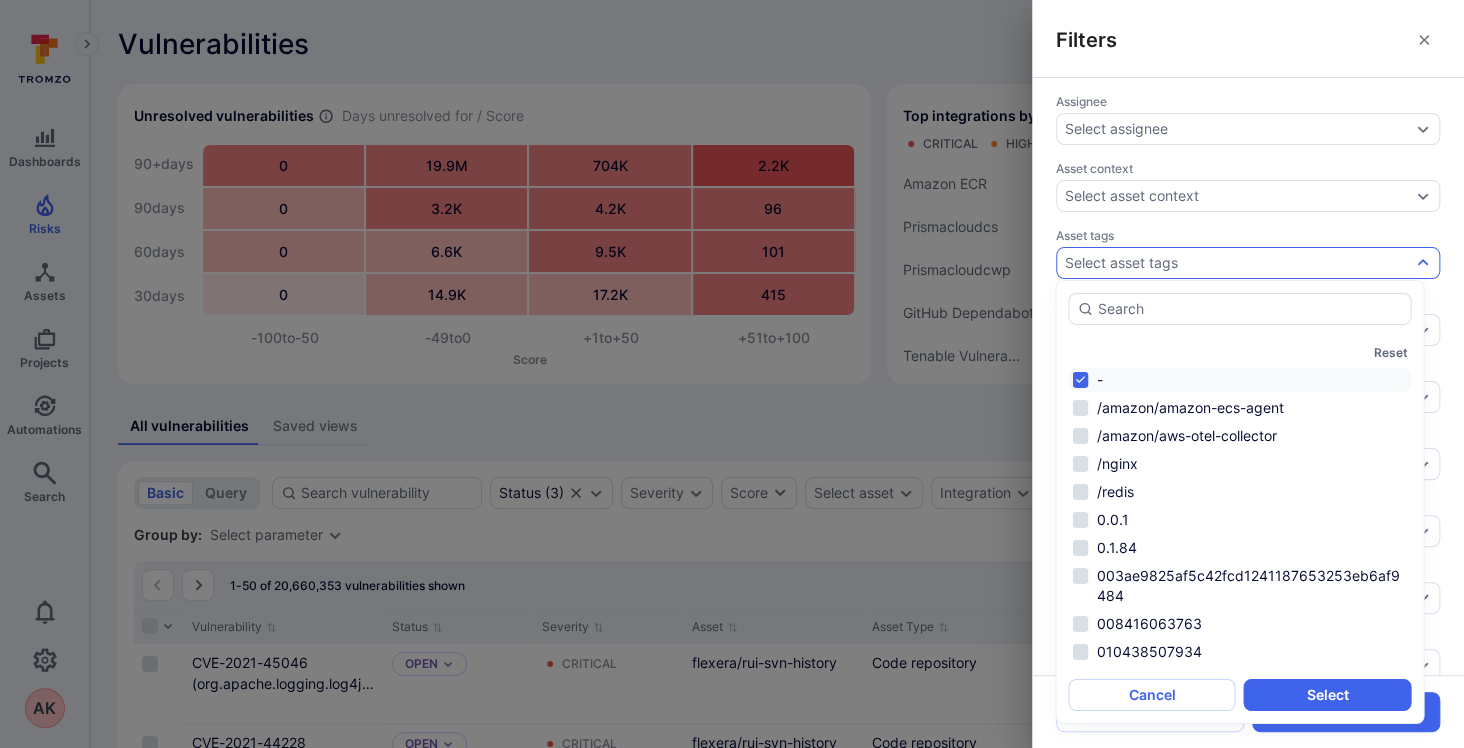 click on "-" at bounding box center [1239, 380] 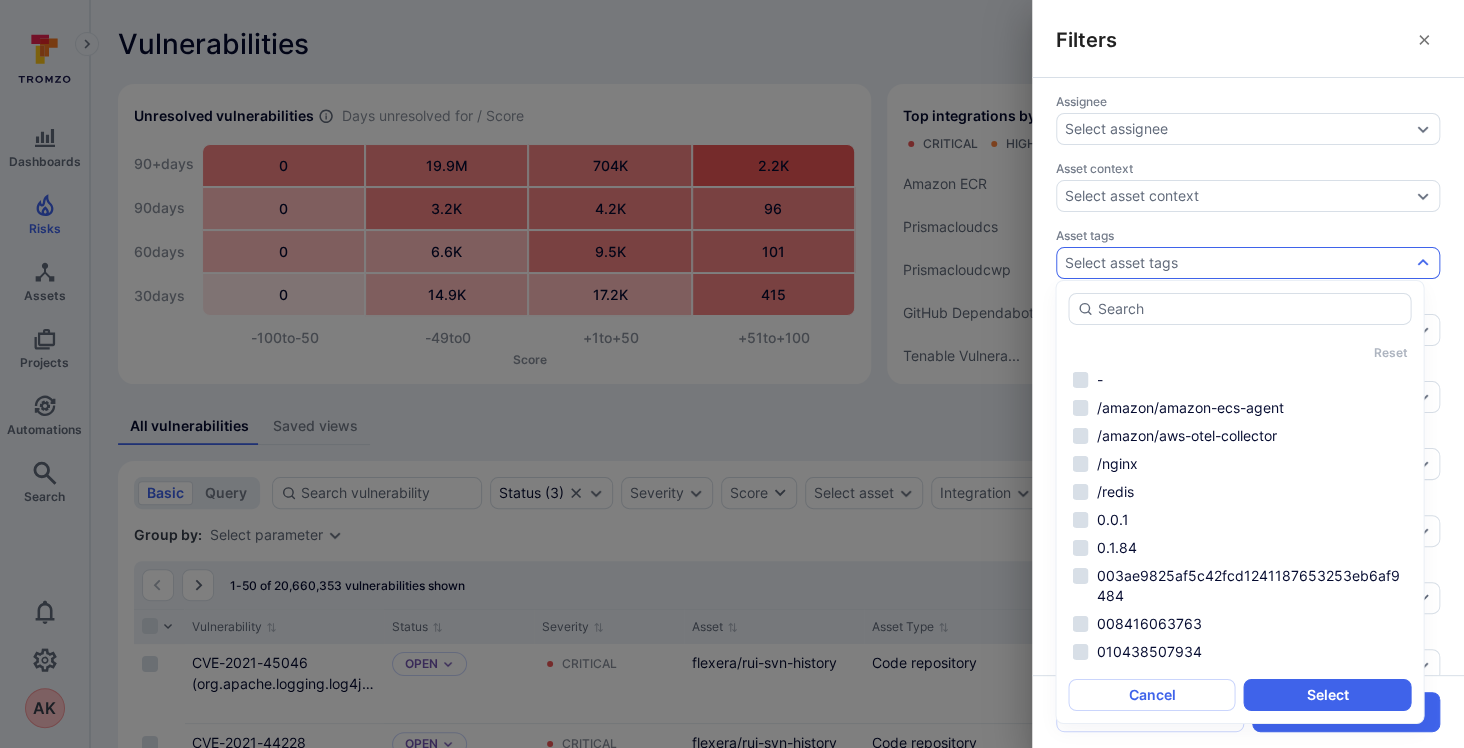 click on "Select asset tags" at bounding box center [1248, 263] 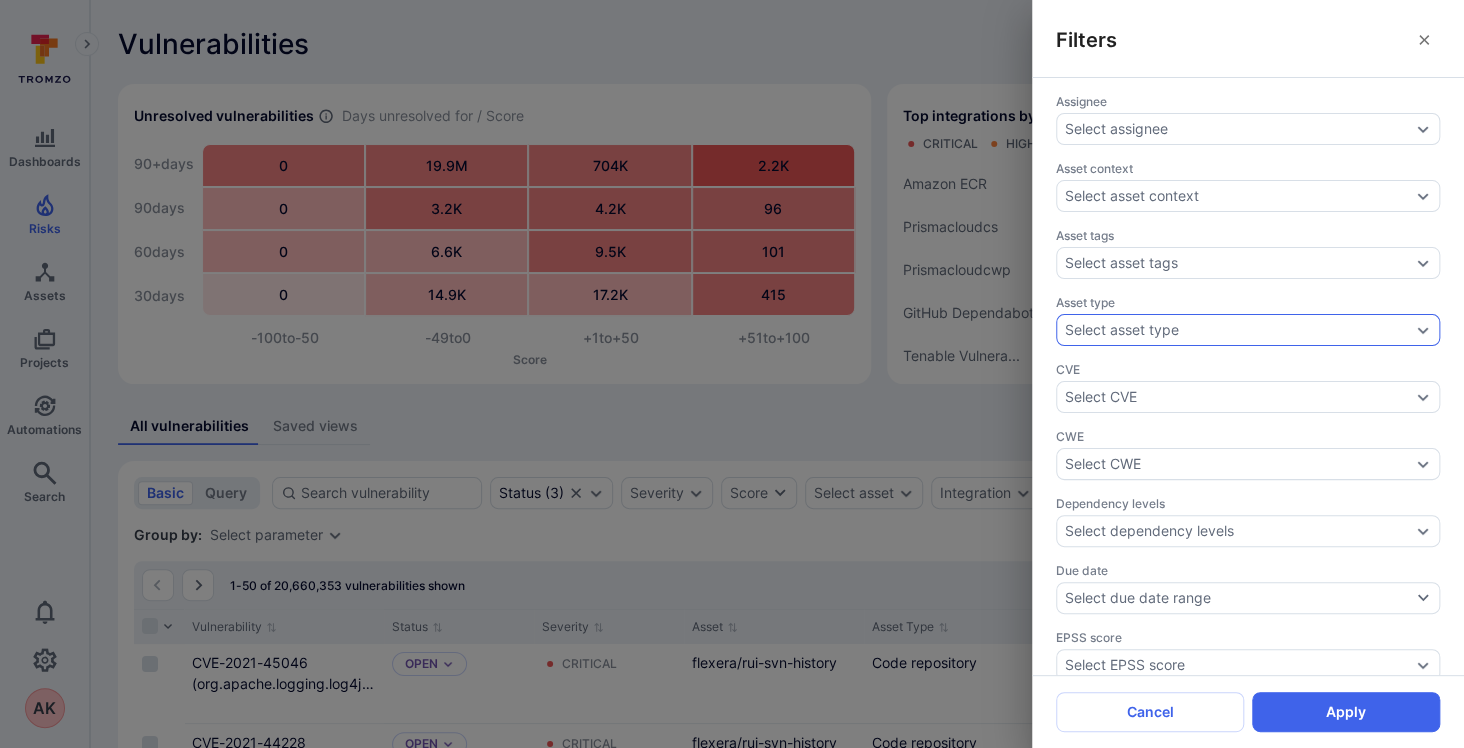 click on "Select asset type" at bounding box center [1122, 330] 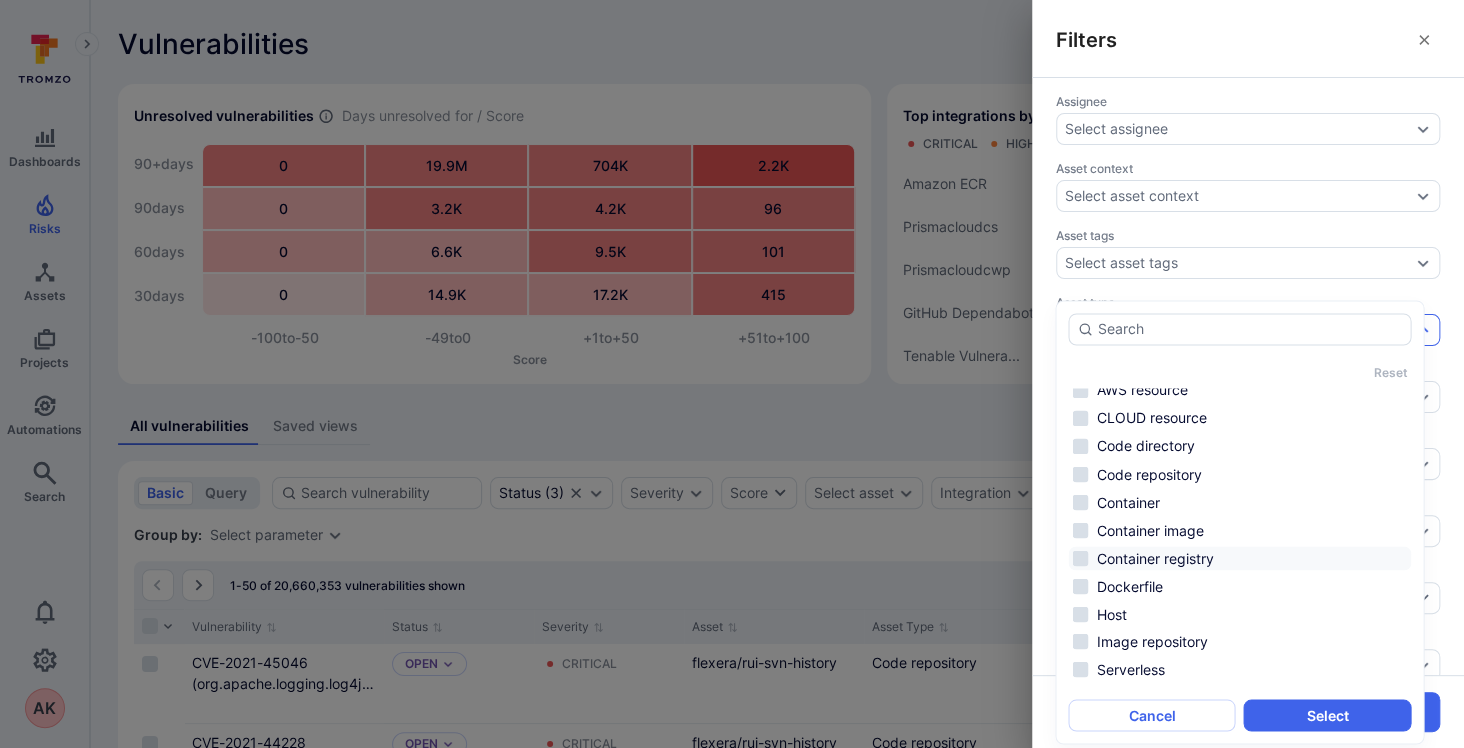 scroll, scrollTop: 0, scrollLeft: 0, axis: both 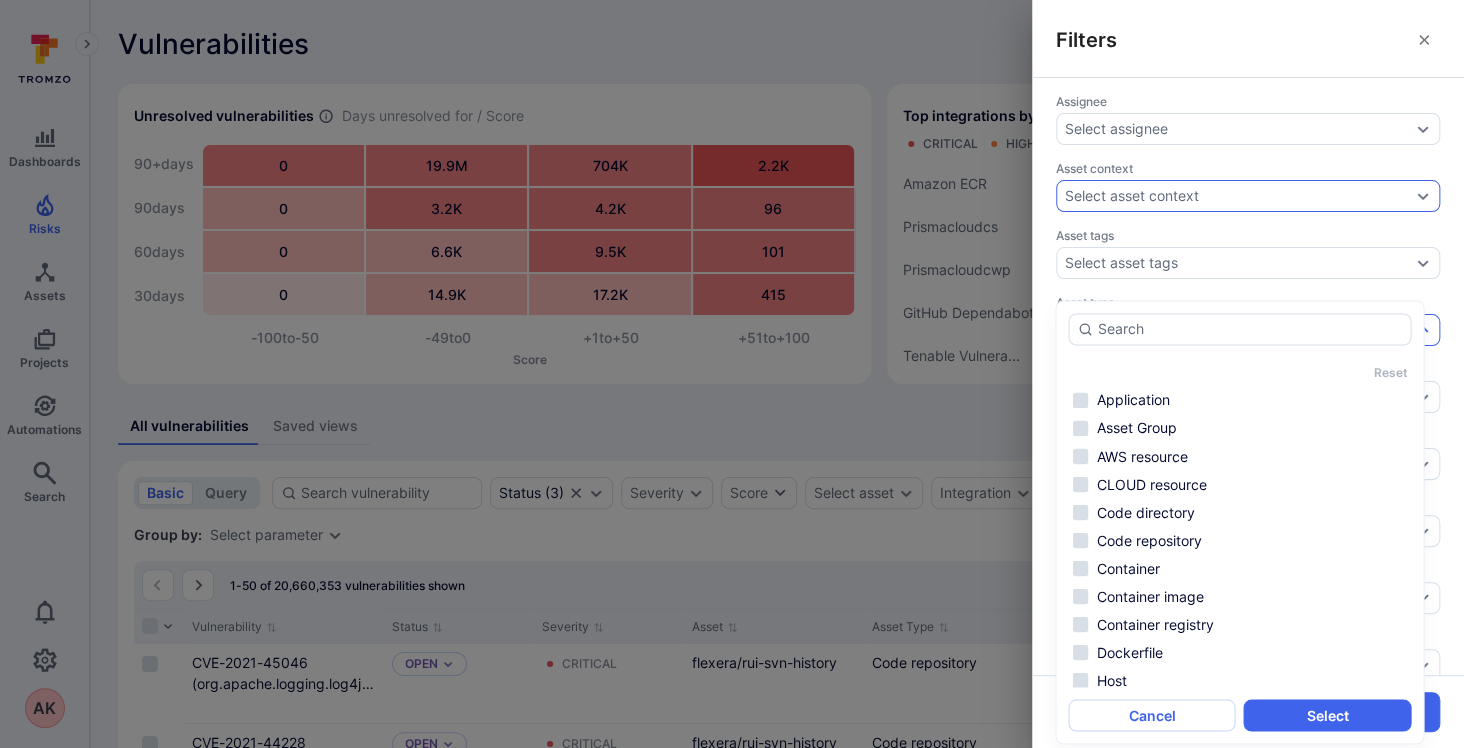 click on "Select asset context" at bounding box center (1132, 196) 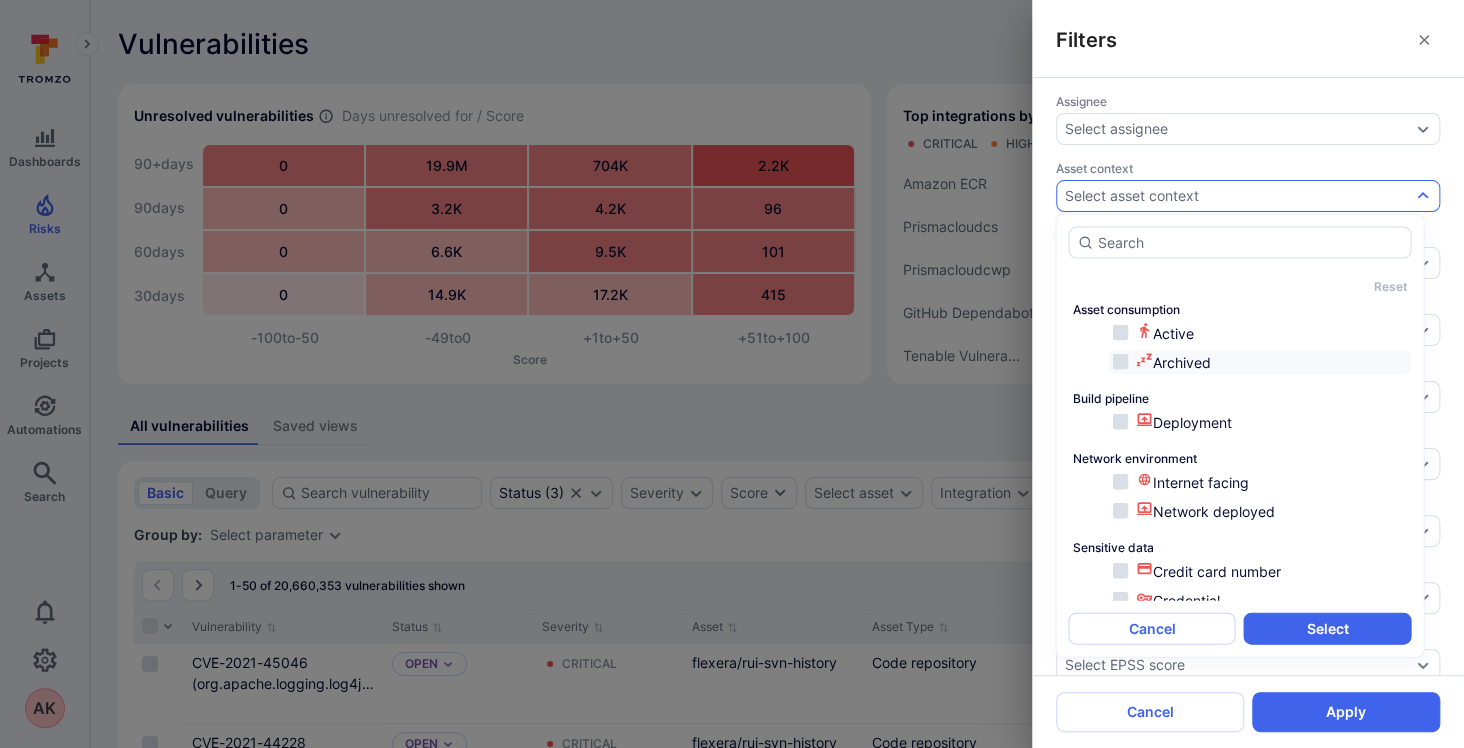 scroll, scrollTop: 58, scrollLeft: 0, axis: vertical 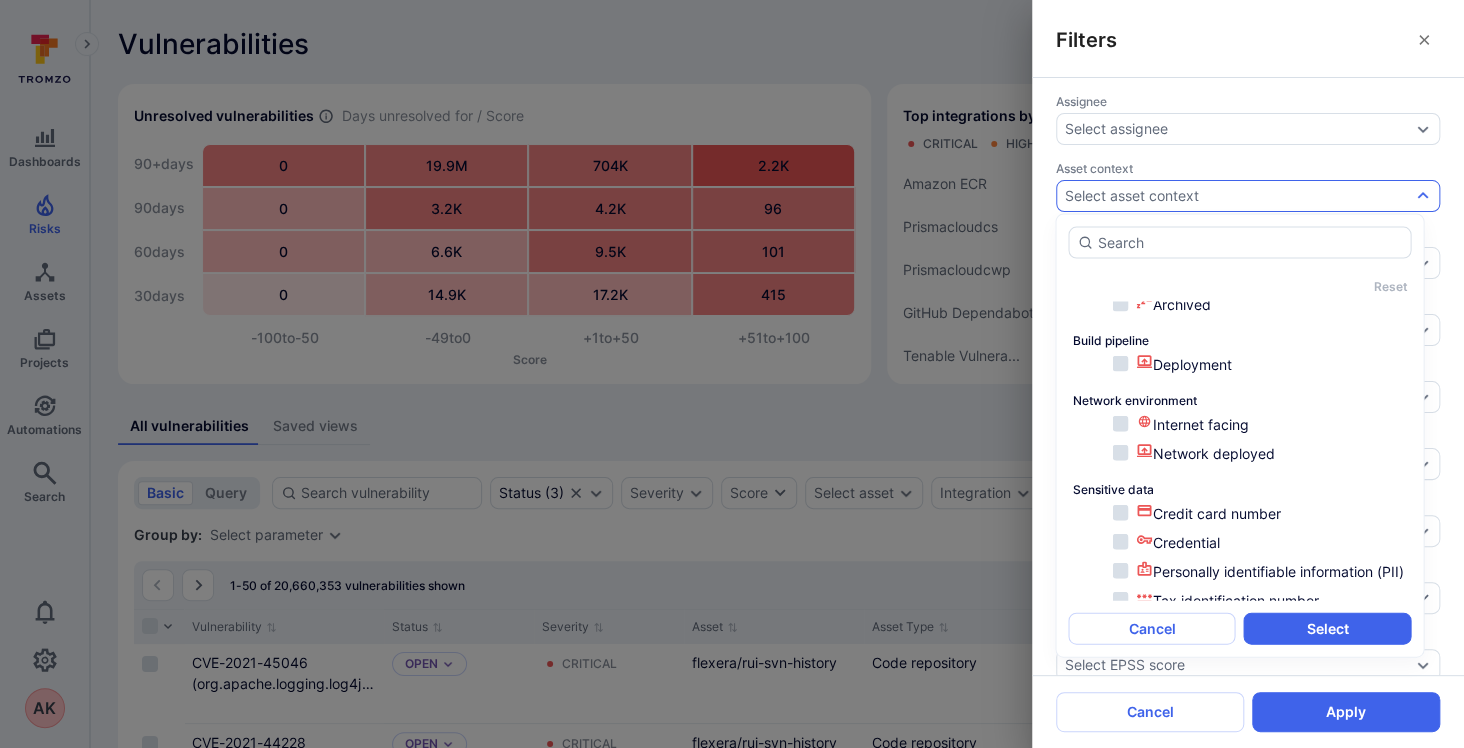 click on "Select asset context" at bounding box center (1132, 196) 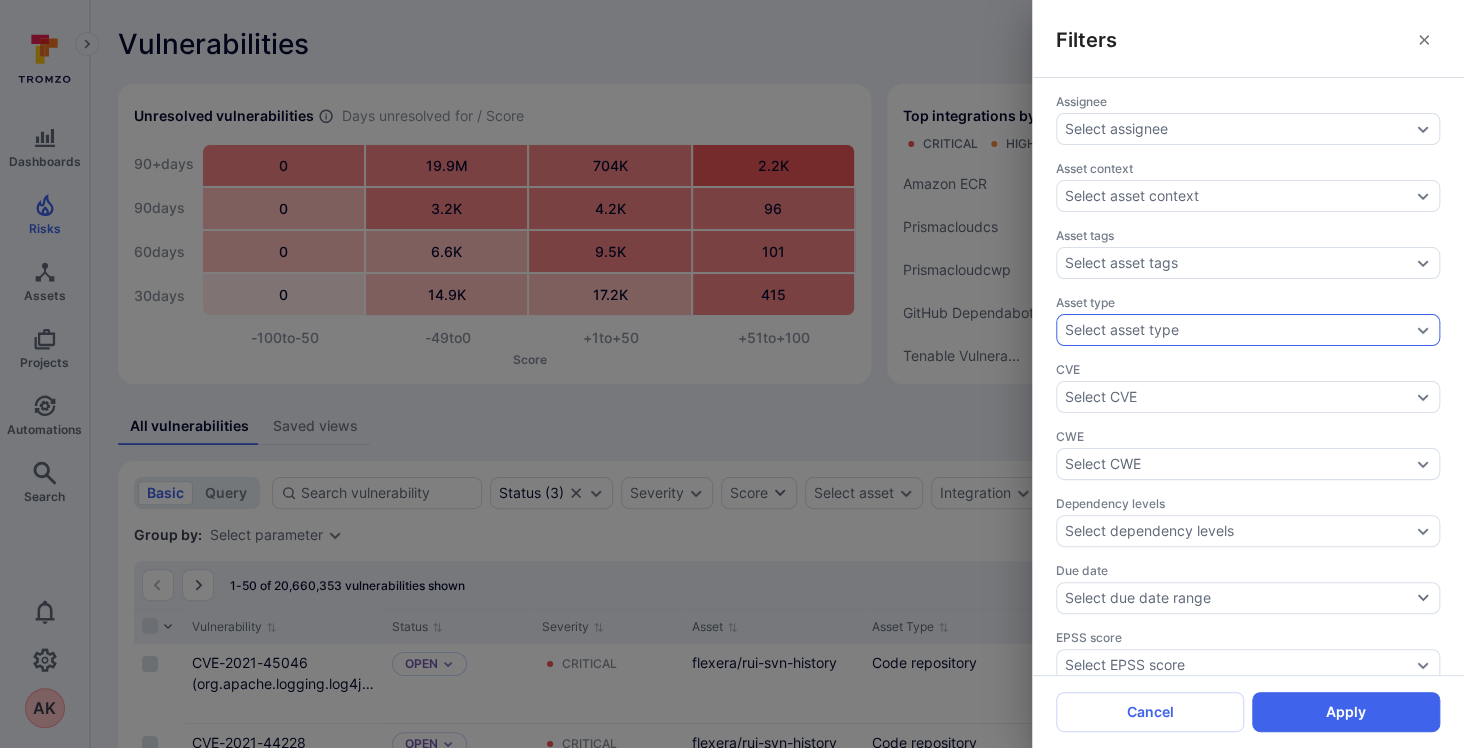 click on "Select asset type" at bounding box center [1248, 330] 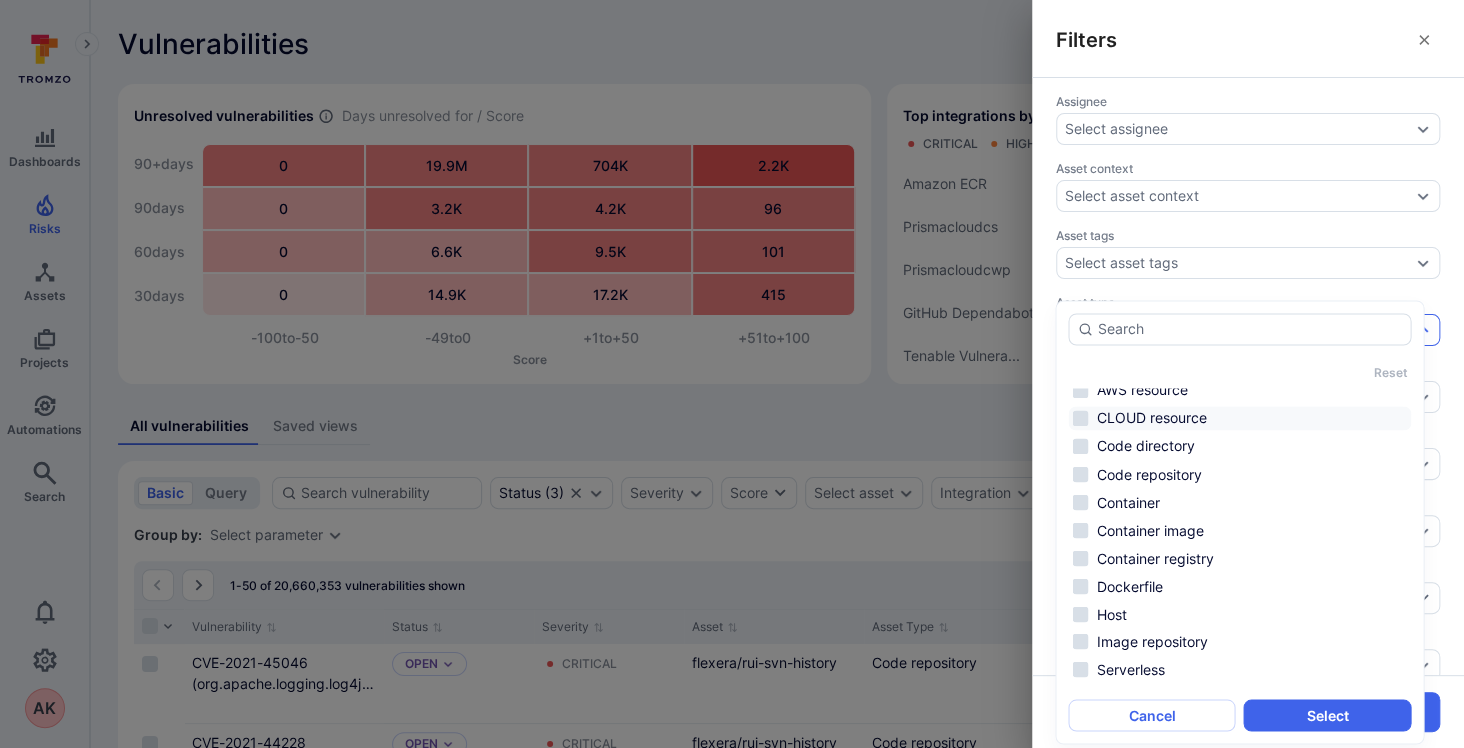 scroll, scrollTop: 0, scrollLeft: 0, axis: both 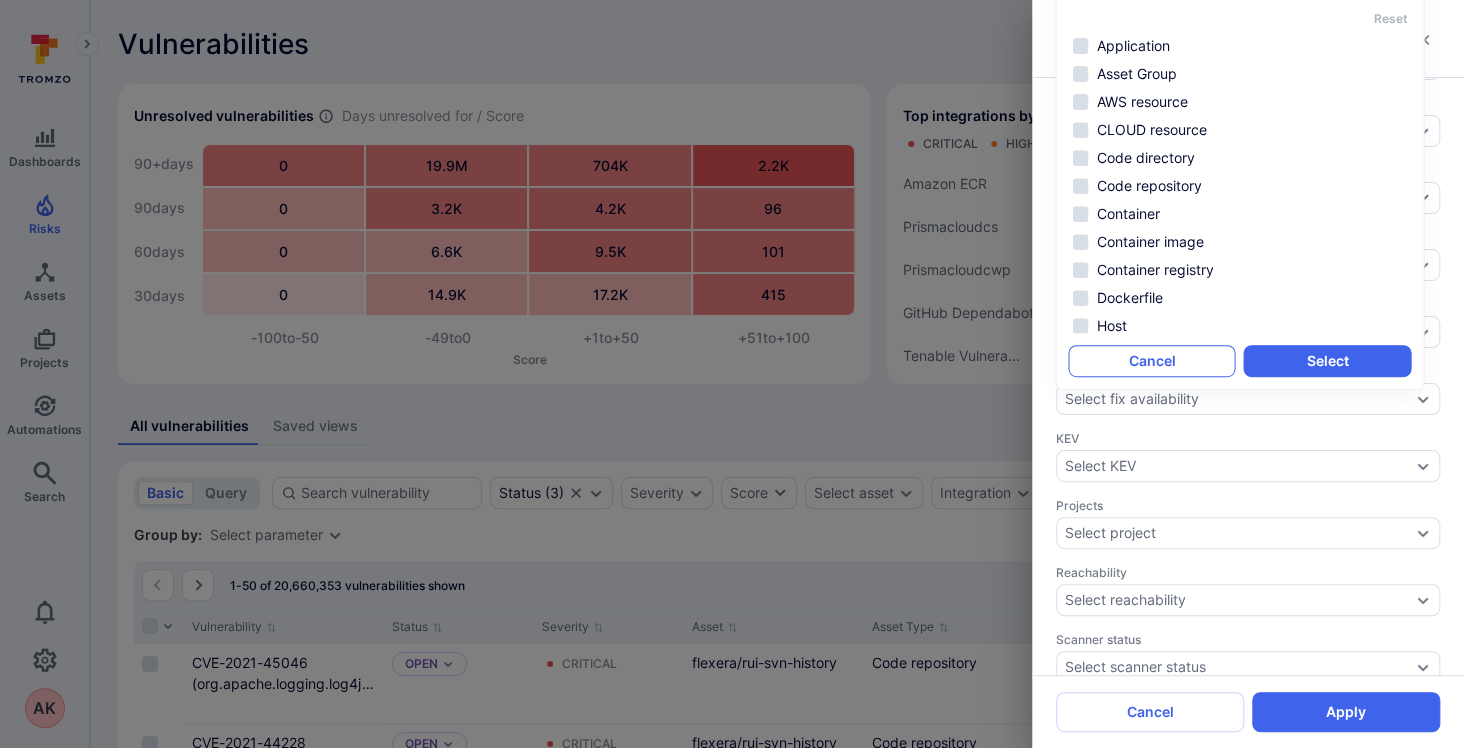 click on "Cancel" at bounding box center [1151, 361] 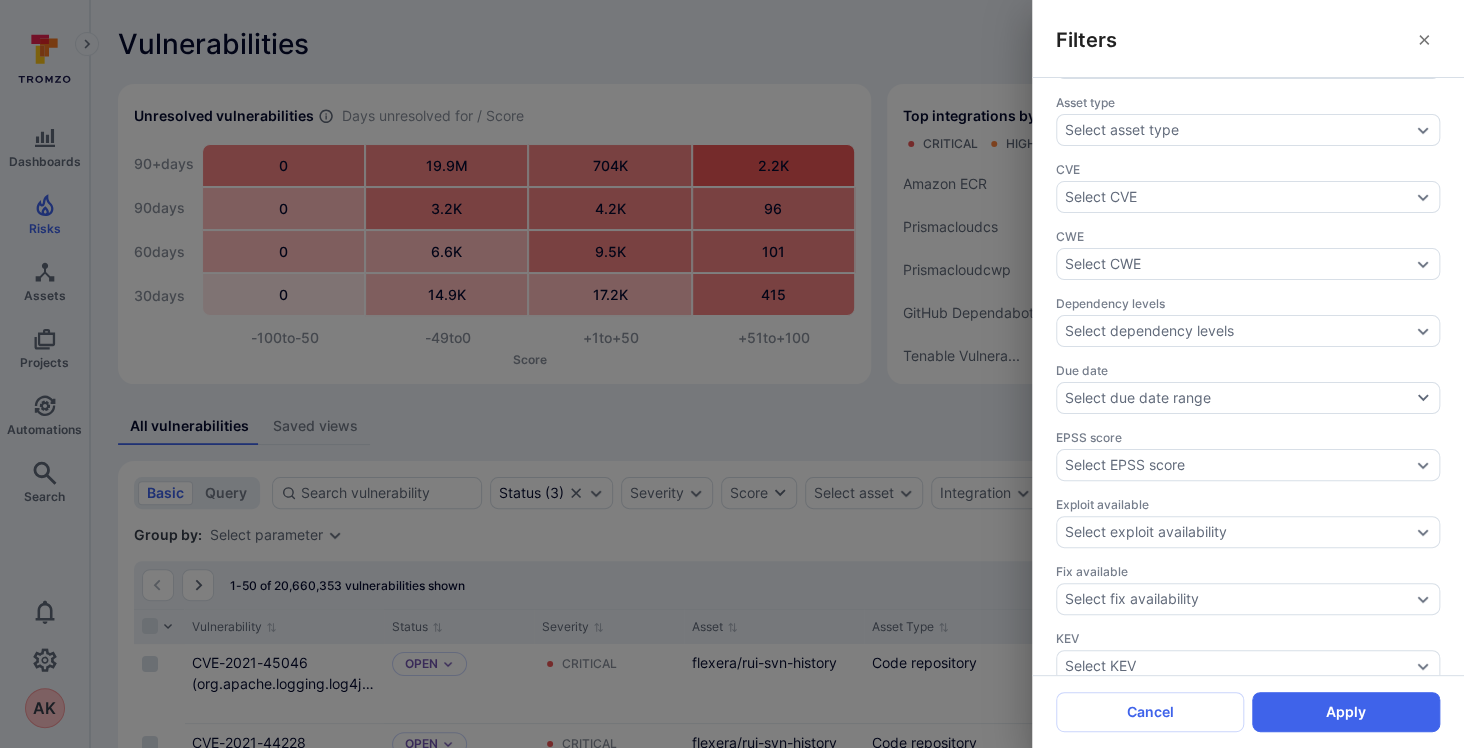 scroll, scrollTop: 0, scrollLeft: 0, axis: both 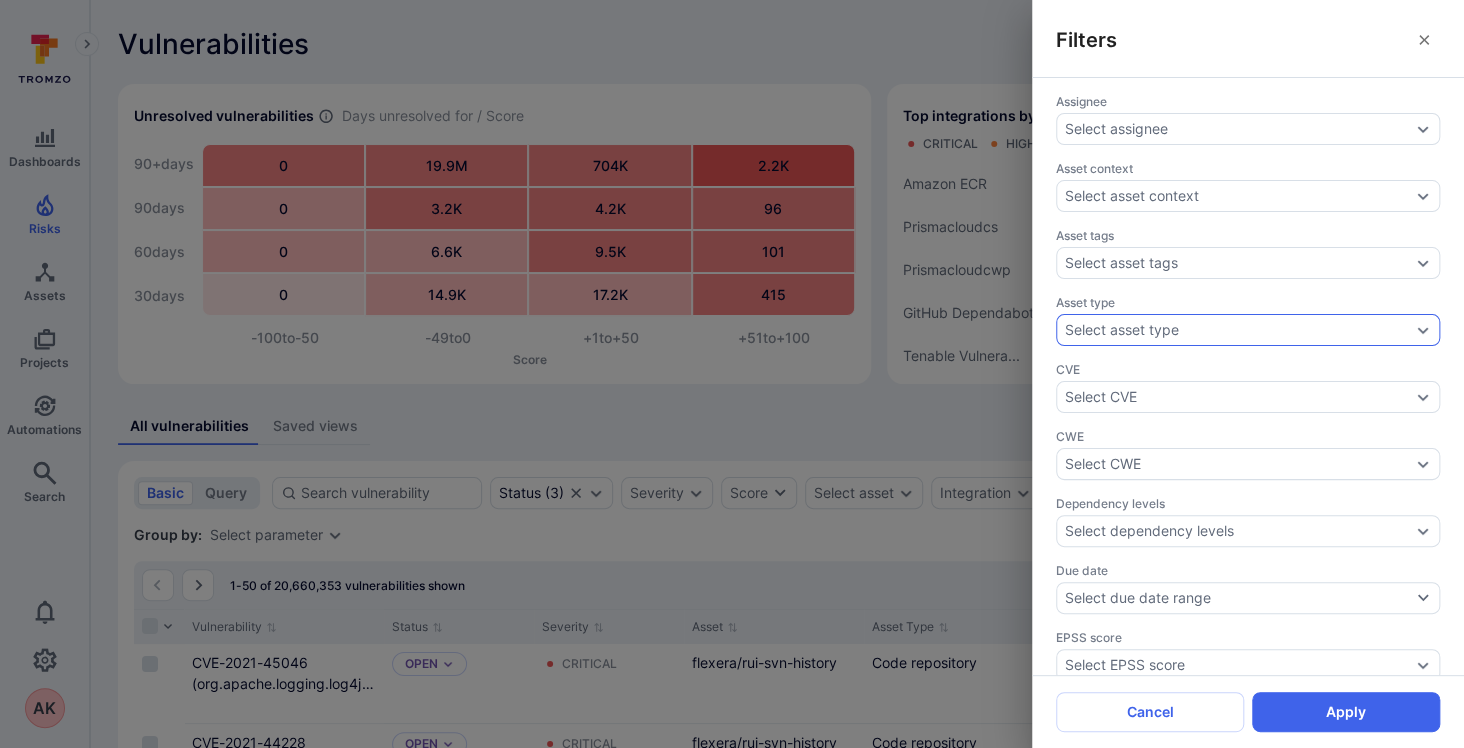 click on "Select asset type" at bounding box center [1122, 330] 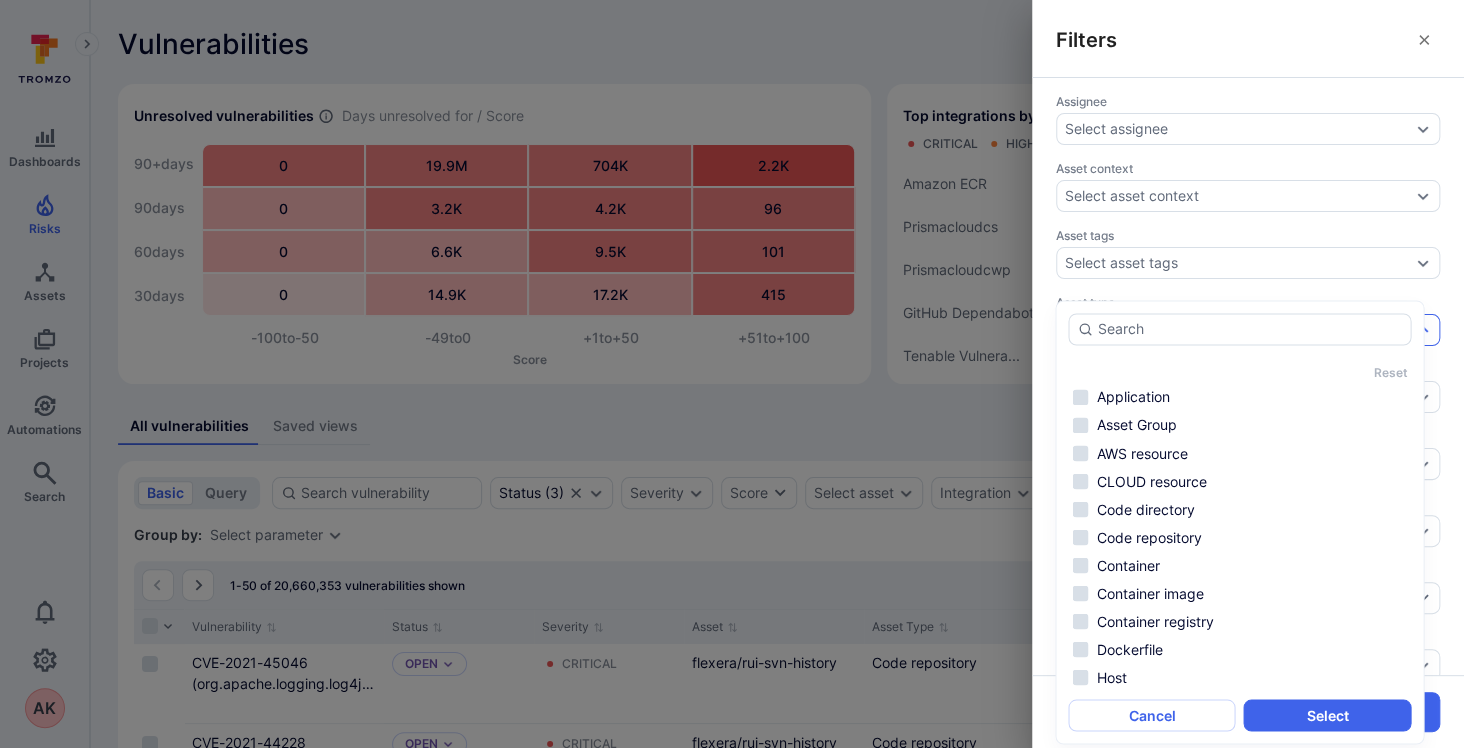 scroll, scrollTop: 0, scrollLeft: 0, axis: both 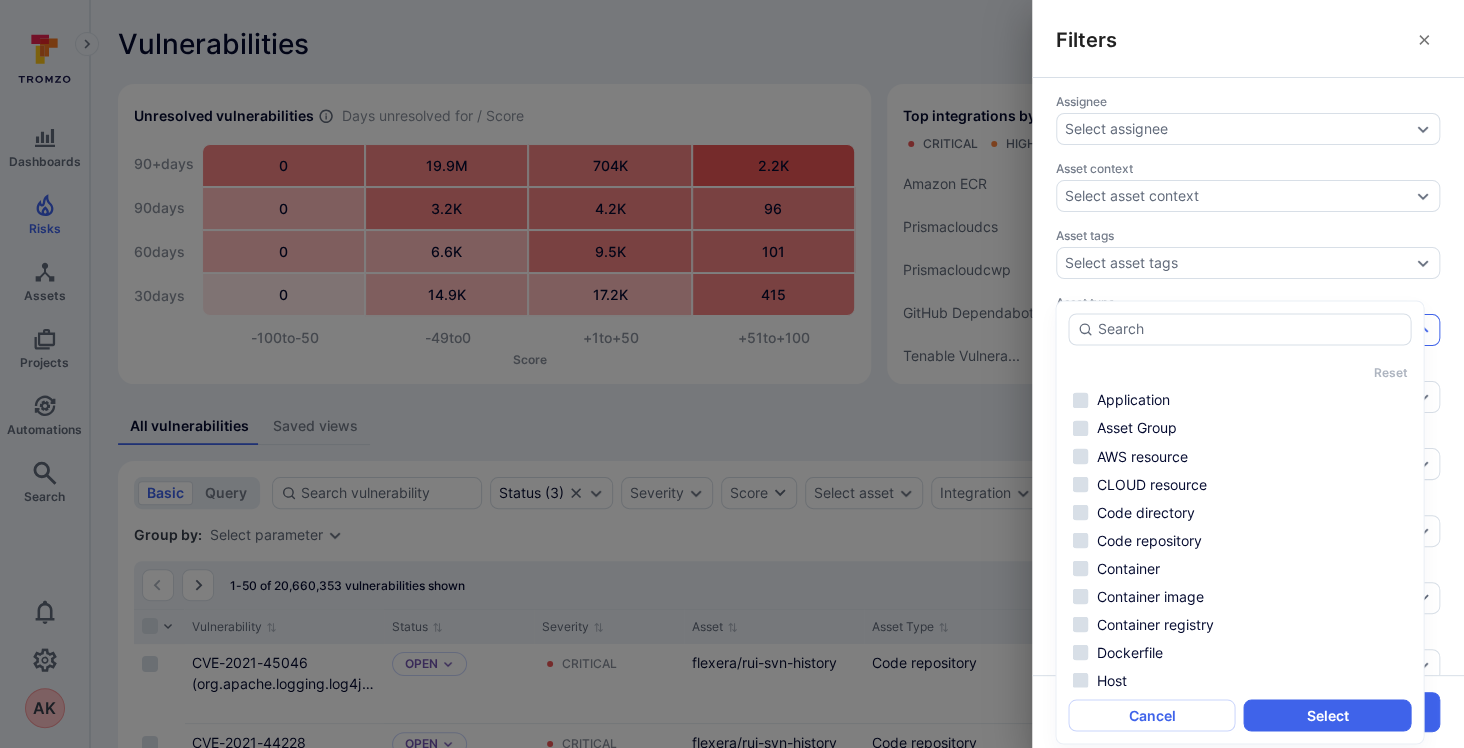 click on "Asset type" at bounding box center [1248, 302] 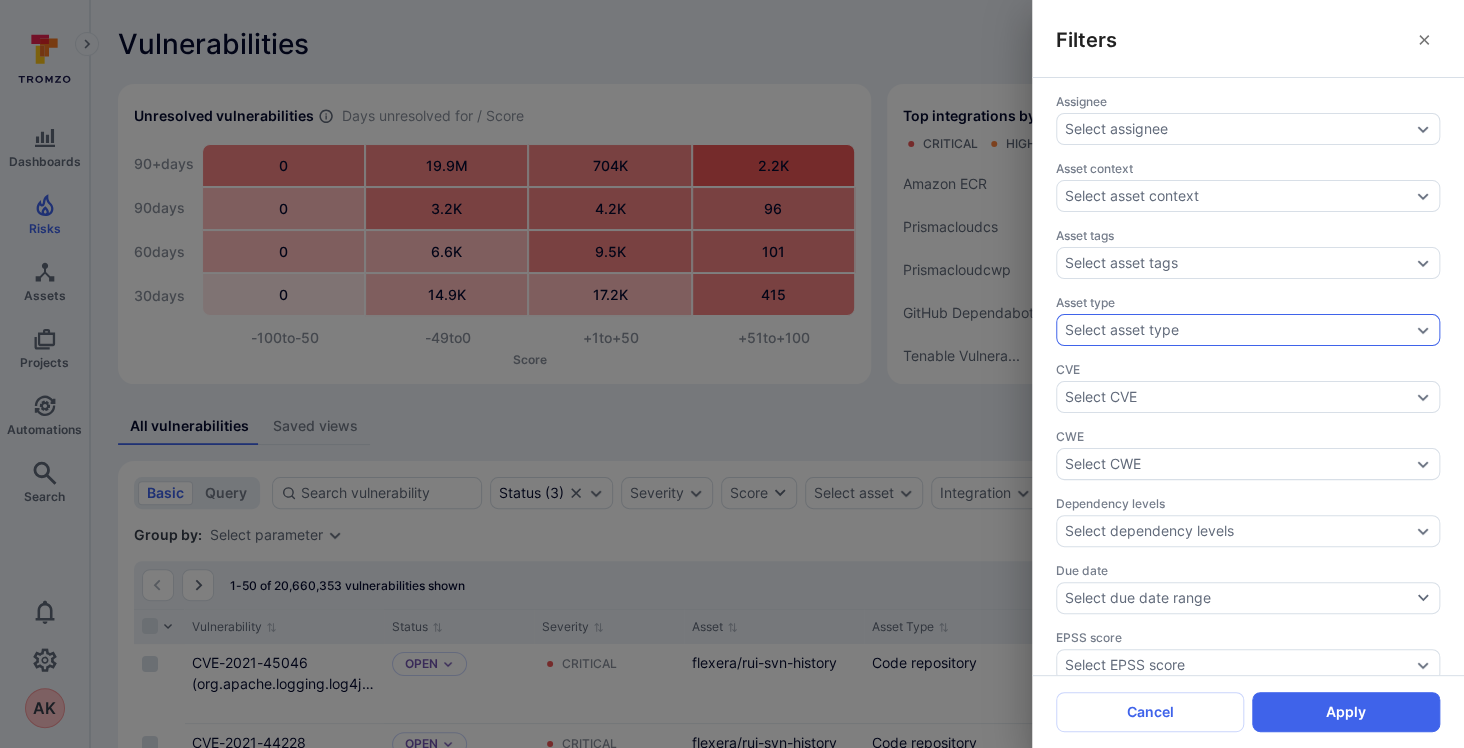 click on "Select asset type" at bounding box center [1122, 330] 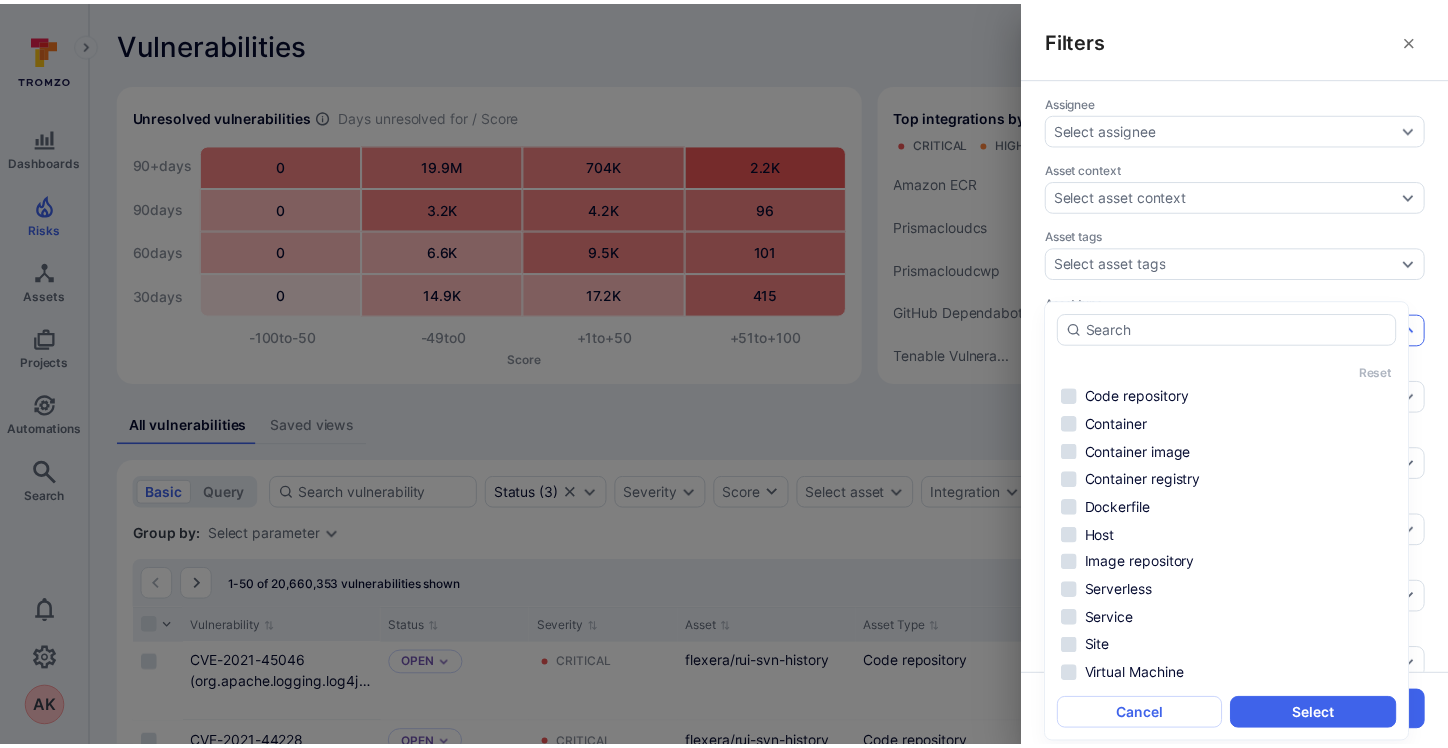 scroll, scrollTop: 0, scrollLeft: 0, axis: both 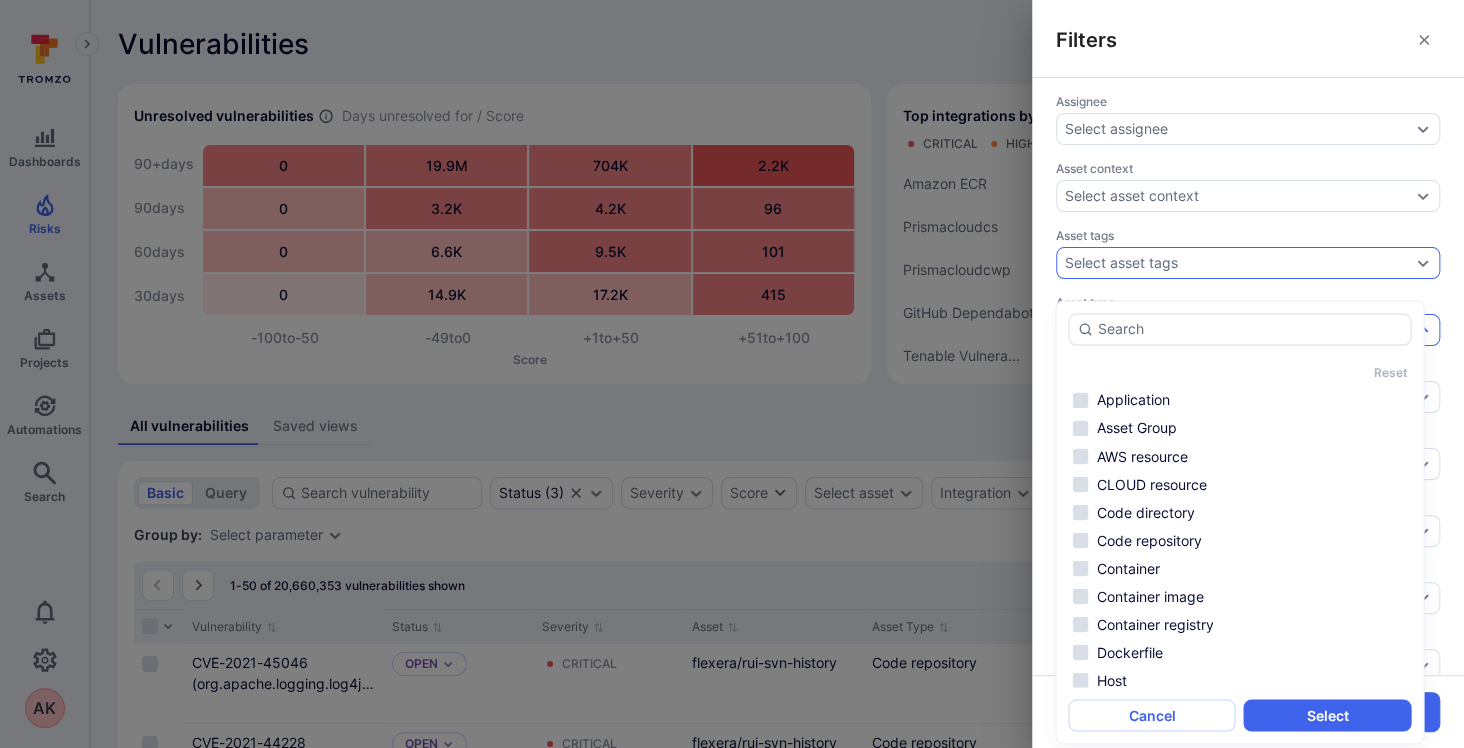 click on "Select asset tags" at bounding box center (1121, 263) 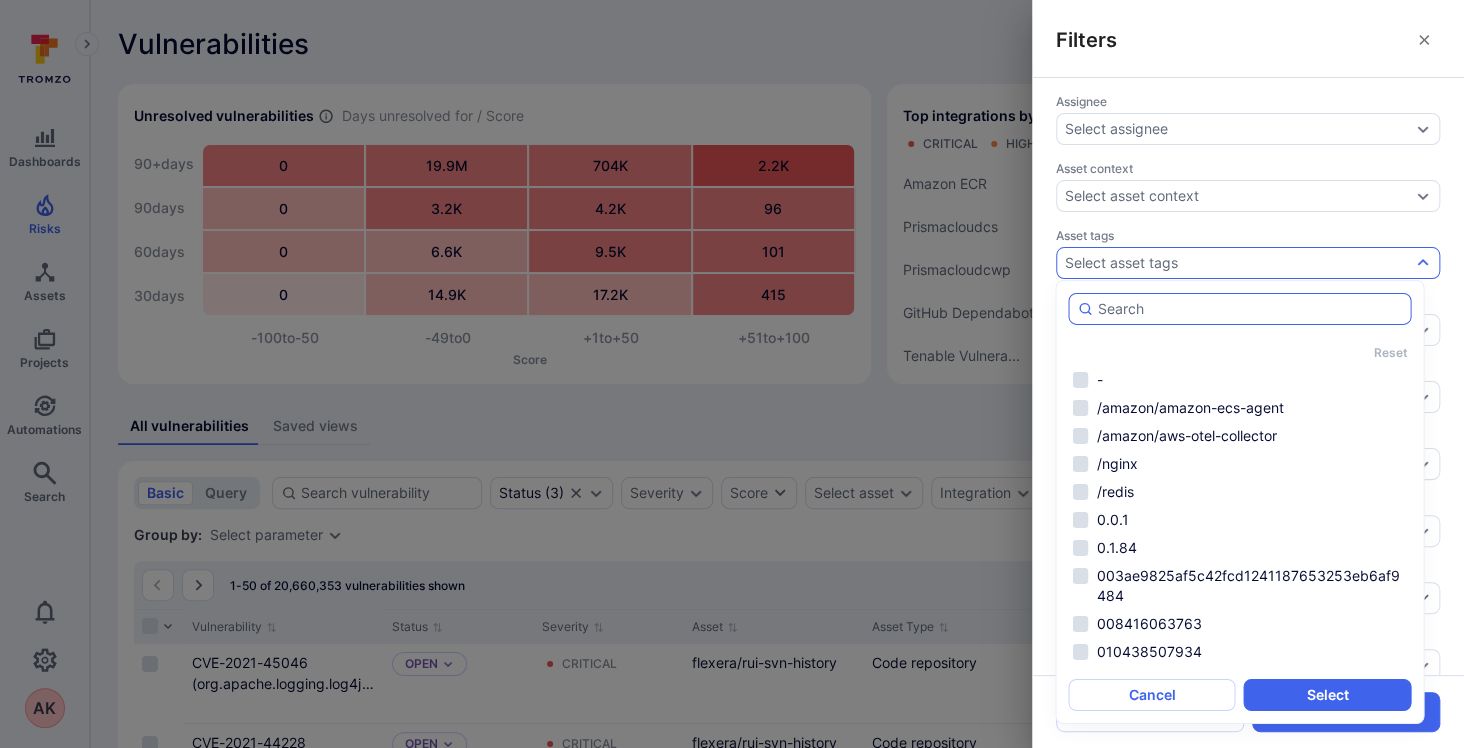 click at bounding box center (1249, 309) 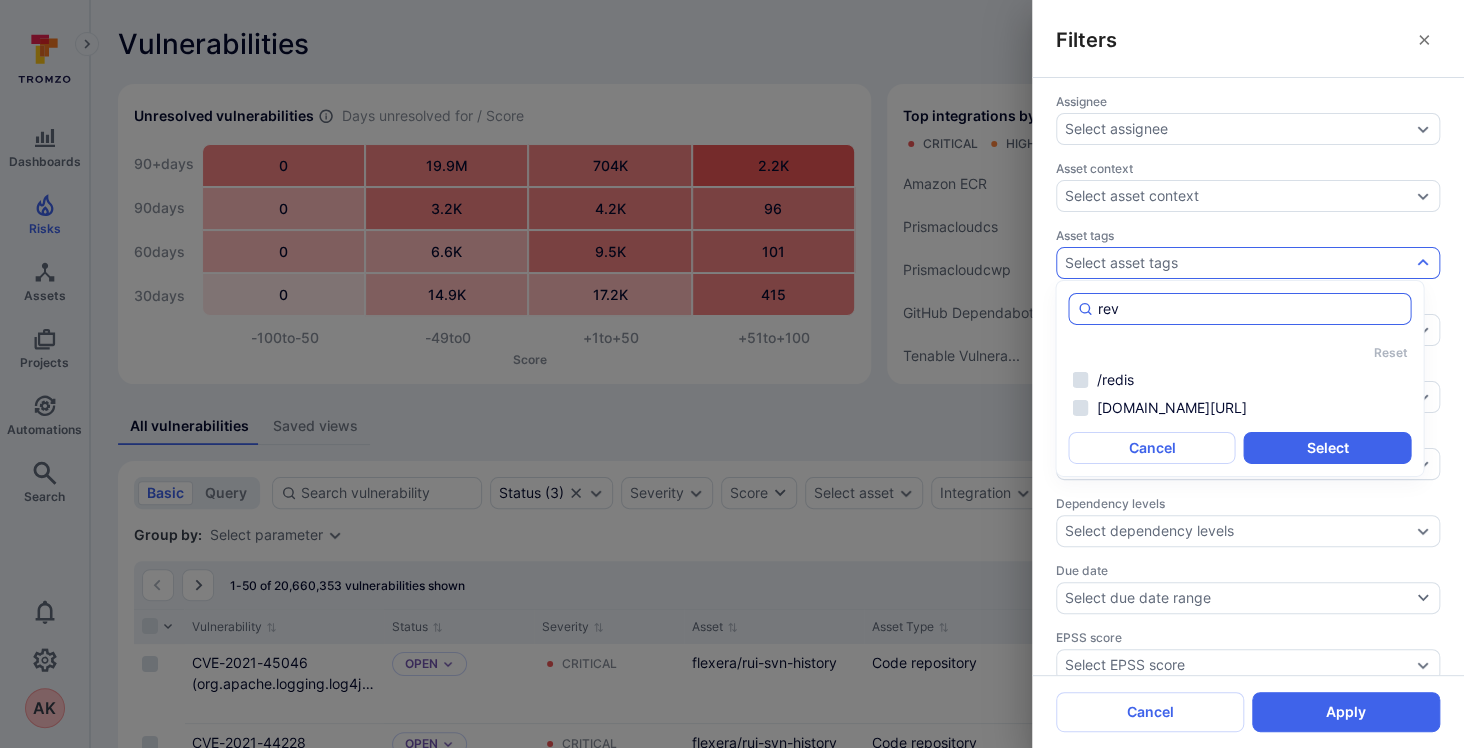 type on "reve" 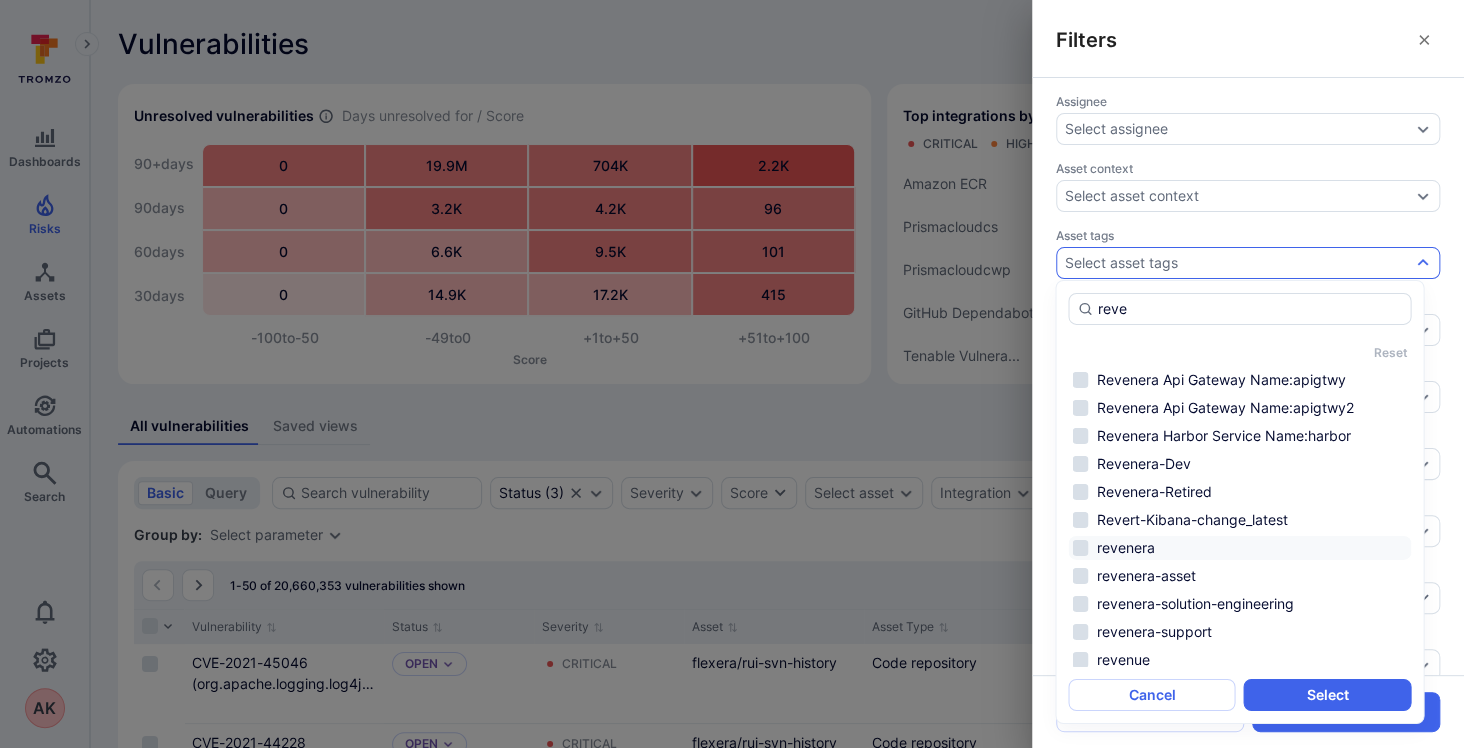 click on "revenera" at bounding box center (1239, 548) 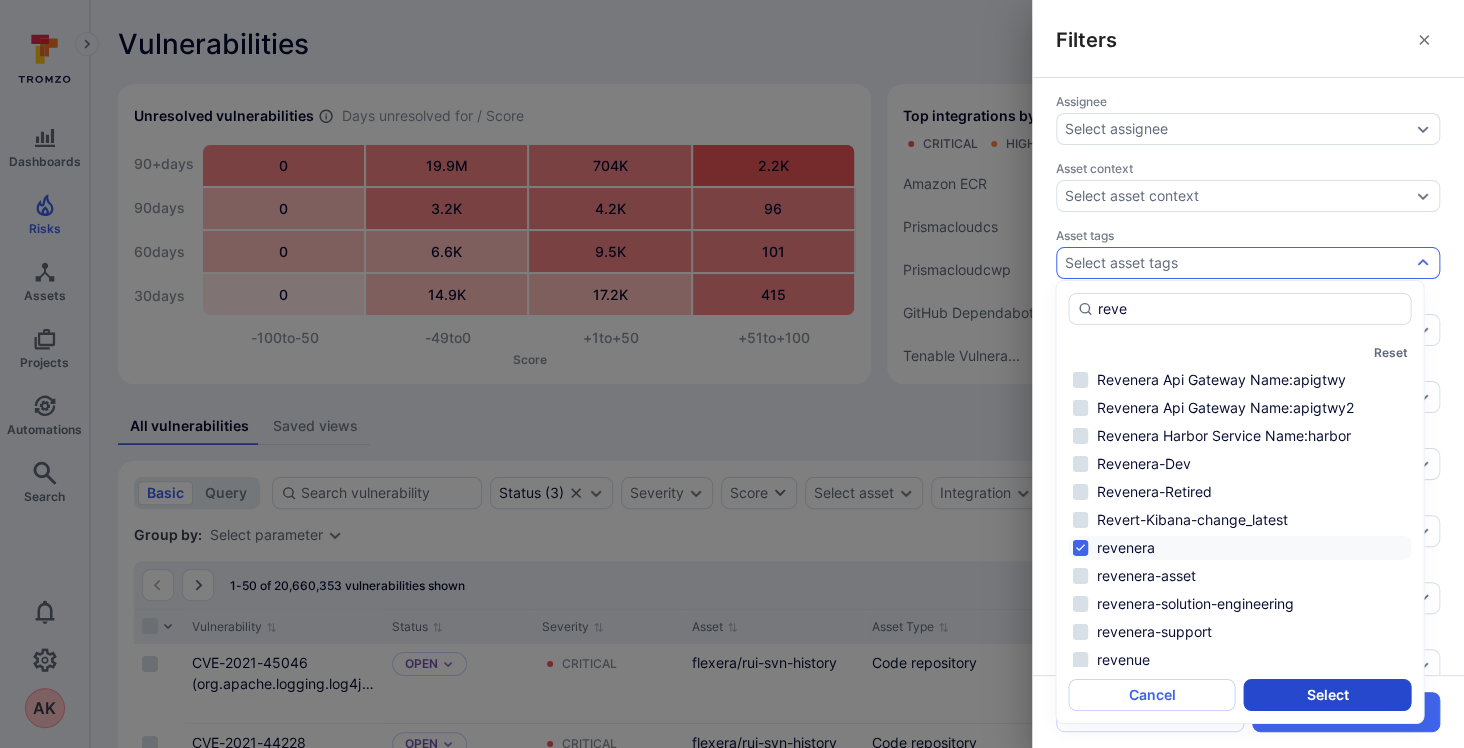 click on "Select" at bounding box center [1327, 695] 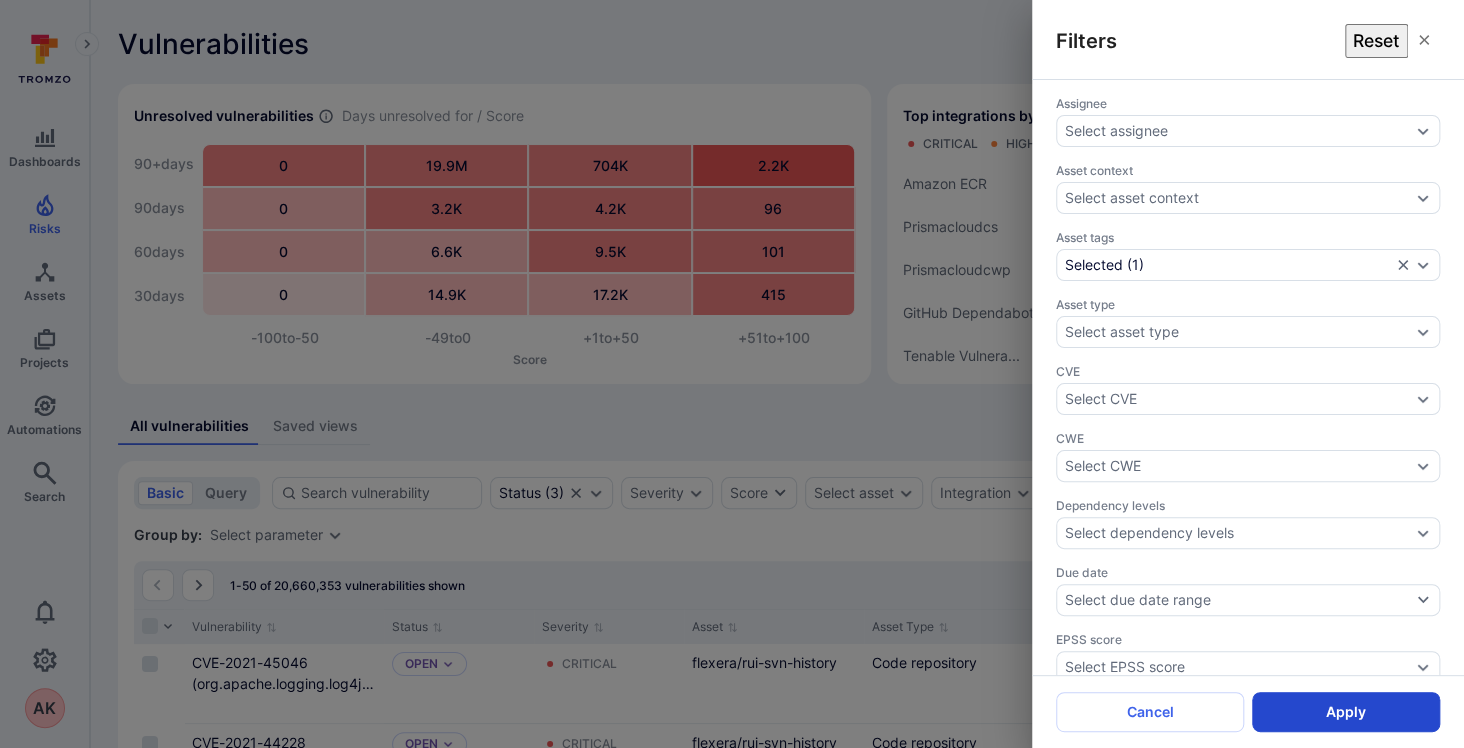 click on "Apply" at bounding box center [1346, 712] 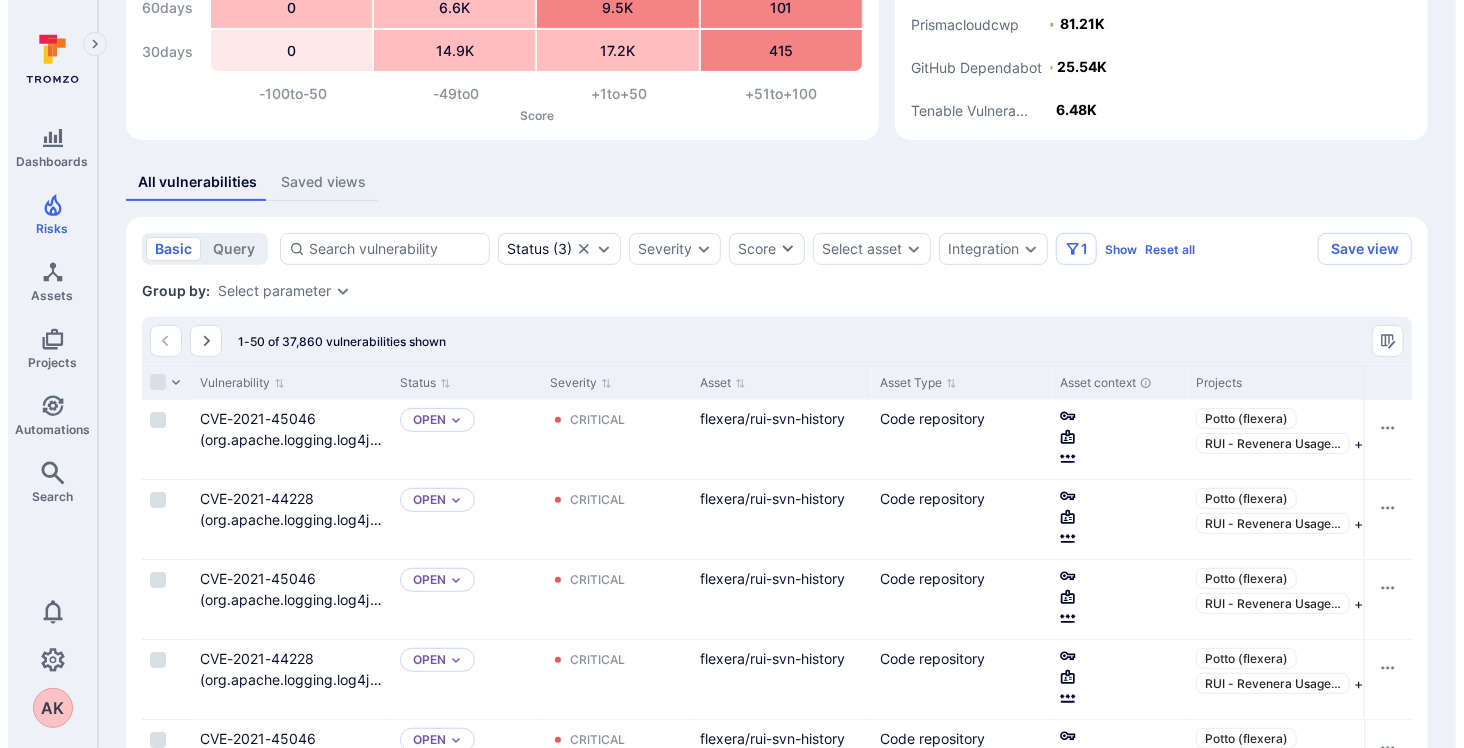 scroll, scrollTop: 0, scrollLeft: 0, axis: both 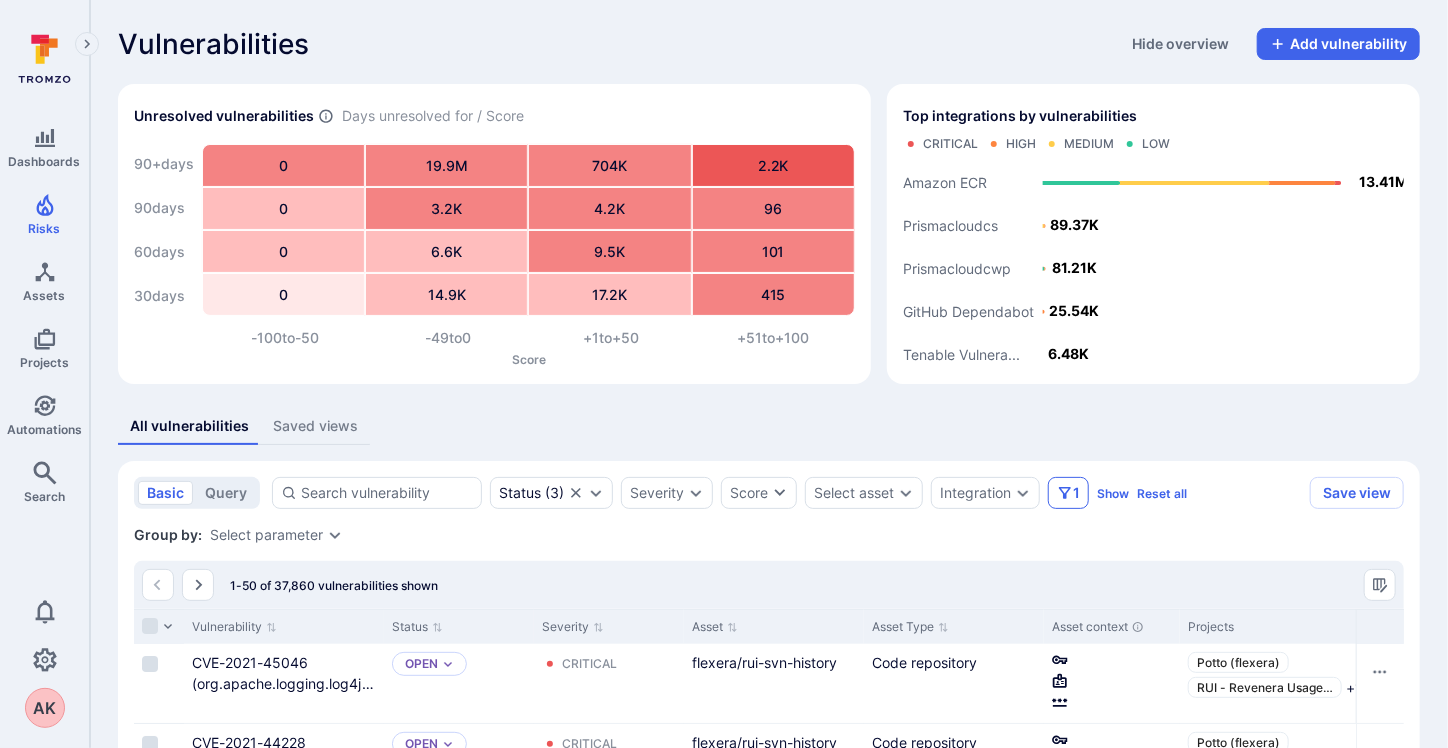 click on "1" at bounding box center (1076, 493) 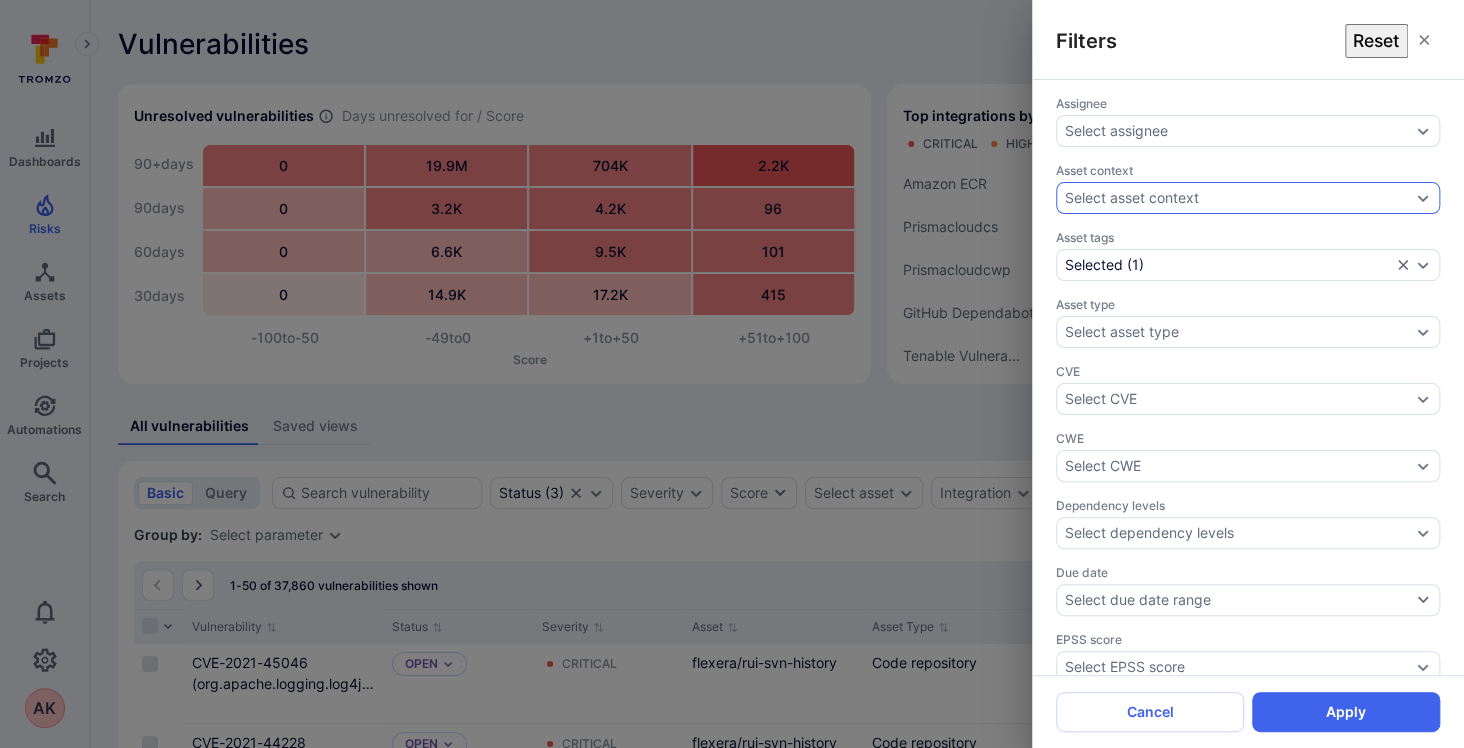 click on "Select asset context" at bounding box center [1132, 198] 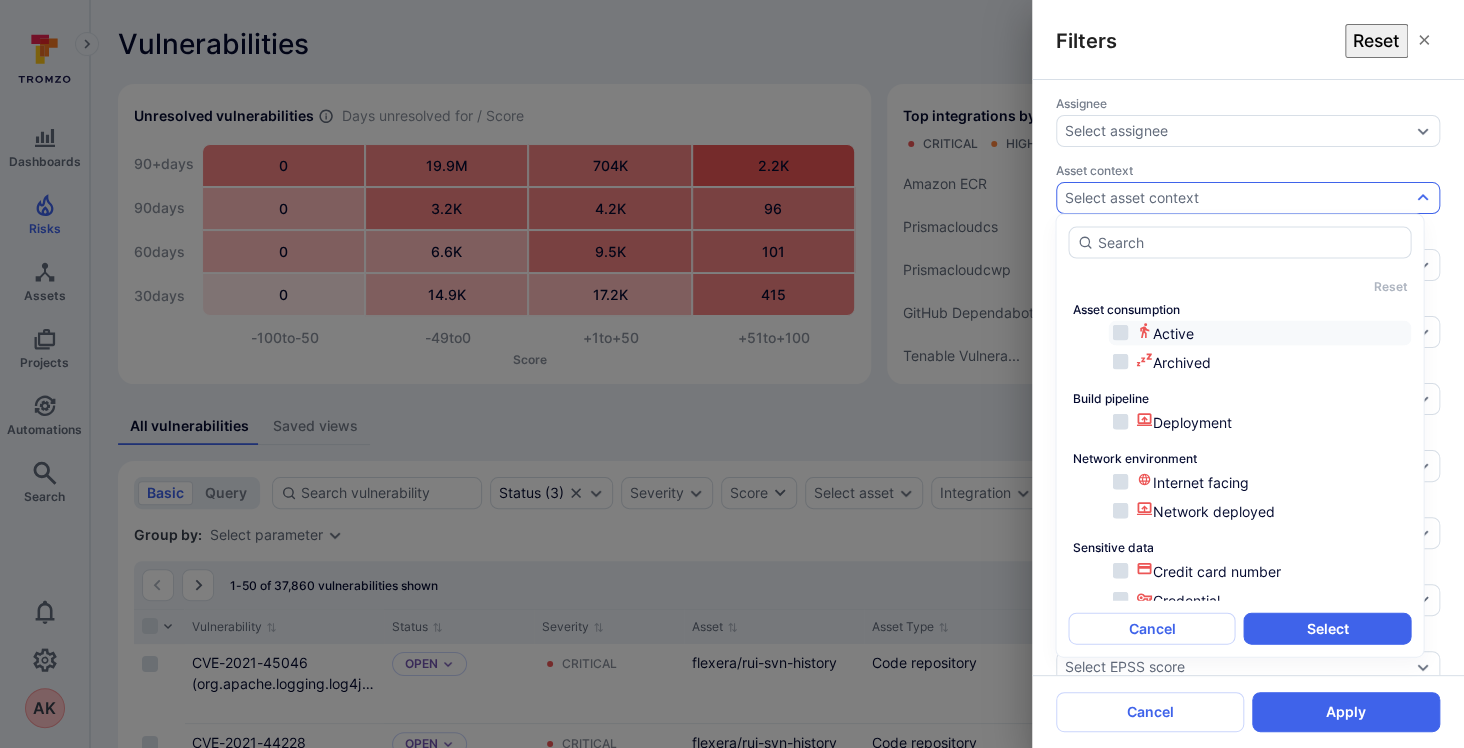 scroll, scrollTop: 58, scrollLeft: 0, axis: vertical 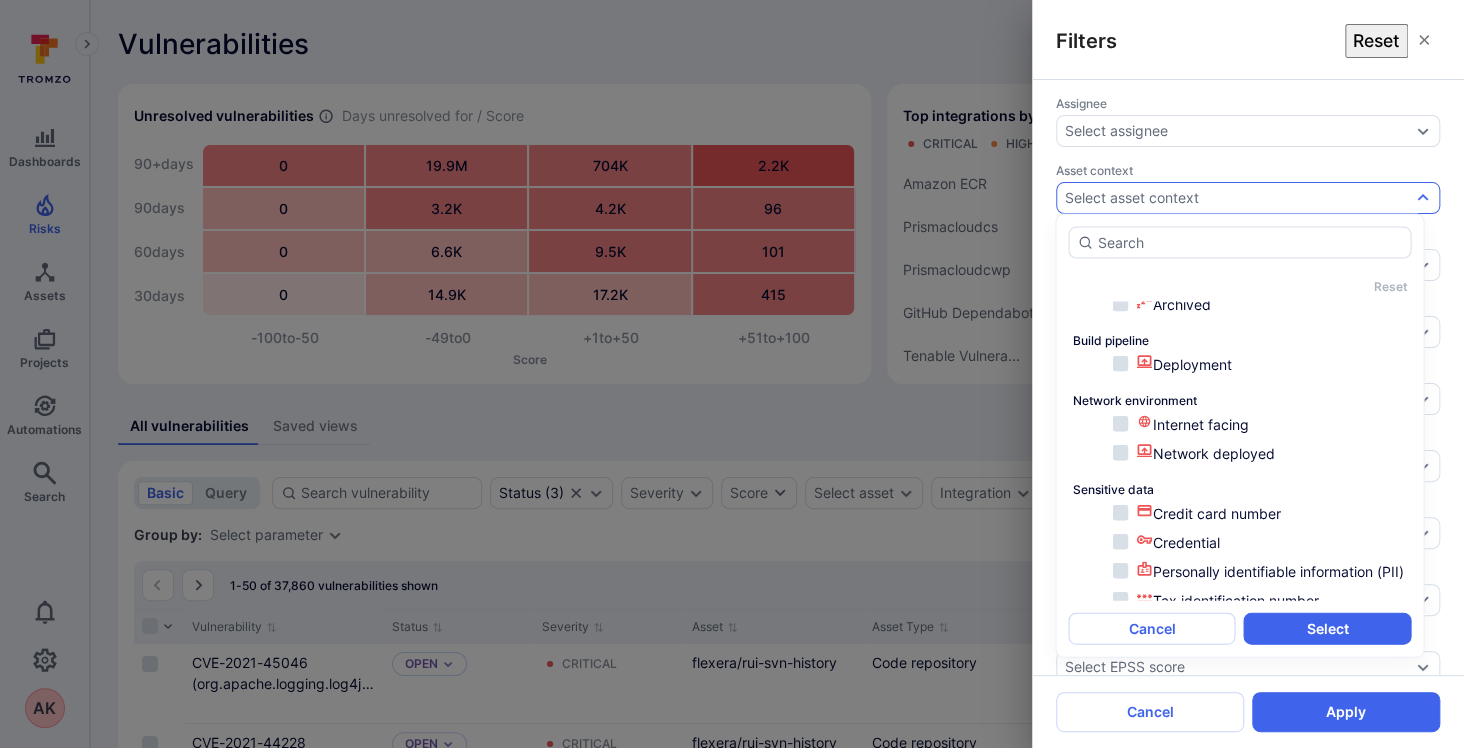 click on "Assignee Select assignee Asset context Select asset context Asset tags Selected  ( 1 ) Asset type Select asset type CVE Select CVE CWE Select CWE Dependency levels Select dependency levels Due date Select due date range EPSS score Select EPSS score Exploit available Select exploit availability Fix available Select fix availability KEV Select KEV Projects Select project Reachability Select reachability Scanner status Select scanner status Tags Select tags Vulnerable entity Select vulnerable entity Custom fields Select custom fields Overdue Select overdue" at bounding box center [1248, 377] 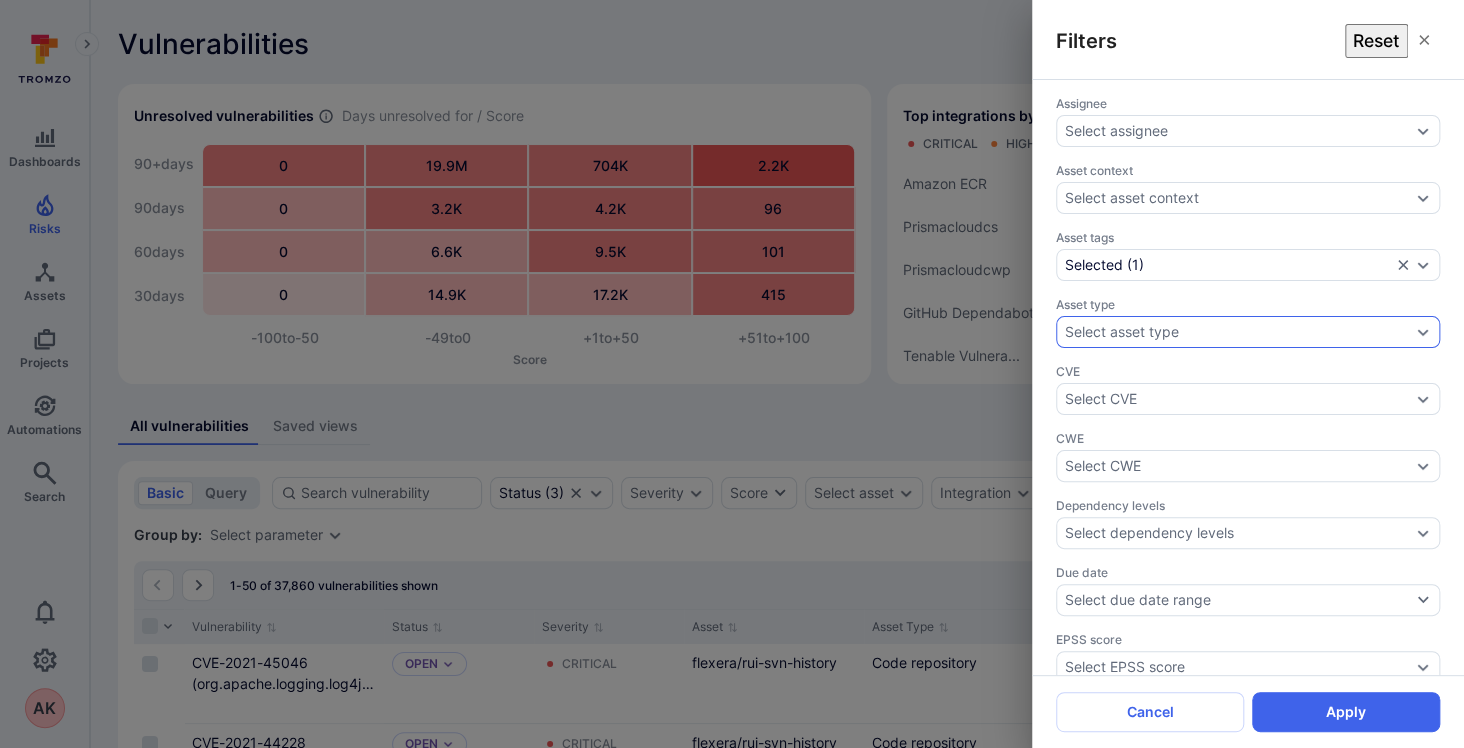 click on "Select asset type" at bounding box center (1248, 332) 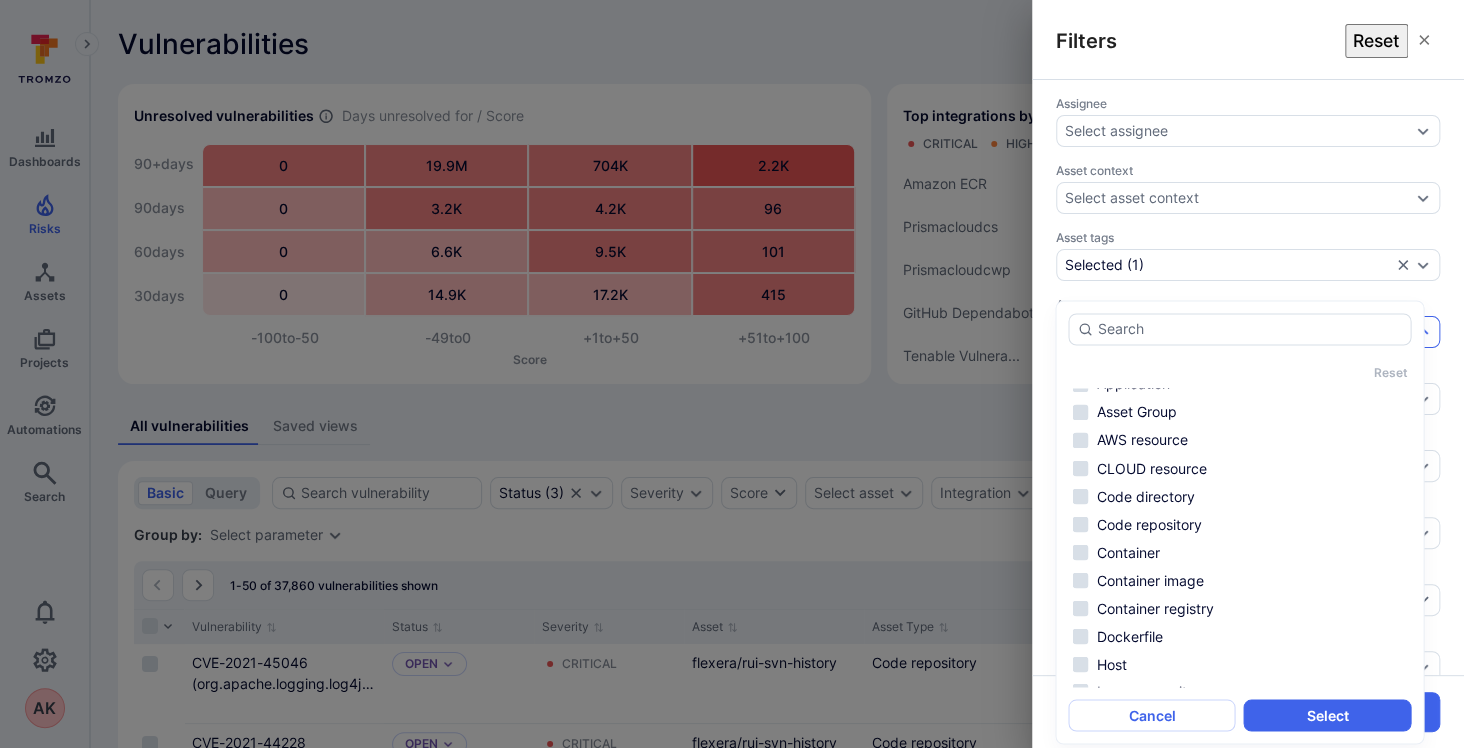 scroll, scrollTop: 0, scrollLeft: 0, axis: both 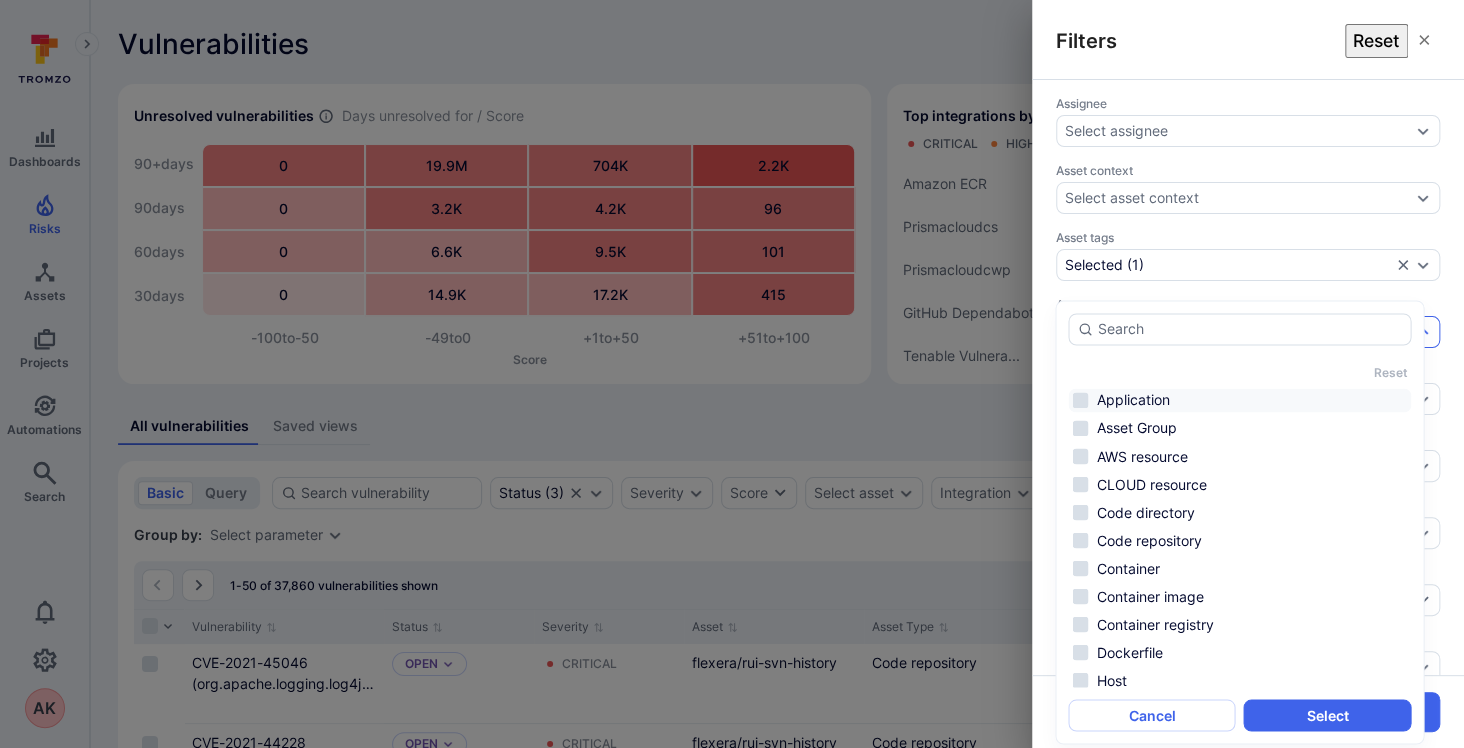 click on "Application" at bounding box center [1239, 400] 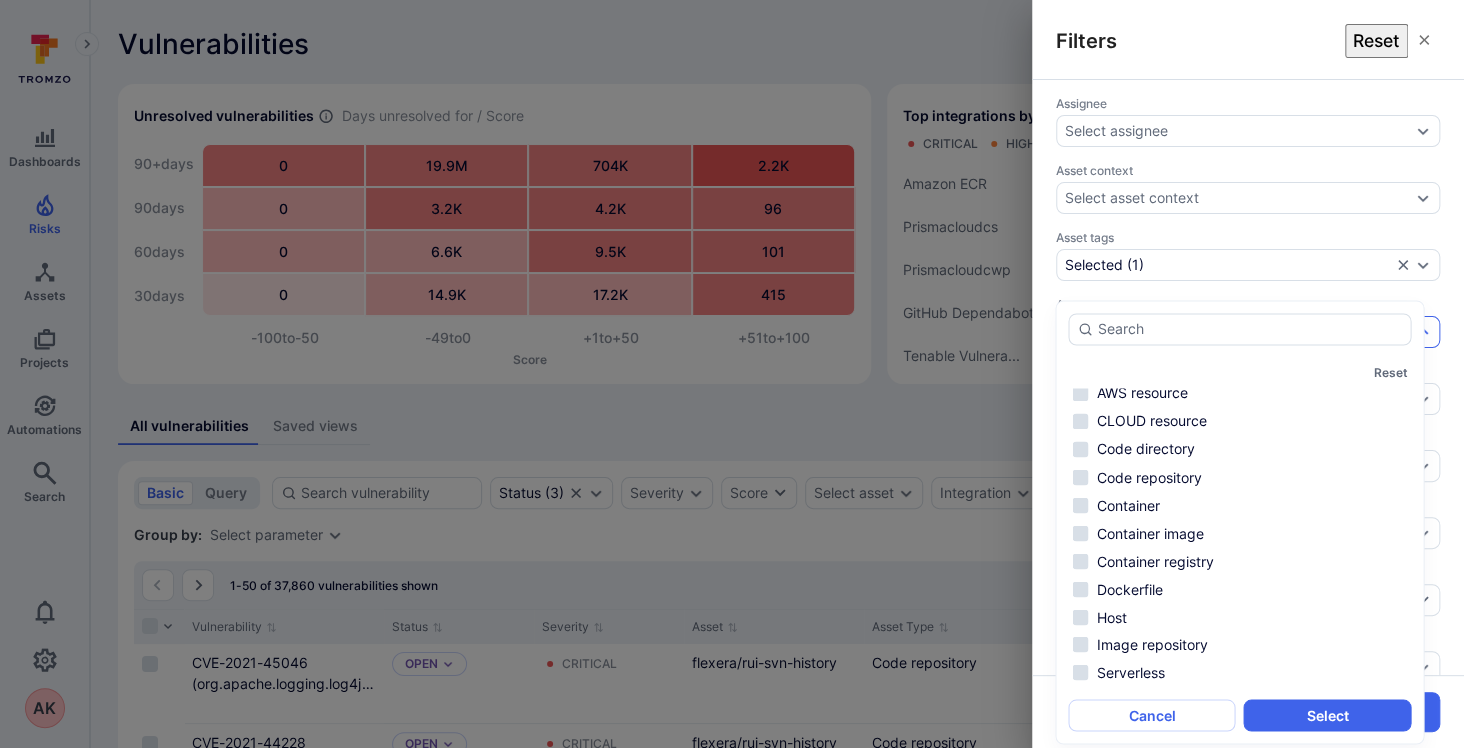 scroll, scrollTop: 0, scrollLeft: 0, axis: both 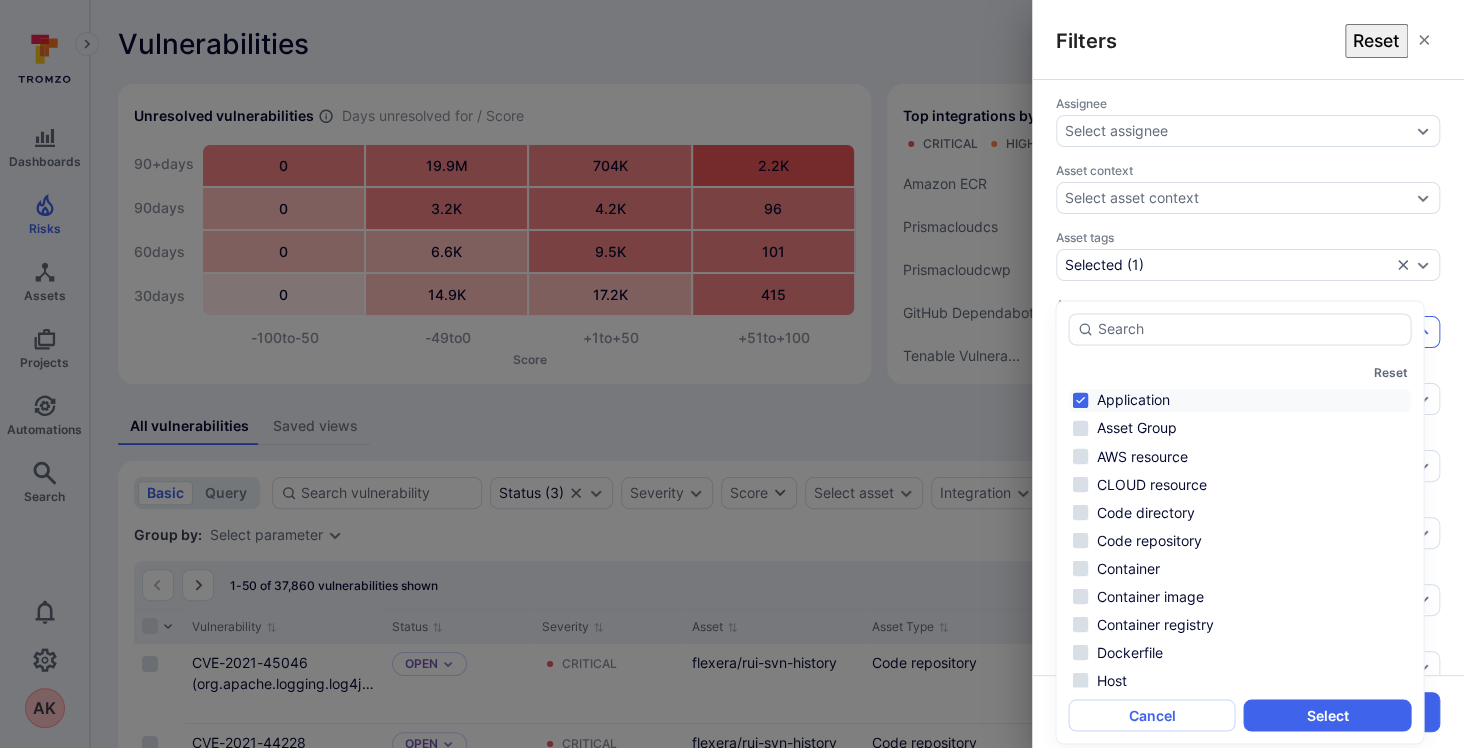 click on "Application" at bounding box center [1239, 400] 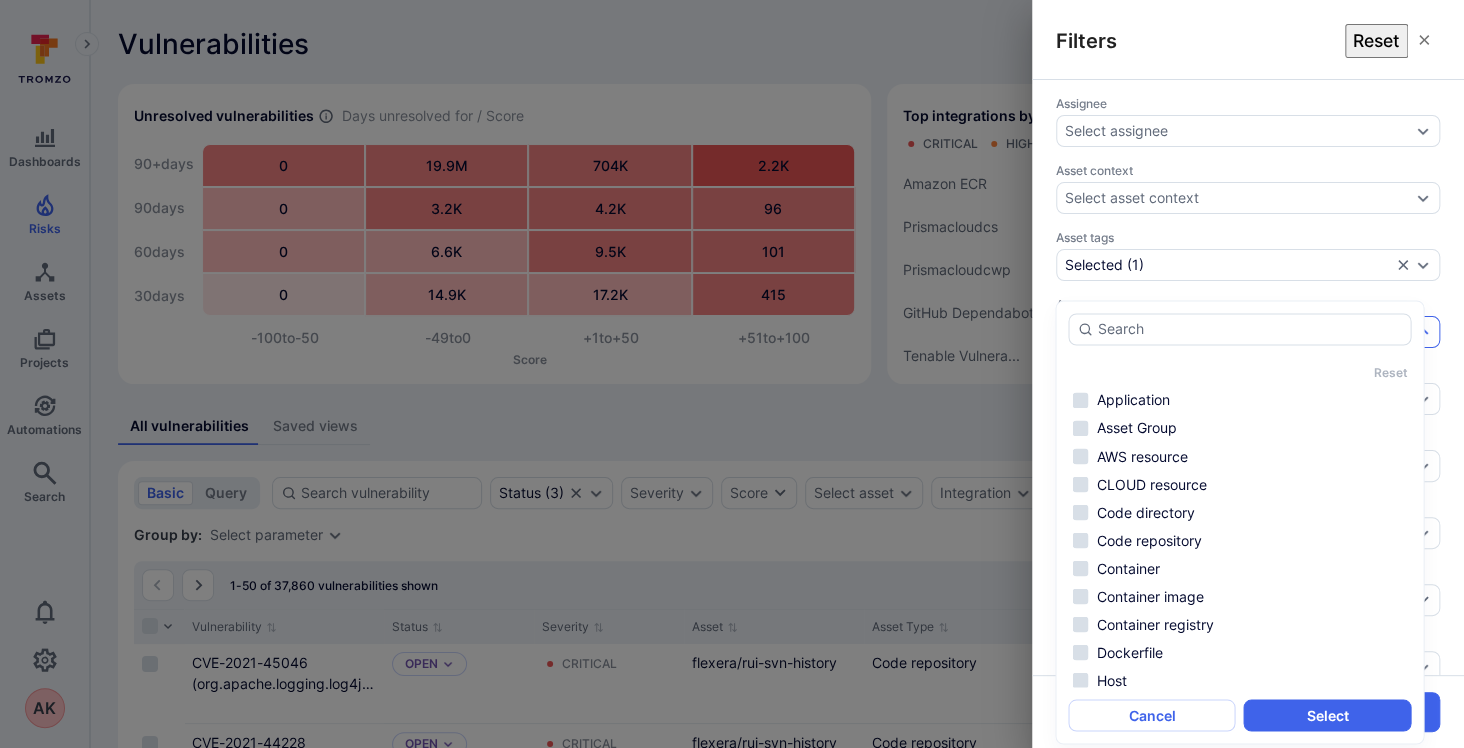 click on "Assignee Select assignee Asset context Select asset context Asset tags Selected  ( 1 ) Asset type Select asset type CVE Select CVE CWE Select CWE Dependency levels Select dependency levels Due date Select due date range EPSS score Select EPSS score Exploit available Select exploit availability Fix available Select fix availability KEV Select KEV Projects Select project Reachability Select reachability Scanner status Select scanner status Tags Select tags Vulnerable entity Select vulnerable entity Custom fields Select custom fields Overdue Select overdue" at bounding box center [1248, 377] 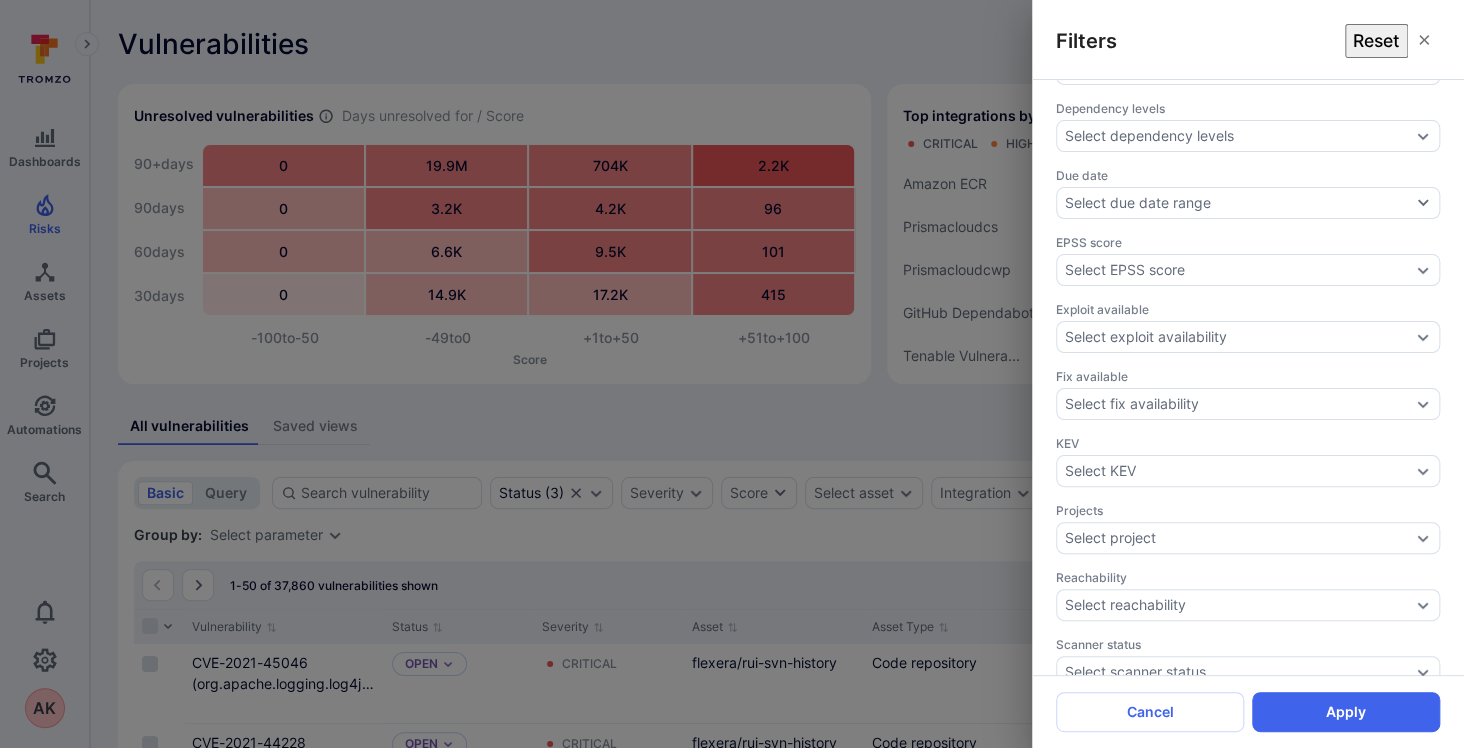 scroll, scrollTop: 400, scrollLeft: 0, axis: vertical 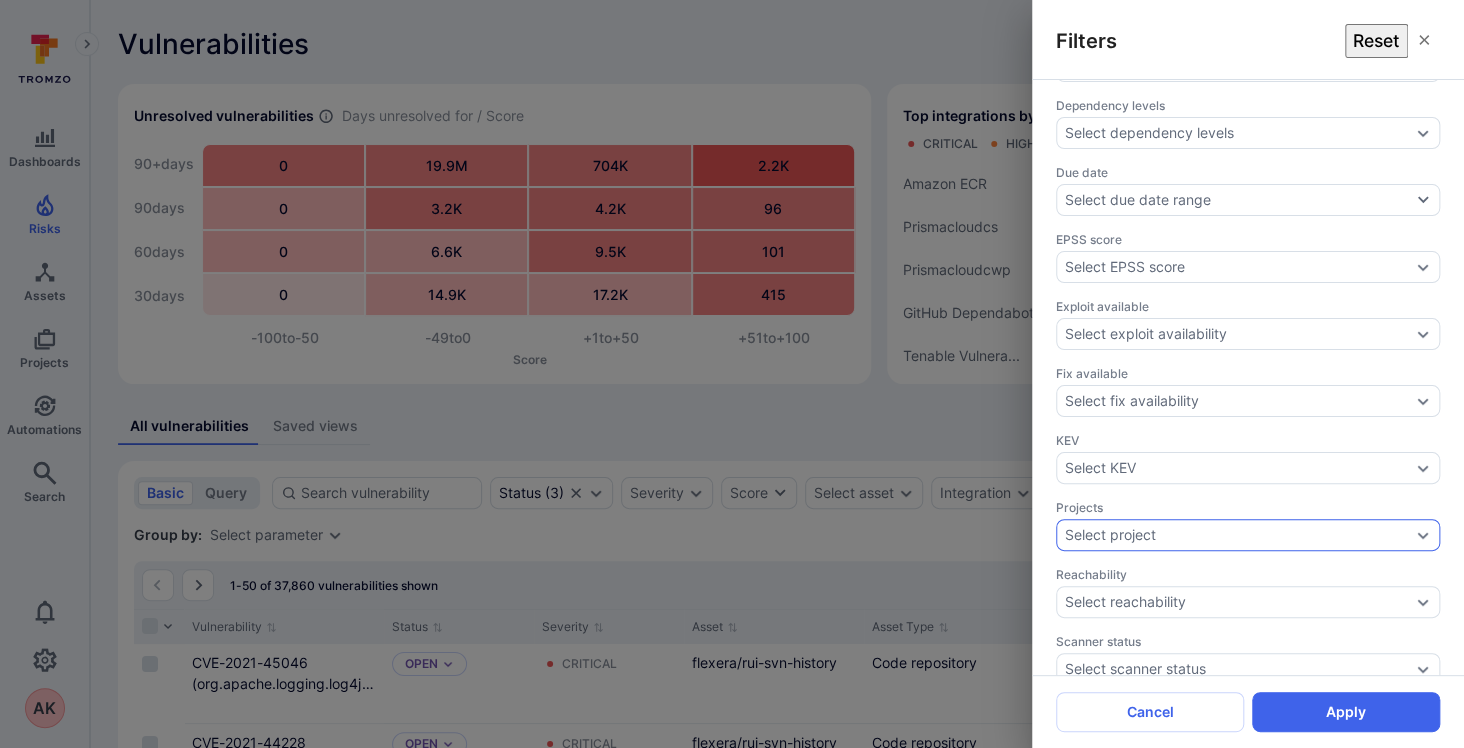 click on "Select project" at bounding box center (1110, 535) 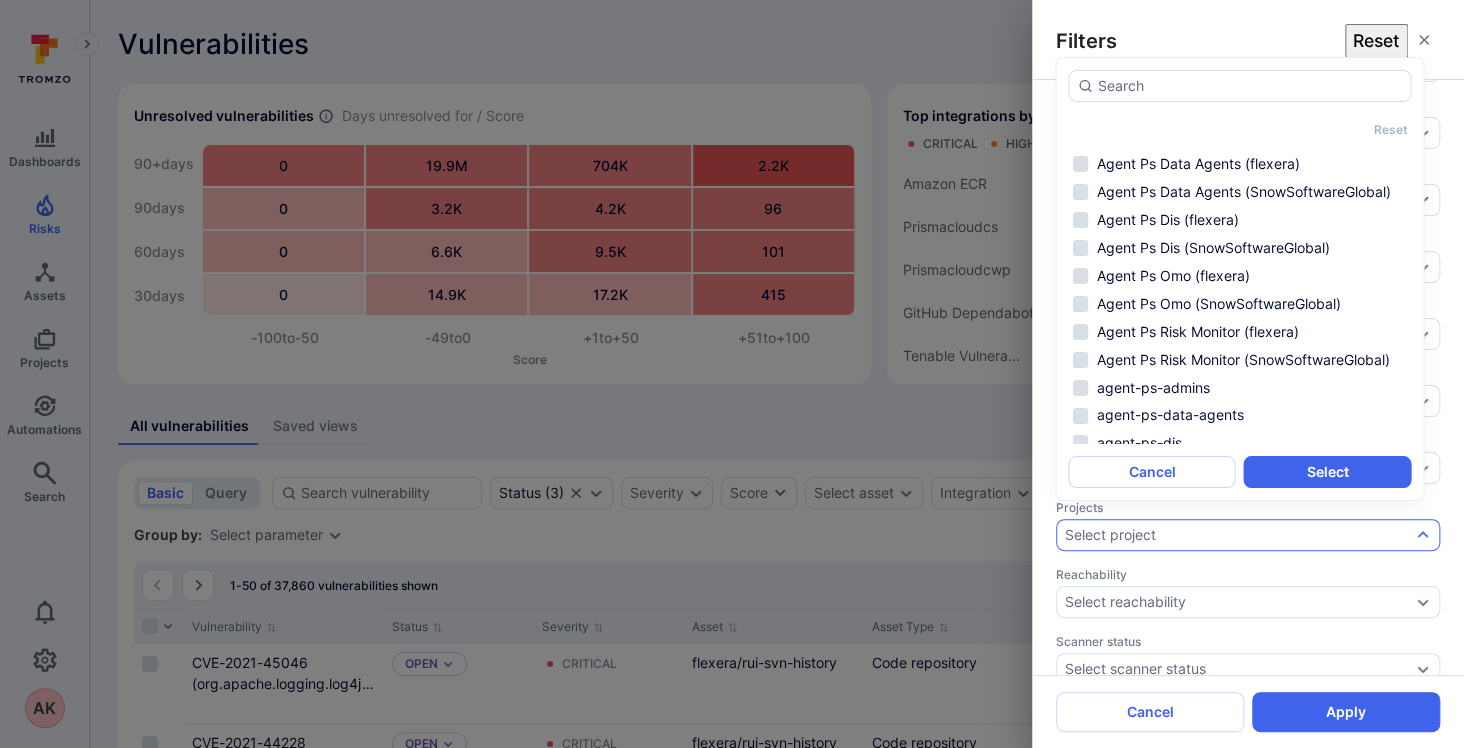 scroll, scrollTop: 600, scrollLeft: 0, axis: vertical 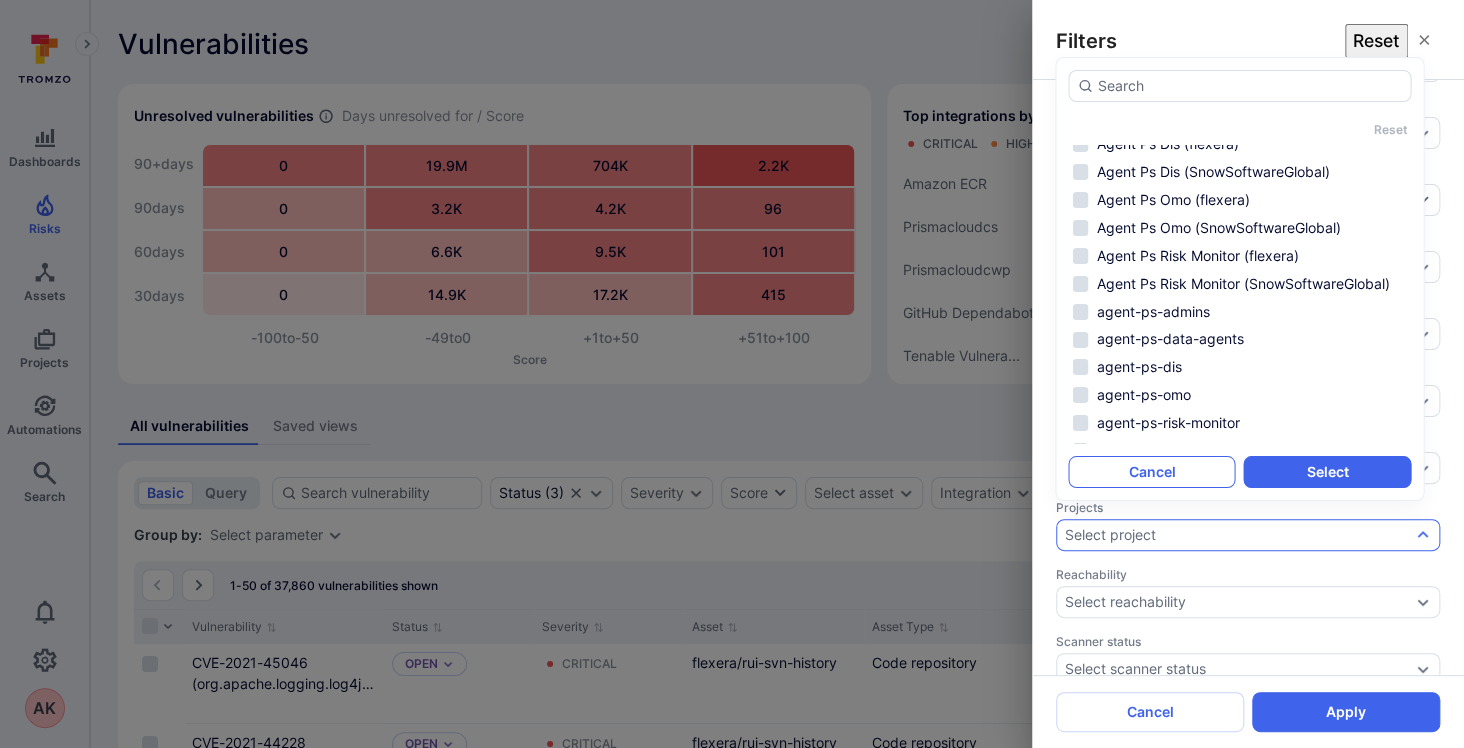 click on "Cancel" at bounding box center (1151, 472) 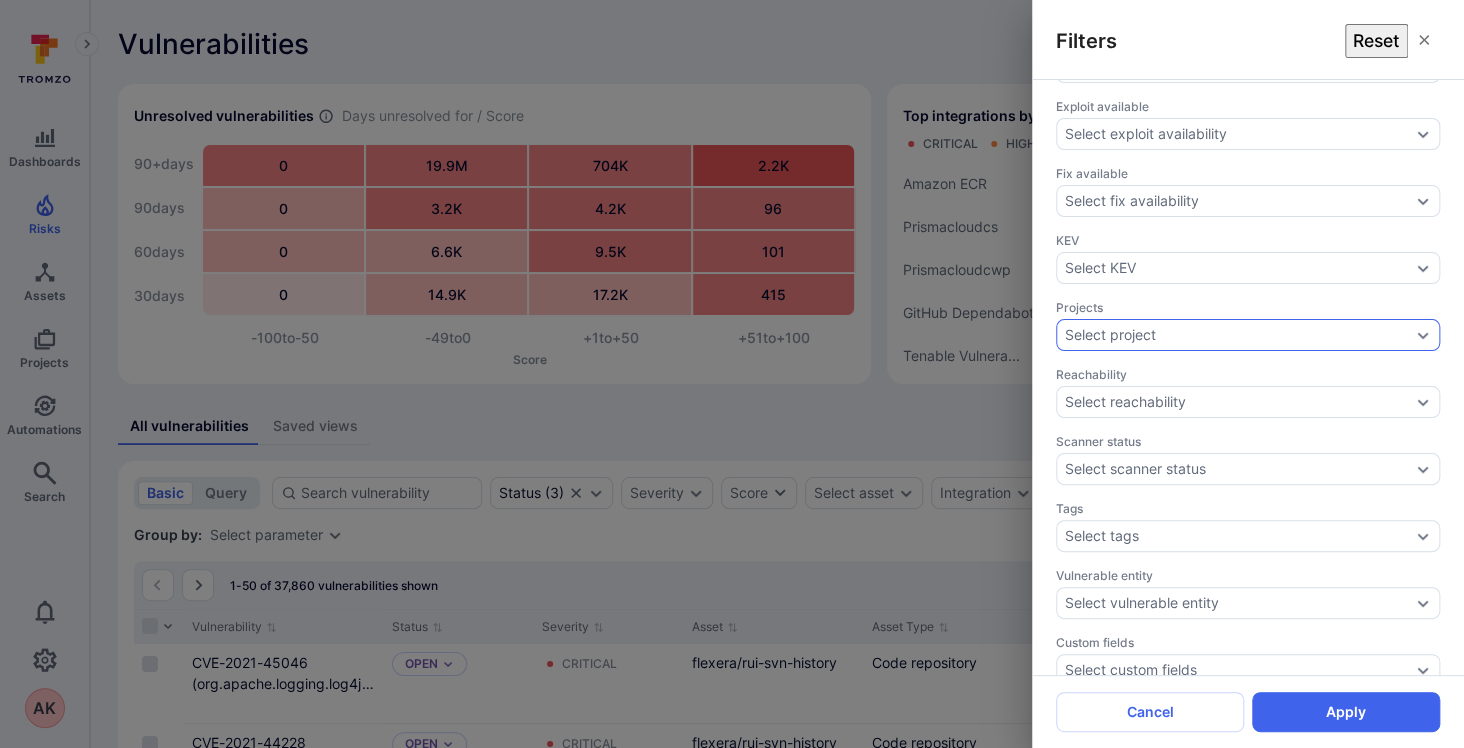 scroll, scrollTop: 672, scrollLeft: 0, axis: vertical 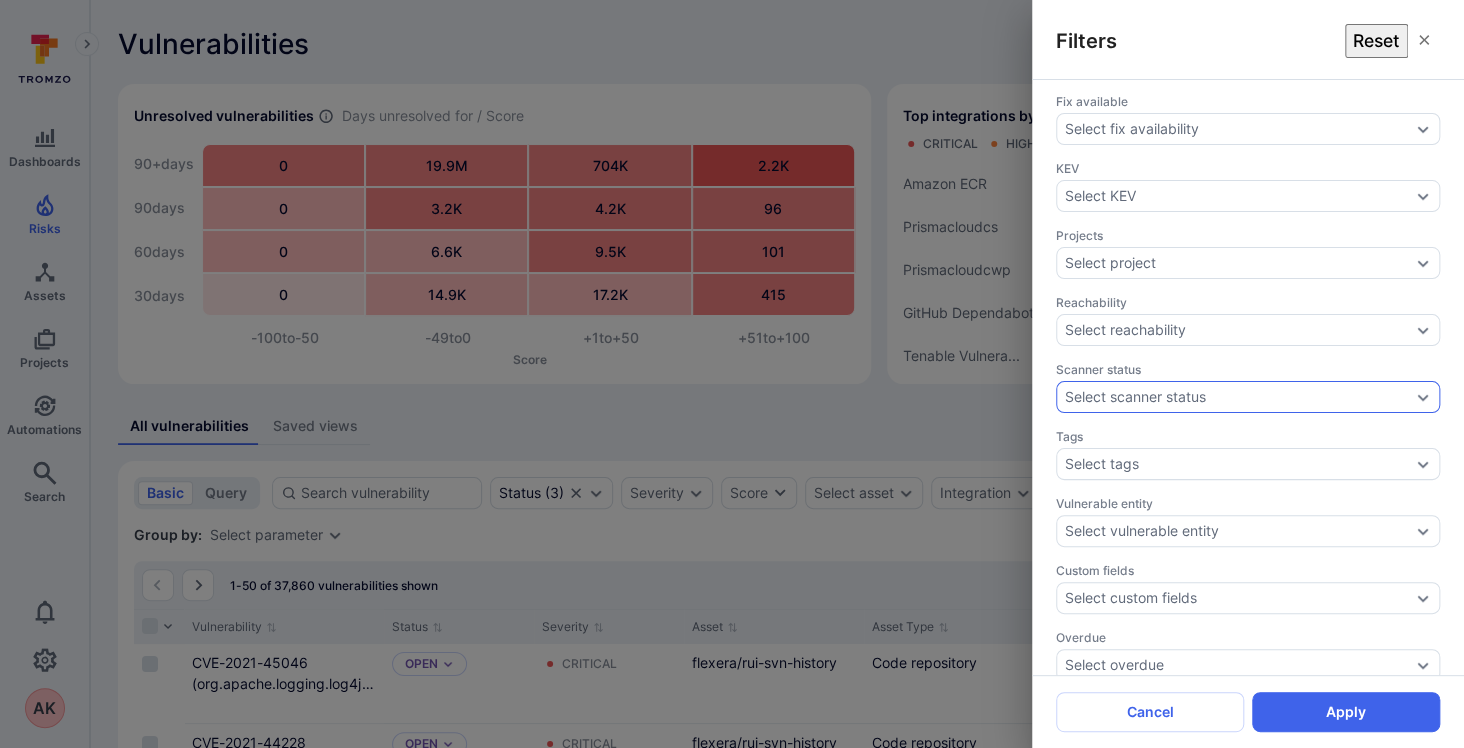 click on "Select scanner status" at bounding box center (1135, 397) 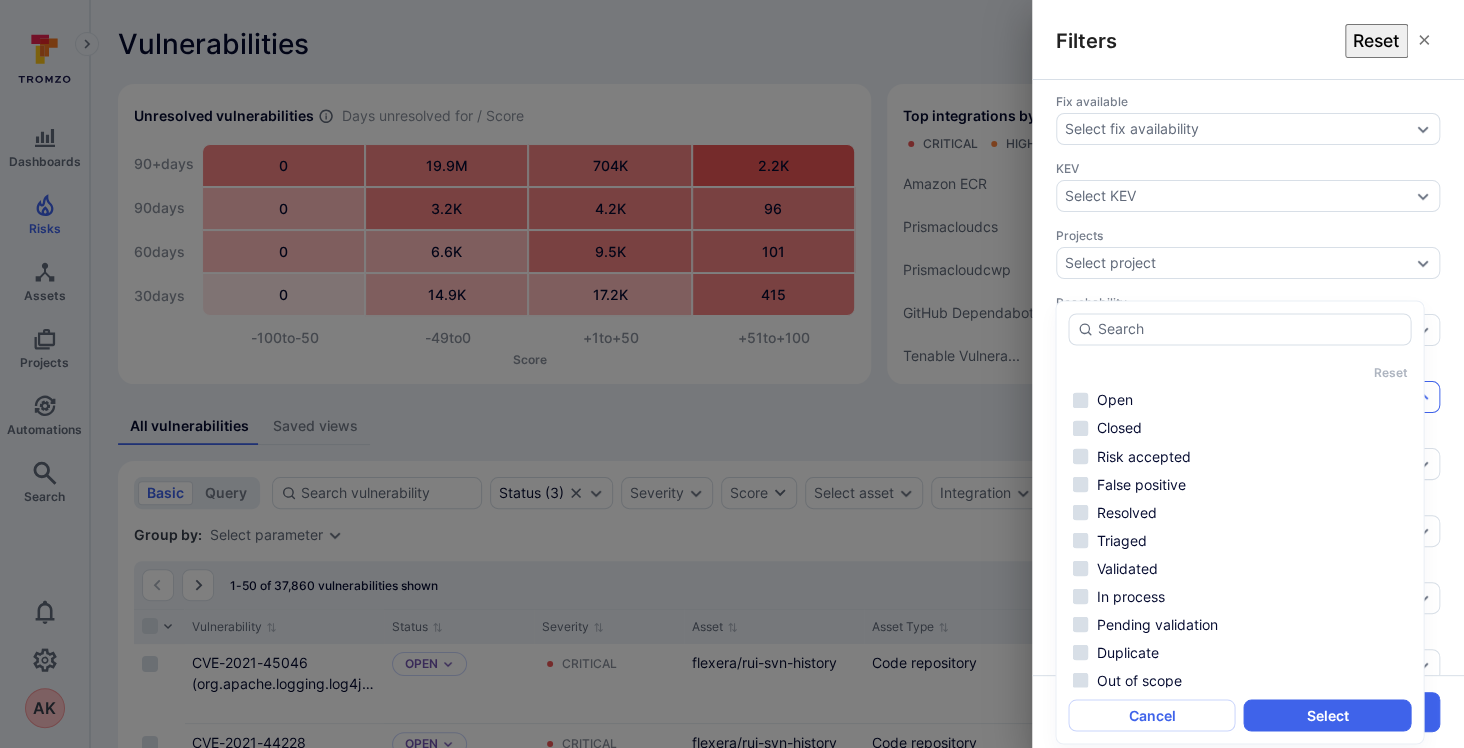 click on "Assignee Select assignee Asset context Select asset context Asset tags Selected  ( 1 ) Asset type Select asset type CVE Select CVE CWE Select CWE Dependency levels Select dependency levels Due date Select due date range EPSS score Select EPSS score Exploit available Select exploit availability Fix available Select fix availability KEV Select KEV Projects Select project Reachability Select reachability Scanner status Select scanner status Tags Select tags Vulnerable entity Select vulnerable entity Custom fields Select custom fields Overdue Select overdue" at bounding box center [1248, 377] 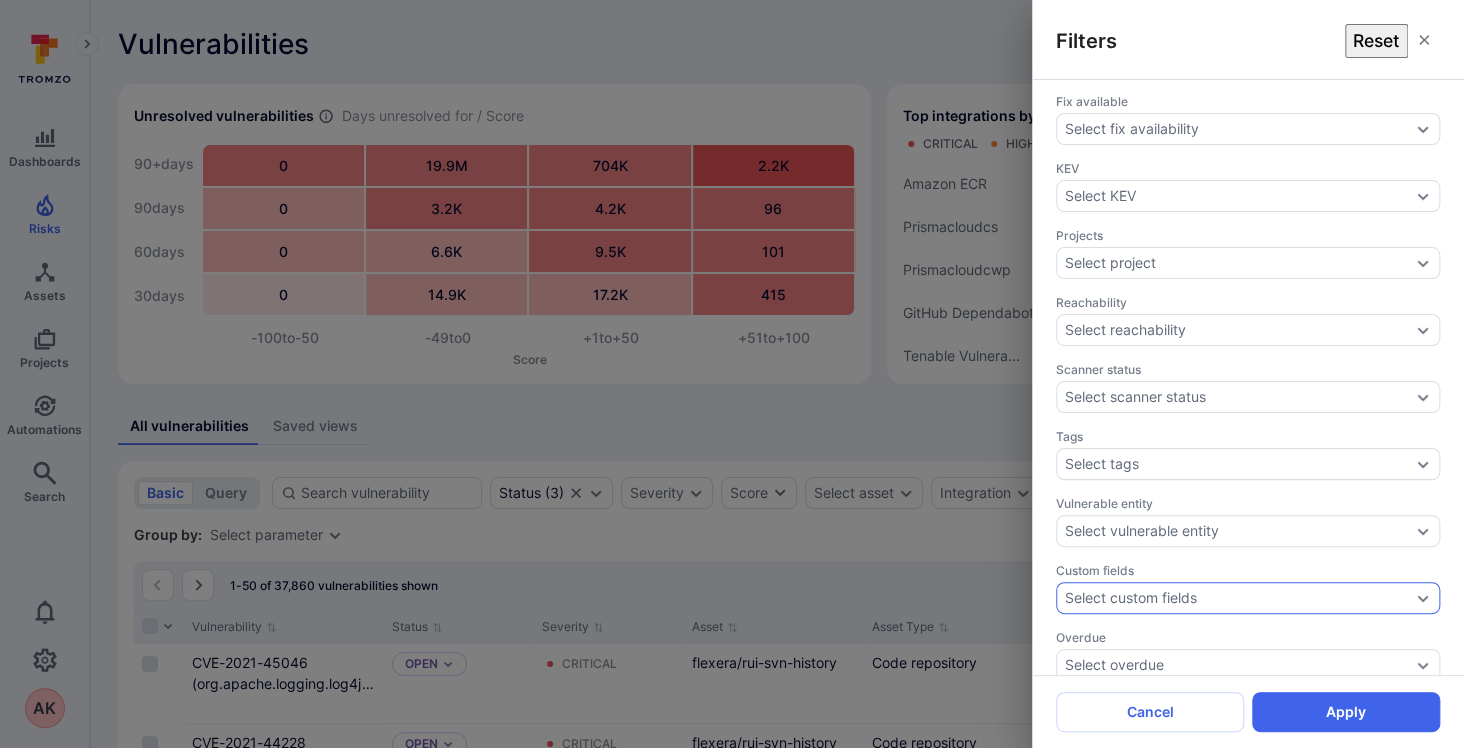 click on "Select custom fields" at bounding box center (1131, 598) 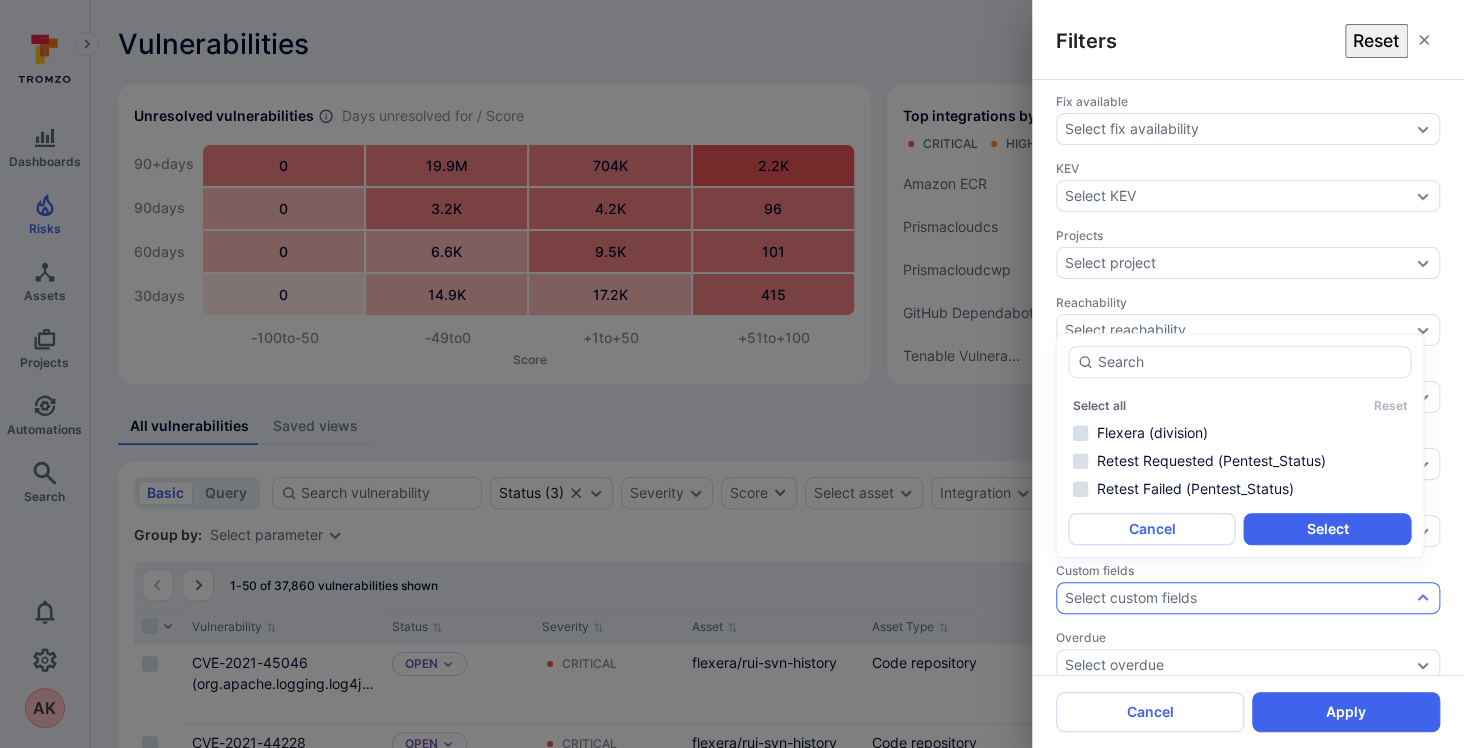 click on "Assignee Select assignee Asset context Select asset context Asset tags Selected  ( 1 ) Asset type Select asset type CVE Select CVE CWE Select CWE Dependency levels Select dependency levels Due date Select due date range EPSS score Select EPSS score Exploit available Select exploit availability Fix available Select fix availability KEV Select KEV Projects Select project Reachability Select reachability Scanner status Select scanner status Tags Select tags Vulnerable entity Select vulnerable entity Custom fields Select custom fields Overdue Select overdue" at bounding box center (1248, 377) 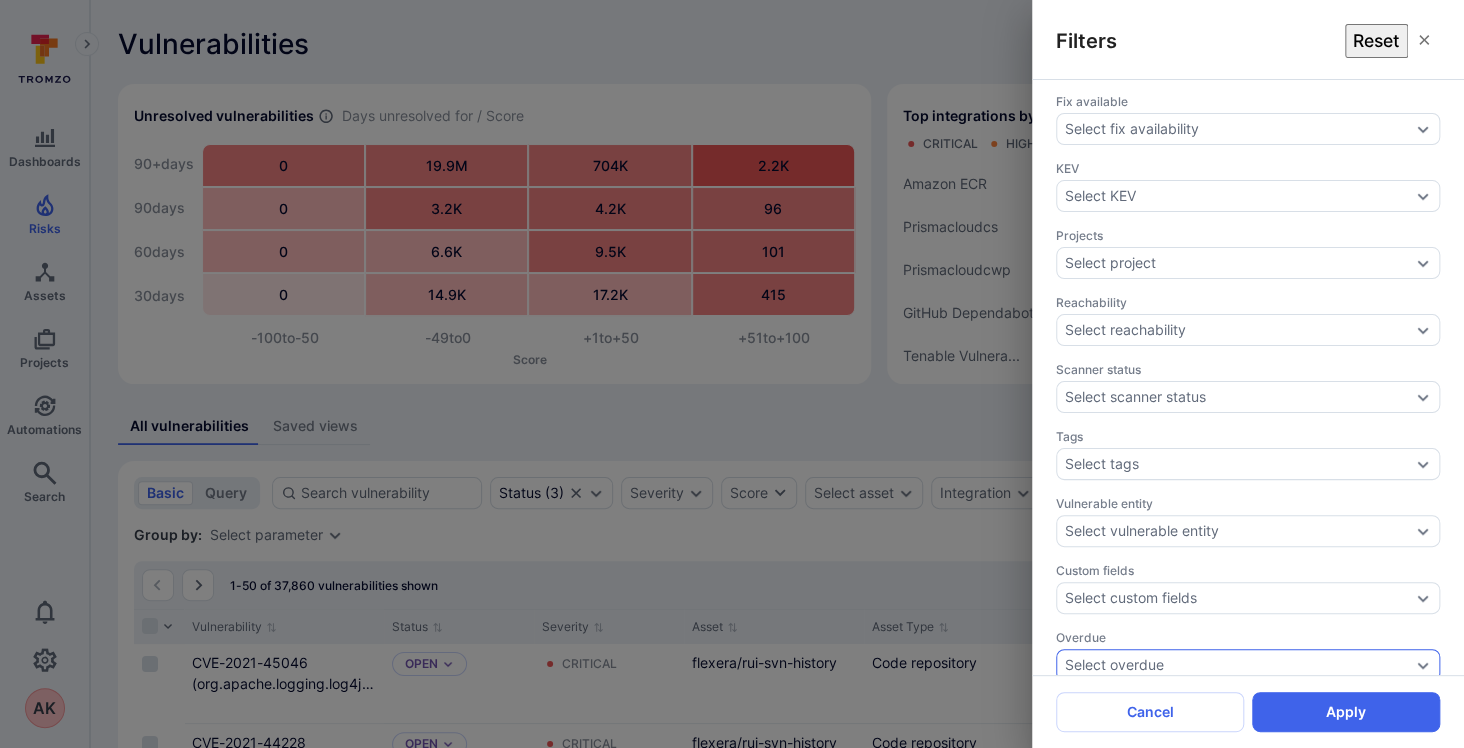 scroll, scrollTop: 0, scrollLeft: 0, axis: both 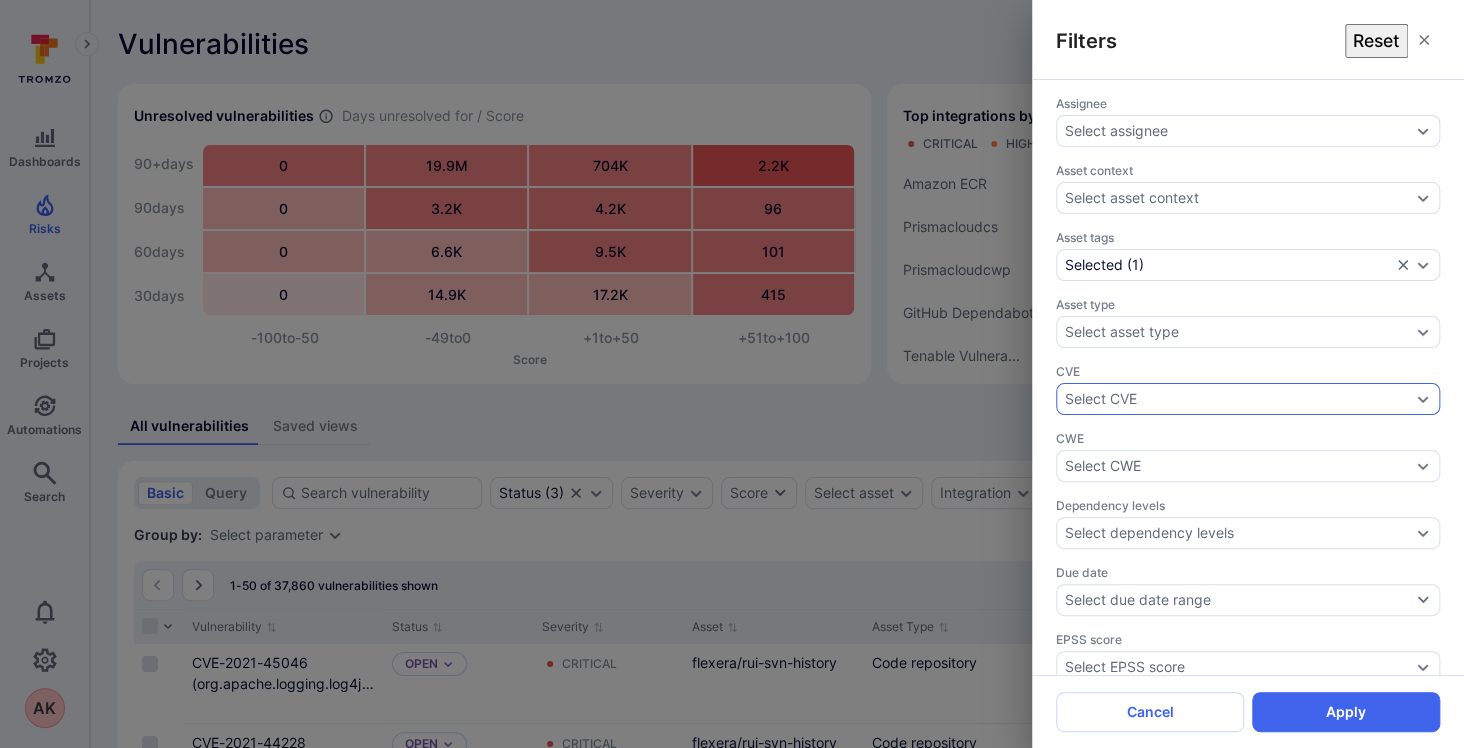 click on "Select CVE" at bounding box center (1248, 399) 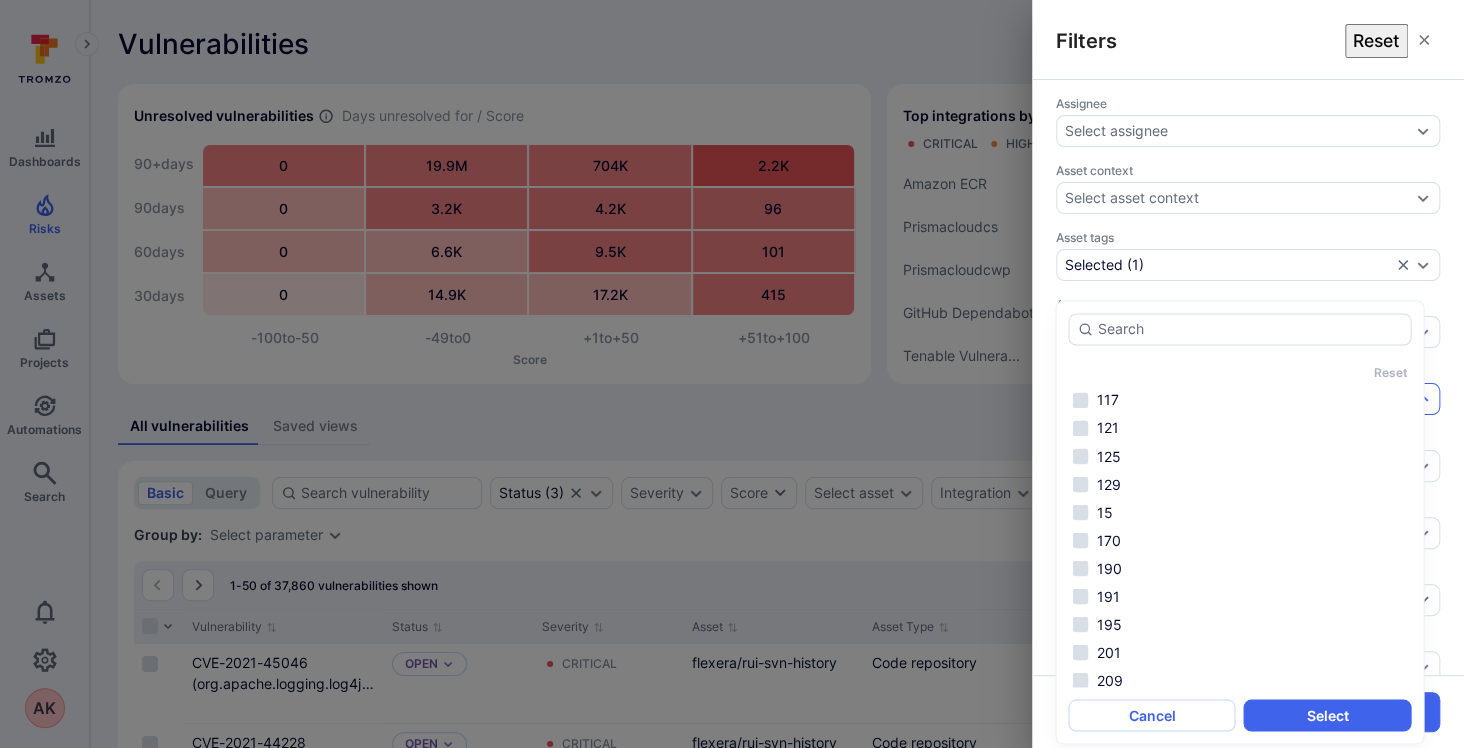click on "Selected  ( 1 )" at bounding box center (1248, 265) 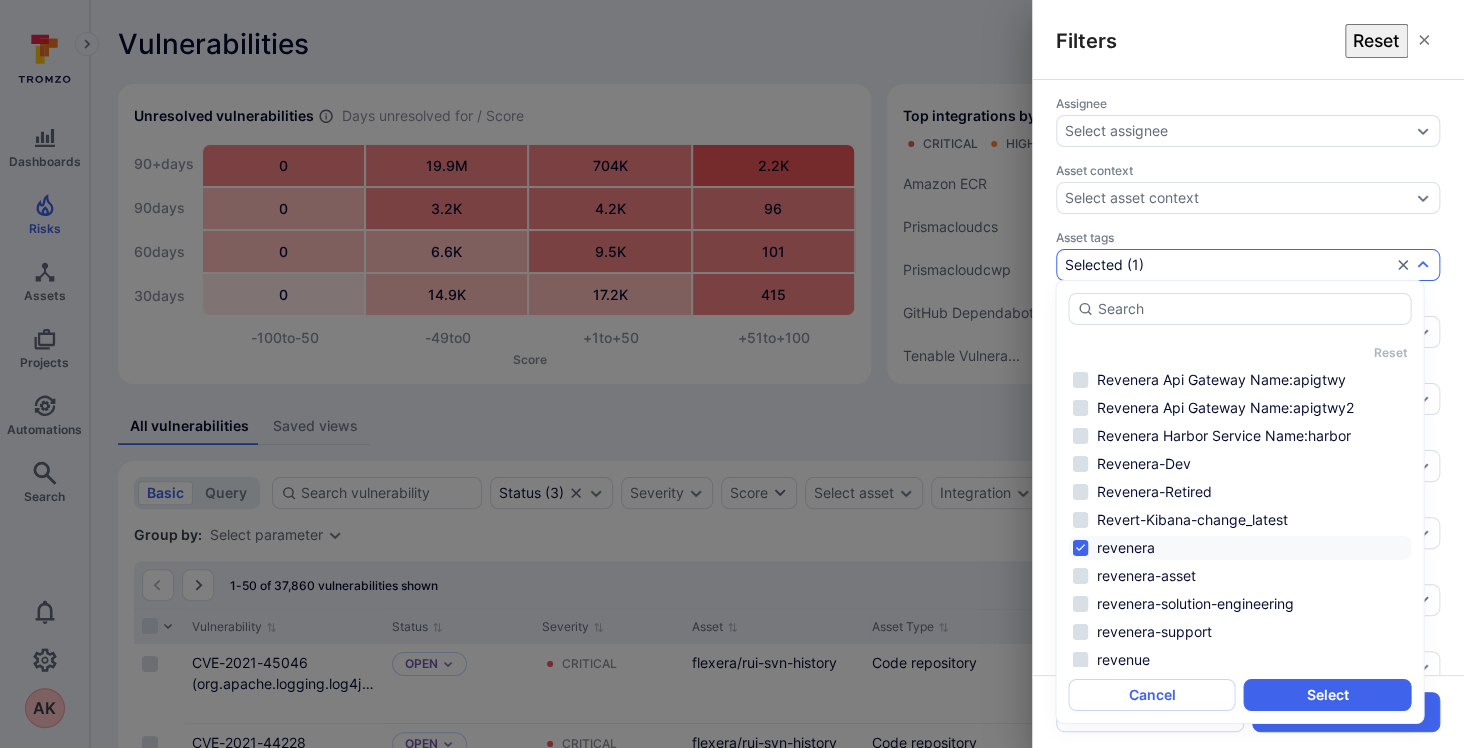 click on "Assignee Select assignee Asset context Select asset context Asset tags Selected  ( 1 ) Asset type Select asset type CVE Select CVE CWE Select CWE Dependency levels Select dependency levels Due date Select due date range EPSS score Select EPSS score Exploit available Select exploit availability Fix available Select fix availability KEV Select KEV Projects Select project Reachability Select reachability Scanner status Select scanner status Tags Select tags Vulnerable entity Select vulnerable entity Custom fields Select custom fields Overdue Select overdue" at bounding box center (1248, 377) 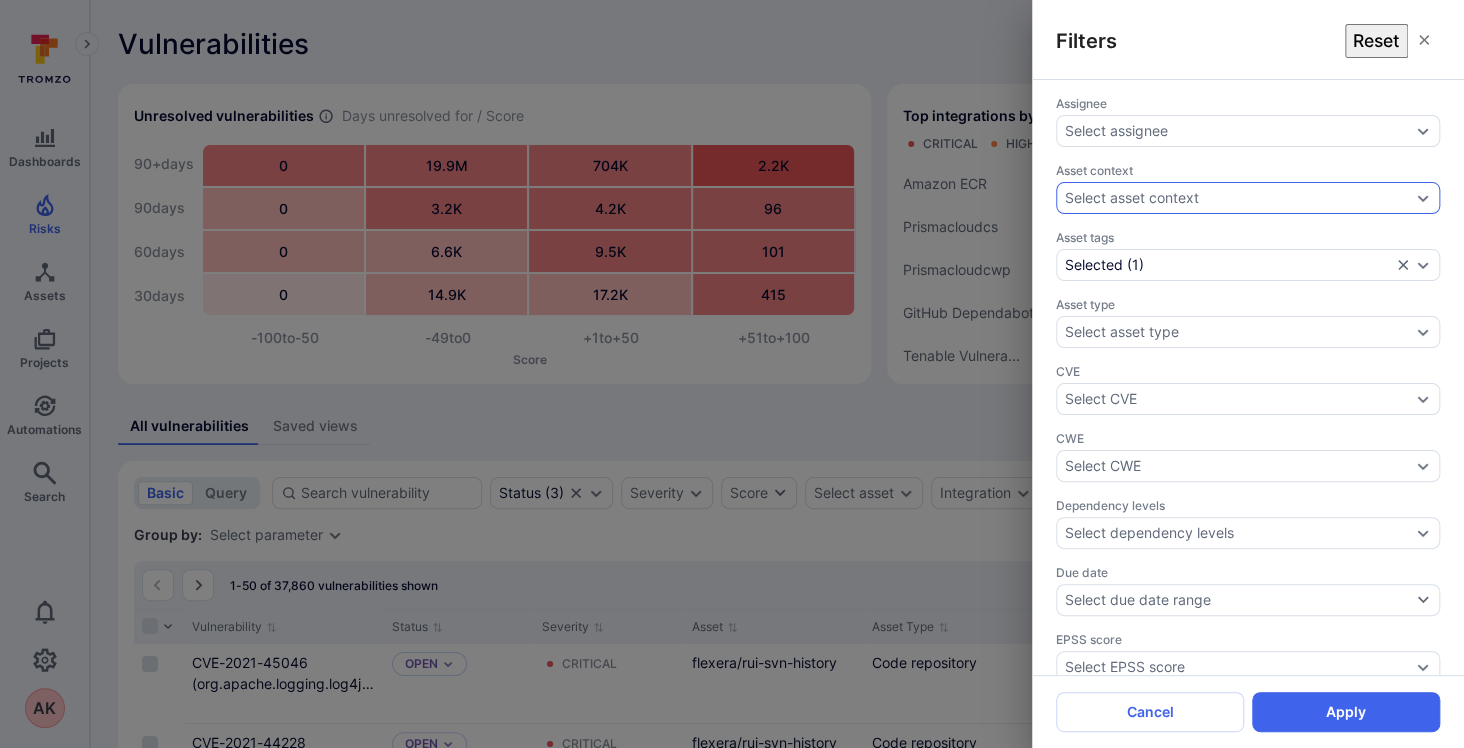 click on "Select asset context" at bounding box center (1132, 198) 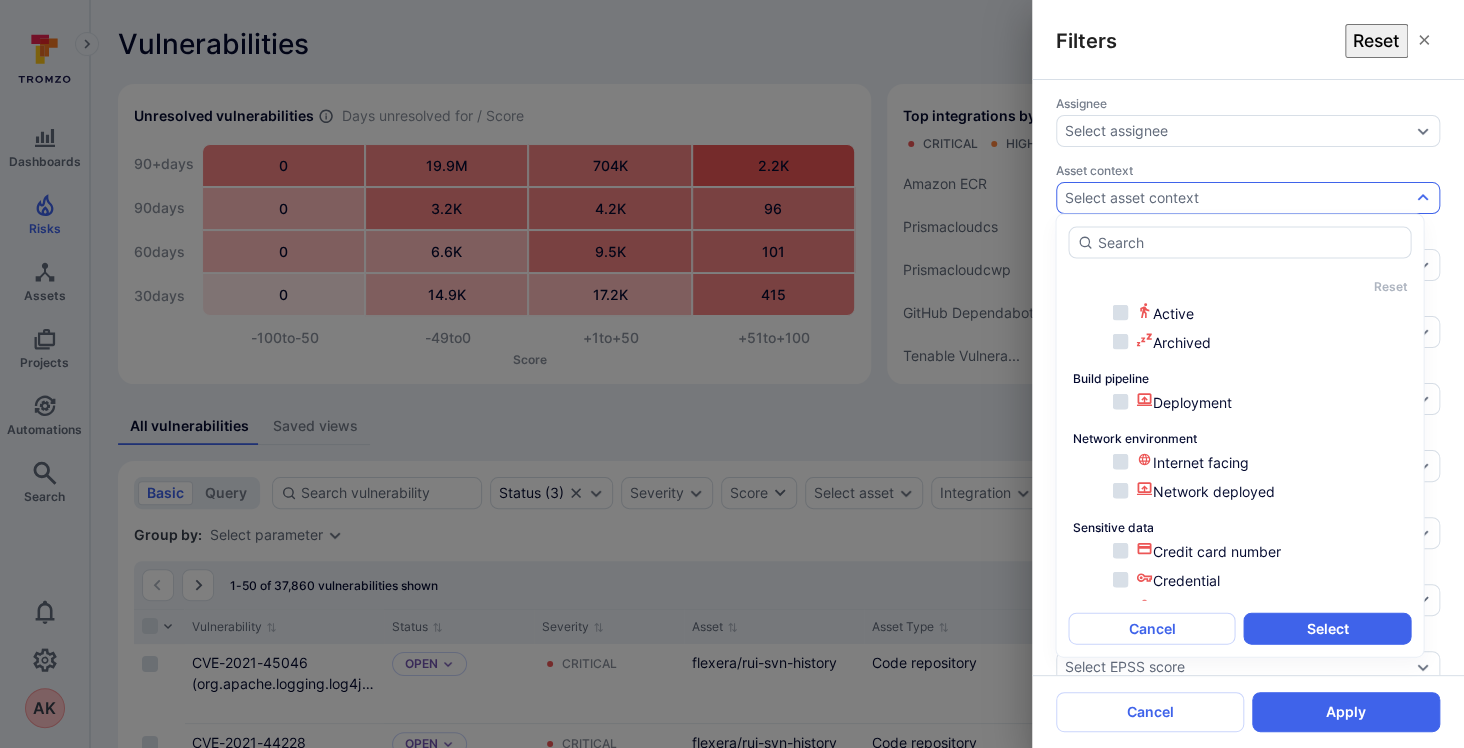 scroll, scrollTop: 0, scrollLeft: 0, axis: both 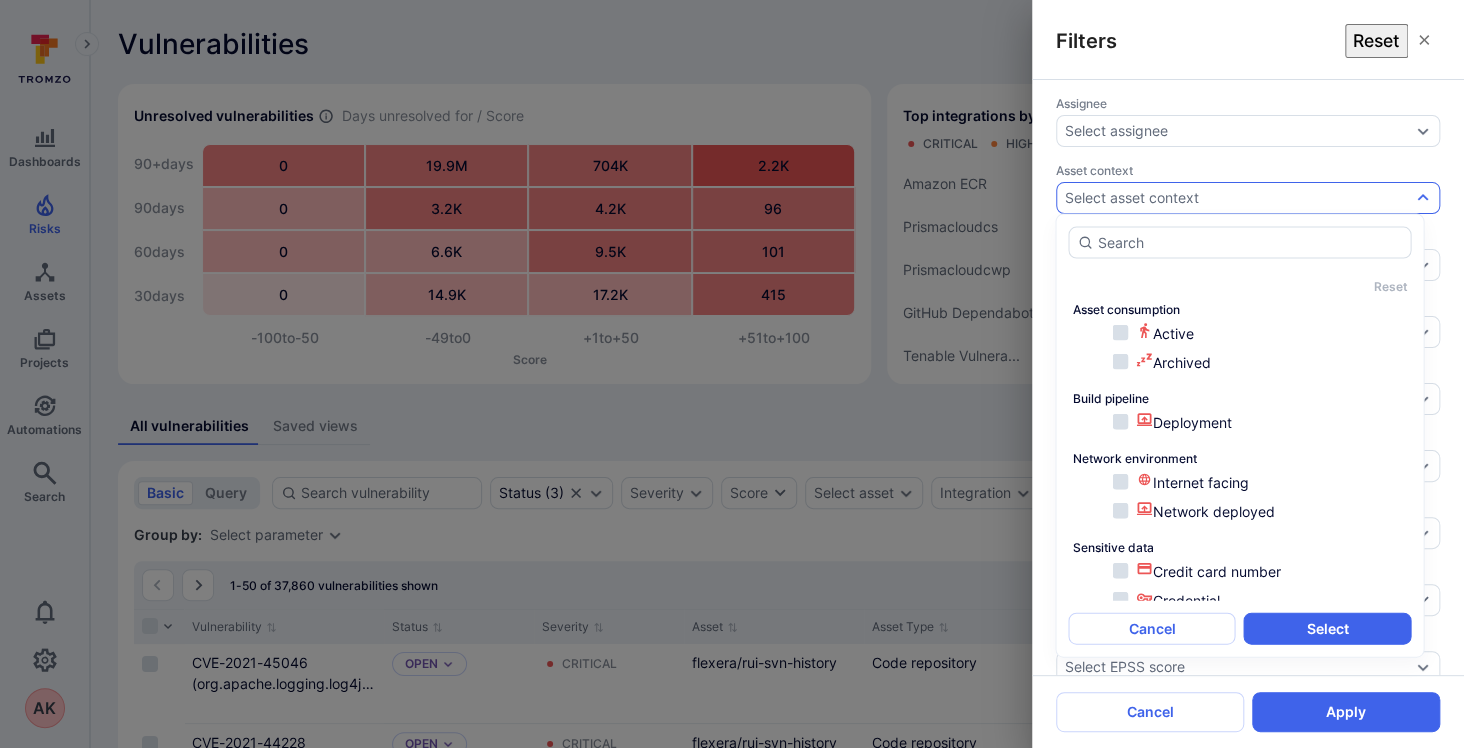 click on "Assignee Select assignee Asset context Select asset context Asset tags Selected  ( 1 ) Asset type Select asset type CVE Select CVE CWE Select CWE Dependency levels Select dependency levels Due date Select due date range EPSS score Select EPSS score Exploit available Select exploit availability Fix available Select fix availability KEV Select KEV Projects Select project Reachability Select reachability Scanner status Select scanner status Tags Select tags Vulnerable entity Select vulnerable entity Custom fields Select custom fields Overdue Select overdue" at bounding box center (1248, 377) 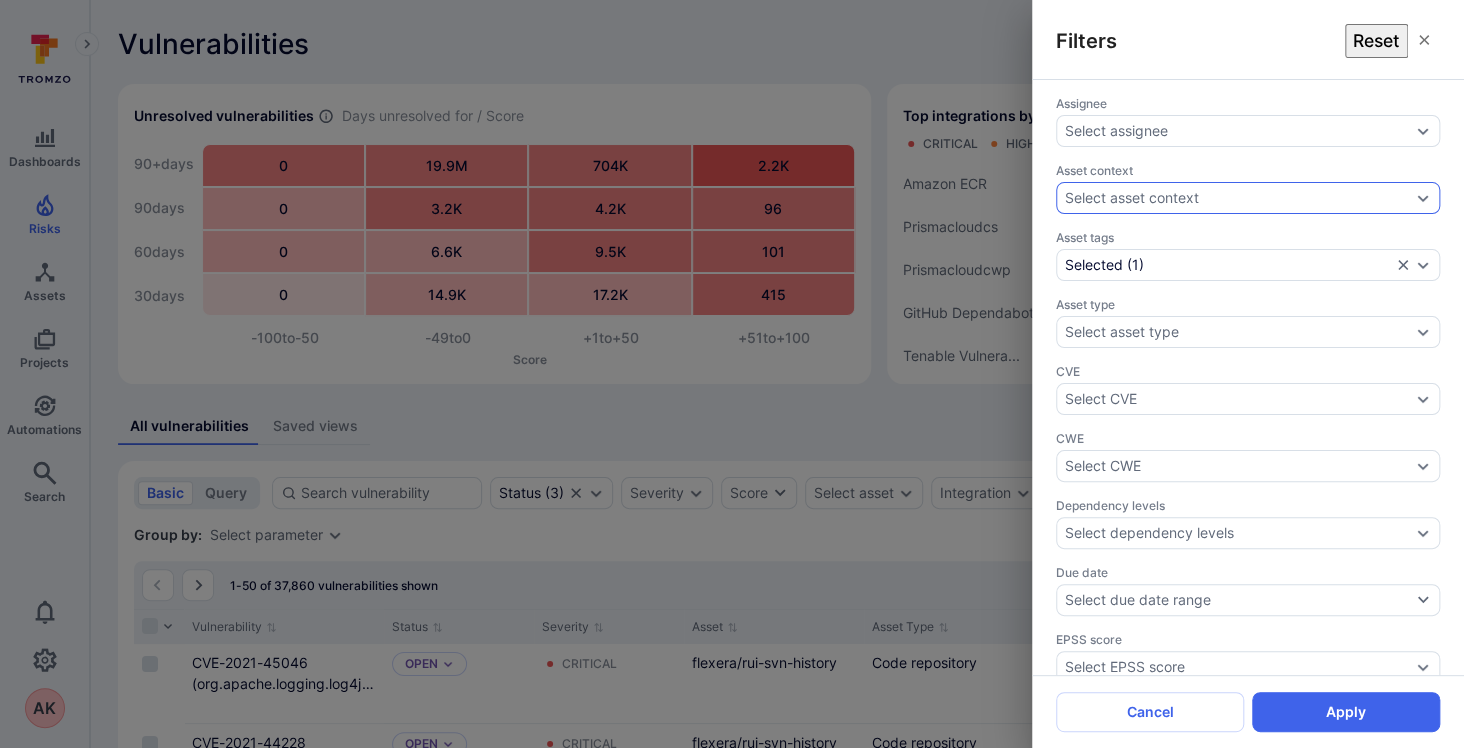 click on "Select asset context" at bounding box center [1132, 198] 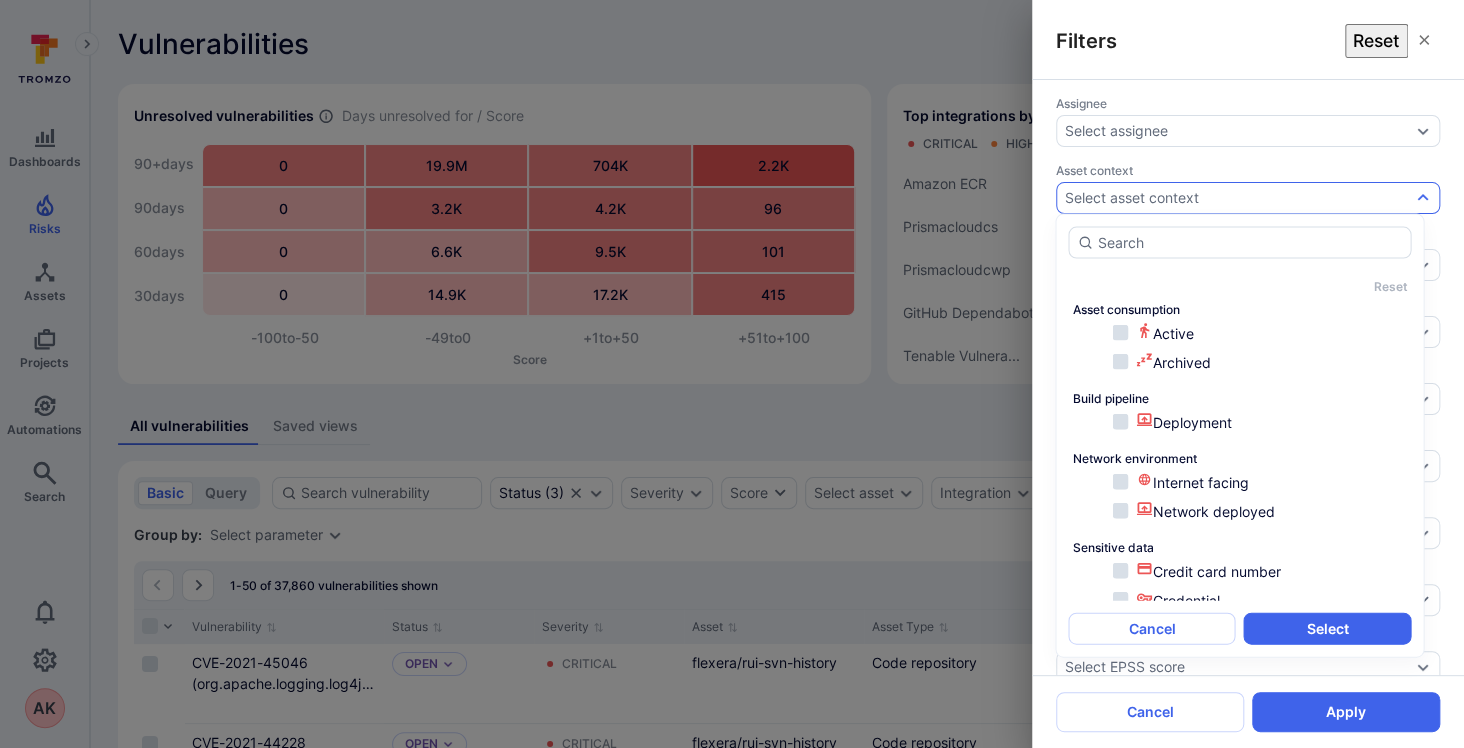 click on "Select asset context" at bounding box center [1132, 198] 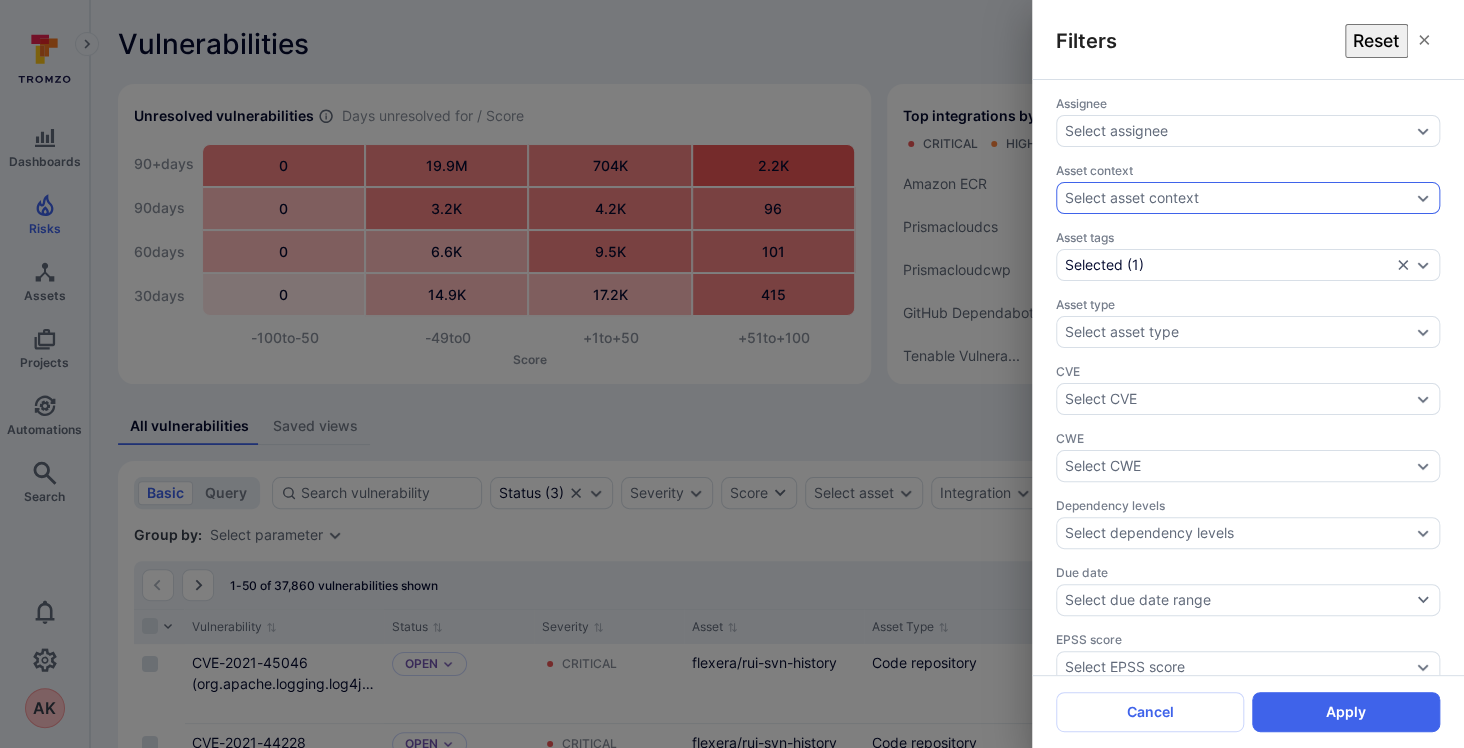 click on "Select asset context" at bounding box center [1132, 198] 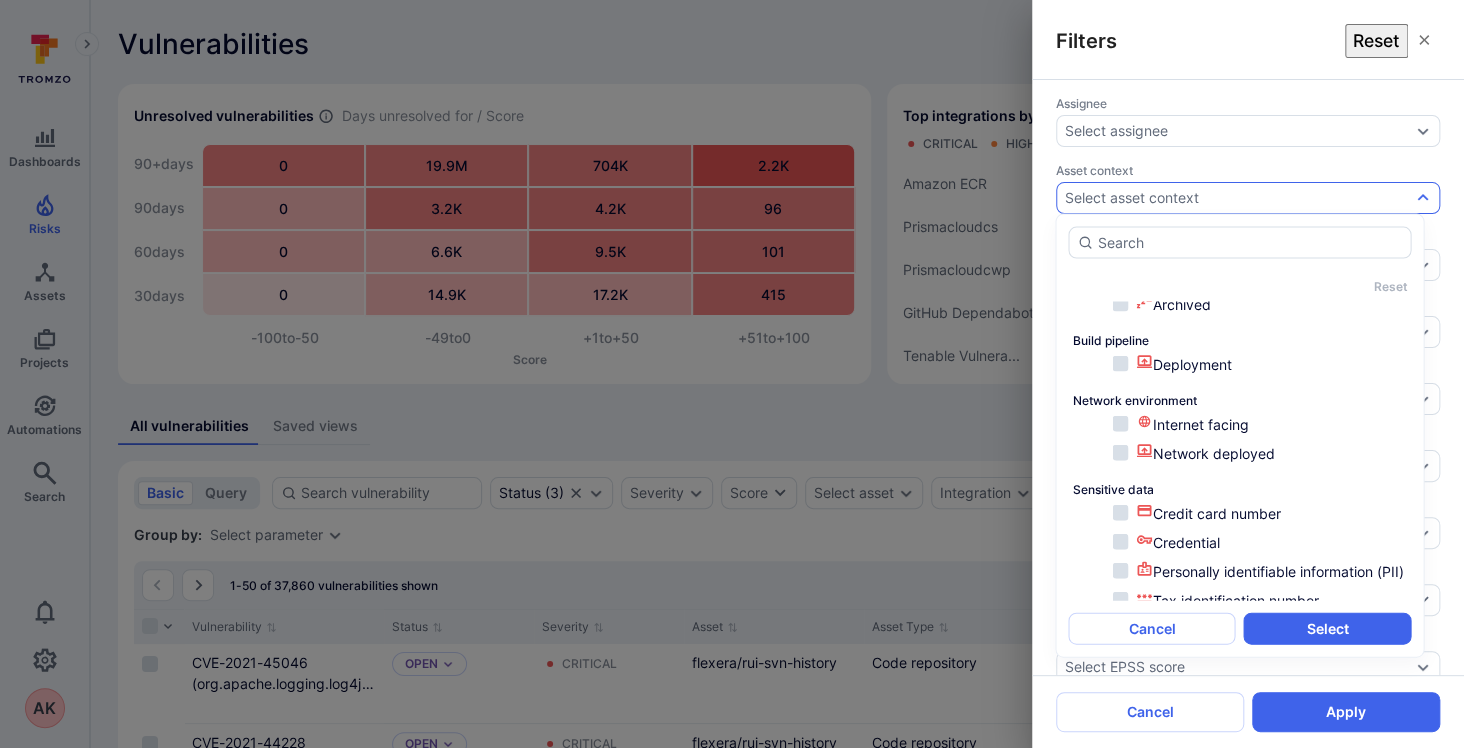 scroll, scrollTop: 0, scrollLeft: 0, axis: both 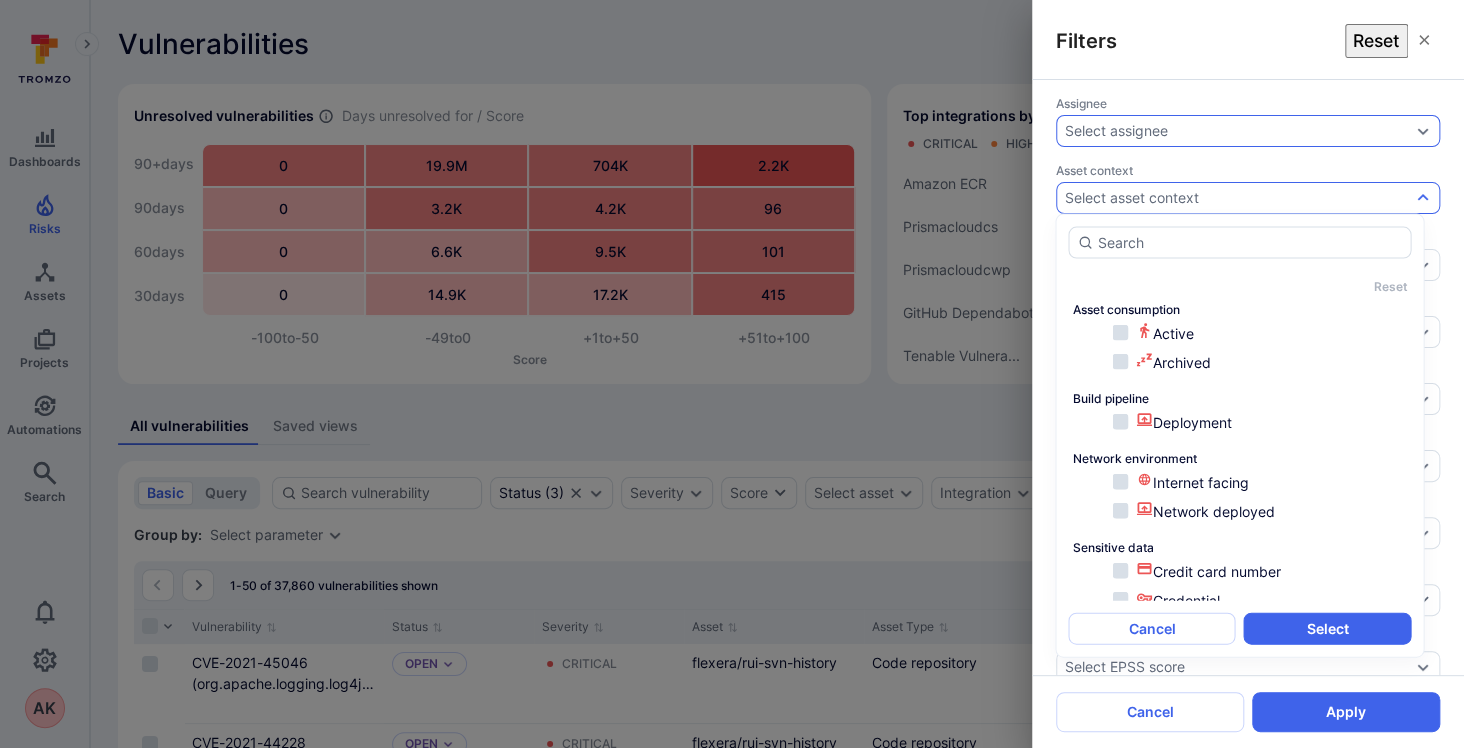 click on "Select assignee" at bounding box center (1248, 131) 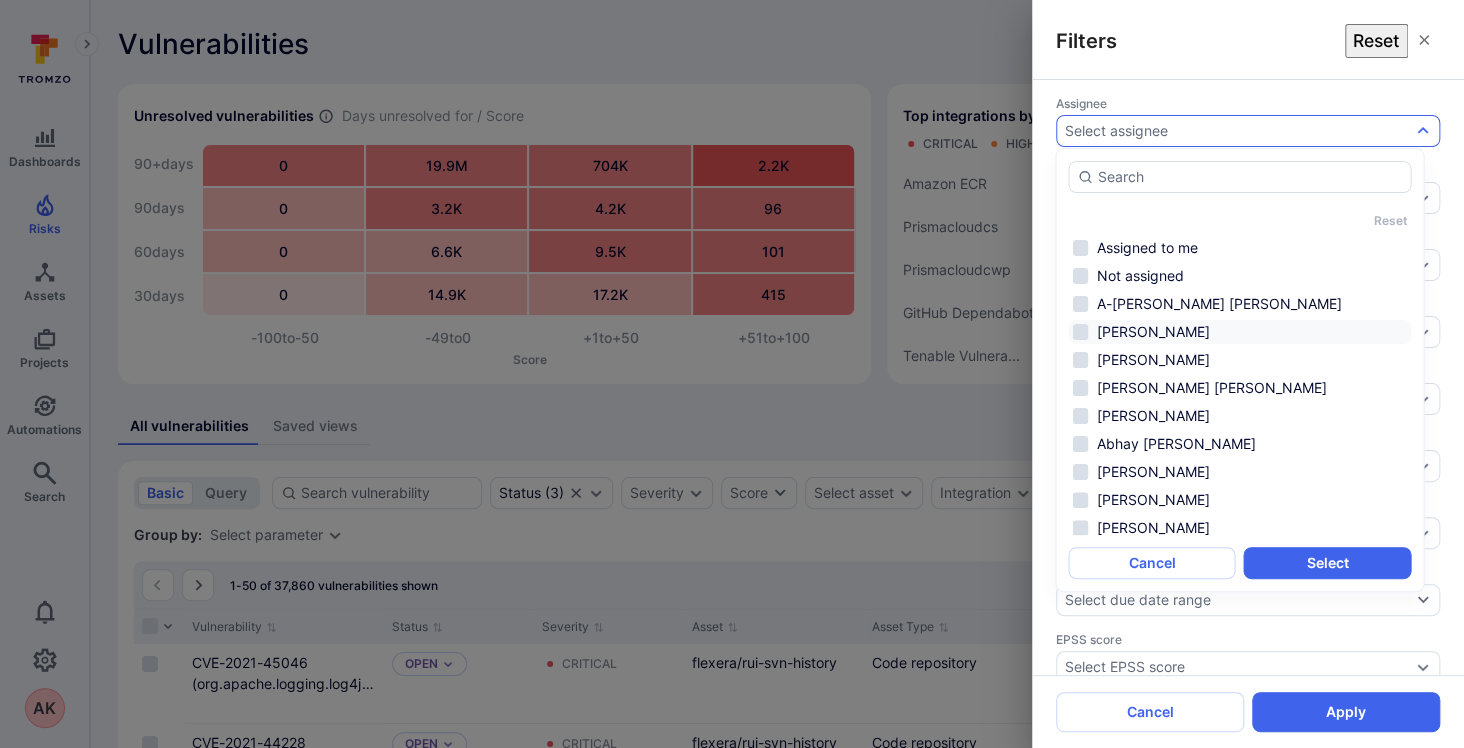 scroll, scrollTop: 312, scrollLeft: 0, axis: vertical 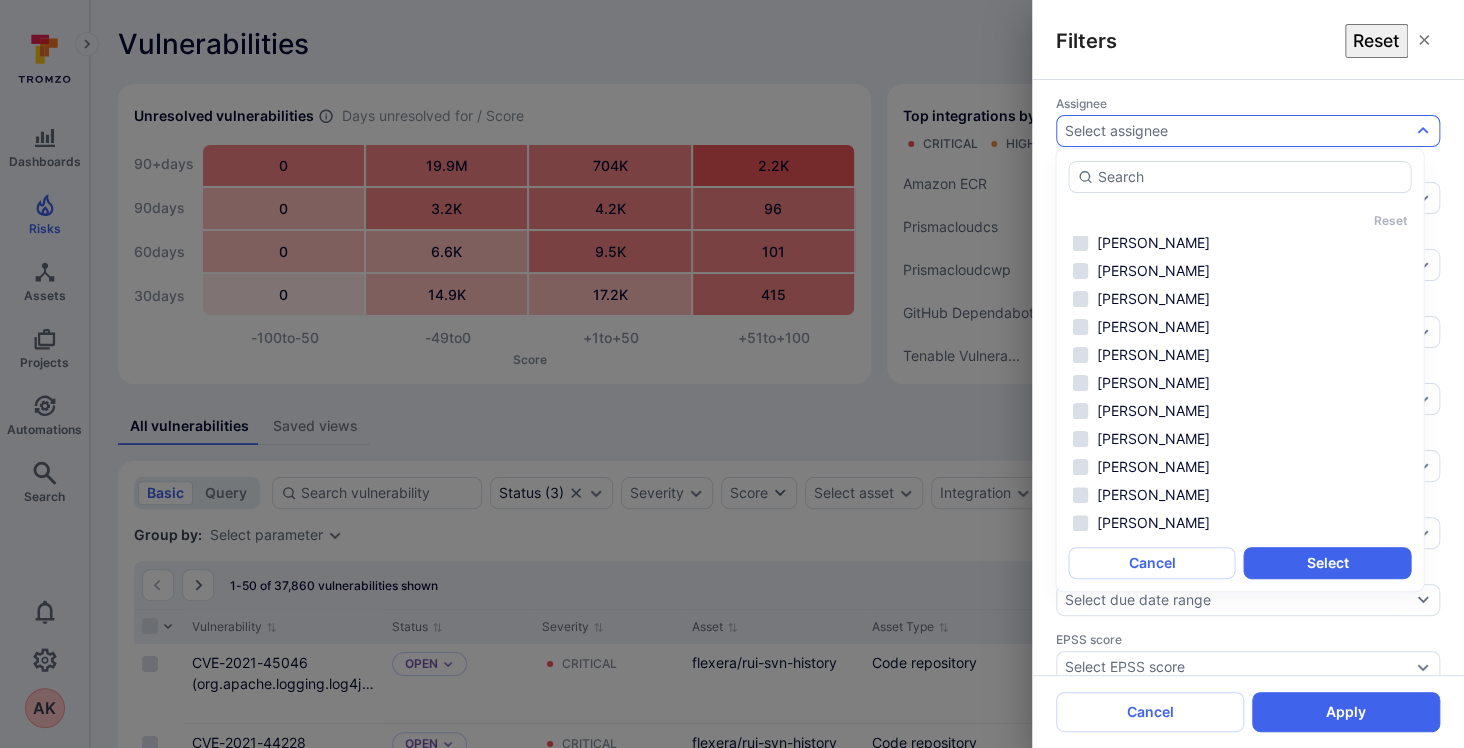 click on "Assignee Select assignee Asset context Select asset context Asset tags Selected  ( 1 ) Asset type Select asset type CVE Select CVE CWE Select CWE Dependency levels Select dependency levels Due date Select due date range EPSS score Select EPSS score Exploit available Select exploit availability Fix available Select fix availability KEV Select KEV Projects Select project Reachability Select reachability Scanner status Select scanner status Tags Select tags Vulnerable entity Select vulnerable entity Custom fields Select custom fields Overdue Select overdue" at bounding box center (1248, 377) 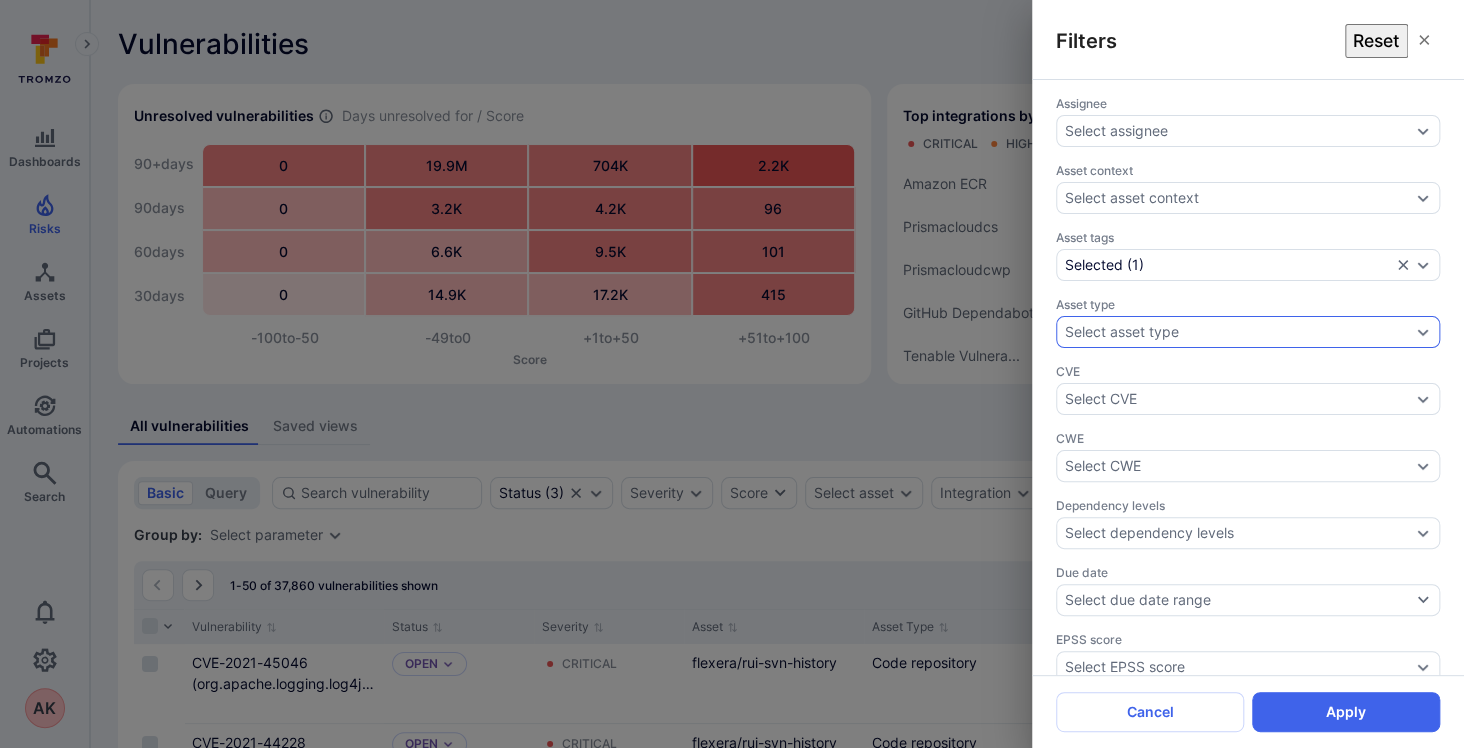 click on "Select asset type" at bounding box center [1248, 332] 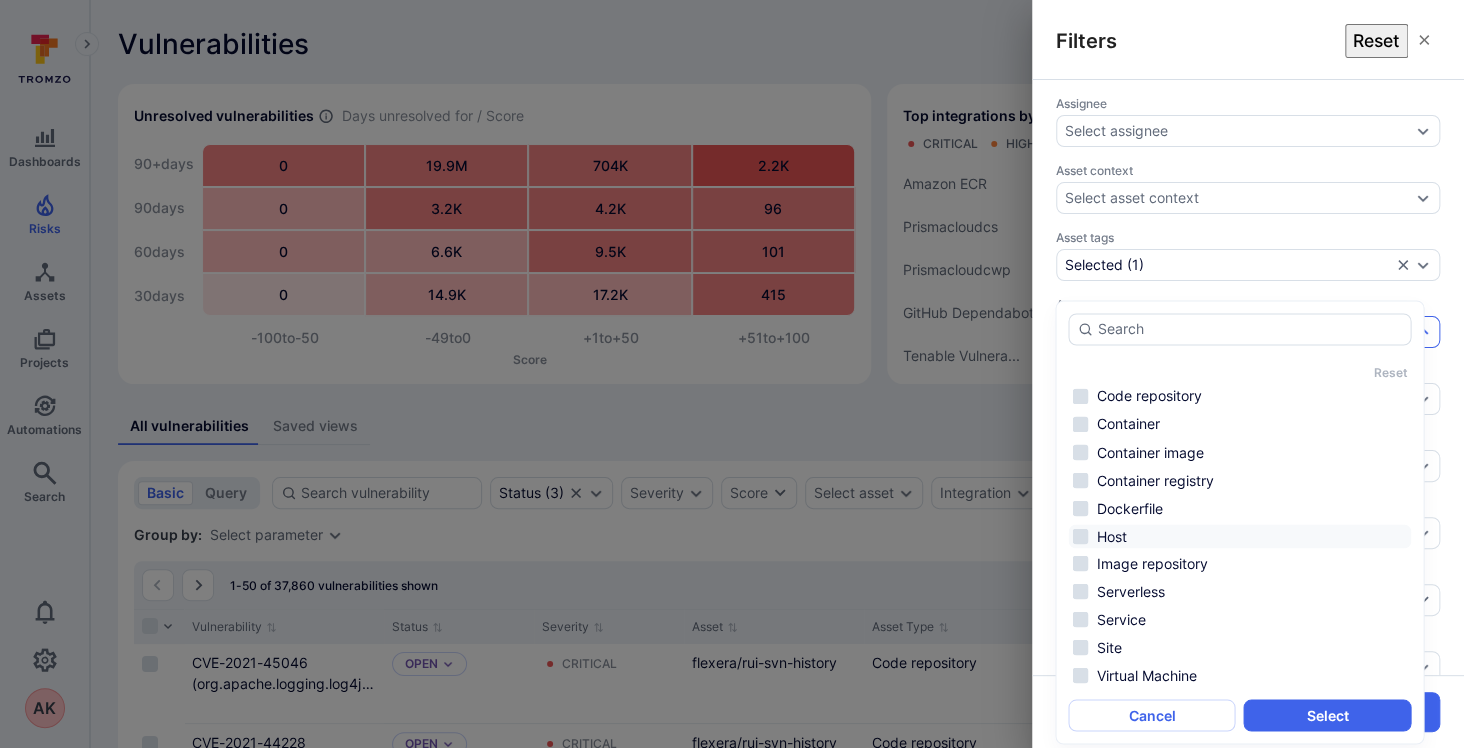scroll, scrollTop: 0, scrollLeft: 0, axis: both 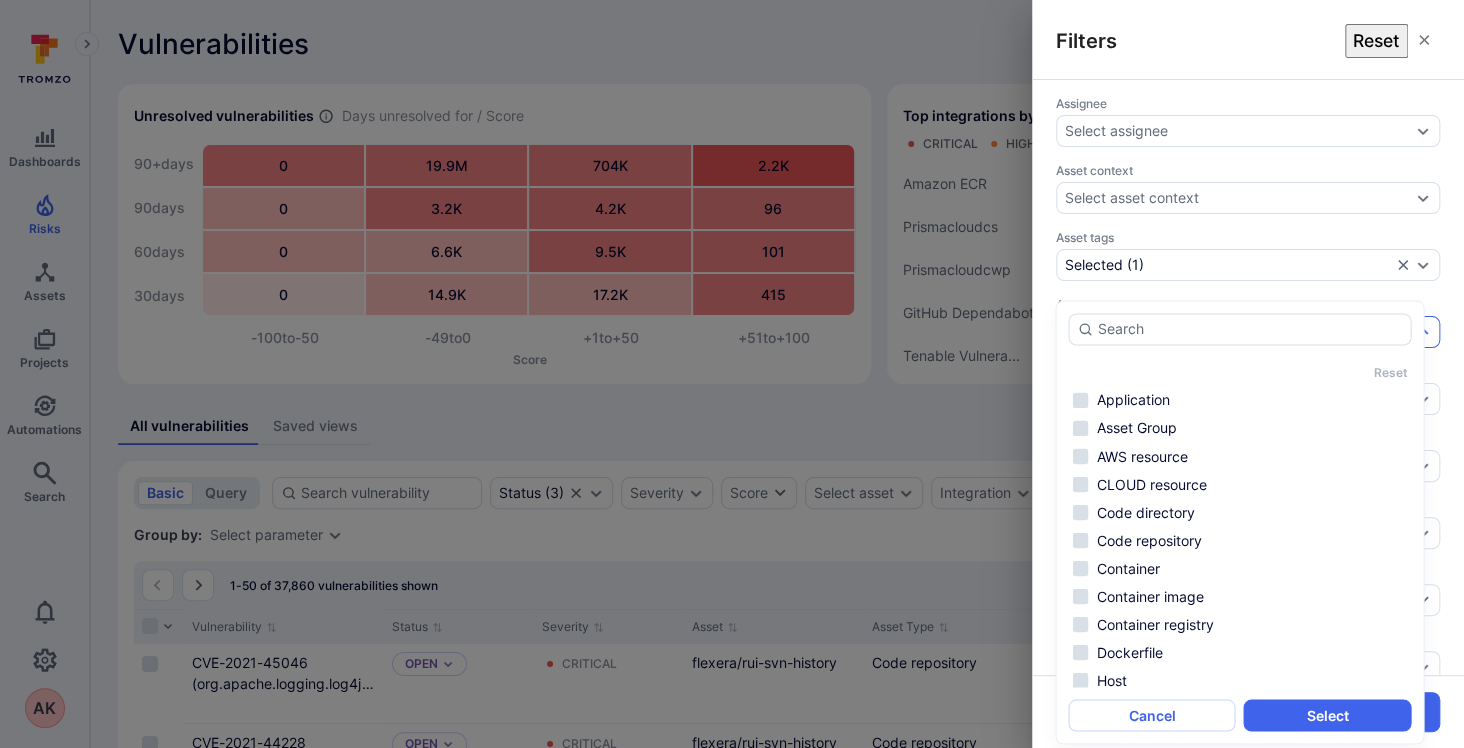 click on "Assignee Select assignee Asset context Select asset context Asset tags Selected  ( 1 ) Asset type Select asset type CVE Select CVE CWE Select CWE Dependency levels Select dependency levels Due date Select due date range EPSS score Select EPSS score Exploit available Select exploit availability Fix available Select fix availability KEV Select KEV Projects Select project Reachability Select reachability Scanner status Select scanner status Tags Select tags Vulnerable entity Select vulnerable entity Custom fields Select custom fields Overdue Select overdue" at bounding box center (1248, 724) 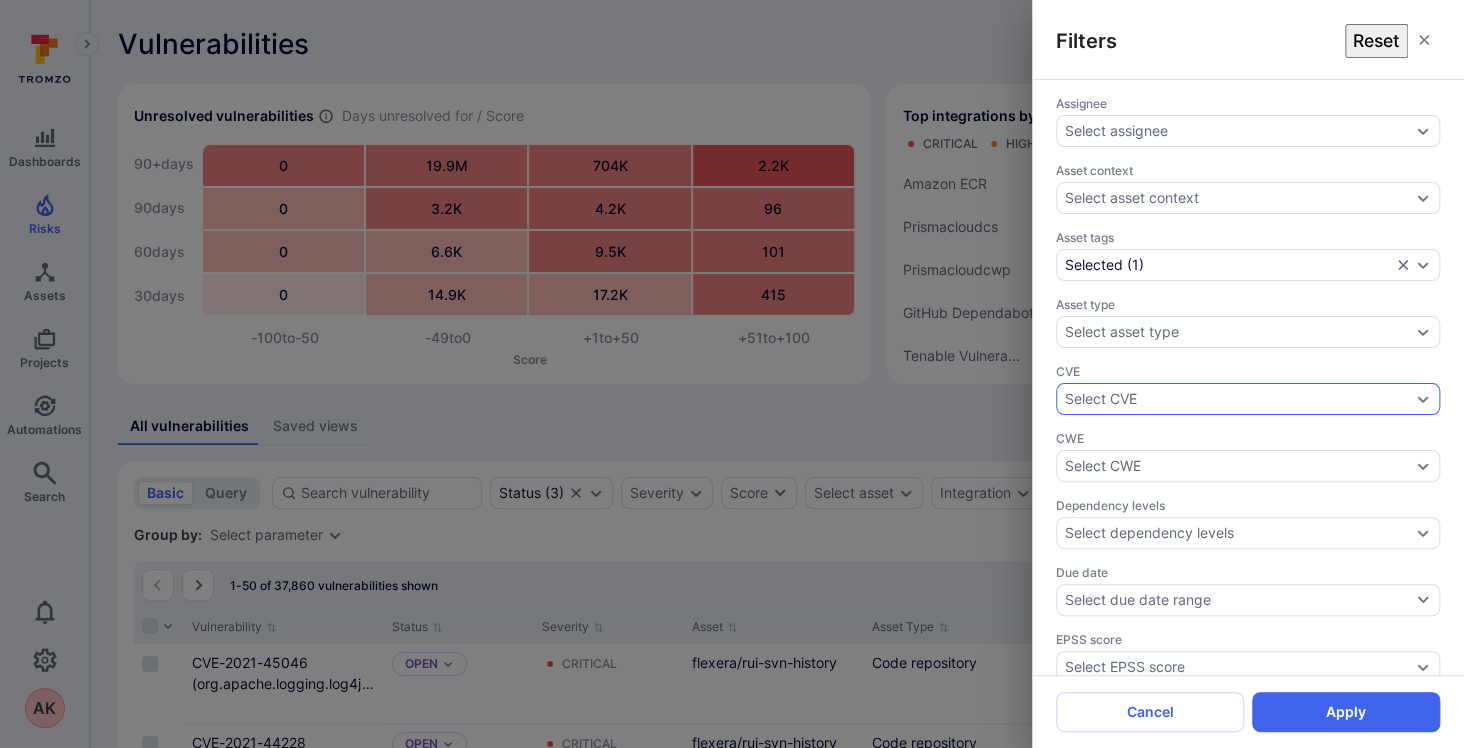 click on "Select CVE" at bounding box center (1238, 399) 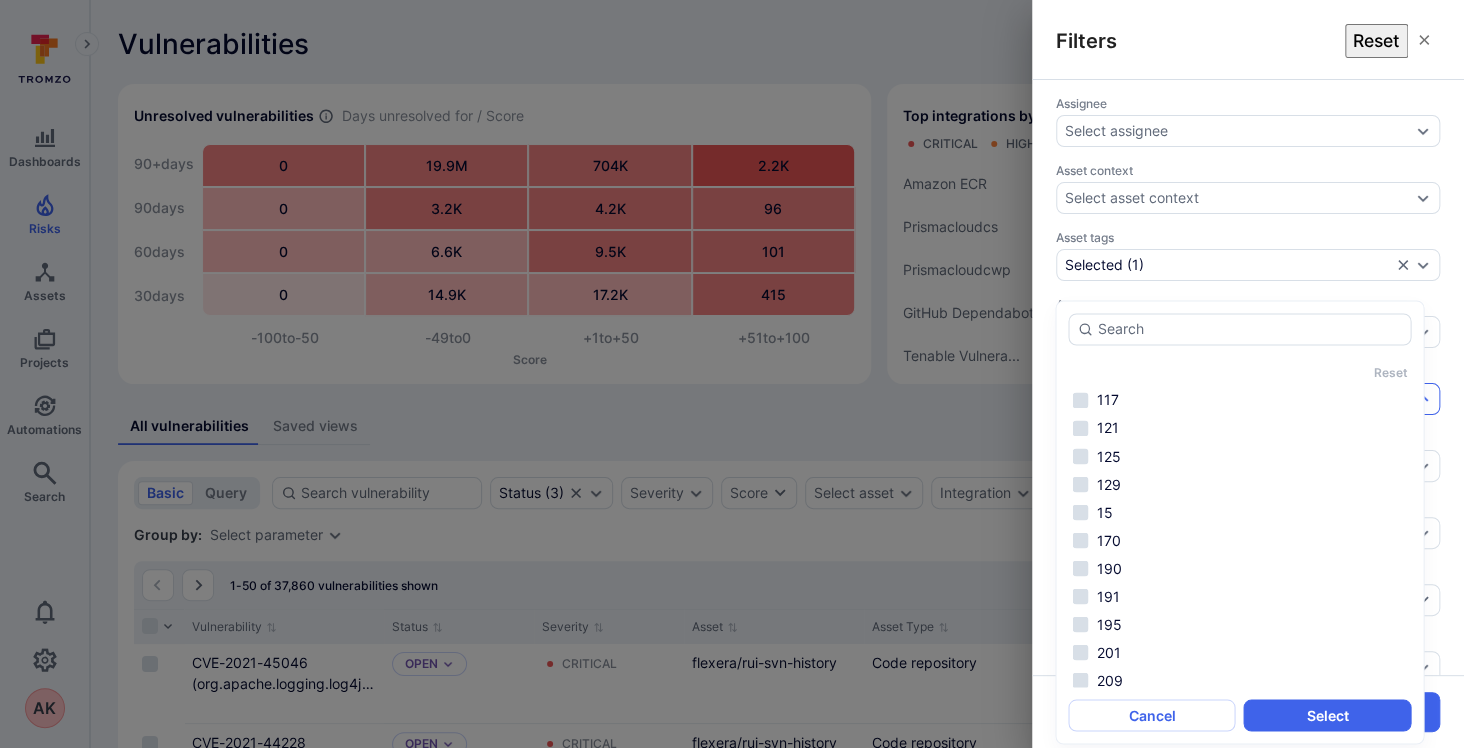 click on "Assignee Select assignee Asset context Select asset context Asset tags Selected  ( 1 ) Asset type Select asset type CVE Select CVE CWE Select CWE Dependency levels Select dependency levels Due date Select due date range EPSS score Select EPSS score Exploit available Select exploit availability Fix available Select fix availability KEV Select KEV Projects Select project Reachability Select reachability Scanner status Select scanner status Tags Select tags Vulnerable entity Select vulnerable entity Custom fields Select custom fields Overdue Select overdue" at bounding box center (1248, 377) 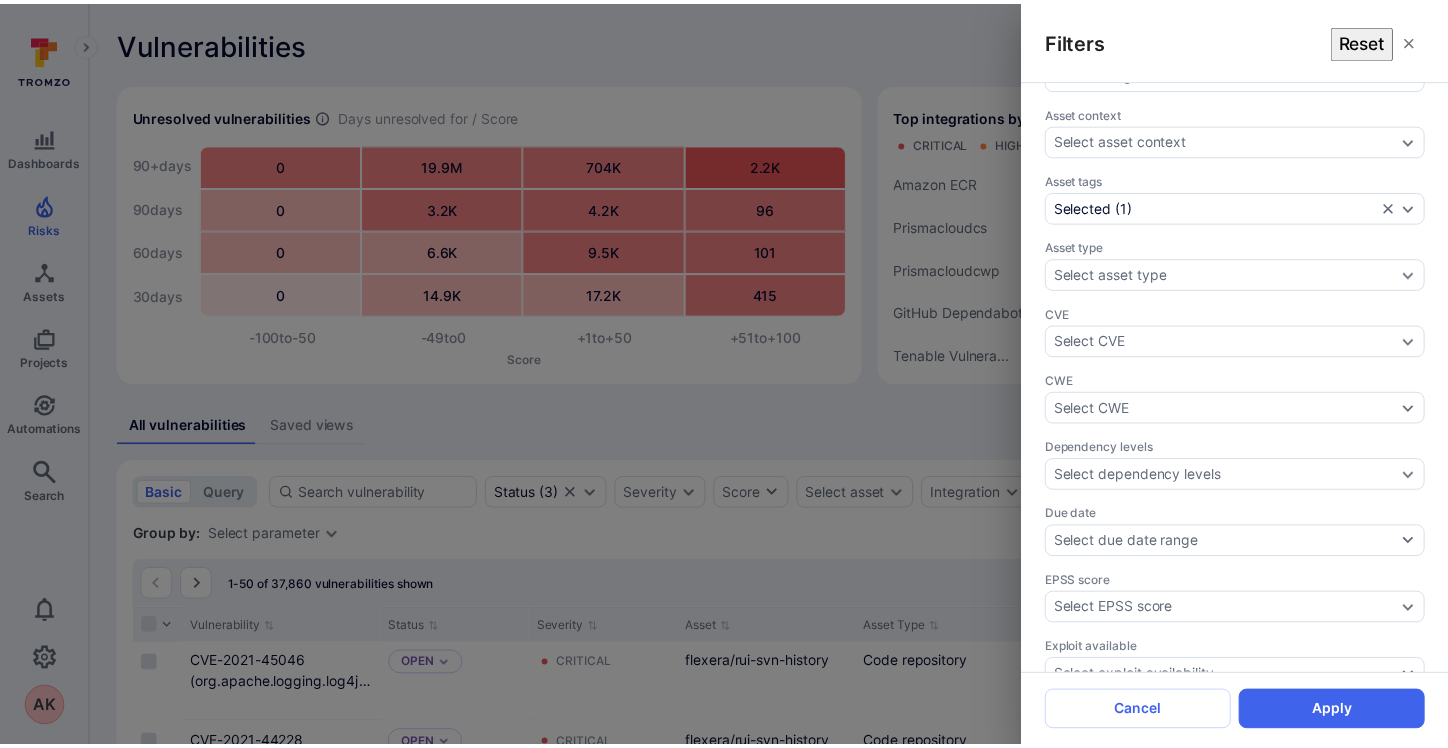 scroll, scrollTop: 0, scrollLeft: 0, axis: both 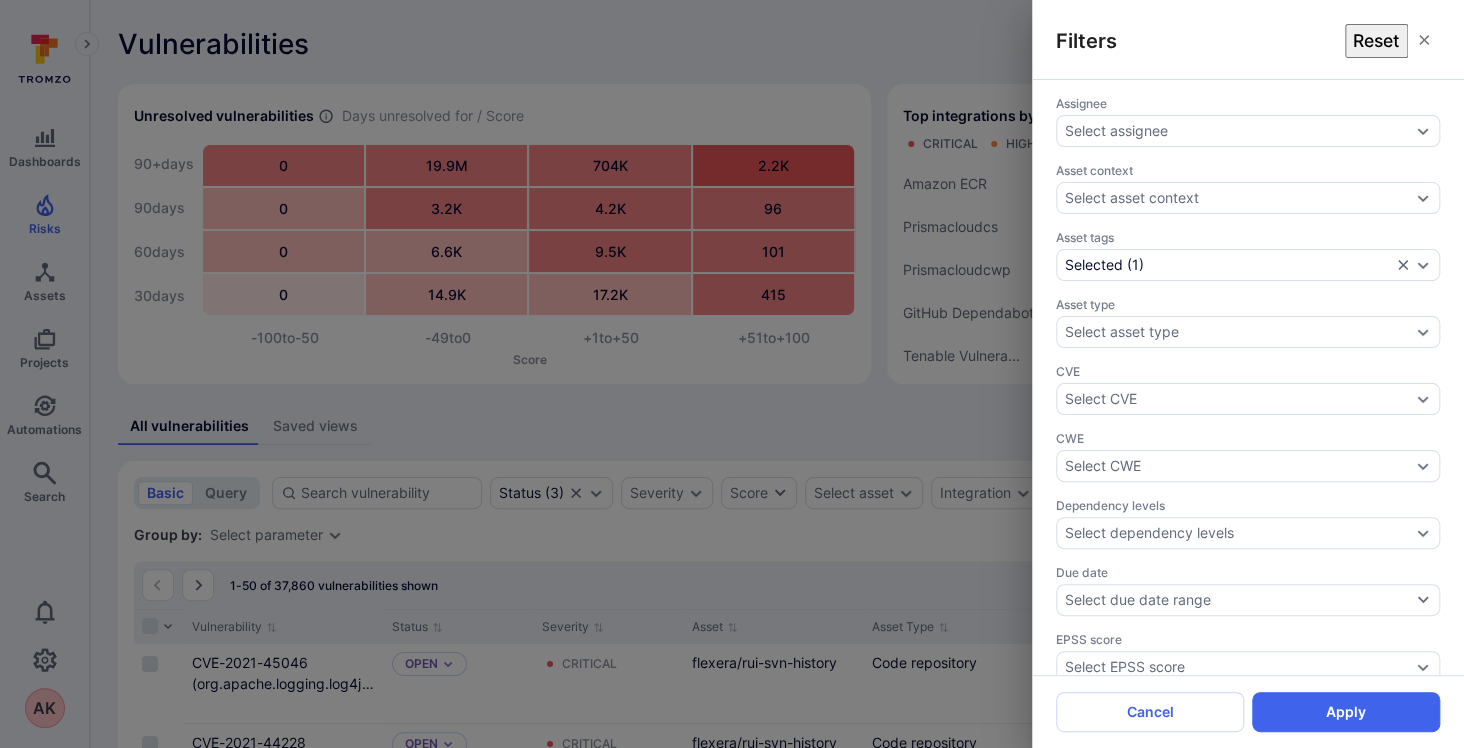 click on "Filters Reset Assignee Select assignee Asset context Select asset context Asset tags Selected  ( 1 ) Asset type Select asset type CVE Select CVE CWE Select CWE Dependency levels Select dependency levels Due date Select due date range EPSS score Select EPSS score Exploit available Select exploit availability Fix available Select fix availability KEV Select KEV Projects Select project Reachability Select reachability Scanner status Select scanner status Tags Select tags Vulnerable entity Select vulnerable entity Custom fields Select custom fields Overdue Select overdue Cancel Apply" at bounding box center (732, 374) 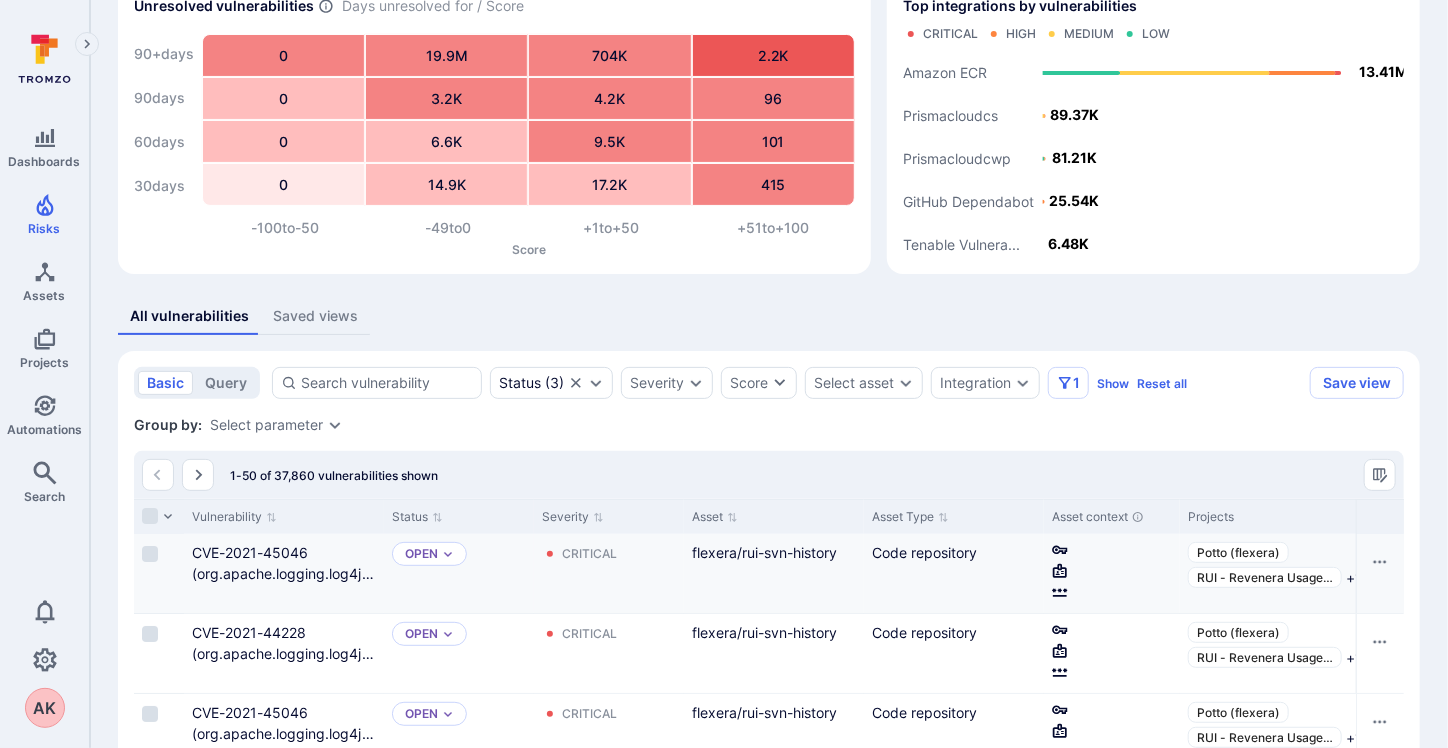 scroll, scrollTop: 200, scrollLeft: 0, axis: vertical 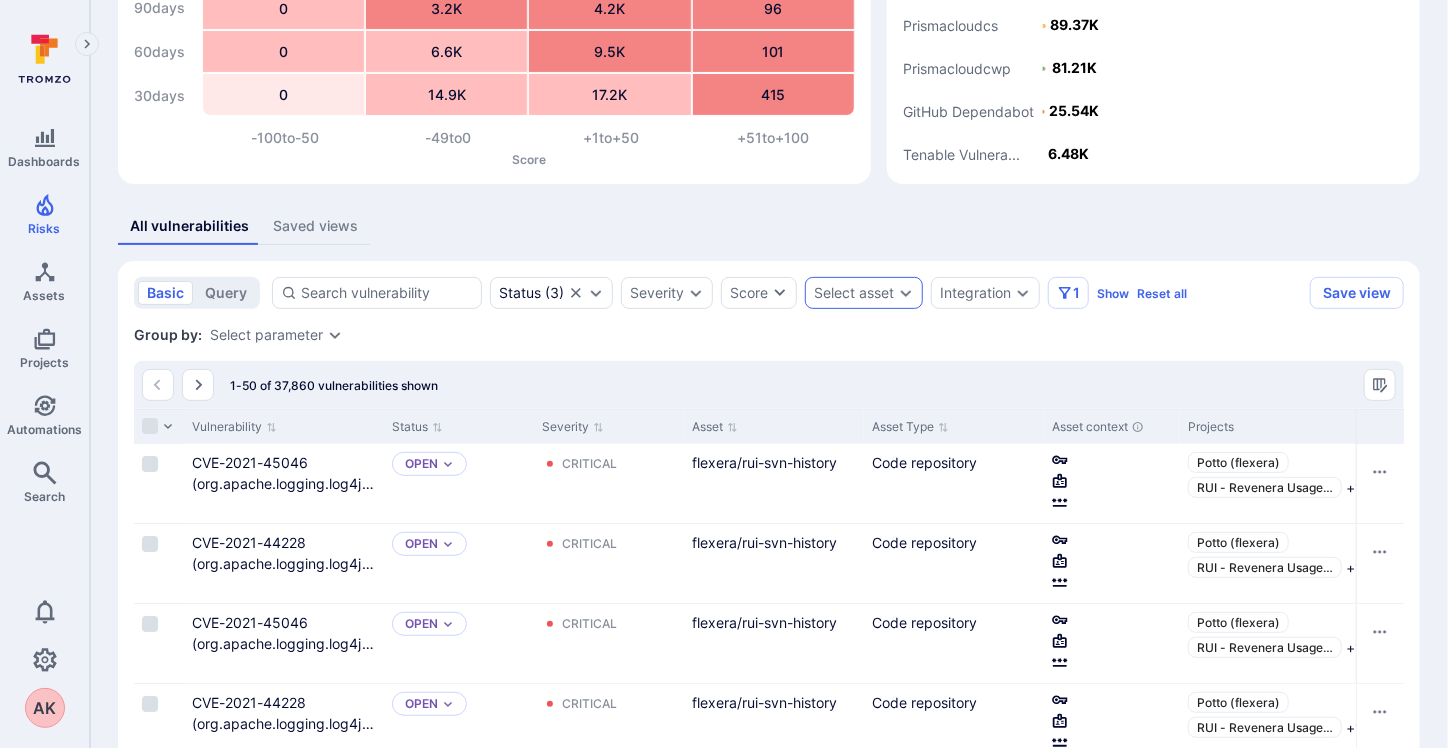 click on "Select asset" at bounding box center (864, 293) 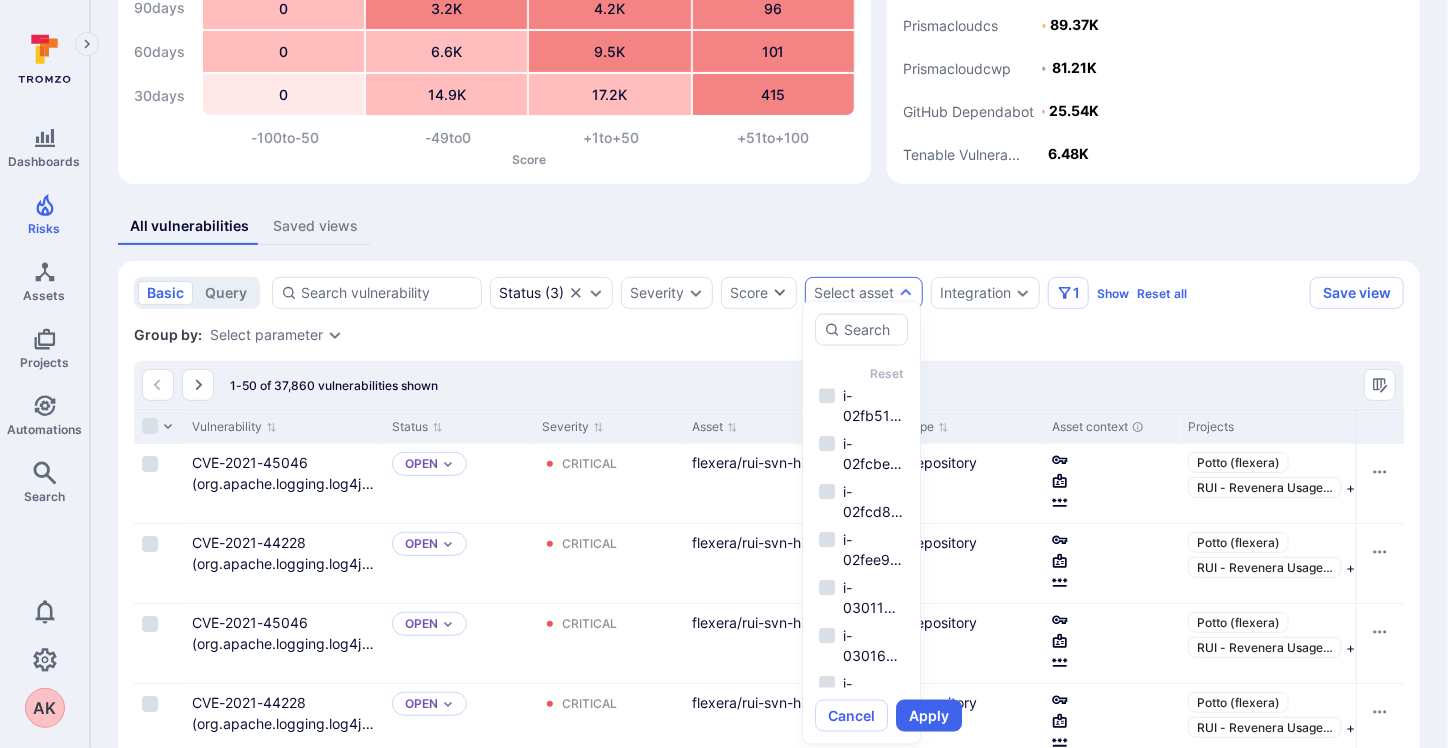 scroll, scrollTop: 0, scrollLeft: 0, axis: both 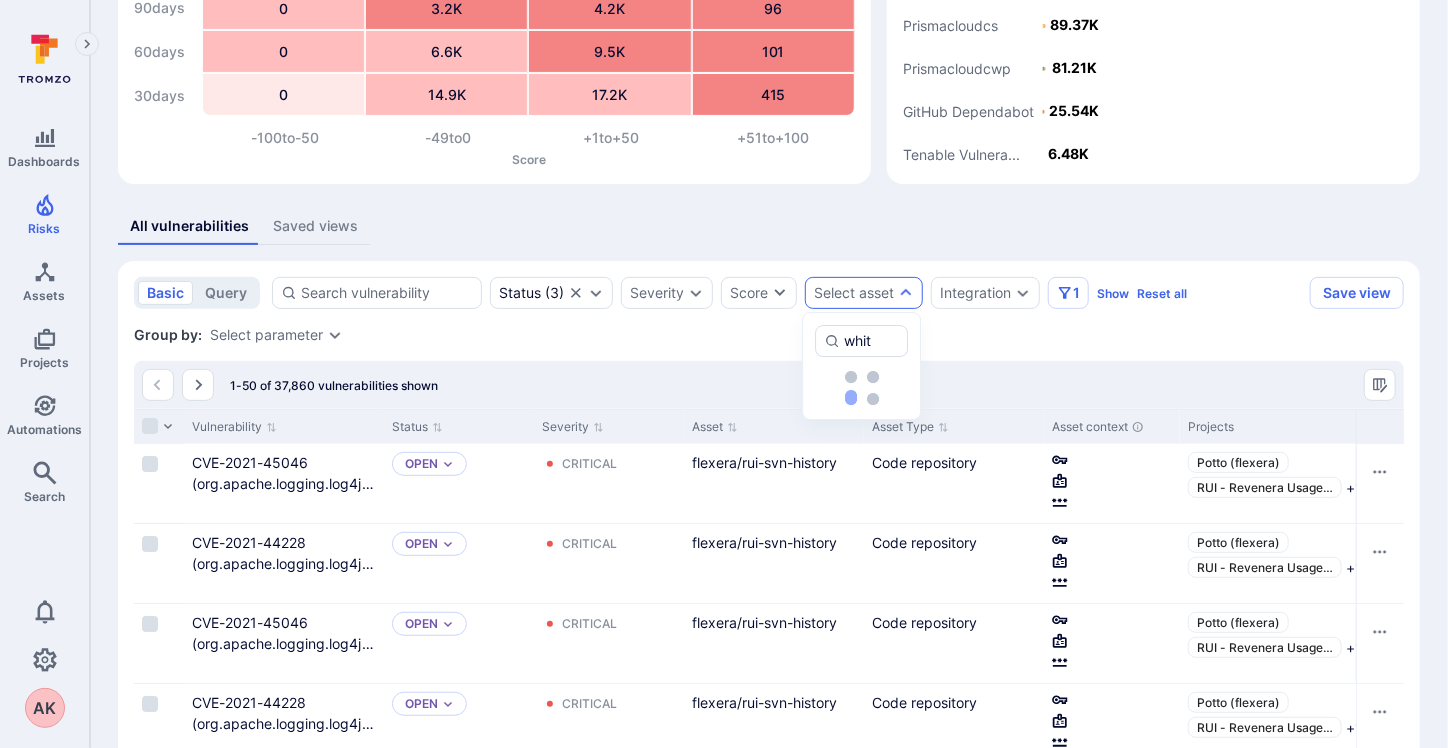 type on "white" 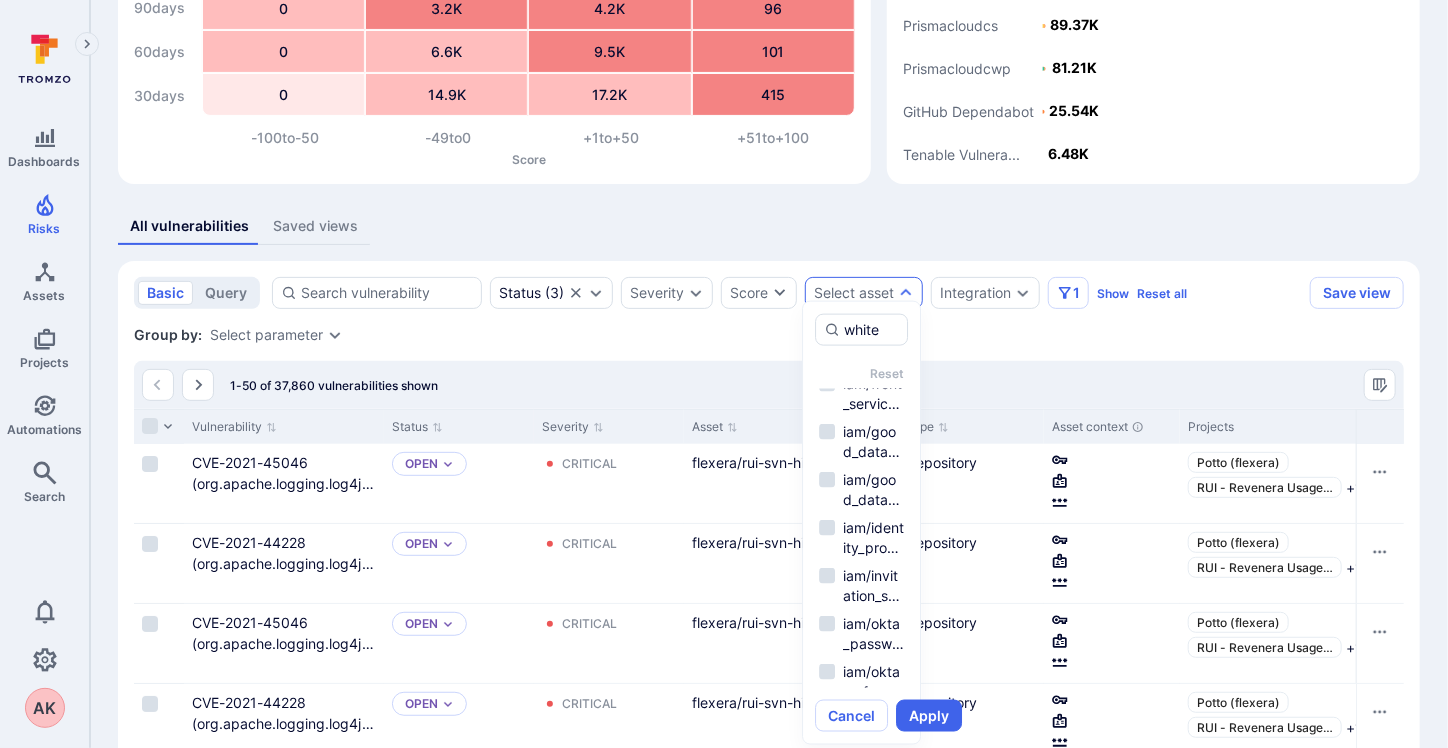 scroll, scrollTop: 320, scrollLeft: 0, axis: vertical 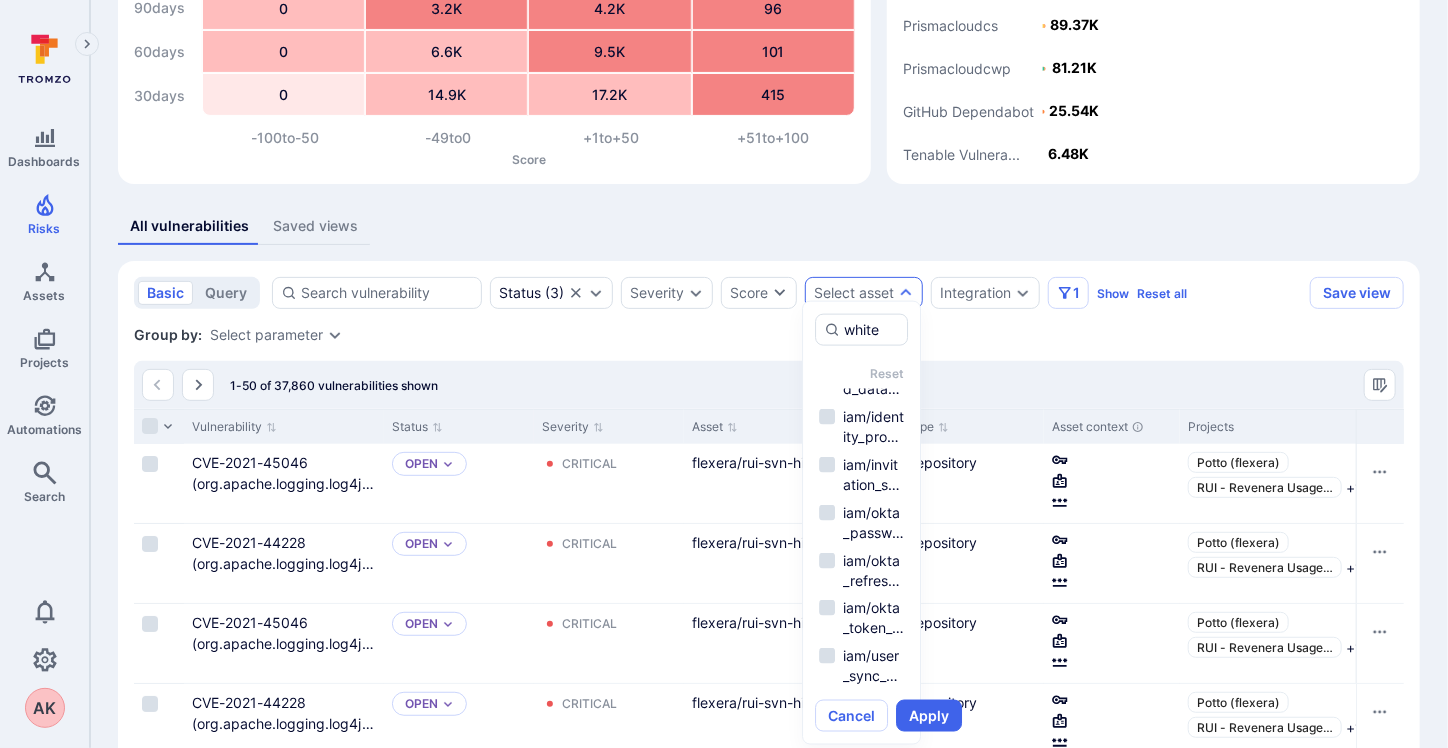 click on "Group by: Select parameter" at bounding box center [769, 335] 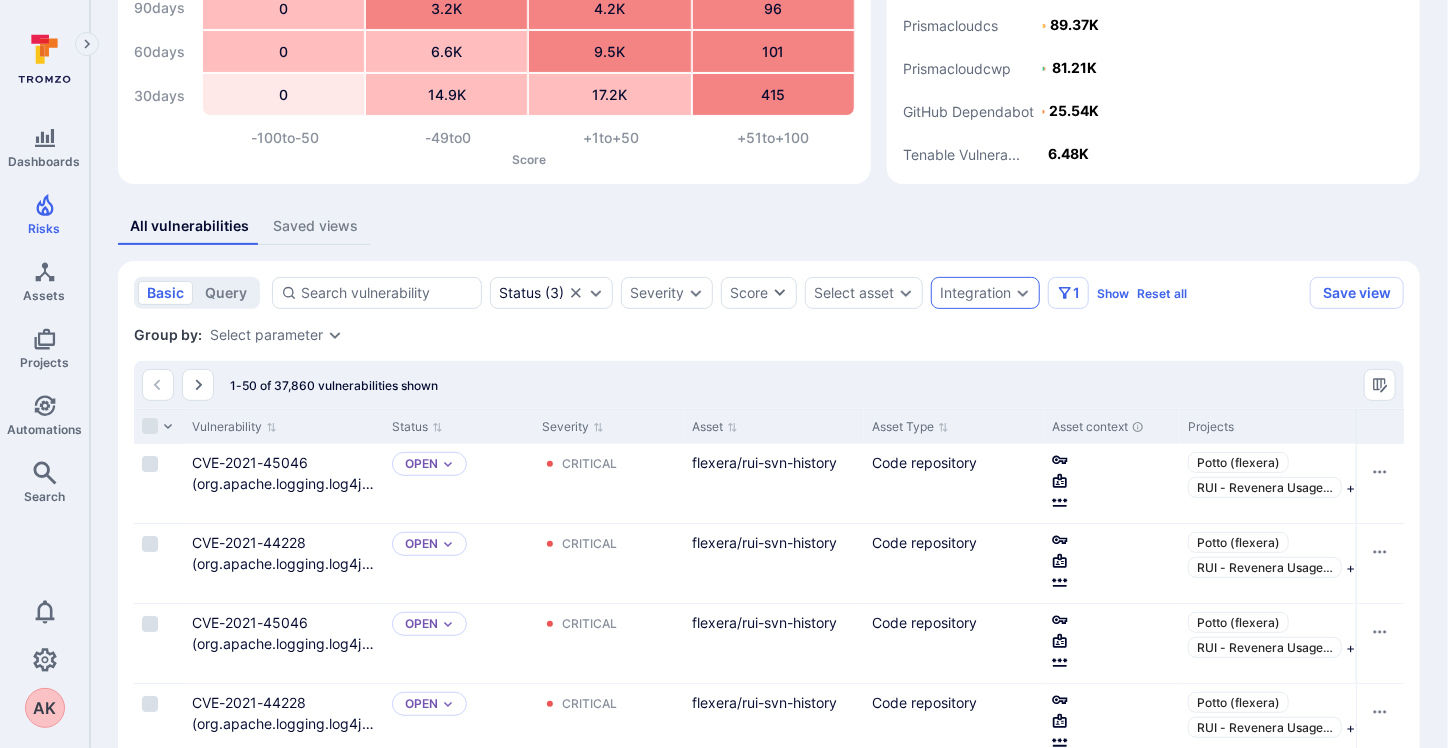 click on "Integration" at bounding box center [975, 293] 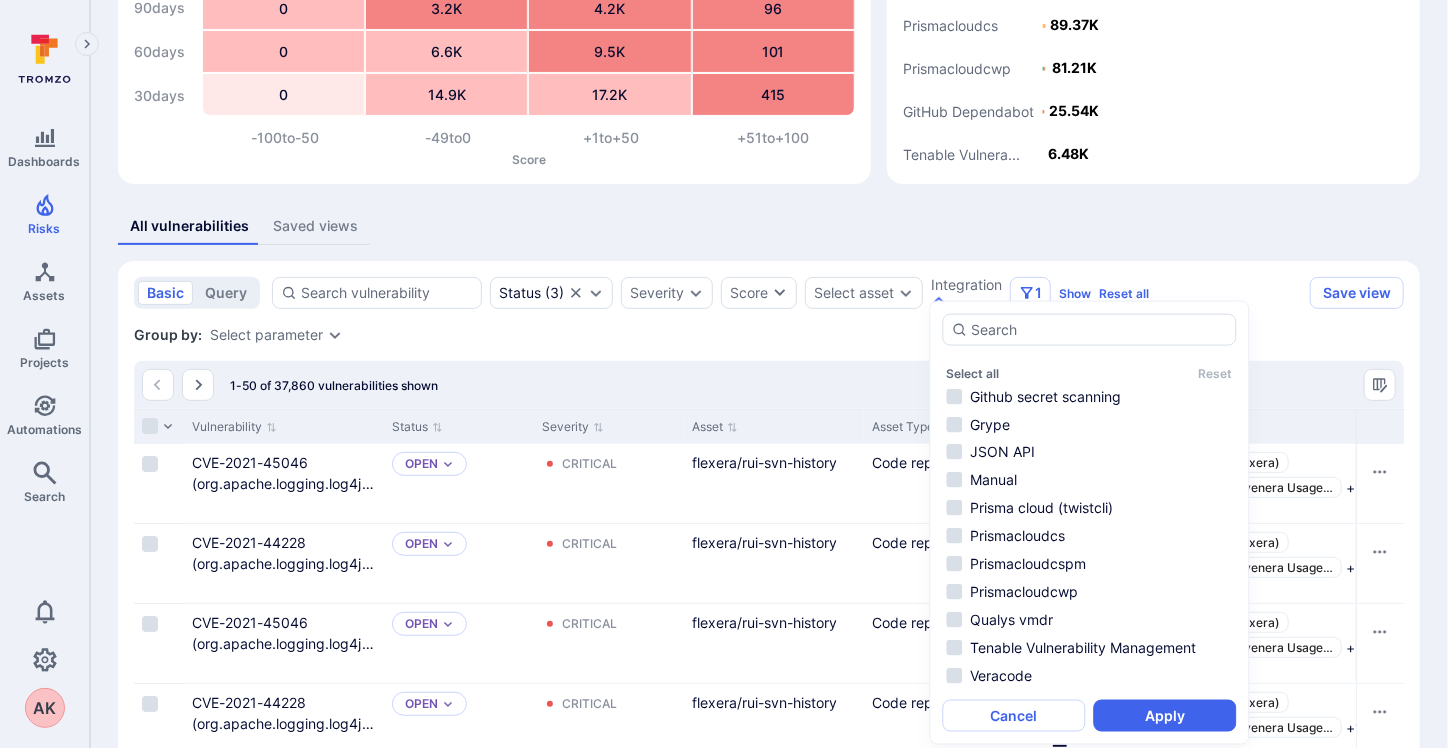 scroll, scrollTop: 284, scrollLeft: 0, axis: vertical 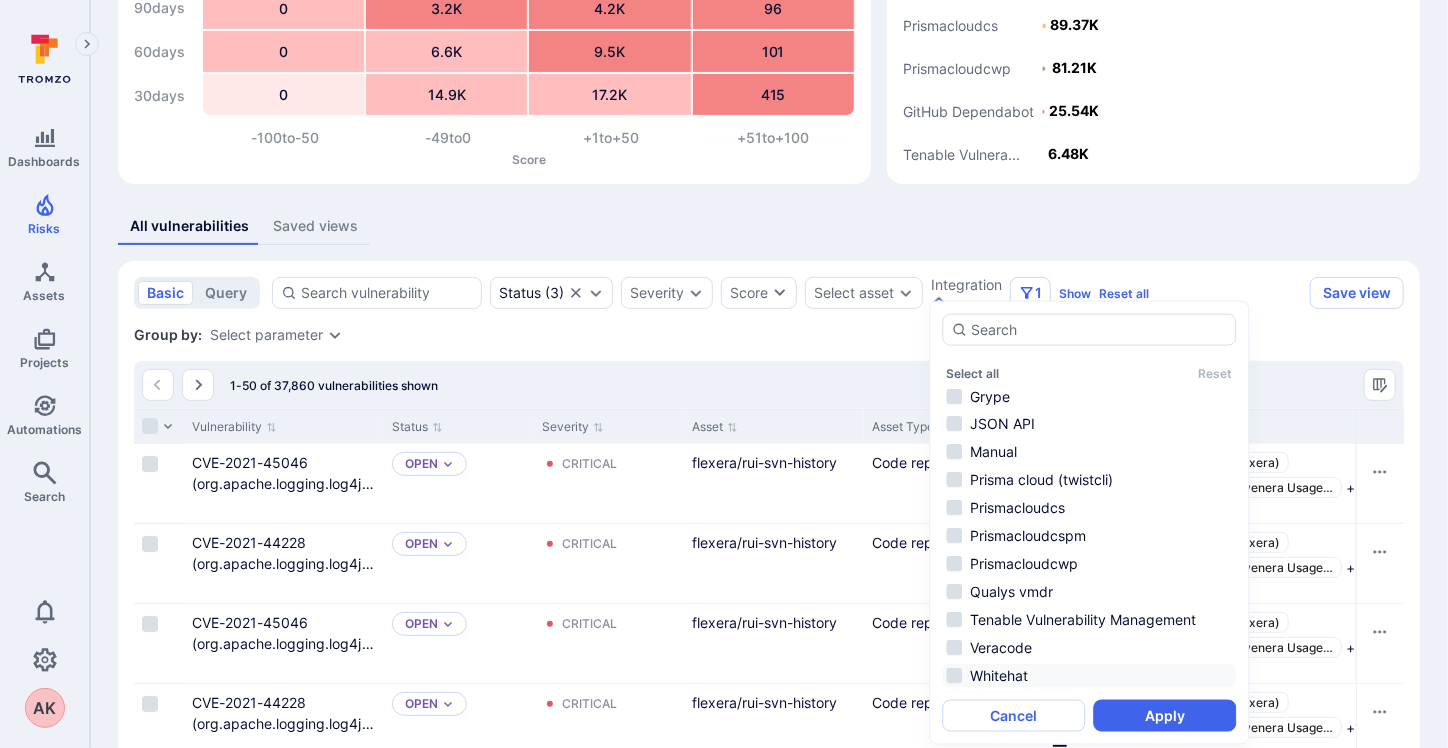 click on "Whitehat" at bounding box center (1090, 676) 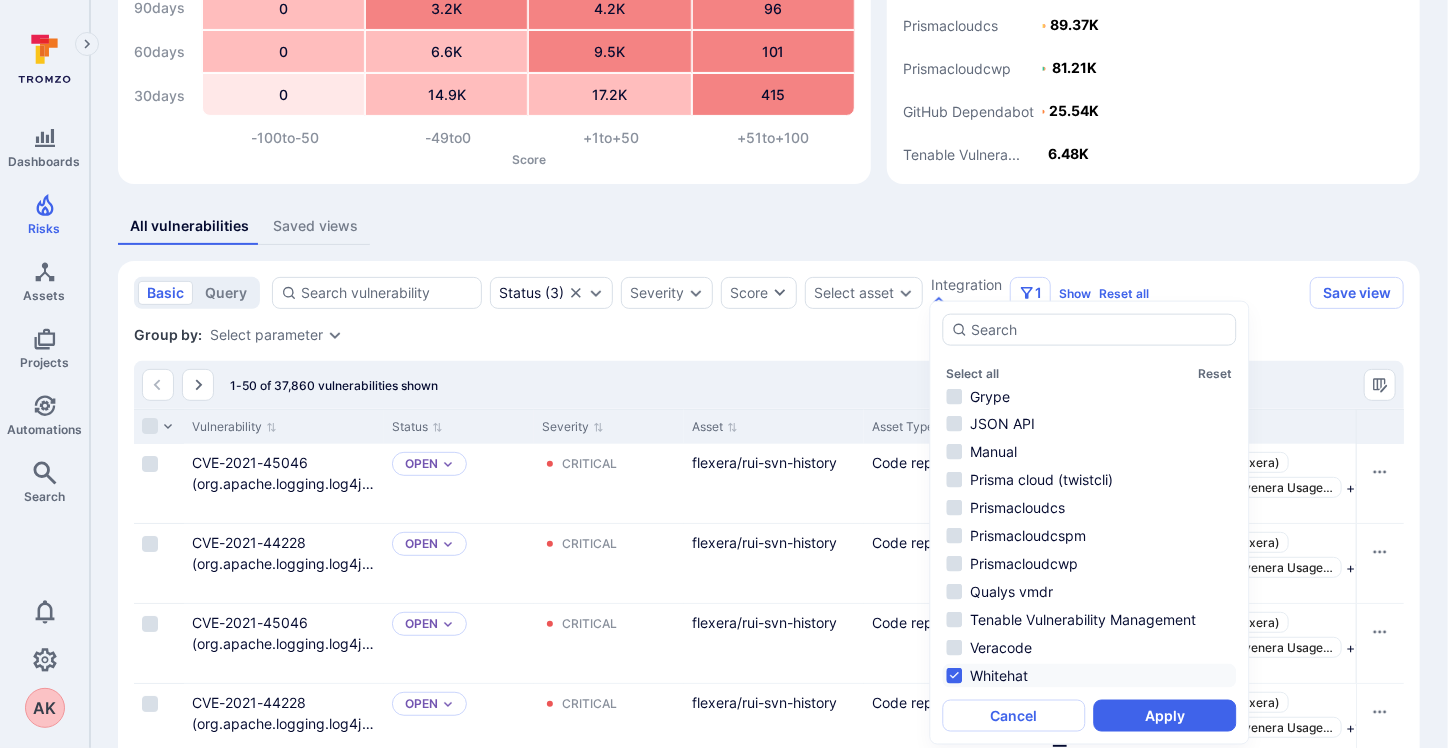click on "Apply" at bounding box center [1165, 716] 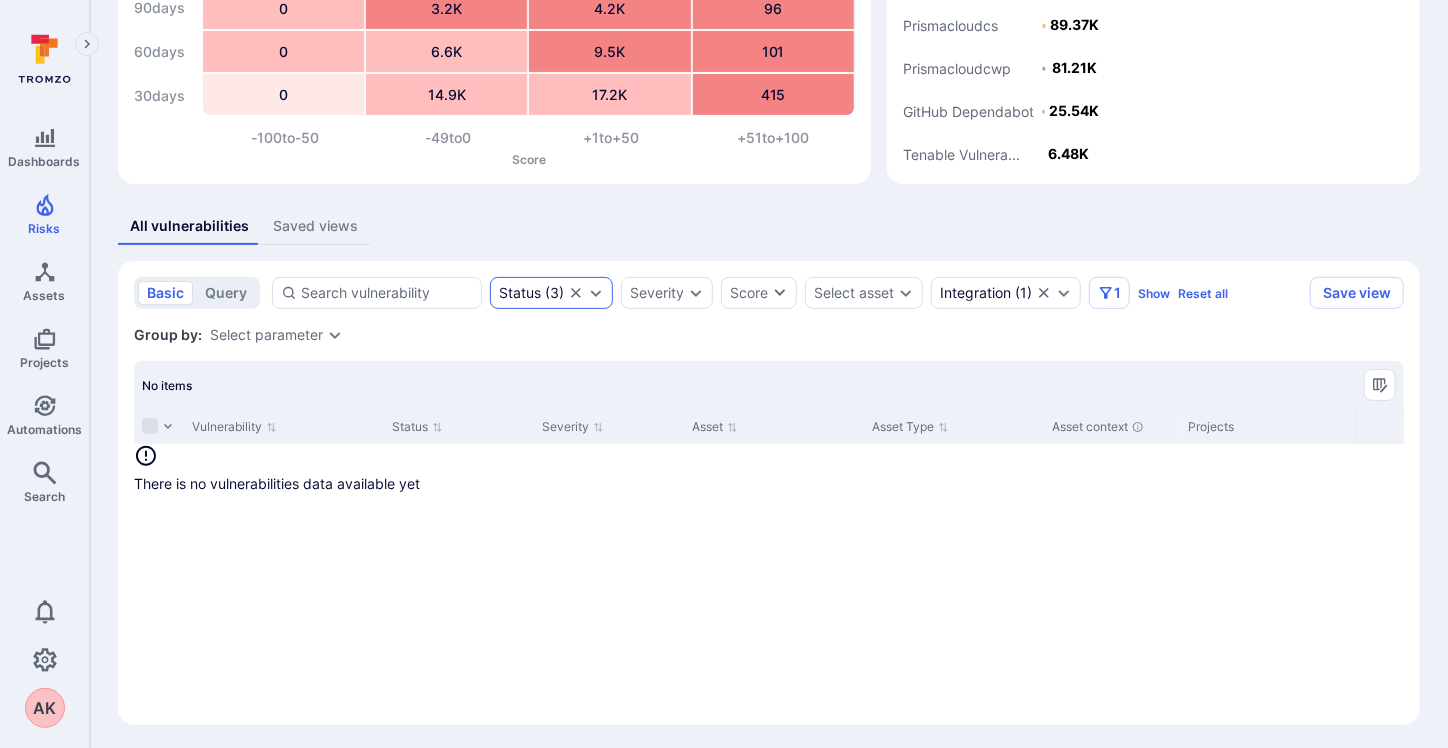 click 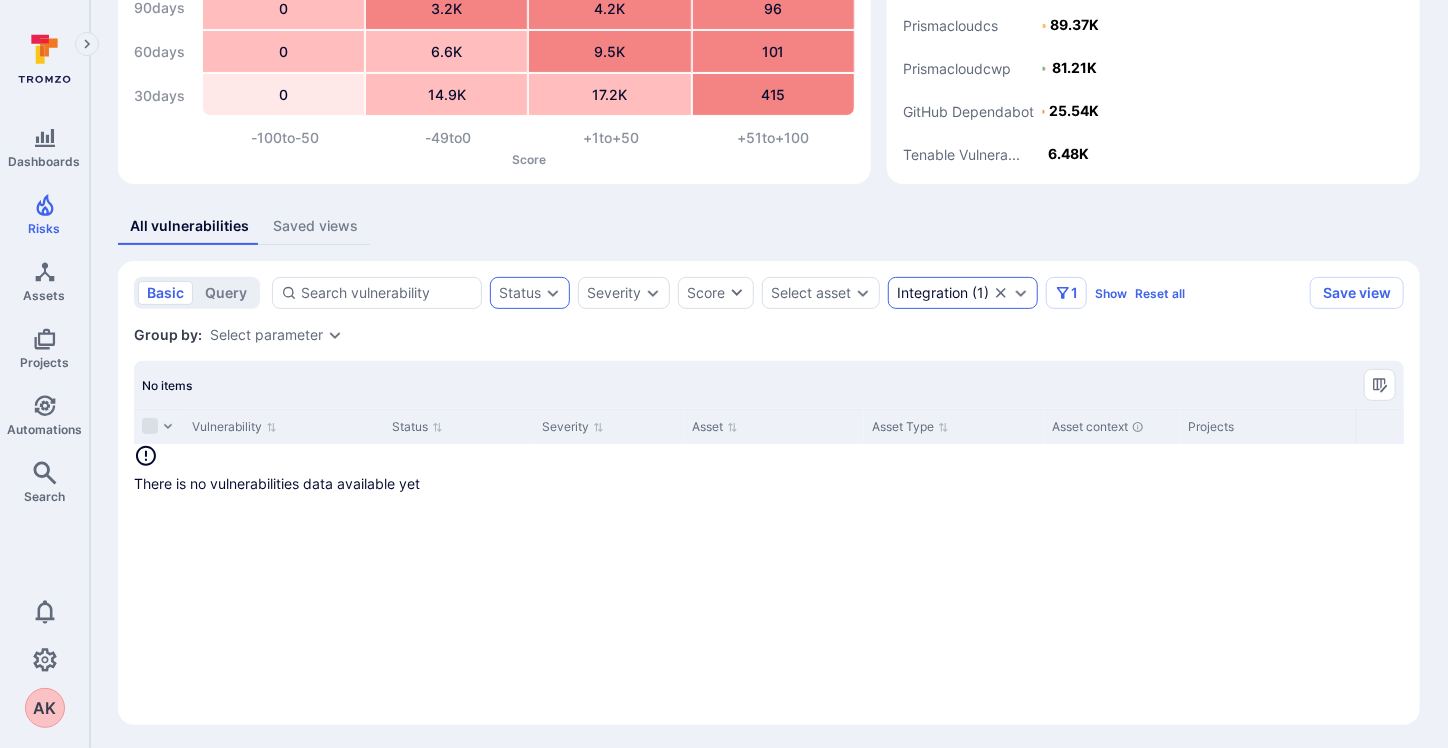 click 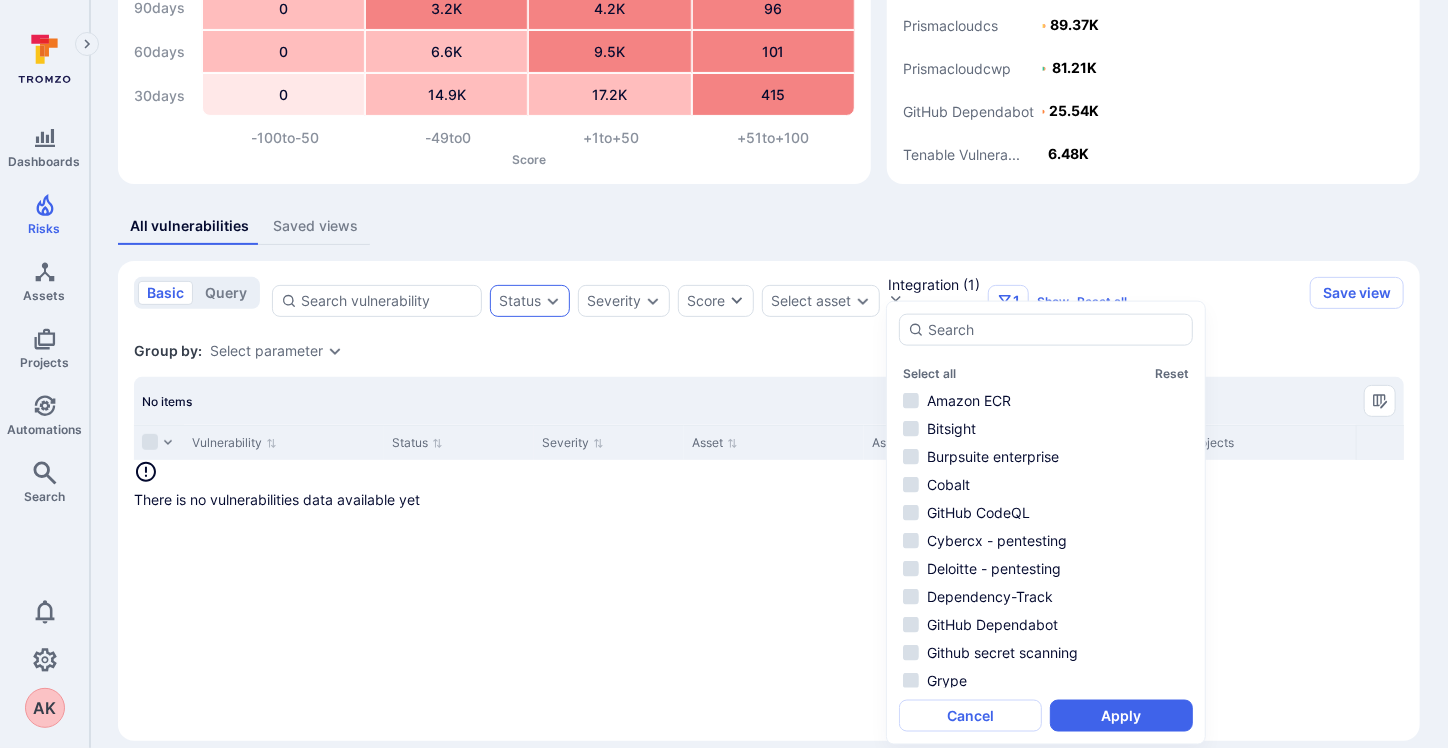 scroll, scrollTop: 284, scrollLeft: 0, axis: vertical 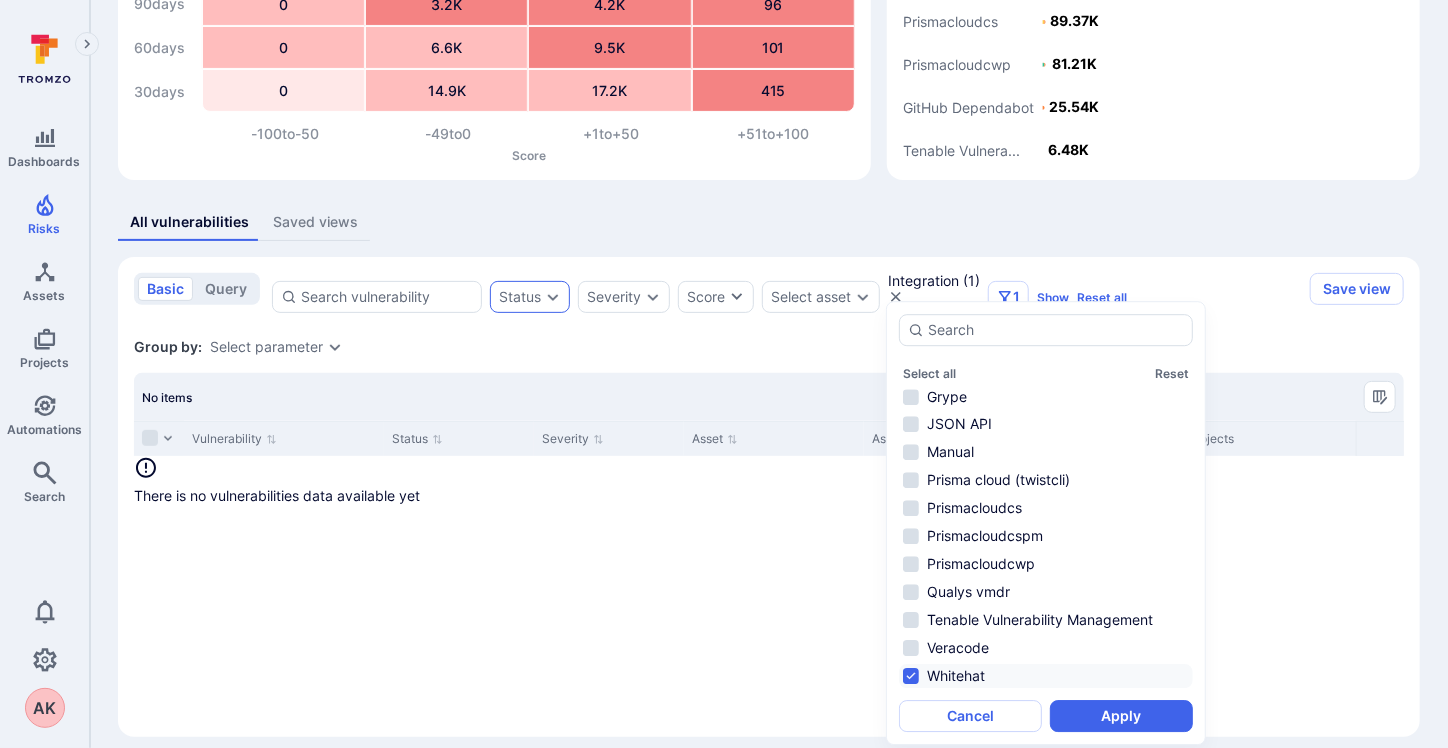 click on "basic query Status Severity Score Select asset Integration  ( 1 ) 1 Show Reset all Save view Asset tag : revenera Integration : Whitehat Group by: Select parameter No items Vulnerability Status Severity Asset Asset Type Asset context Projects Integration Fix available Exploit available Source filename division Pentest_Status bitsight_assets prisma_code_category parent_project cobalt_state dependencyScope Veracode_Flaw_ID bitsight_rolledup_observation_id pa_resource_api_name pa_cloud_service_name bitsight_importance bitsight_dest_port bitsight_grade bitsight_last_seen_date   There is no vulnerabilities data available yet" at bounding box center (769, 497) 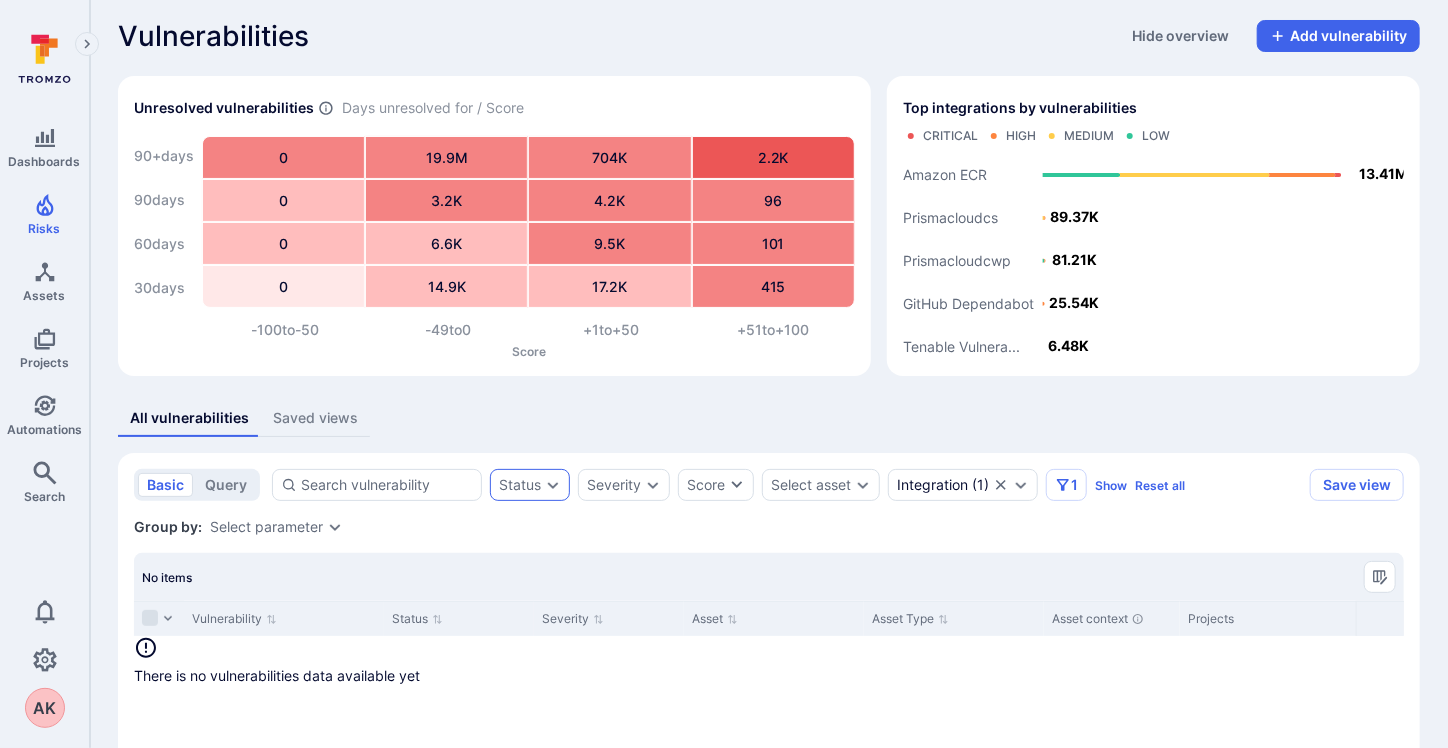 scroll, scrollTop: 0, scrollLeft: 0, axis: both 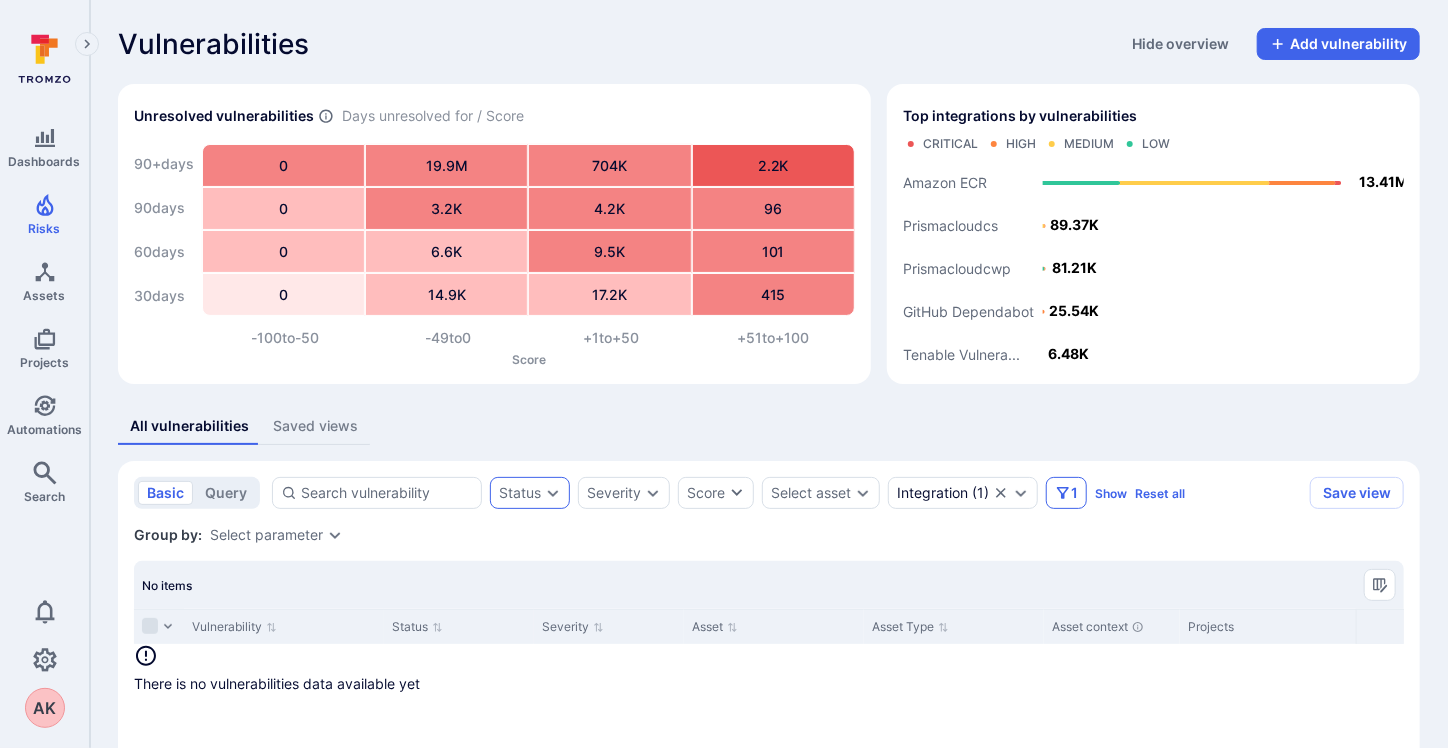 click on "1" at bounding box center [1066, 493] 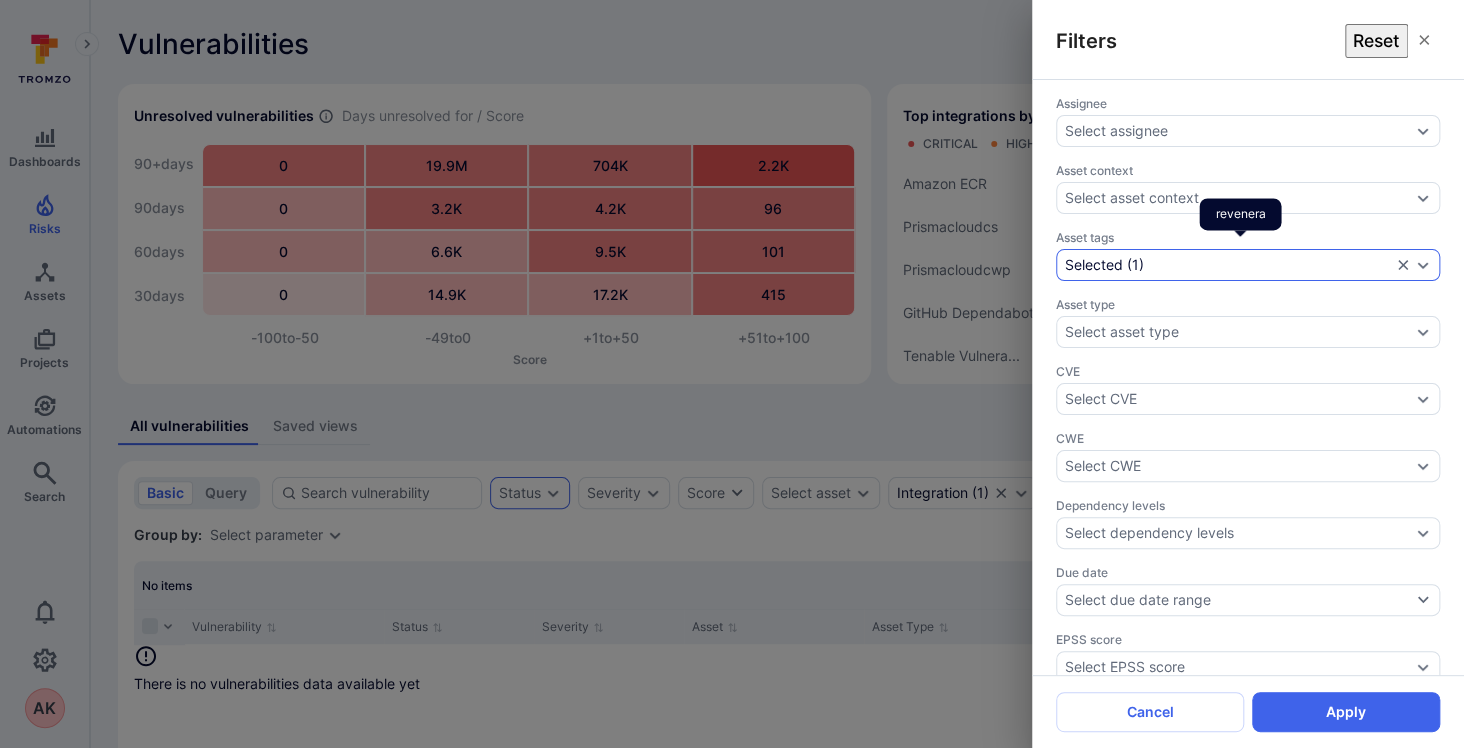 click 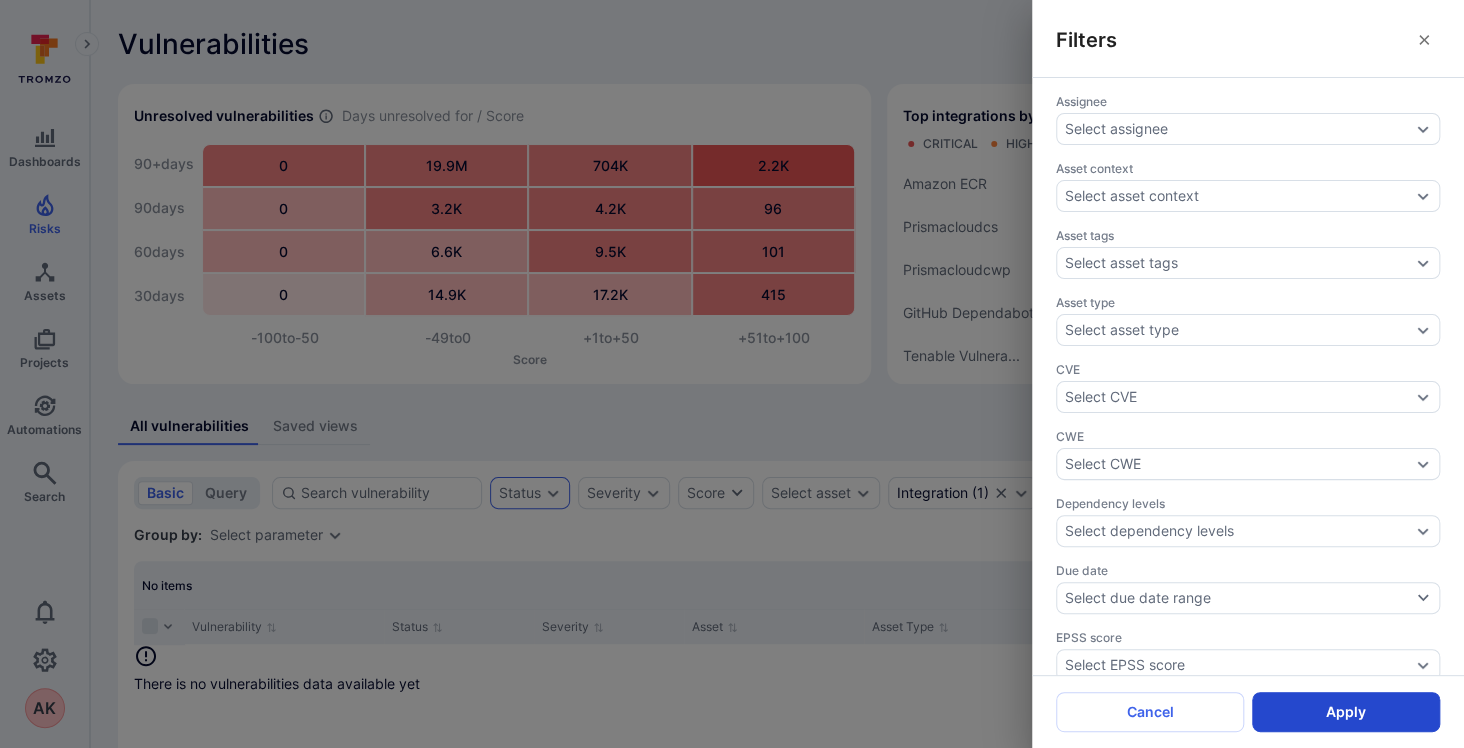 click on "Apply" at bounding box center [1346, 712] 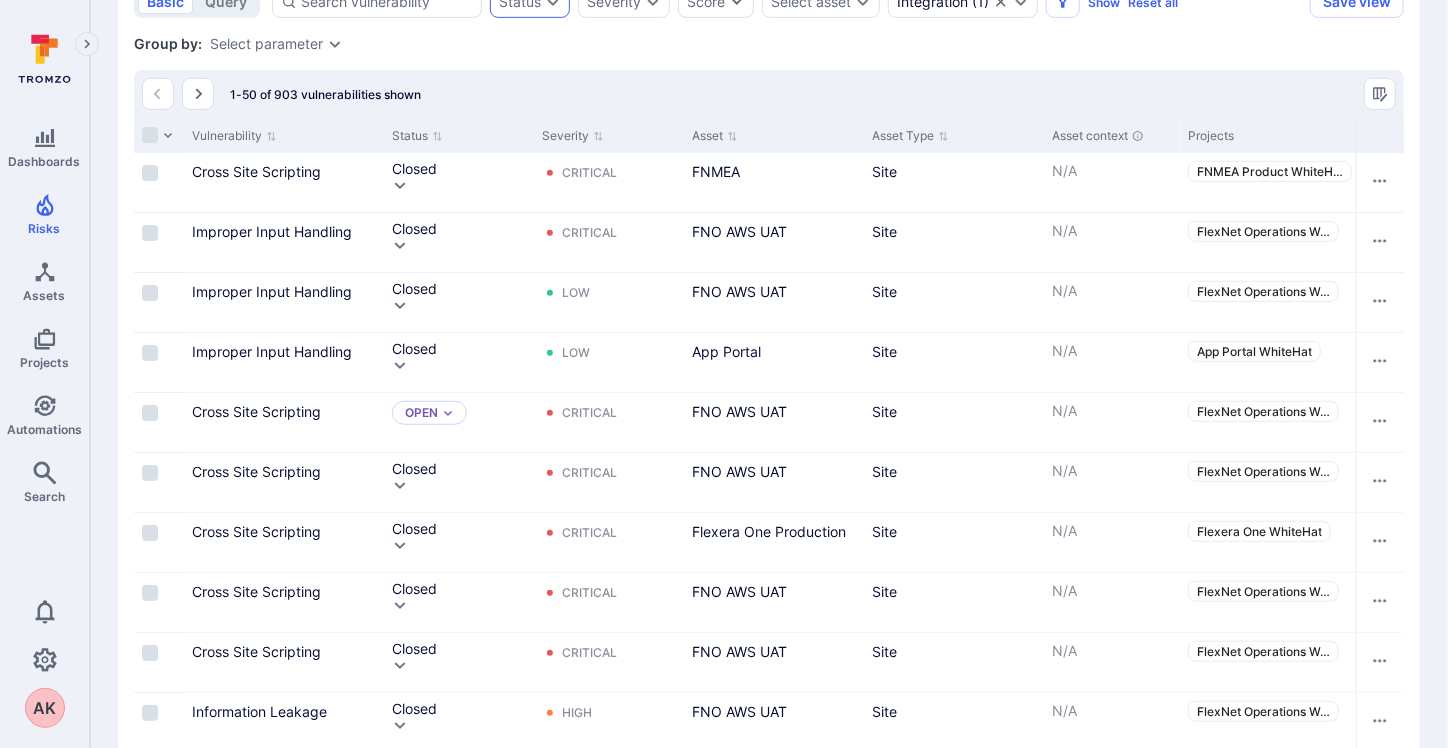 scroll, scrollTop: 499, scrollLeft: 0, axis: vertical 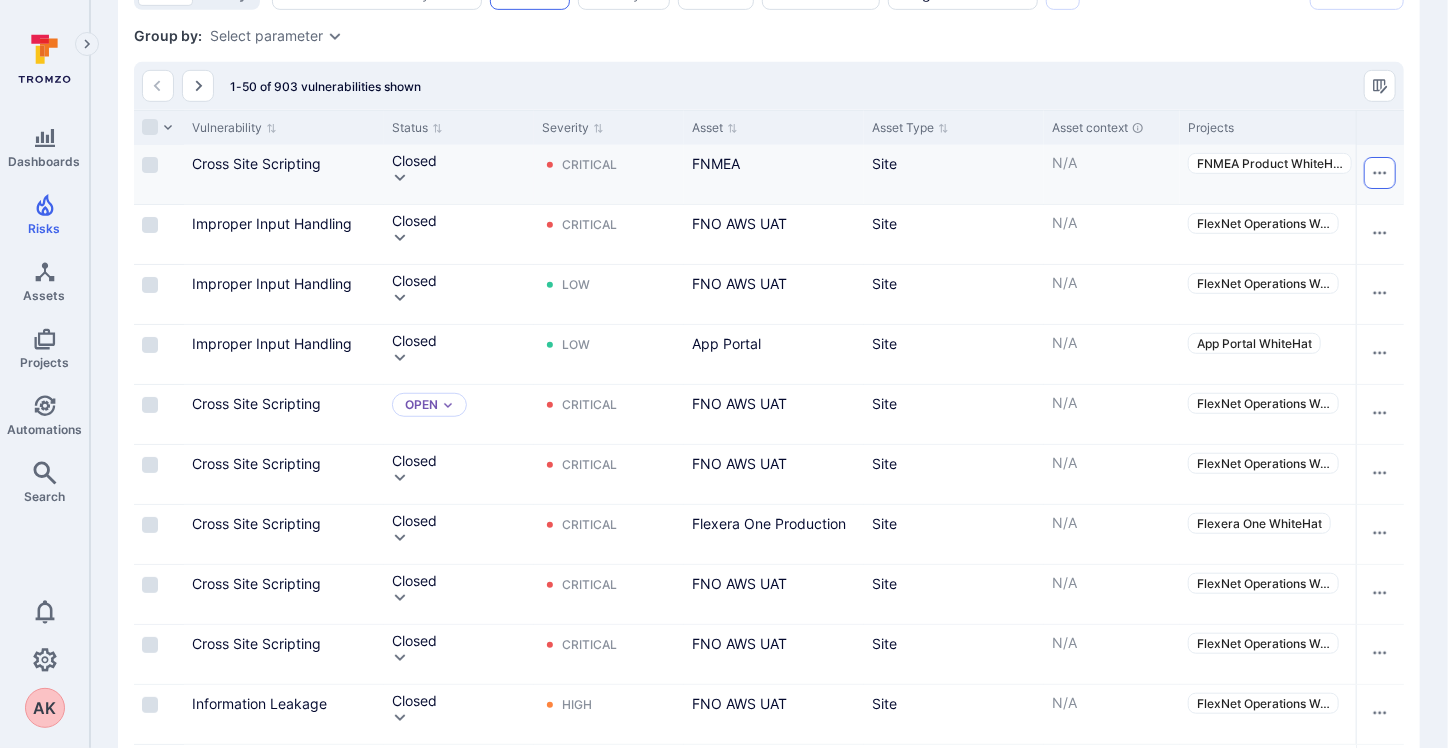 click 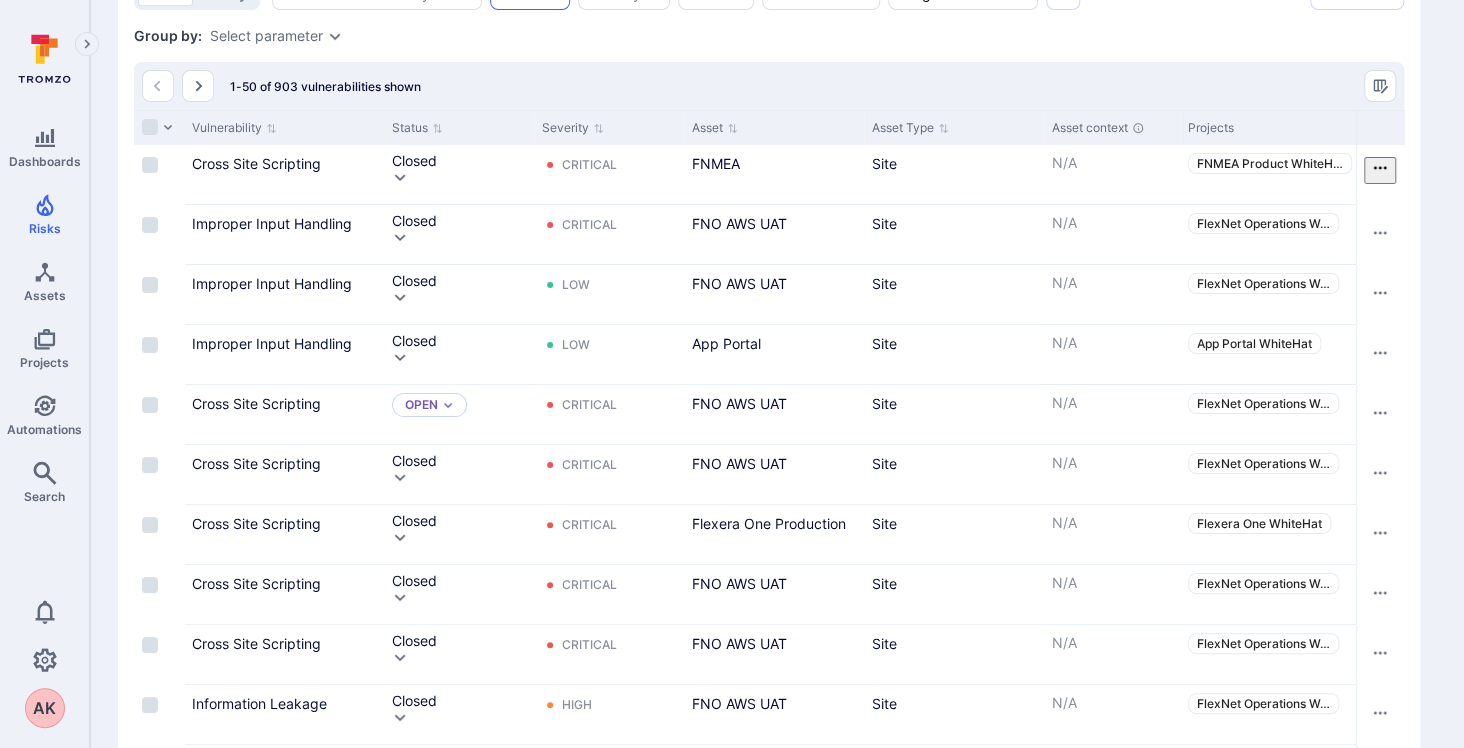 click at bounding box center (724, 3243) 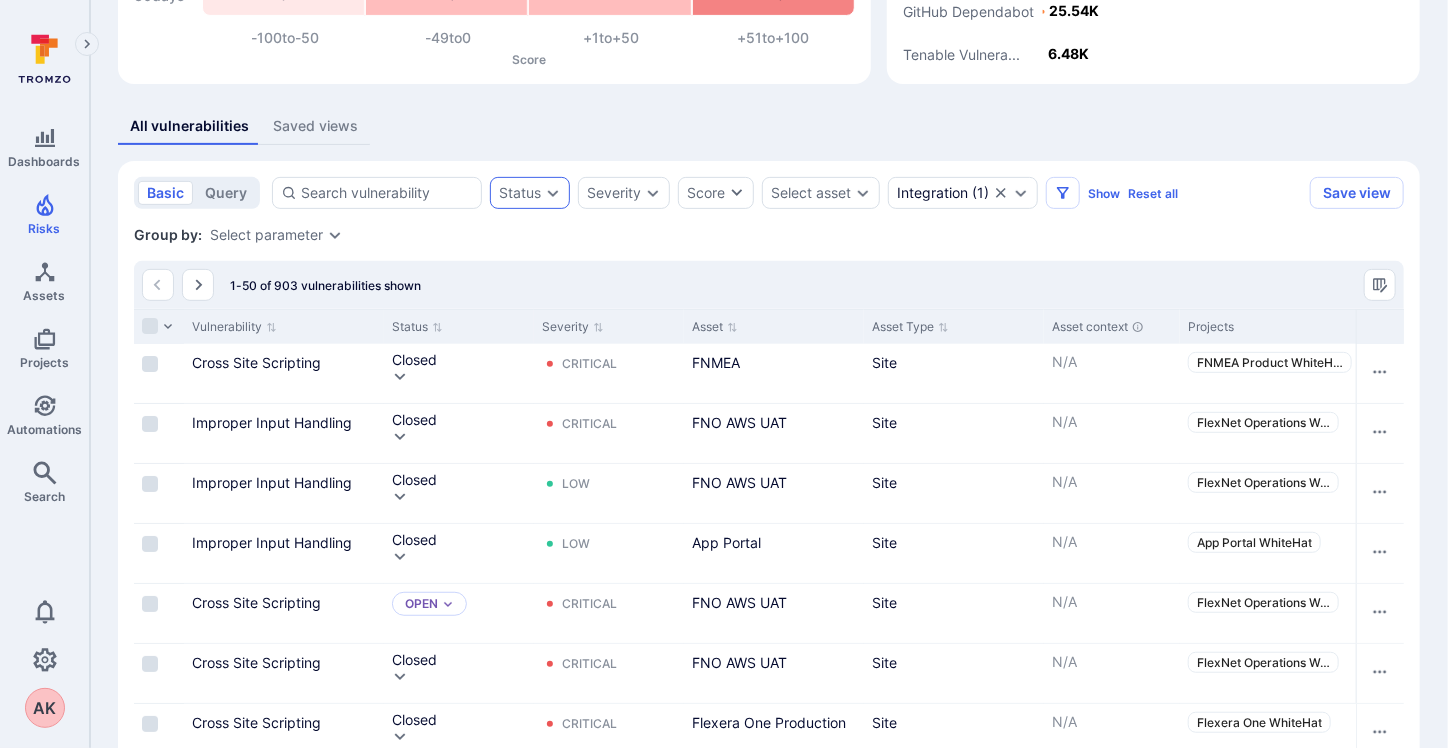 scroll, scrollTop: 300, scrollLeft: 0, axis: vertical 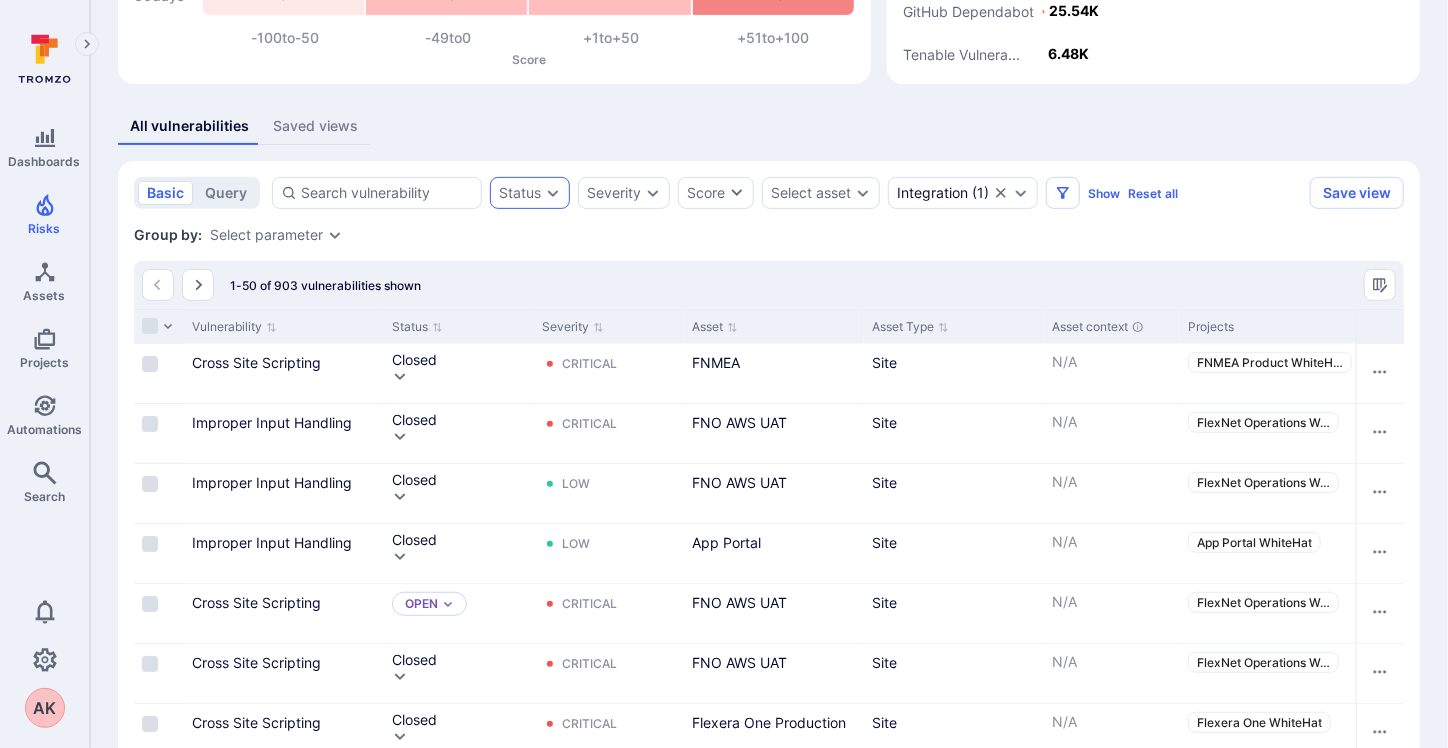 click on "Select parameter" at bounding box center [266, 235] 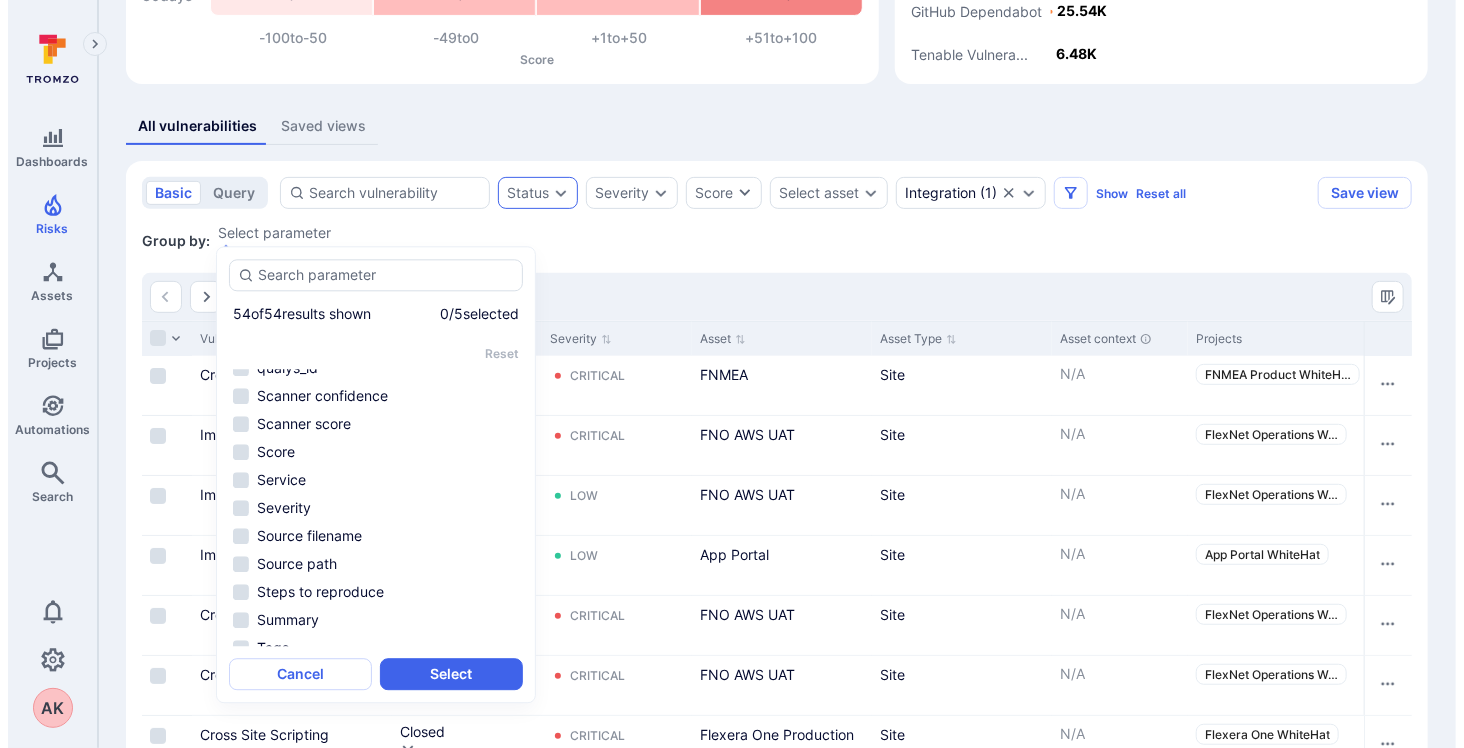 scroll, scrollTop: 1209, scrollLeft: 0, axis: vertical 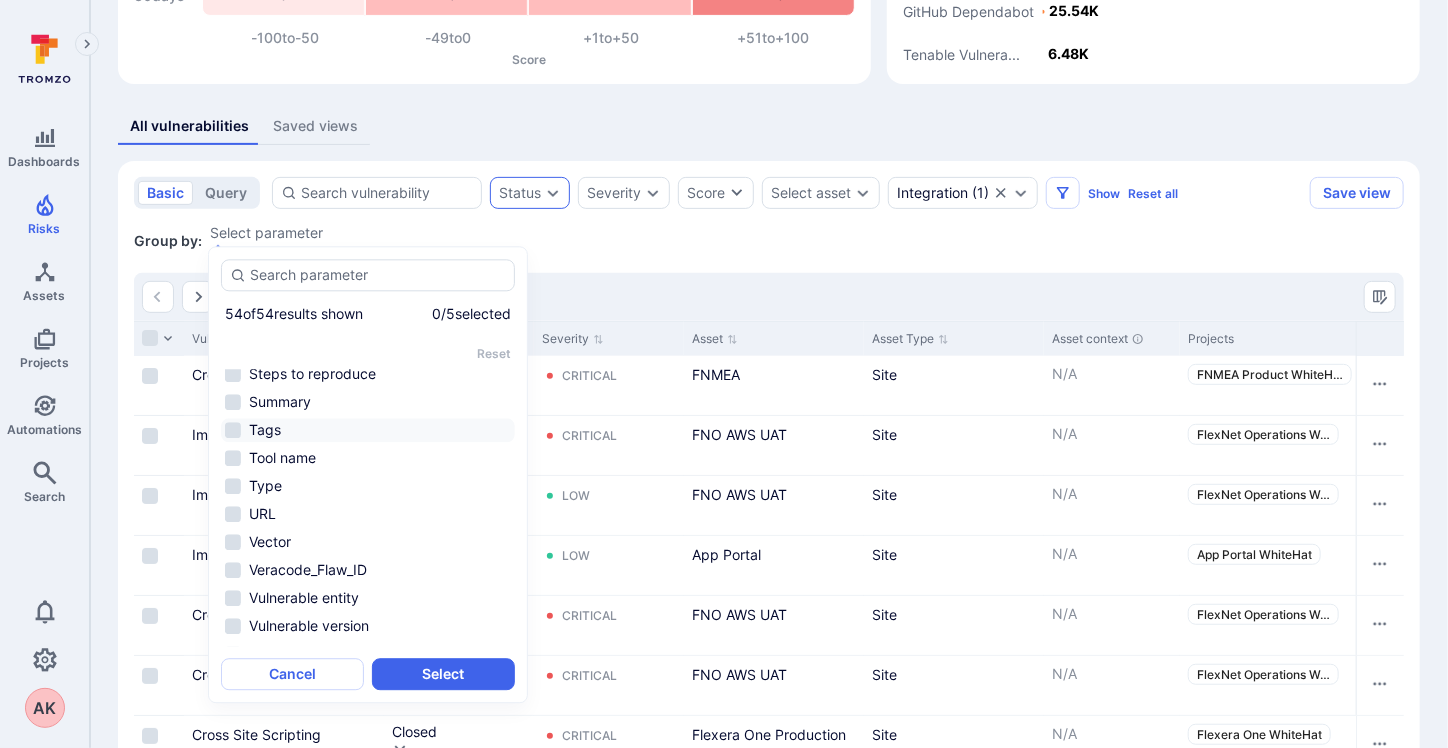 click on "Tags" at bounding box center (368, 430) 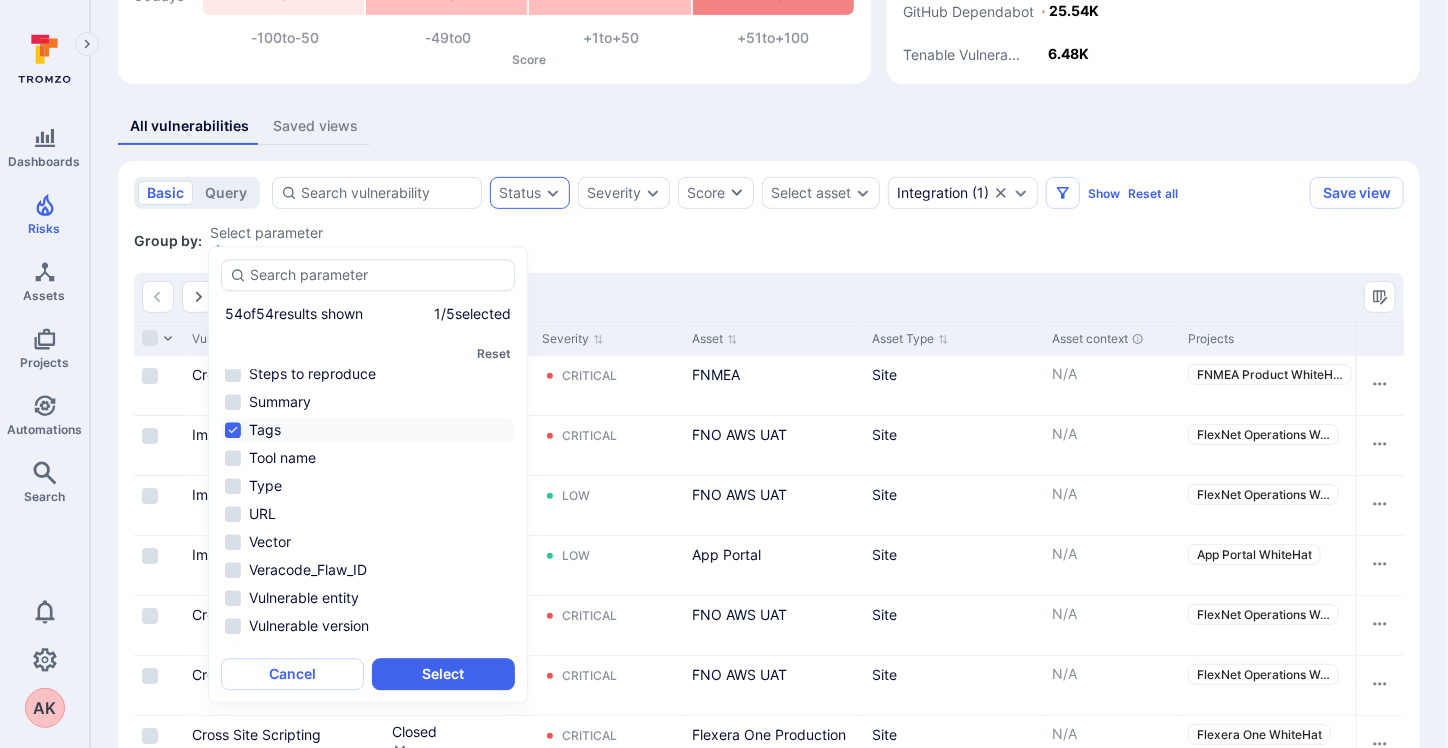 click on "basic query Status Severity Score Select asset Integration  ( 1 ) Show Reset all Save view Integration : Whitehat Group by: Select parameter 1-50 of 903 vulnerabilities shown Vulnerability Status Severity Asset Asset Type Asset context Projects Integration Fix available Exploit available Source filename division Pentest_Status bitsight_assets prisma_code_category parent_project cobalt_state dependencyScope Veracode_Flaw_ID bitsight_rolledup_observation_id pa_resource_api_name pa_cloud_service_name bitsight_importance bitsight_dest_port bitsight_grade bitsight_last_seen_date   Cross Site Scripting Closed Critical FNMEA Site N/A FNMEA Product WhiteH … Whitehat - - - Sharks (flexera) Improper Input Handling Closed Critical FNO AWS UAT Site N/A FlexNet Operations W … Whitehat - - - Avebury (flexera),Dragons (flexera),Everest (flexera),firefly (flexera),firefly-global-logic (flexera),Skywalkers (flexera),TechiTribe (flexera),Warp (flexera),firefly-admins (flexera),Warp Admins (flexera),Emerald (flexera) Closed" at bounding box center [769, 1786] 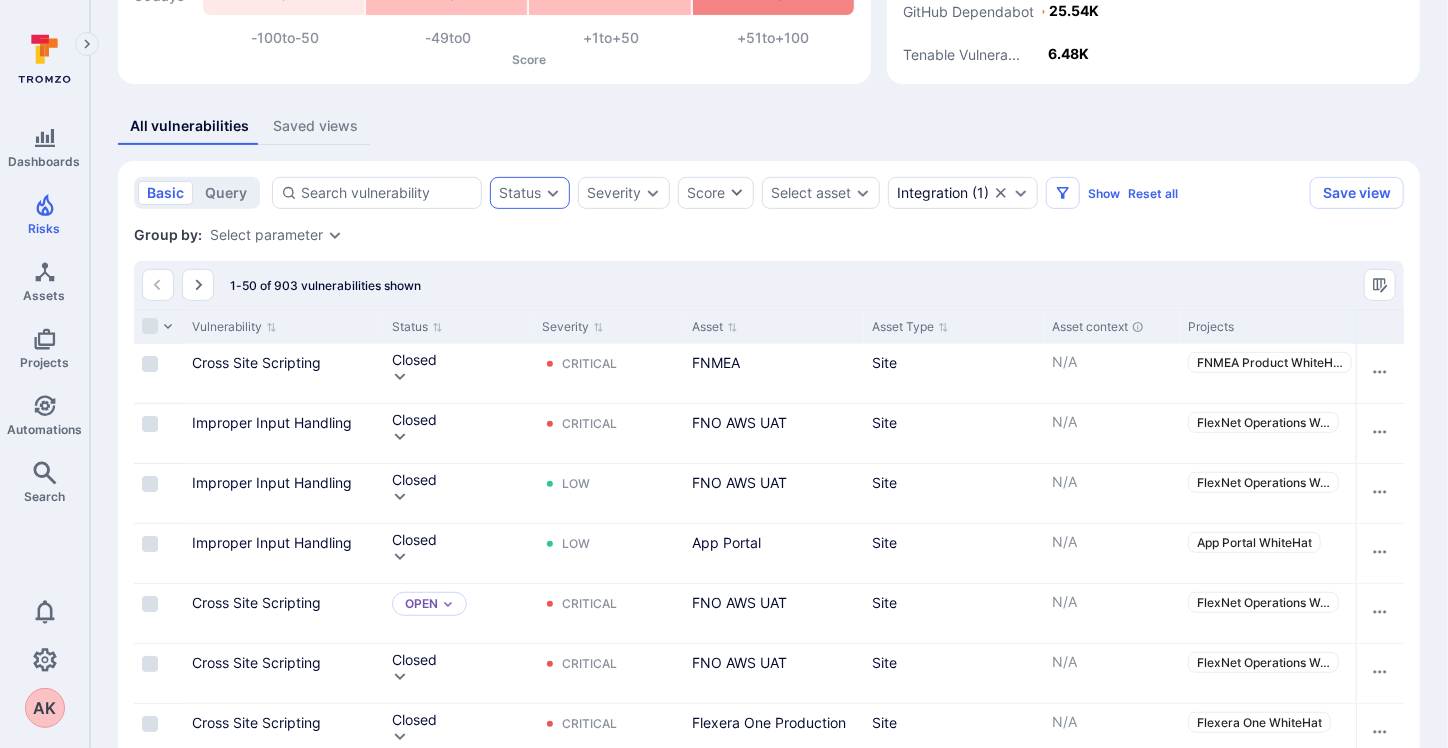 click on "Select parameter" at bounding box center [276, 235] 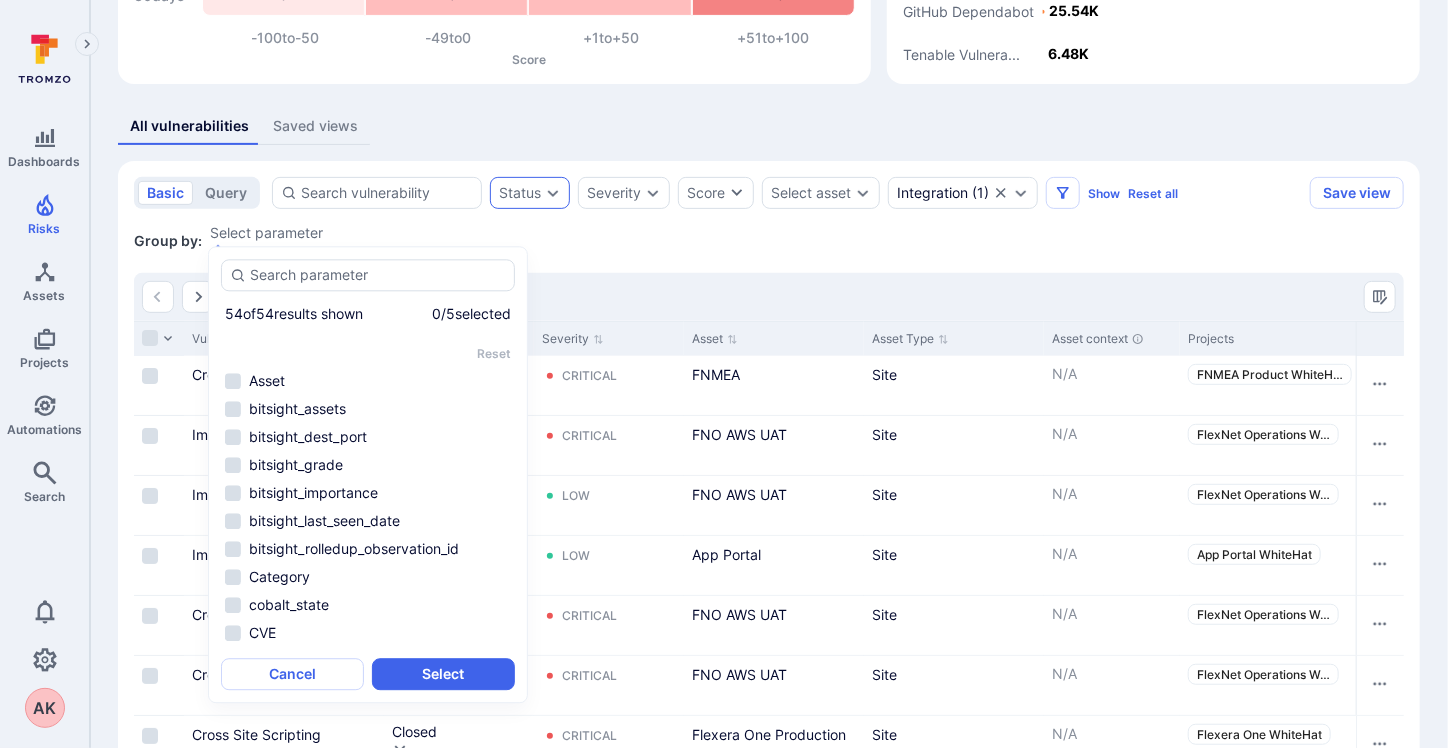 click on "Group by: Select parameter" at bounding box center (769, 241) 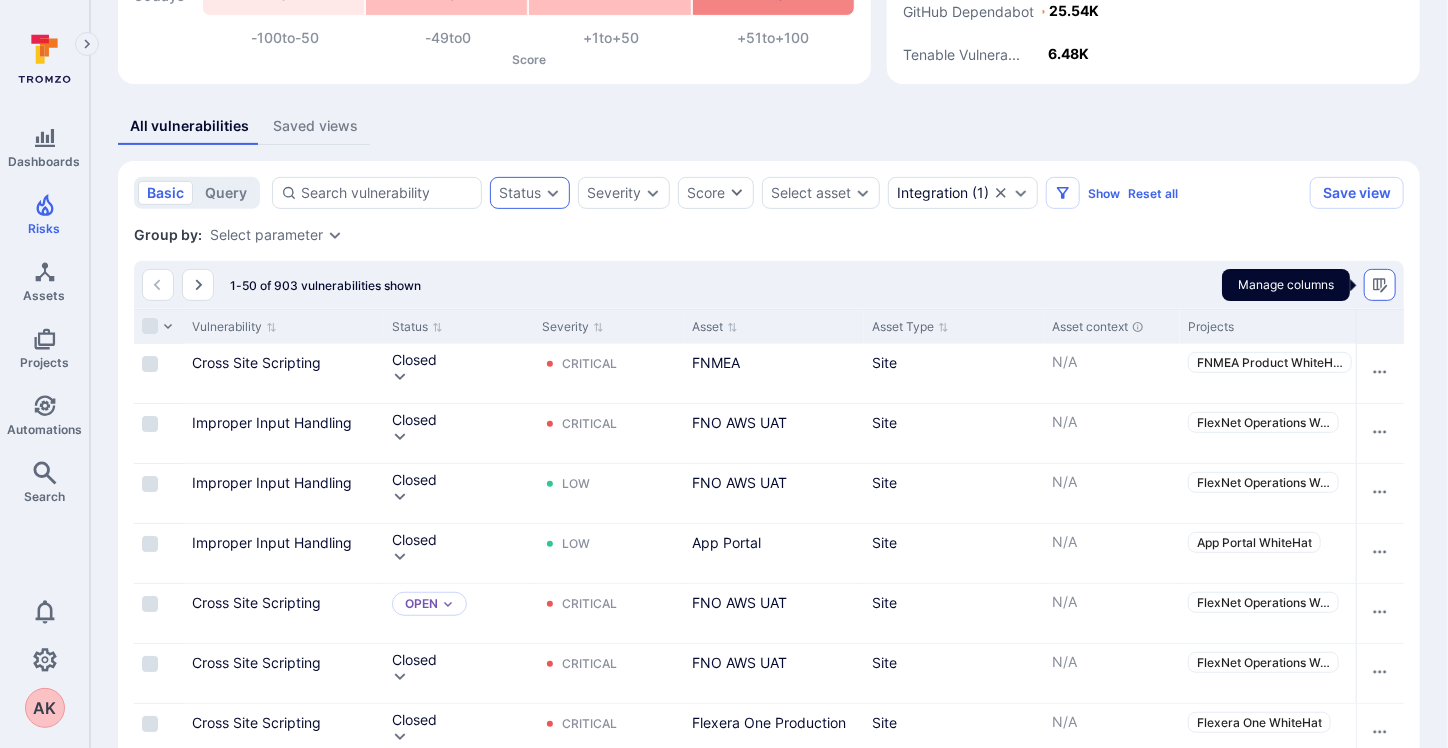 click at bounding box center (1380, 285) 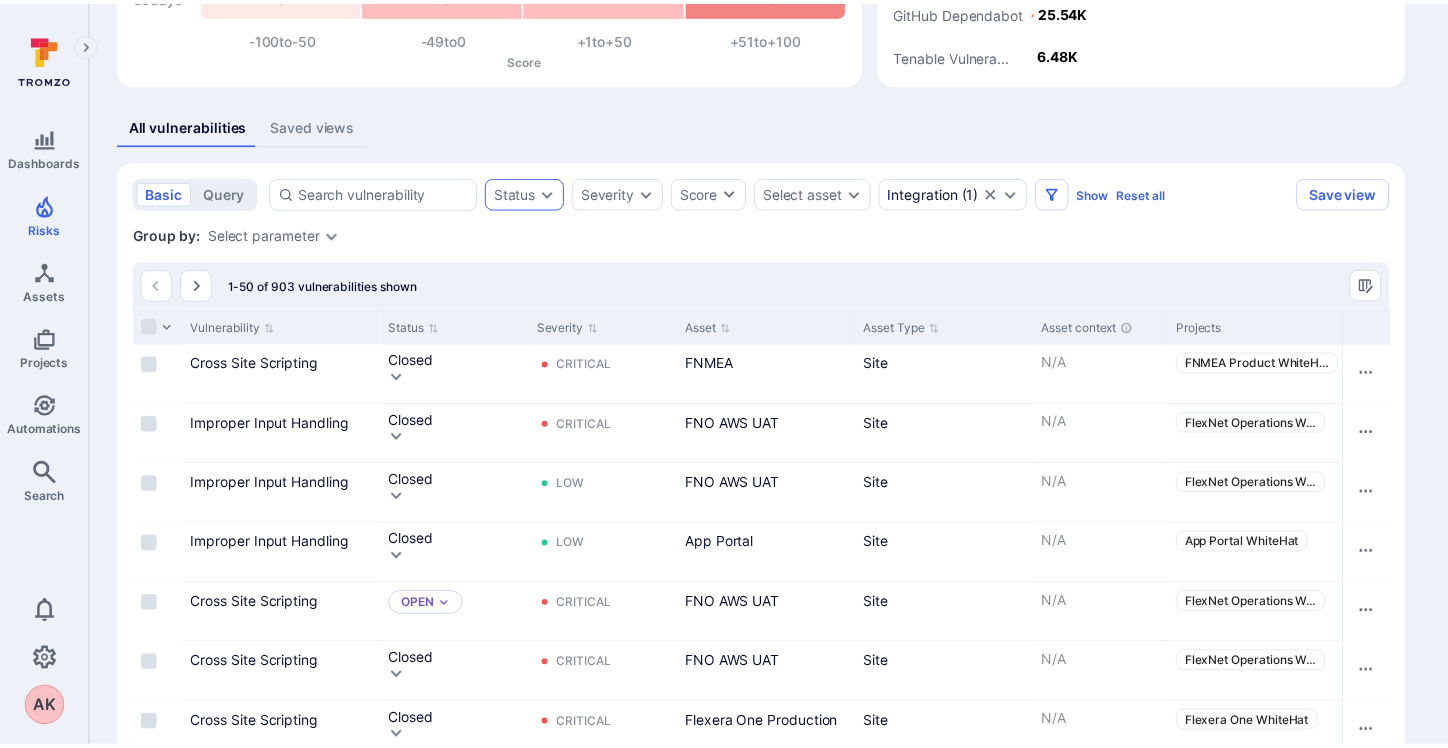 scroll, scrollTop: 600, scrollLeft: 0, axis: vertical 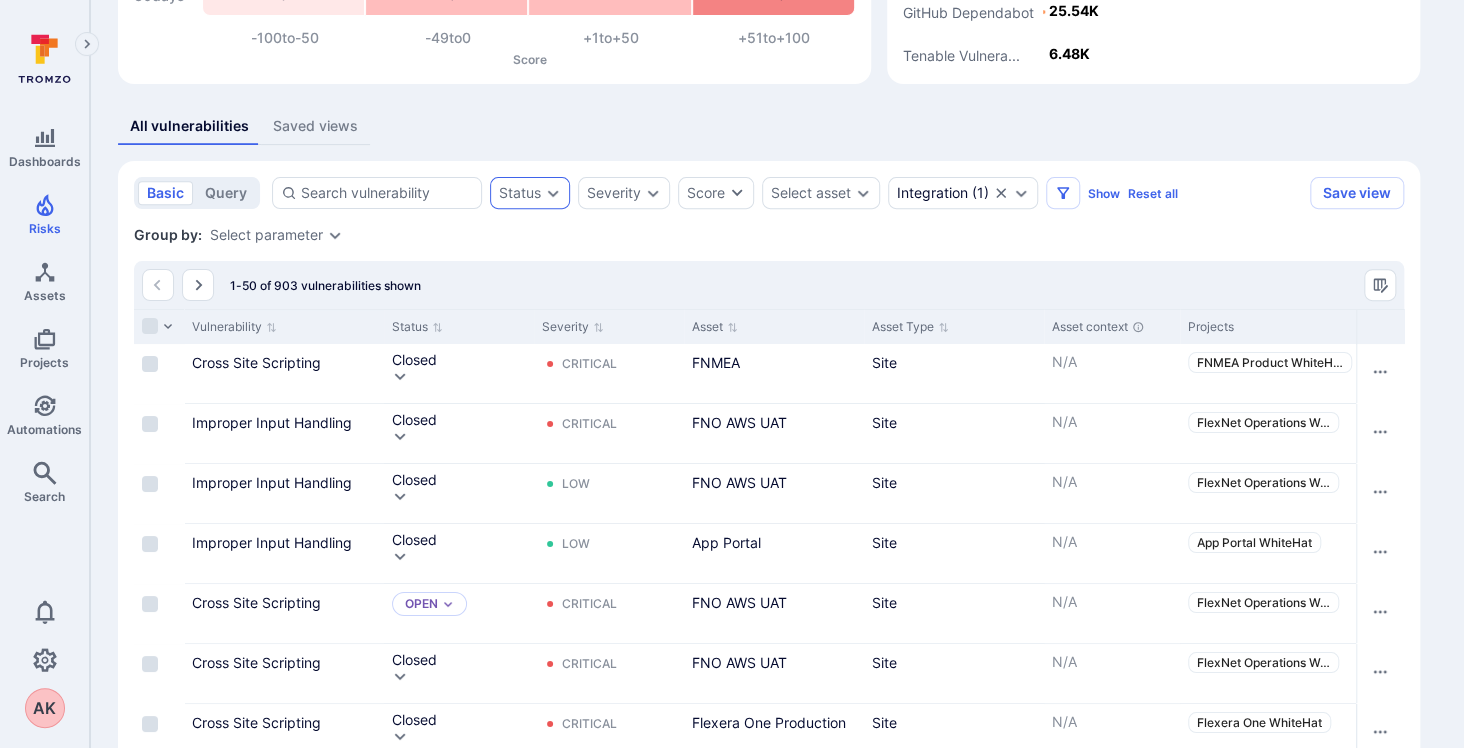 click on "Tags" at bounding box center (32, 4354) 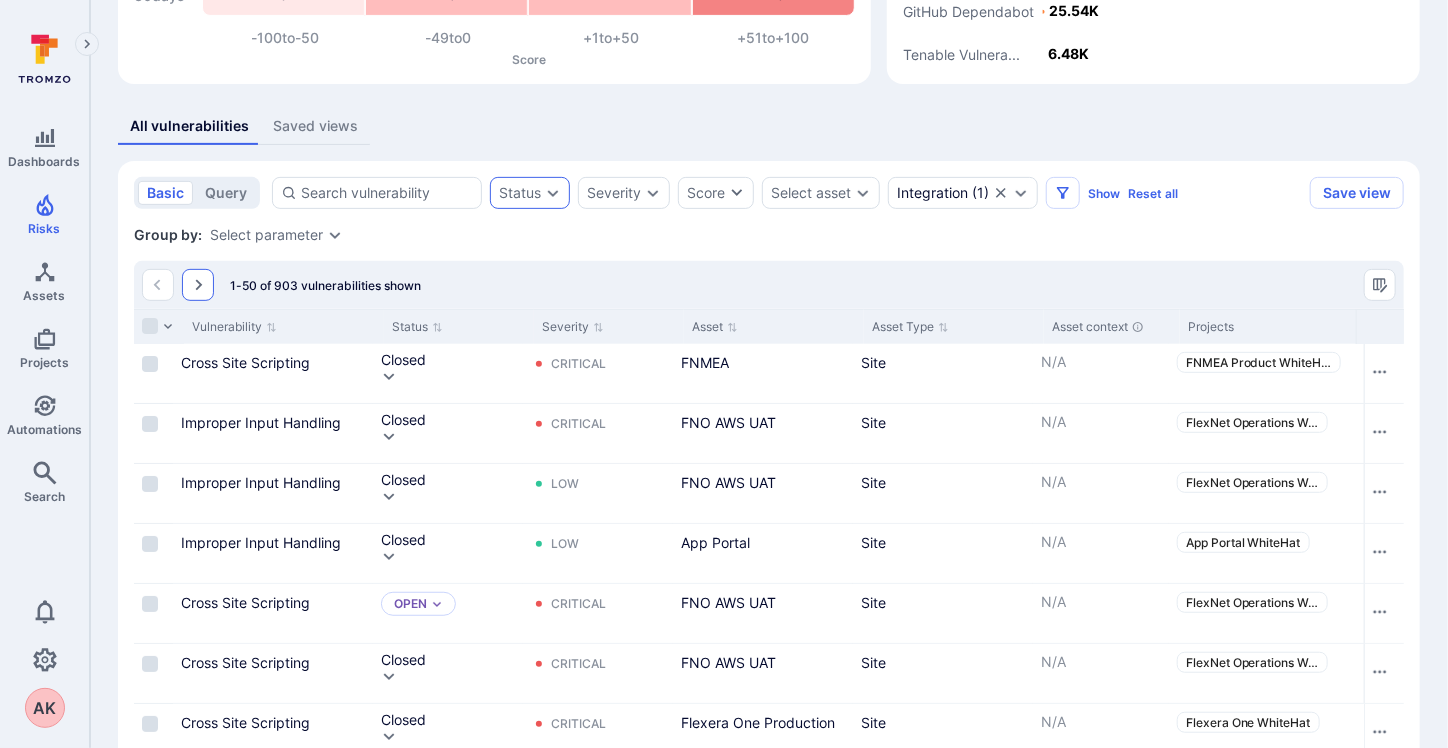 click 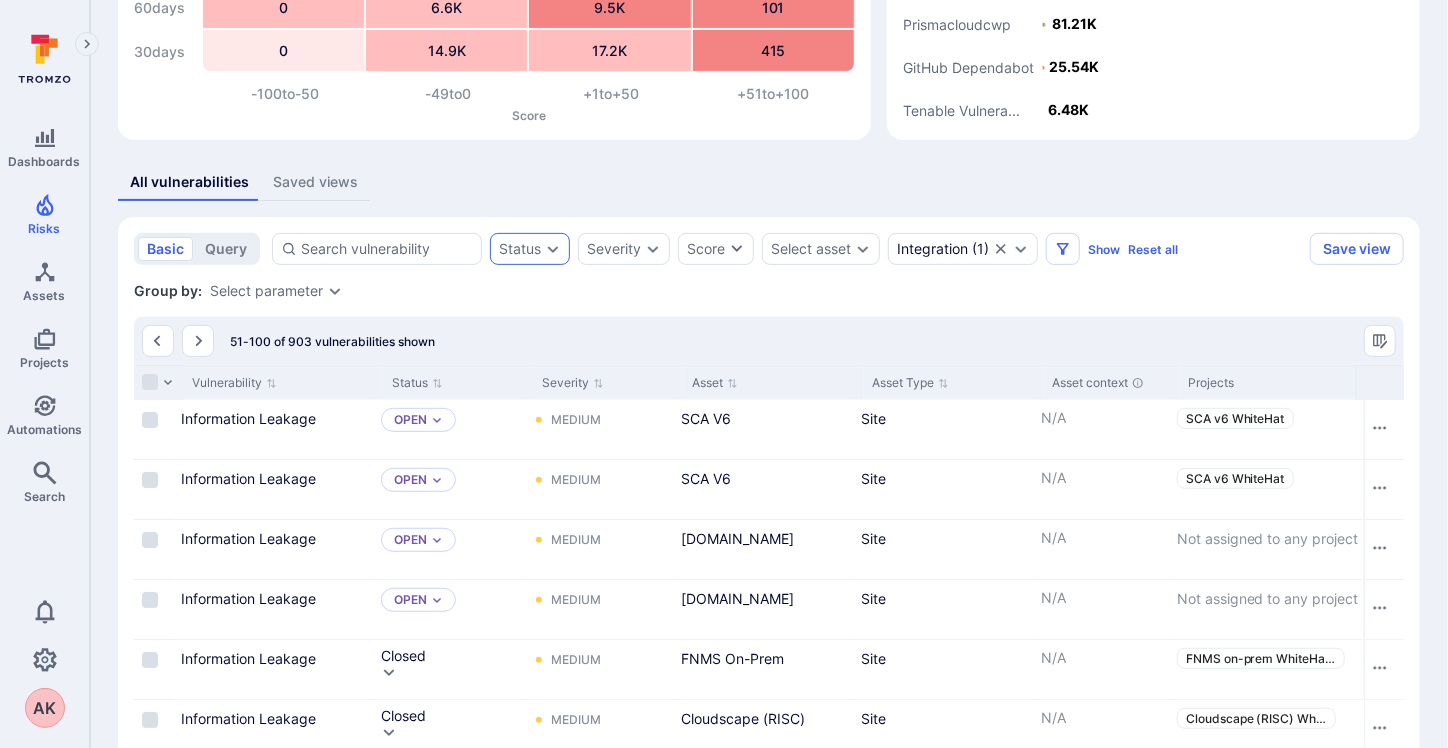 scroll, scrollTop: 300, scrollLeft: 0, axis: vertical 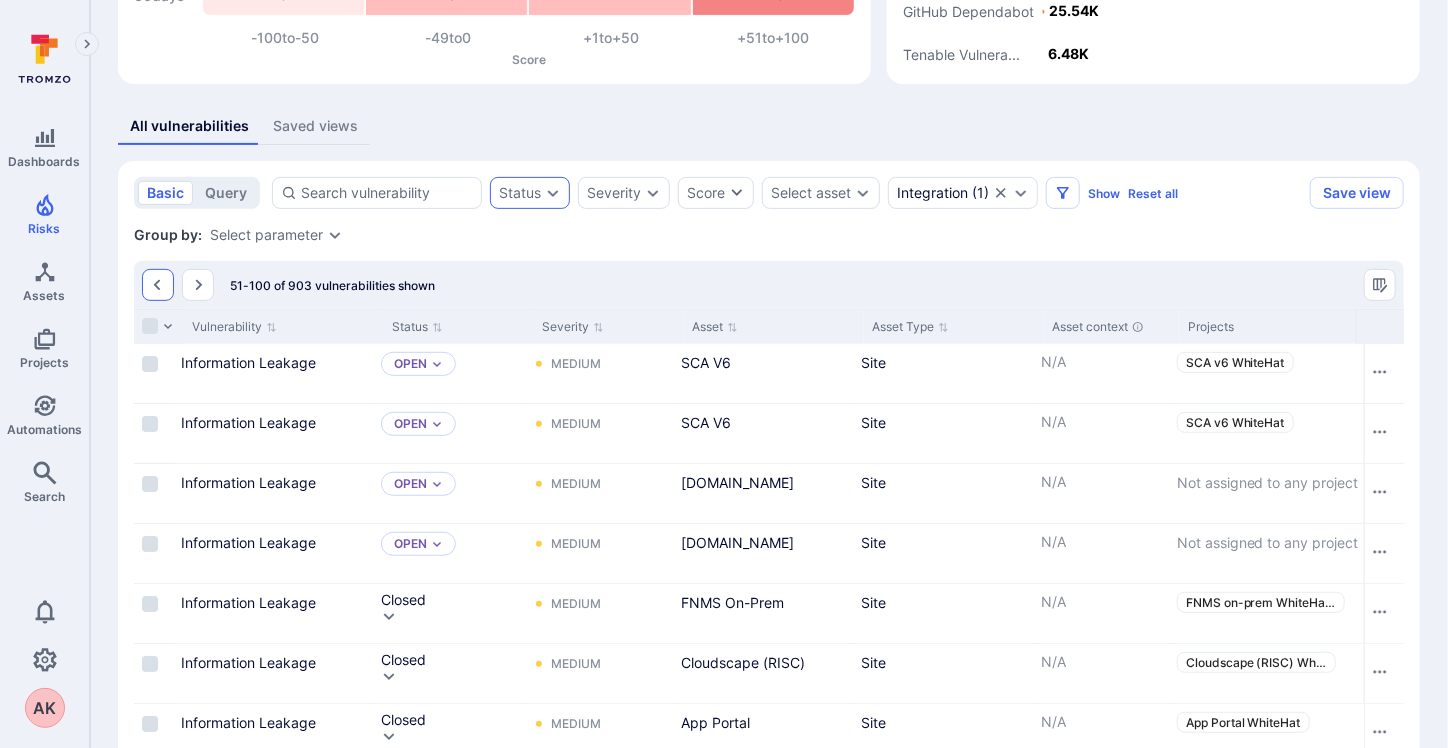 click 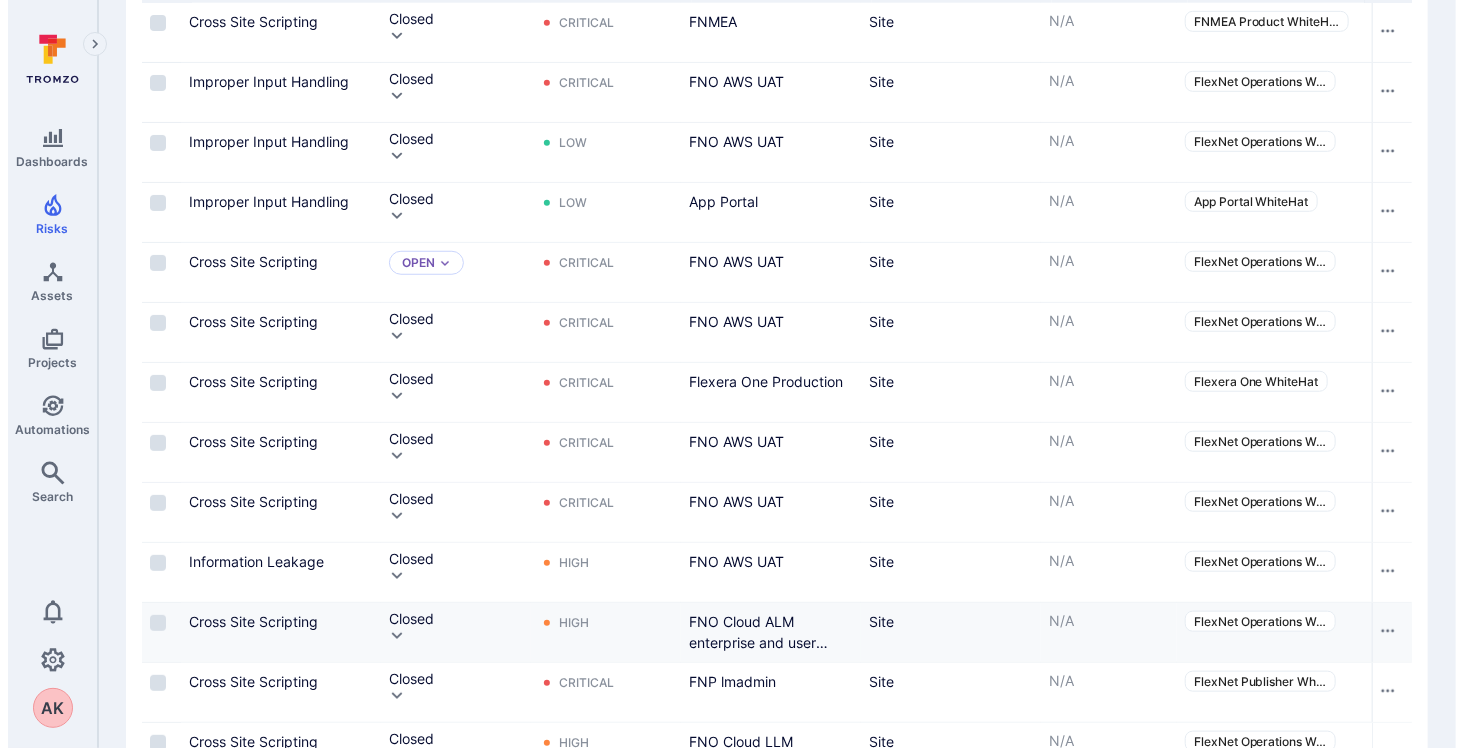 scroll, scrollTop: 444, scrollLeft: 0, axis: vertical 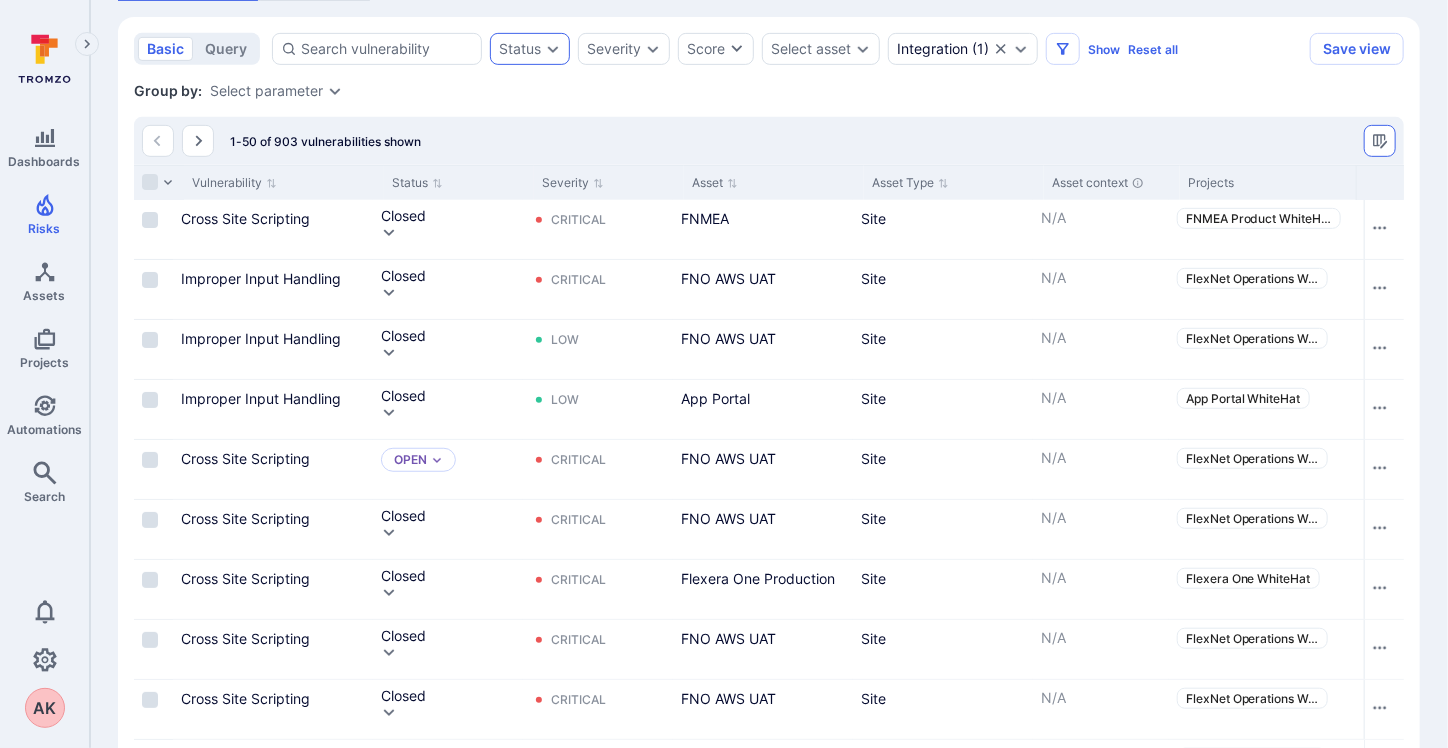 click 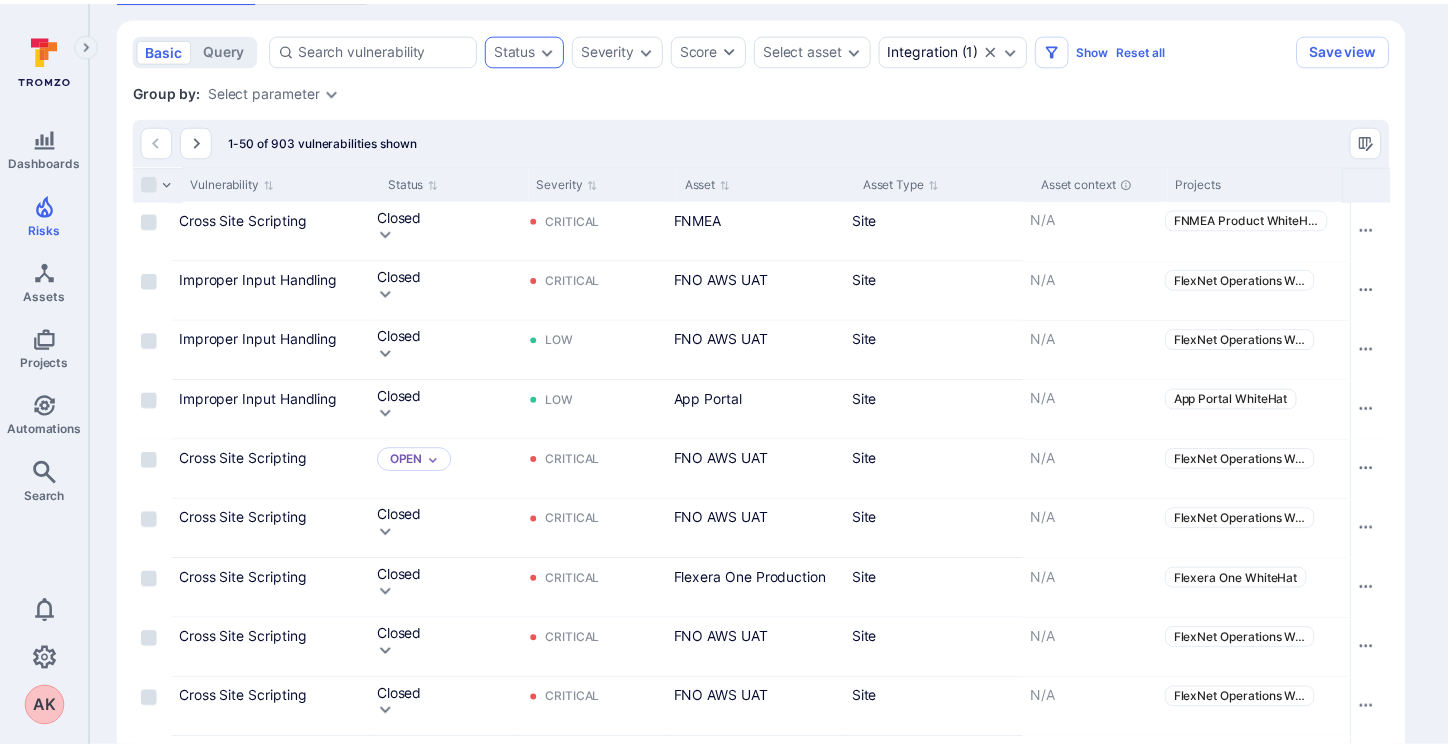 scroll, scrollTop: 700, scrollLeft: 0, axis: vertical 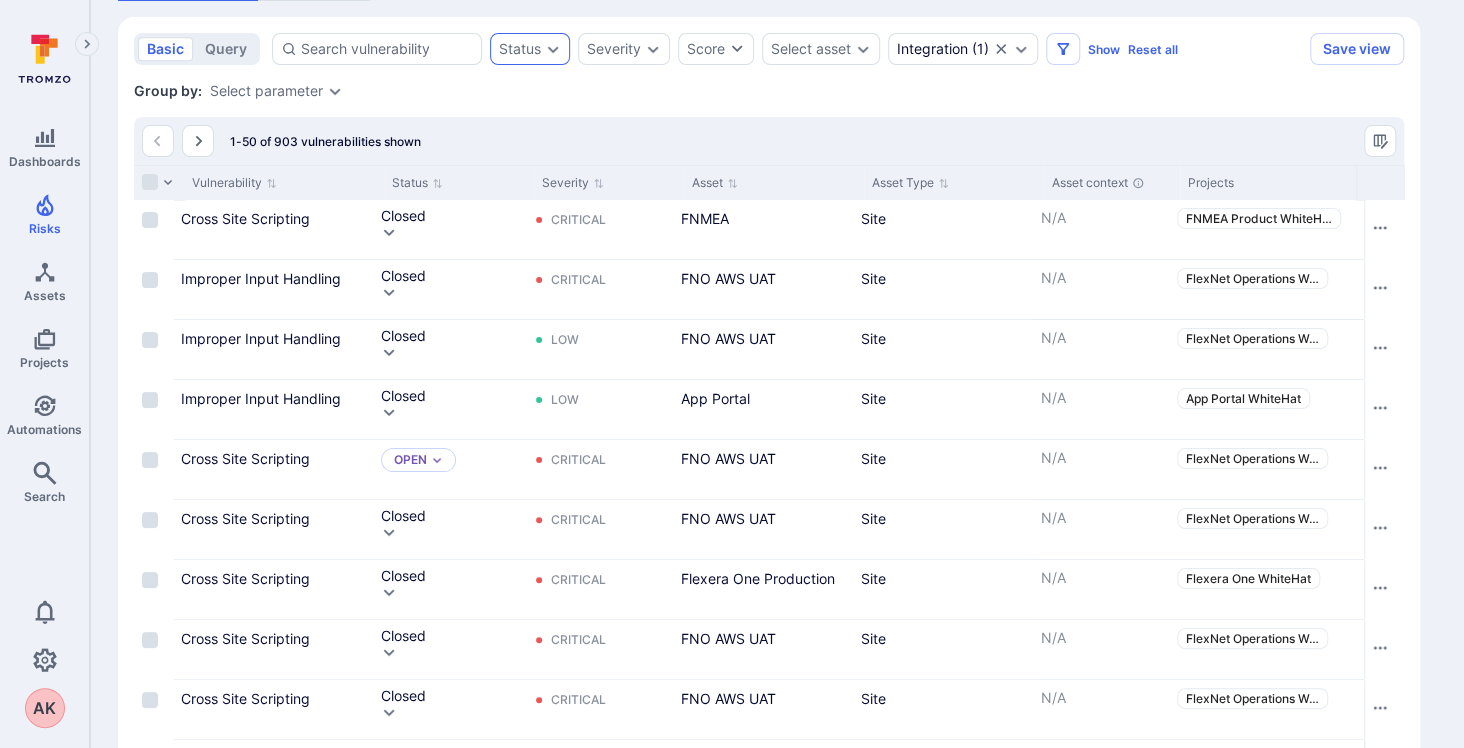 click on "Asset Tags" at bounding box center (52, 4242) 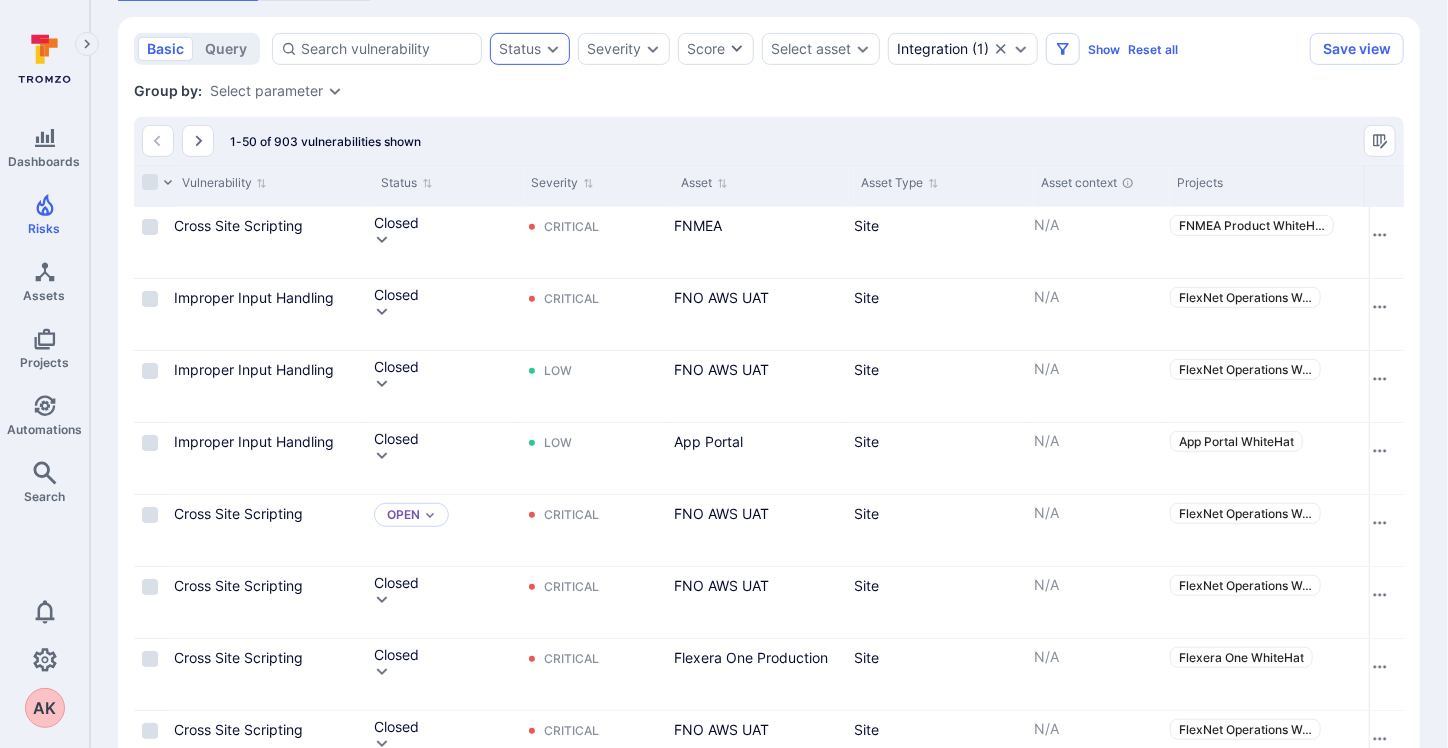 drag, startPoint x: 1084, startPoint y: 131, endPoint x: 859, endPoint y: 153, distance: 226.073 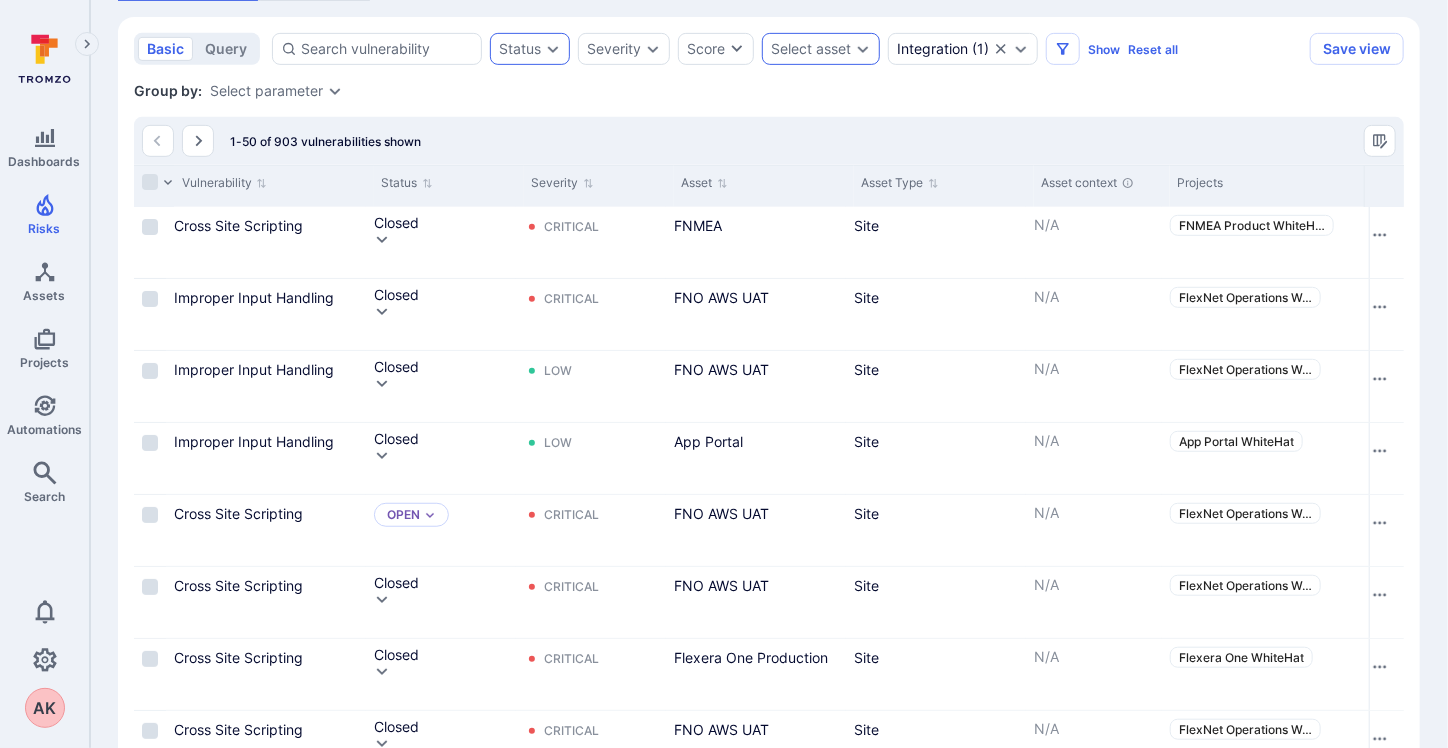 click on "Select asset" at bounding box center (811, 49) 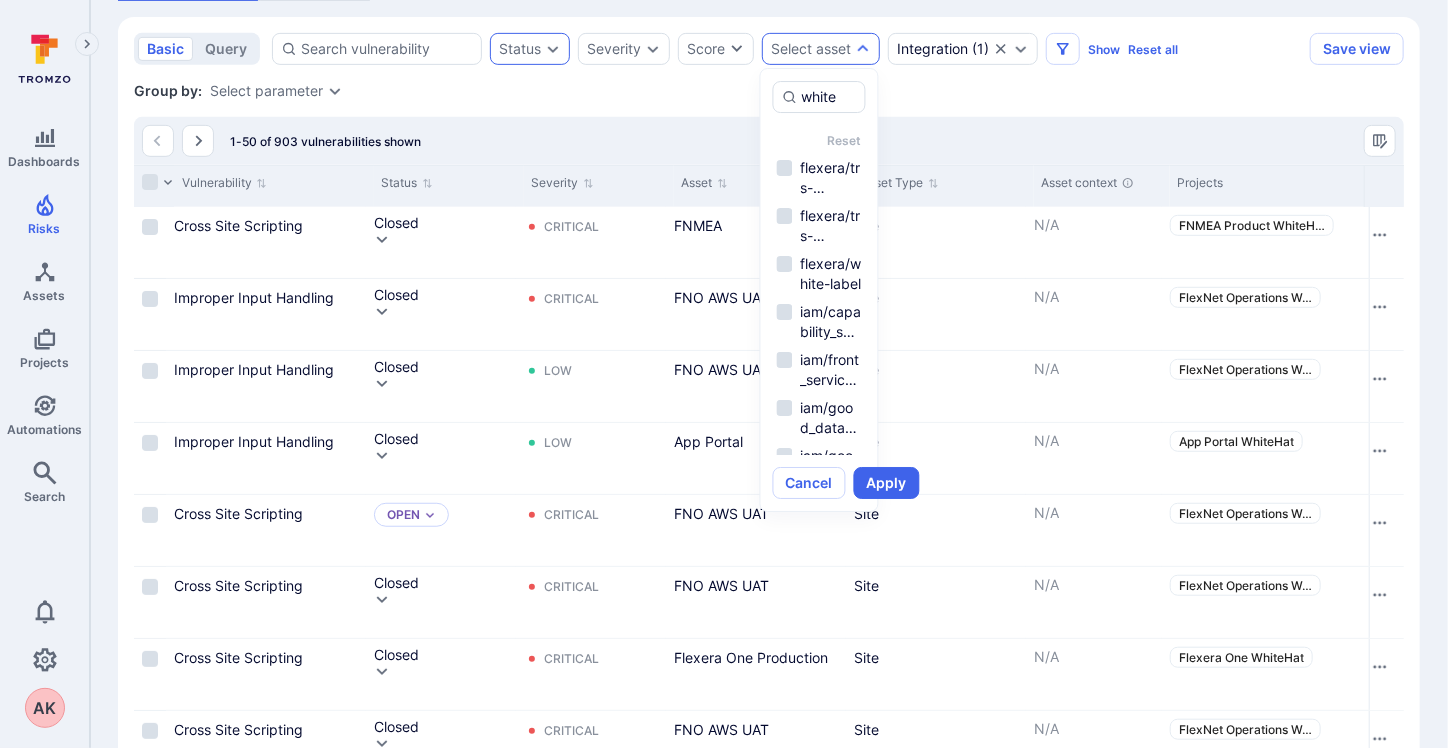 click 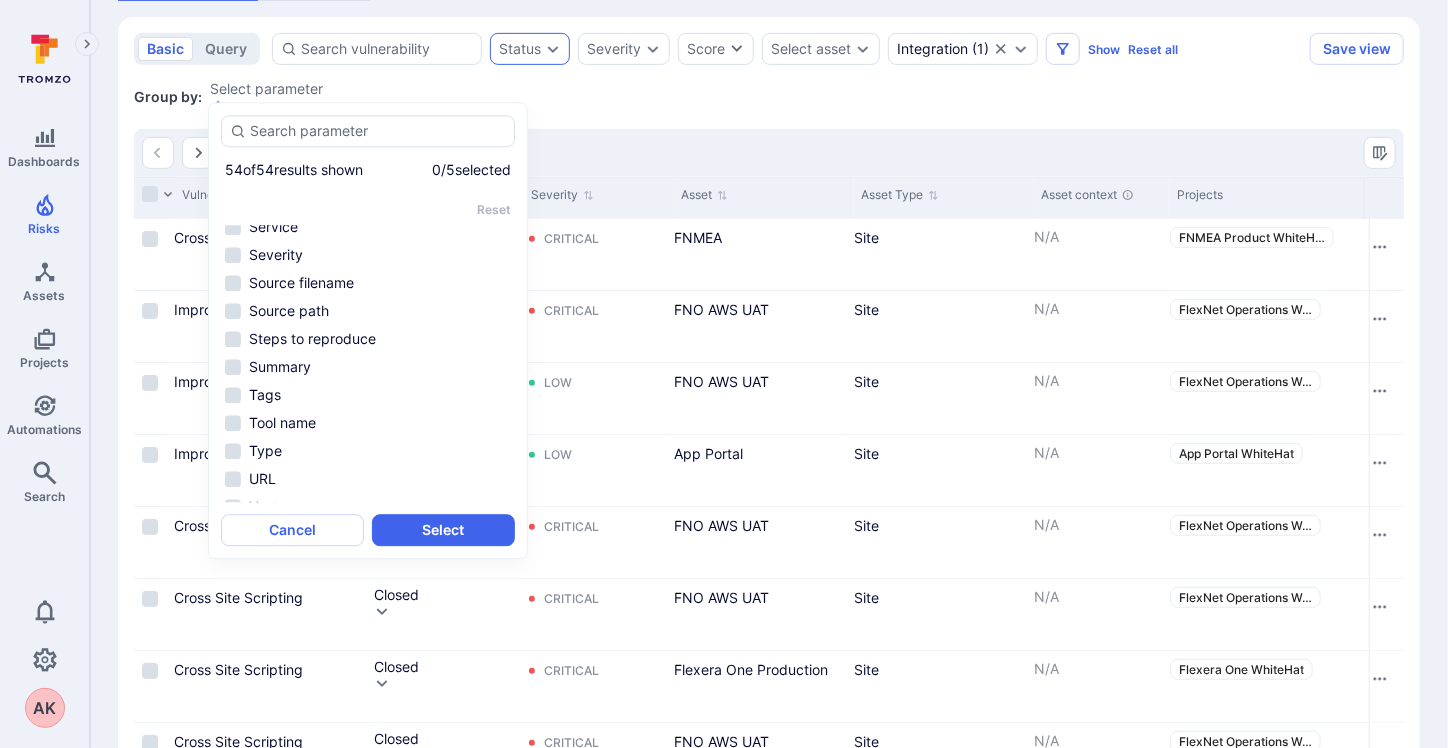 scroll, scrollTop: 1209, scrollLeft: 0, axis: vertical 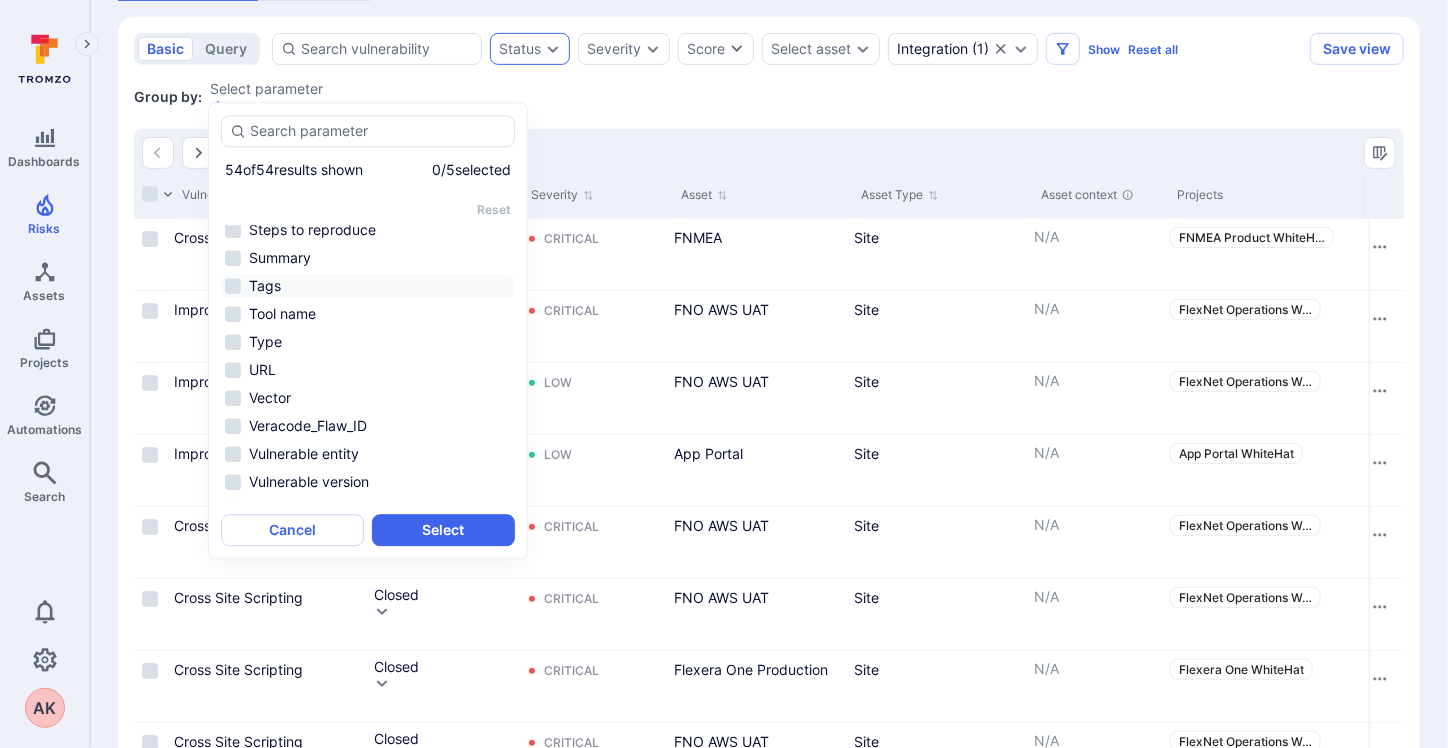 click on "Tags" at bounding box center (368, 286) 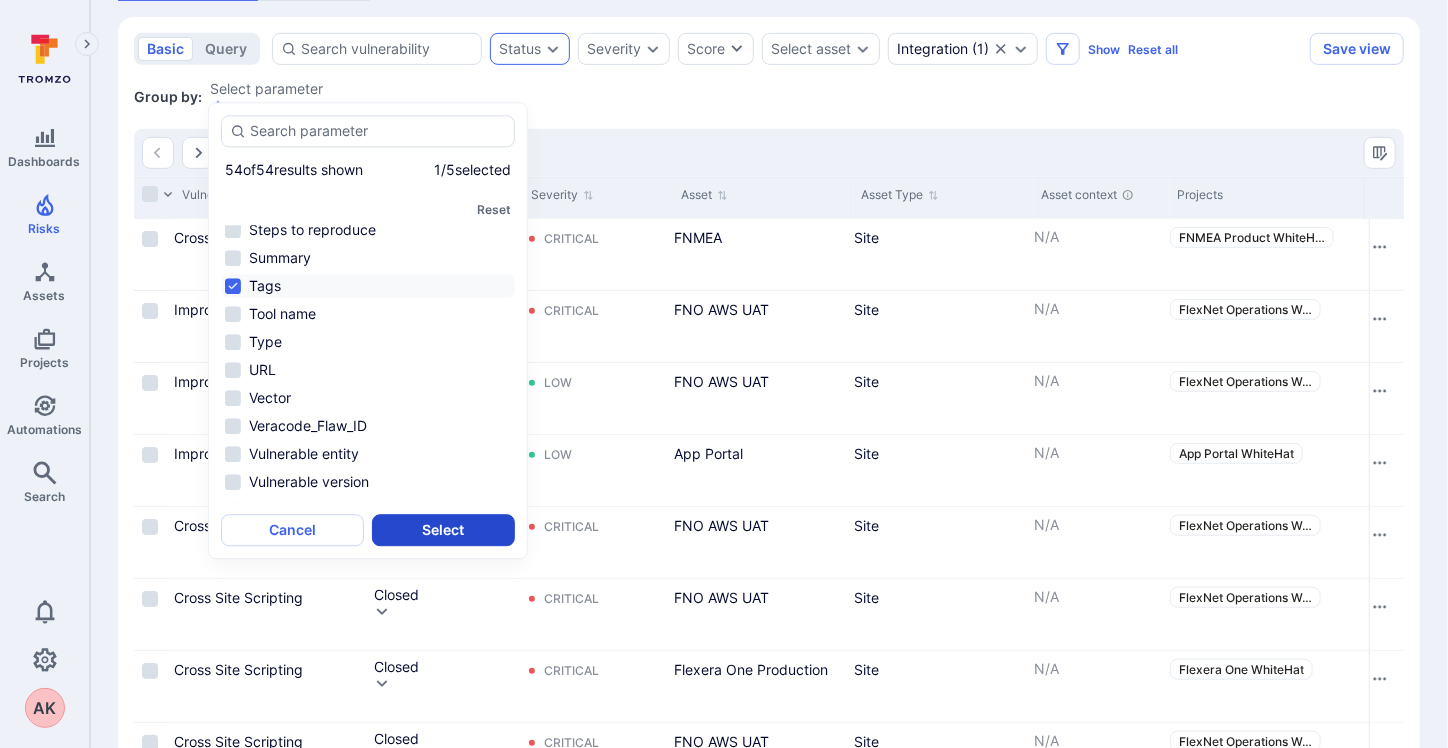 click on "Select" at bounding box center [443, 530] 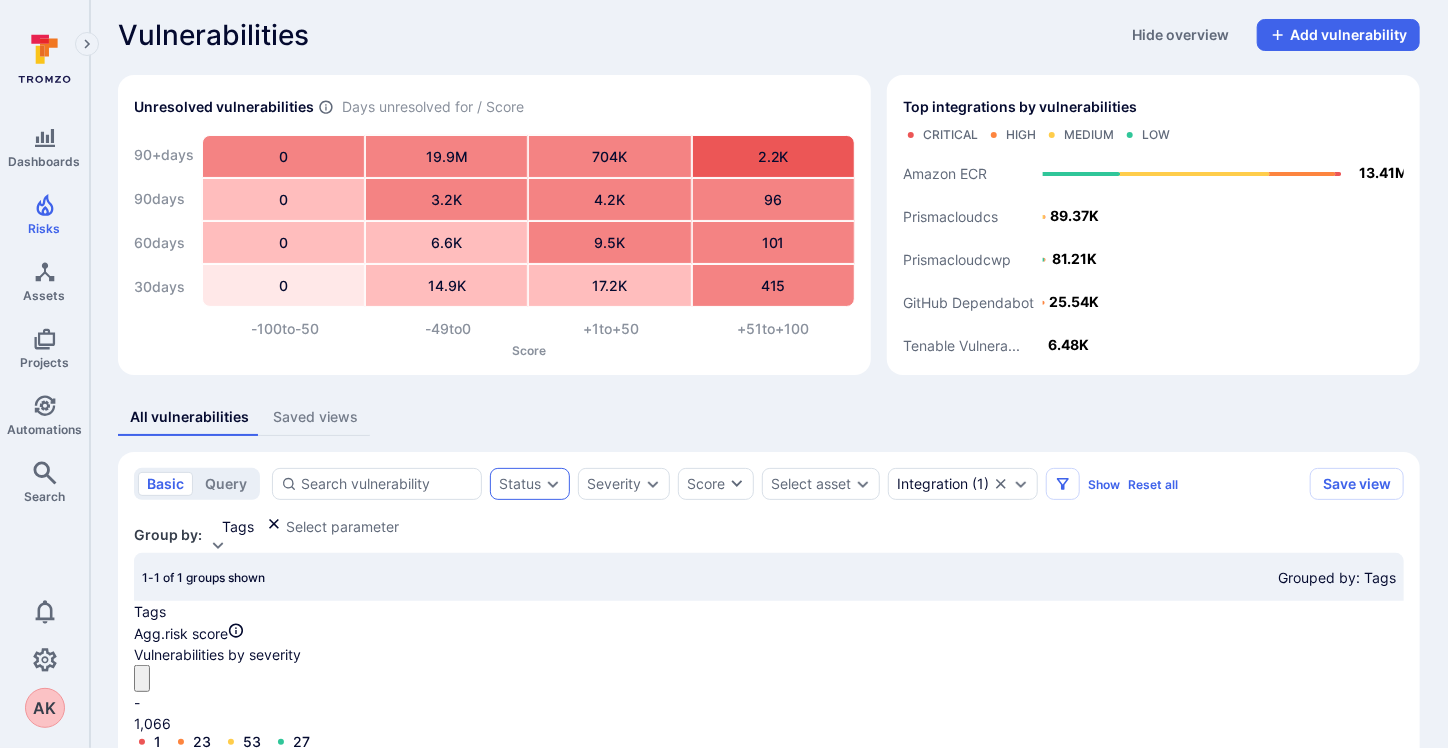 scroll, scrollTop: 12, scrollLeft: 0, axis: vertical 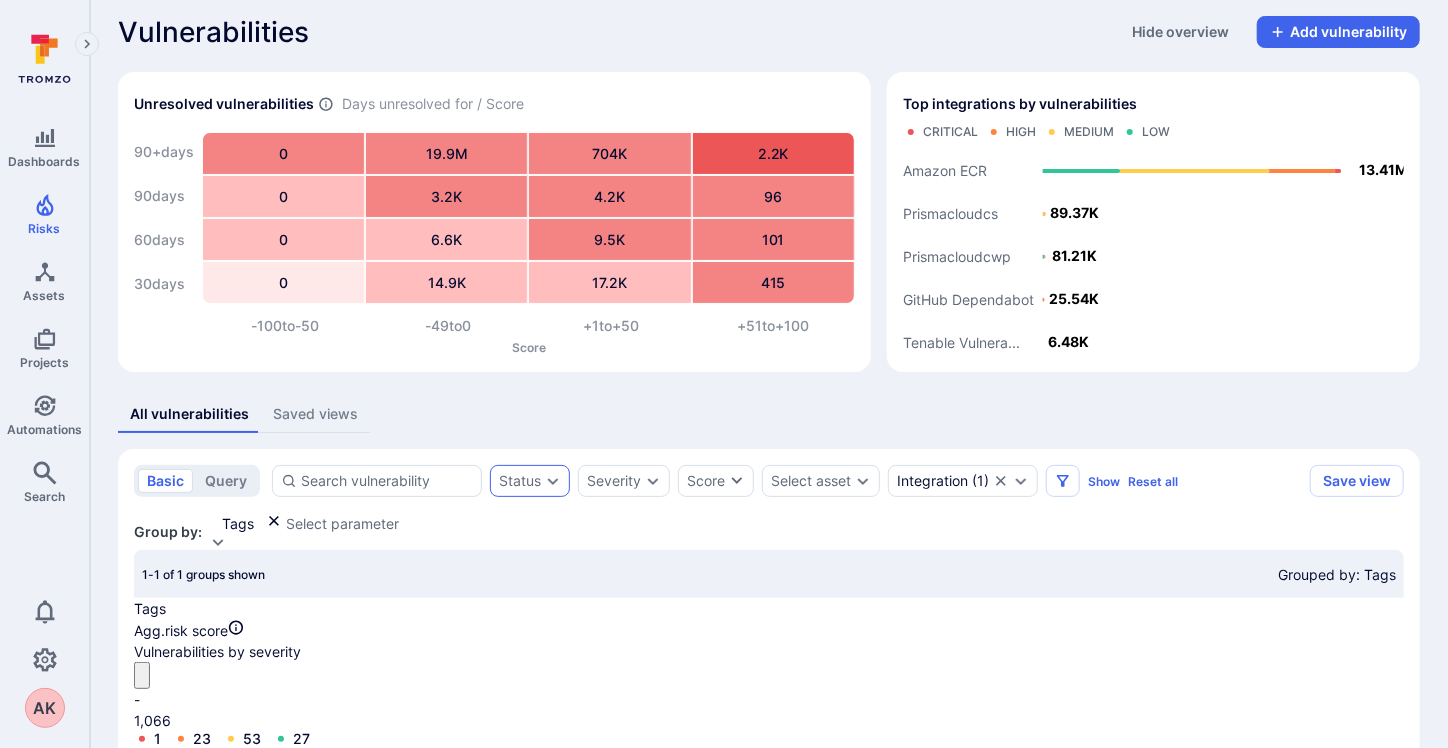 click 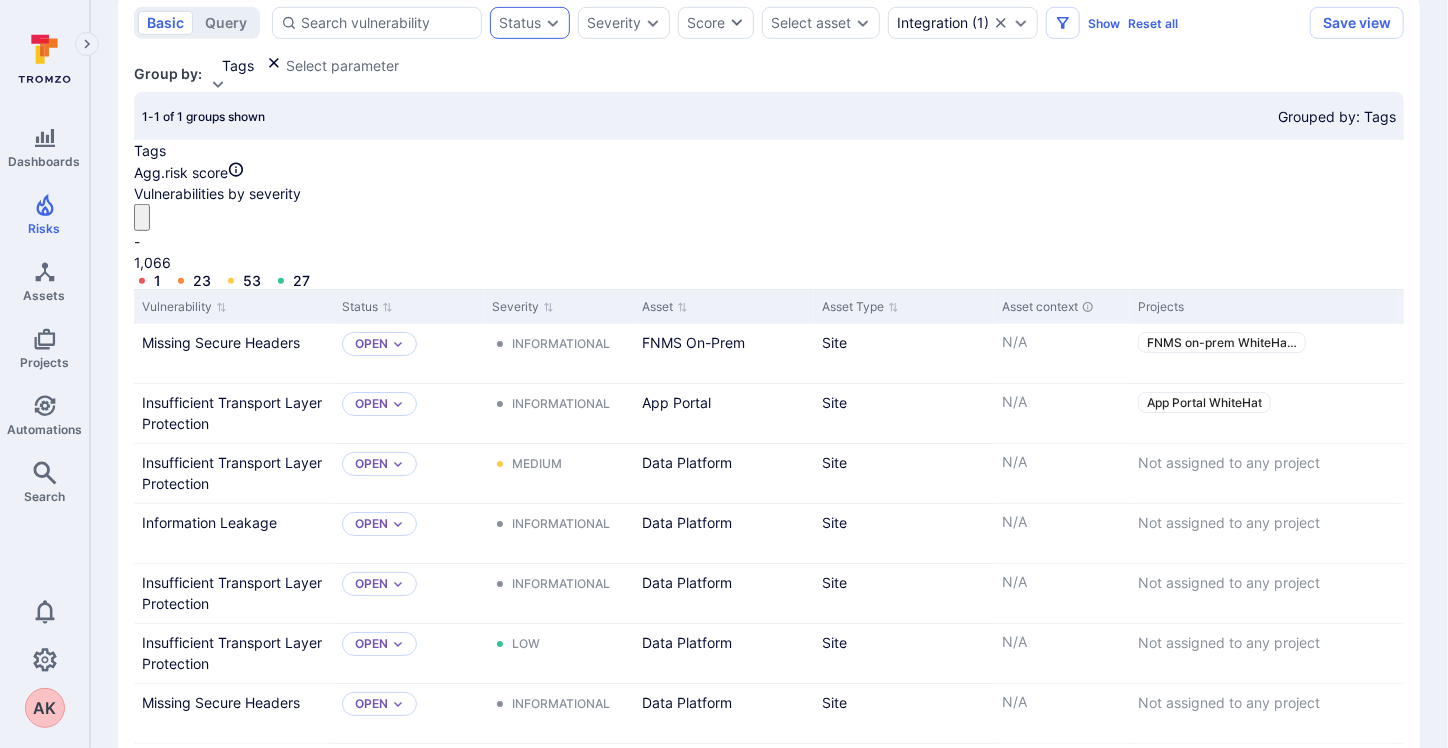 scroll, scrollTop: 370, scrollLeft: 0, axis: vertical 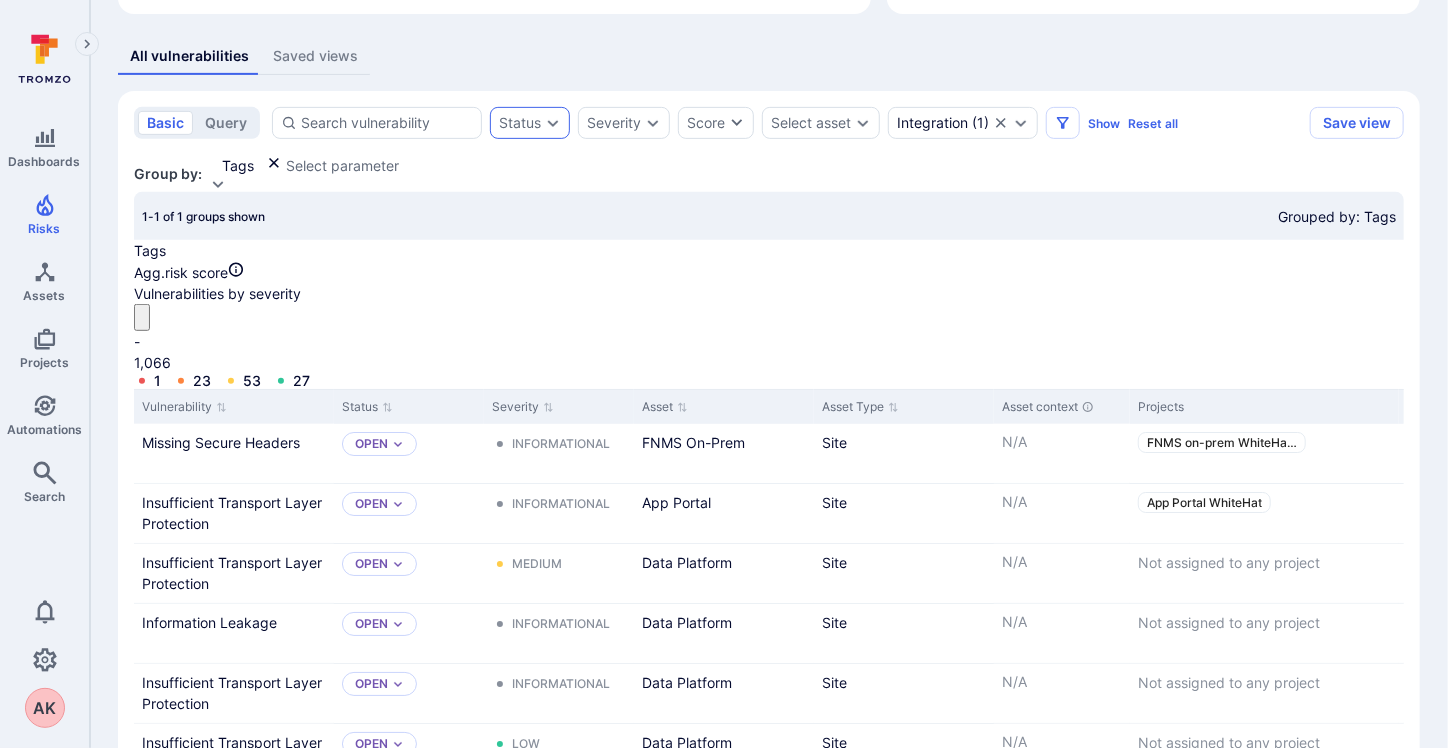 click 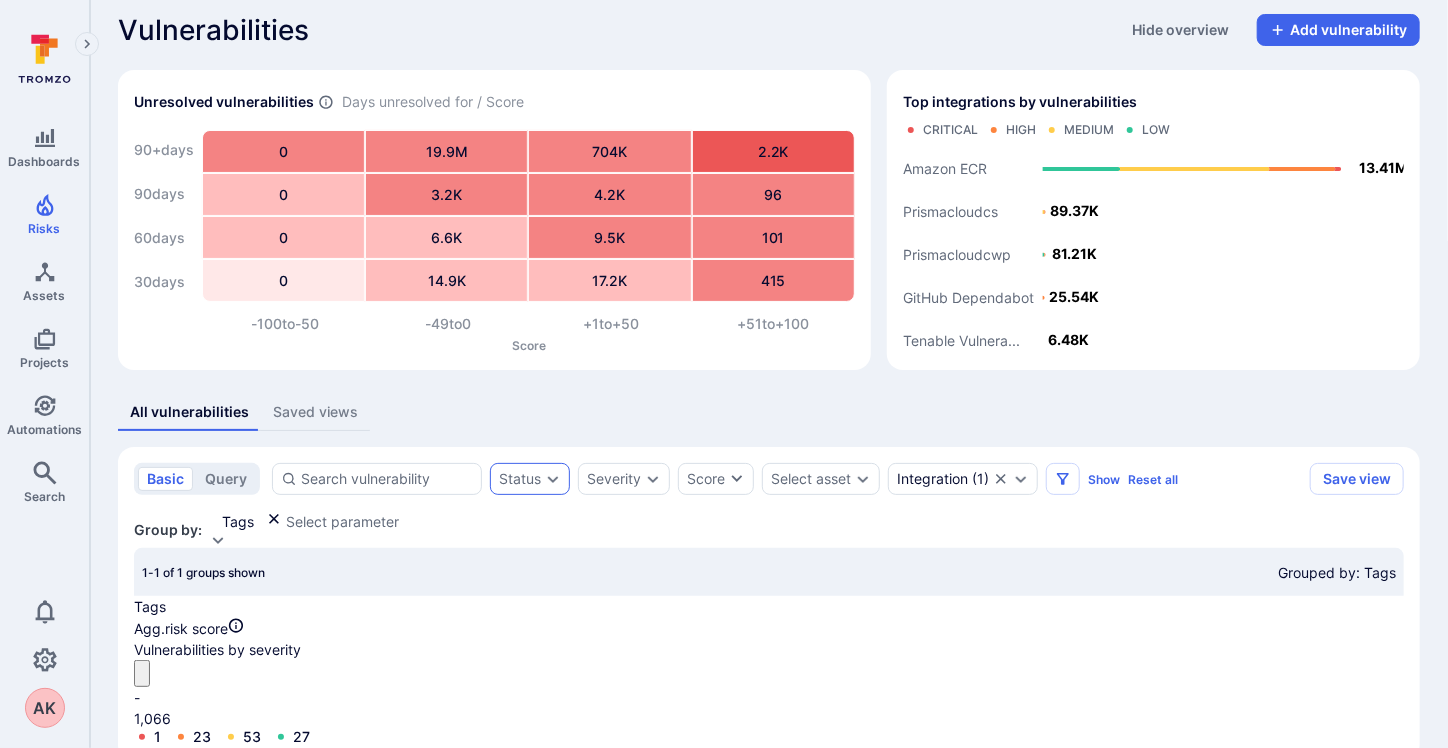 scroll, scrollTop: 12, scrollLeft: 0, axis: vertical 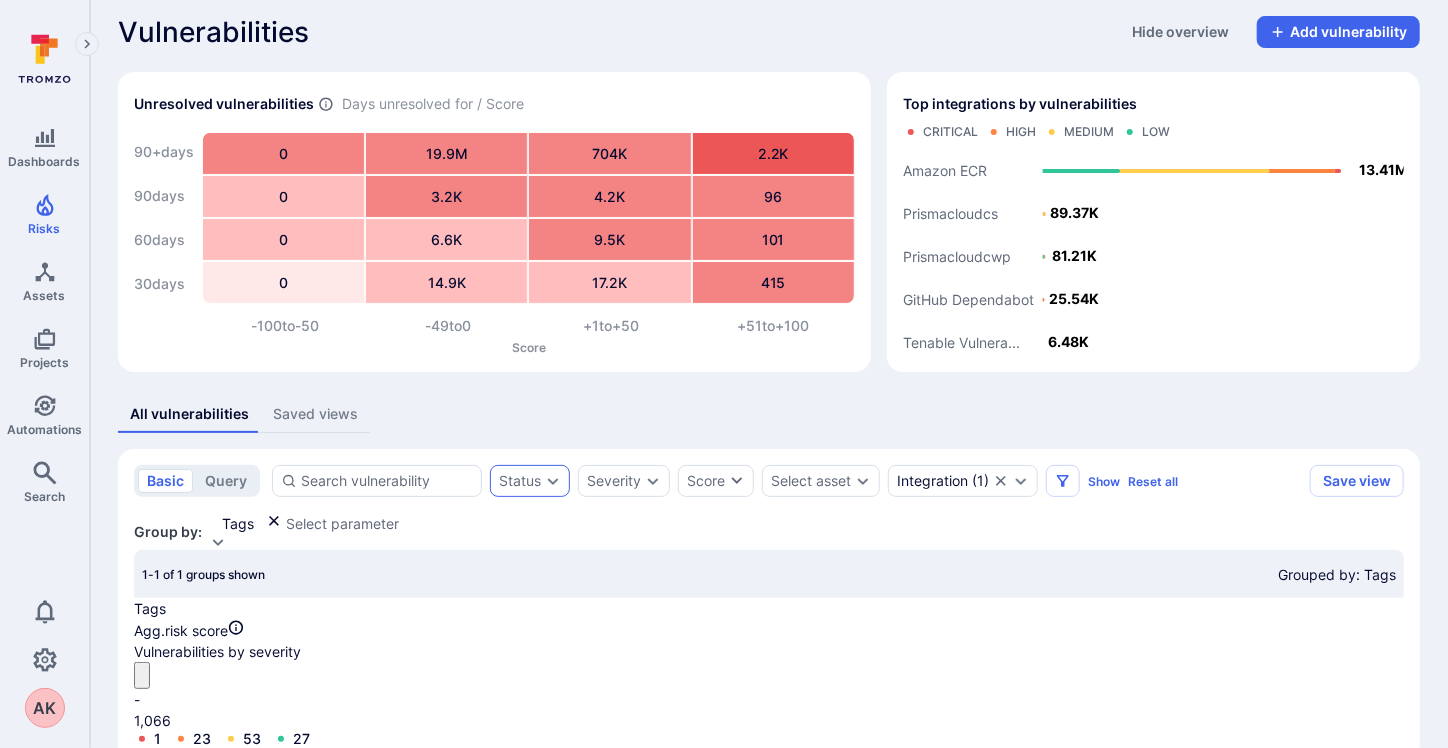 click 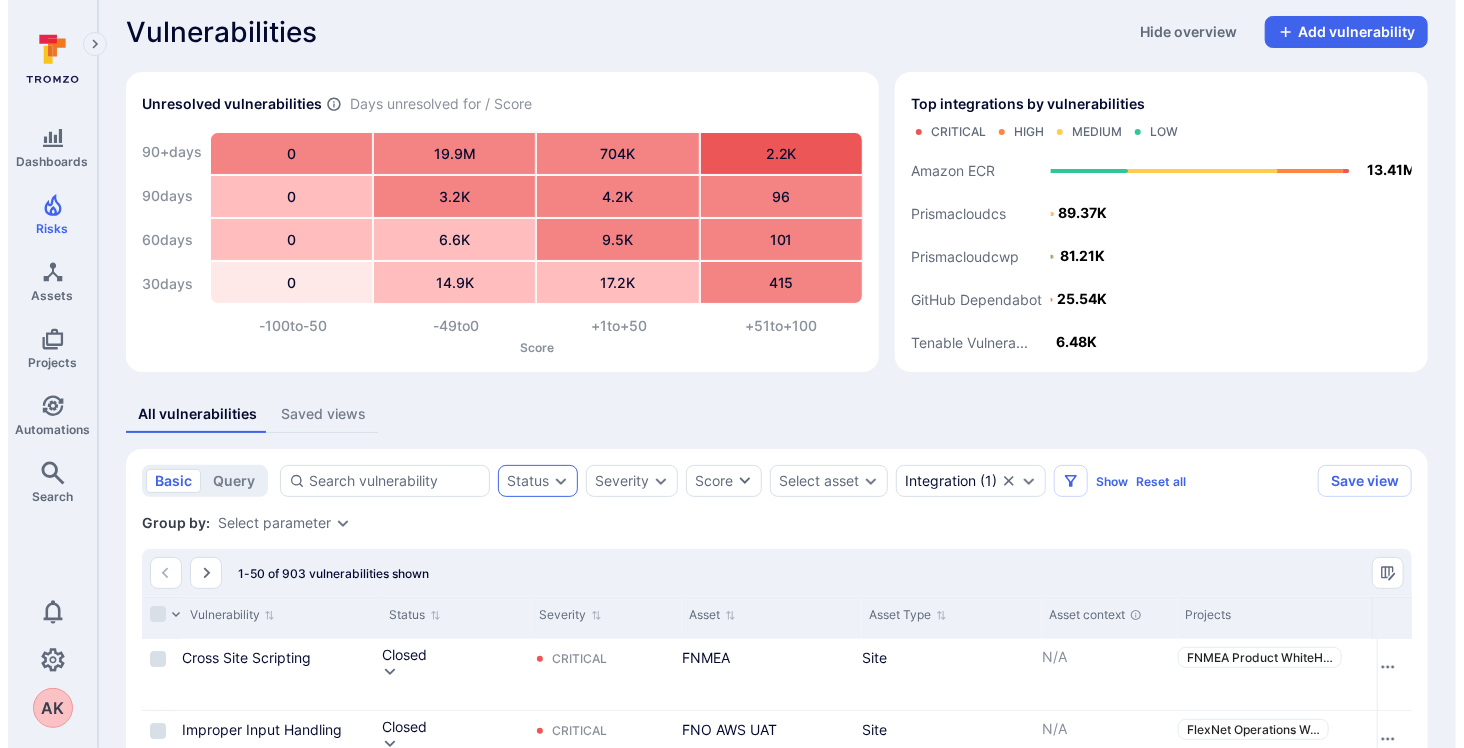 scroll, scrollTop: 312, scrollLeft: 0, axis: vertical 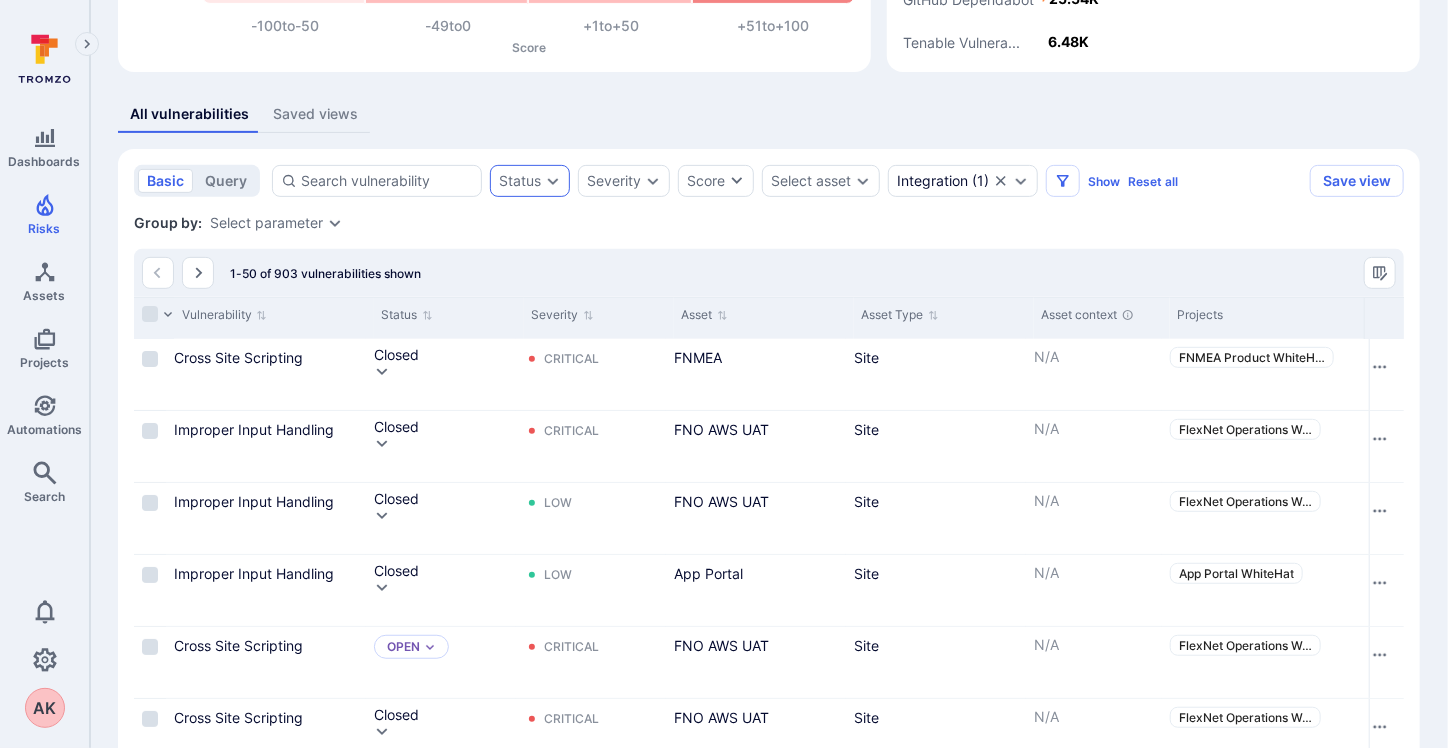 click on "1-50 of 903 vulnerabilities shown" at bounding box center (769, 273) 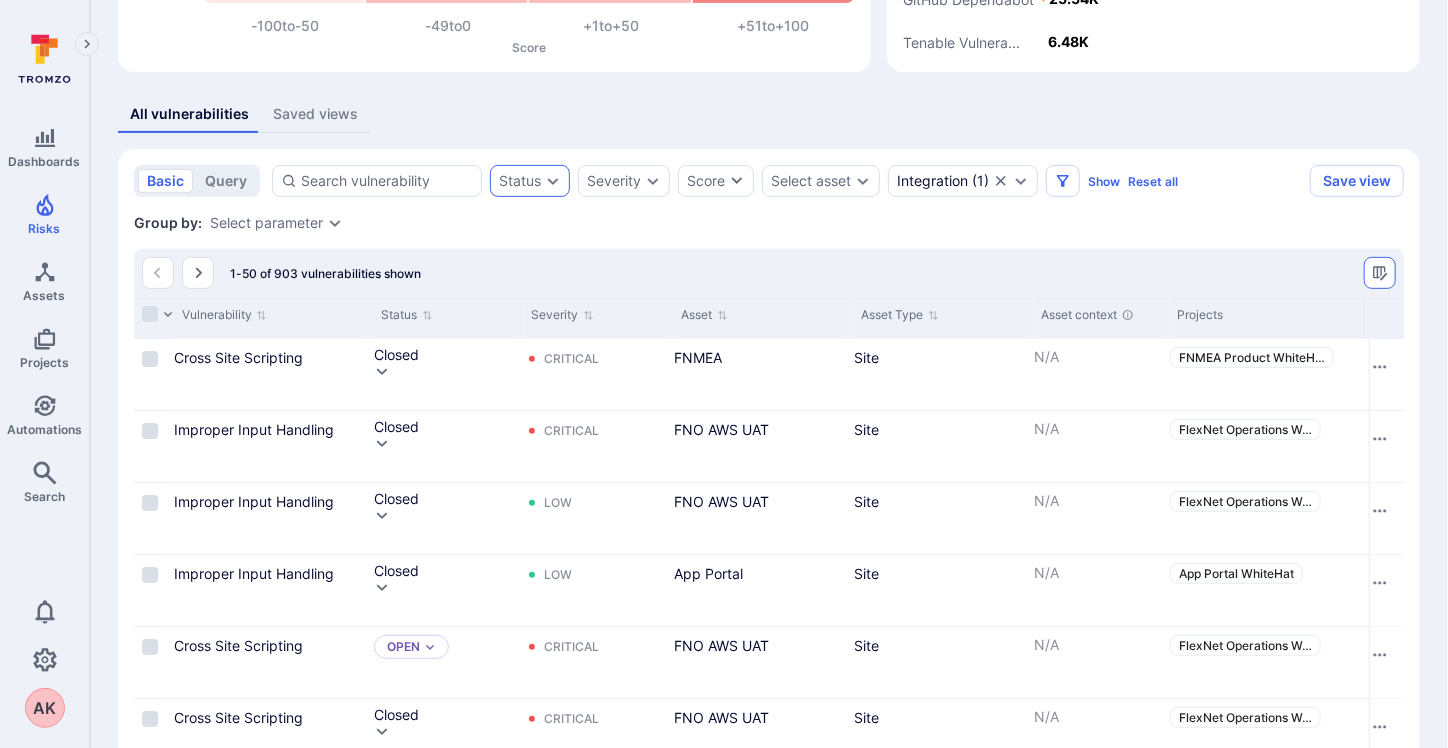 click at bounding box center [1380, 273] 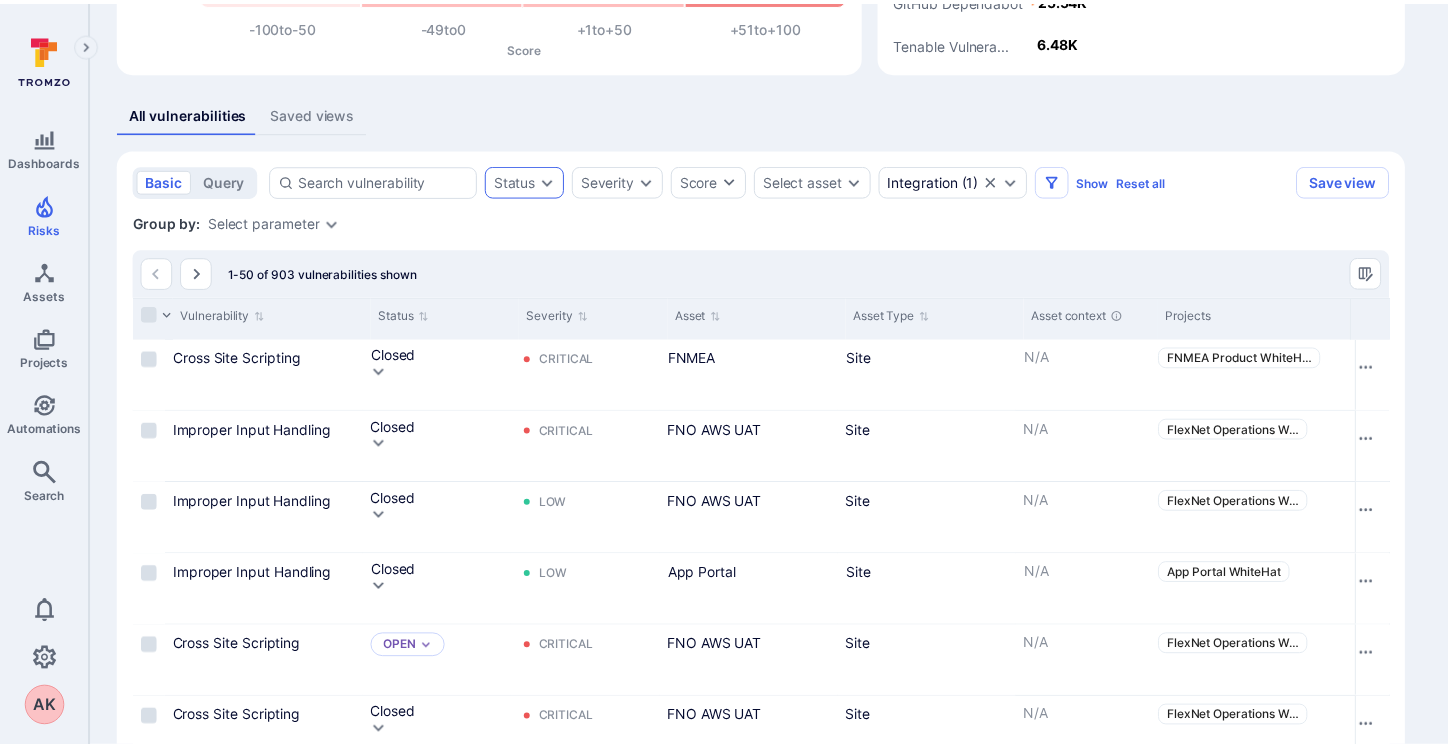 scroll, scrollTop: 1498, scrollLeft: 0, axis: vertical 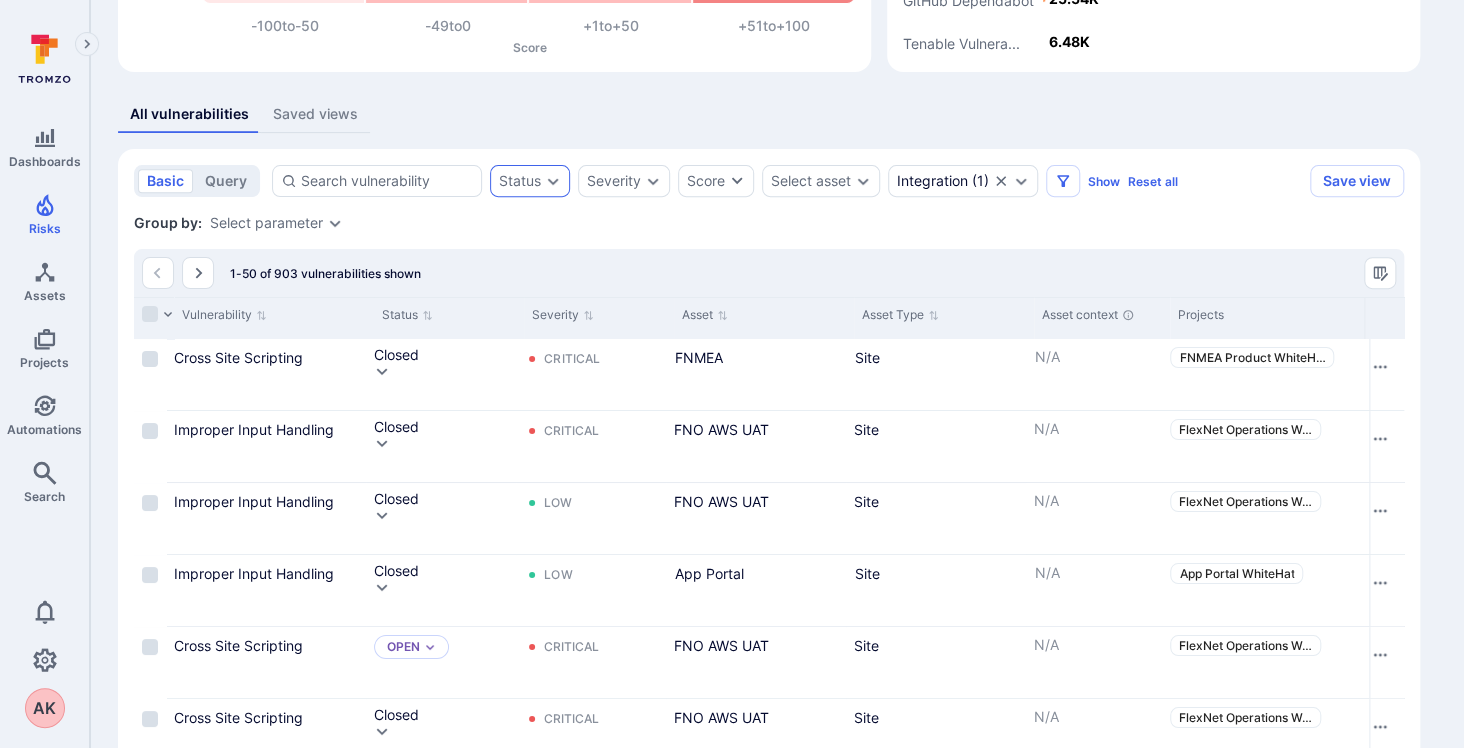 click on "Cancel" at bounding box center [360, 5879] 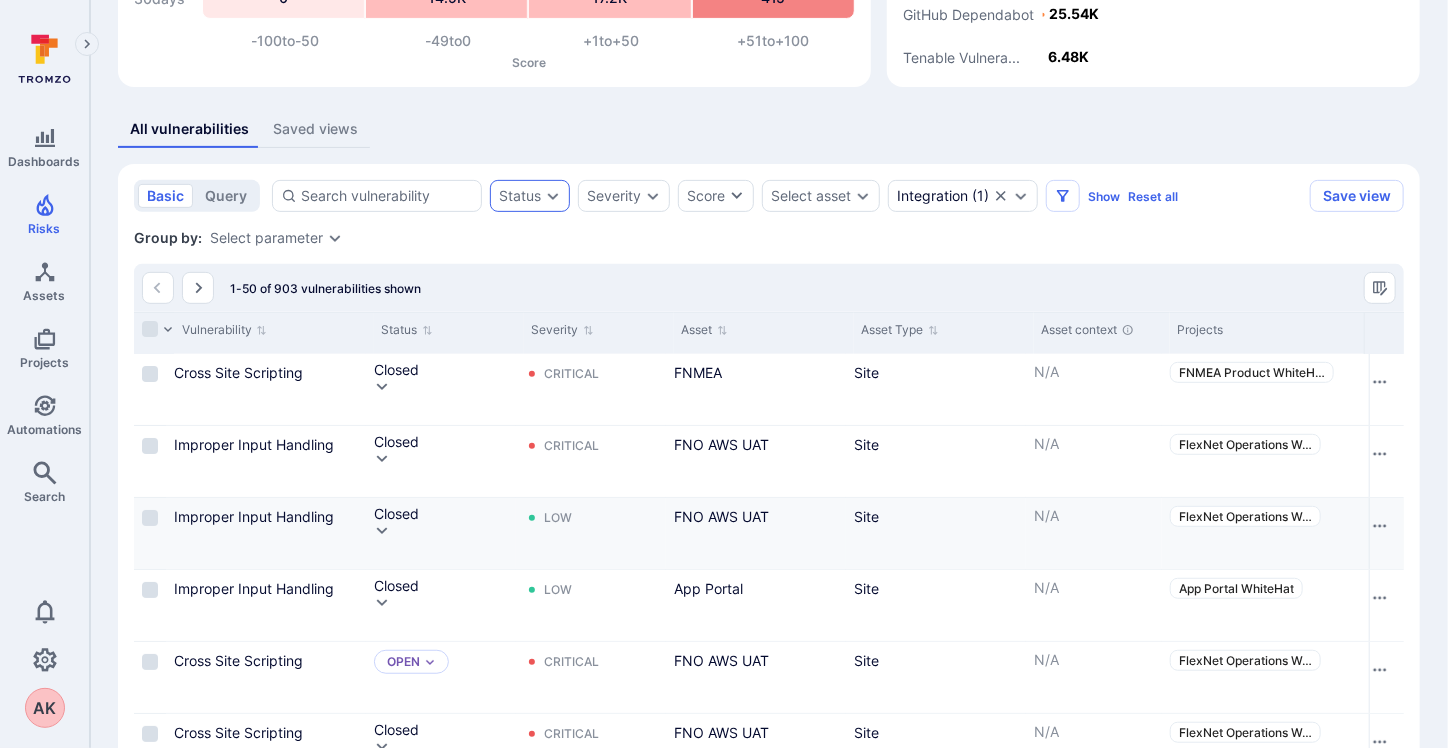 scroll, scrollTop: 288, scrollLeft: 0, axis: vertical 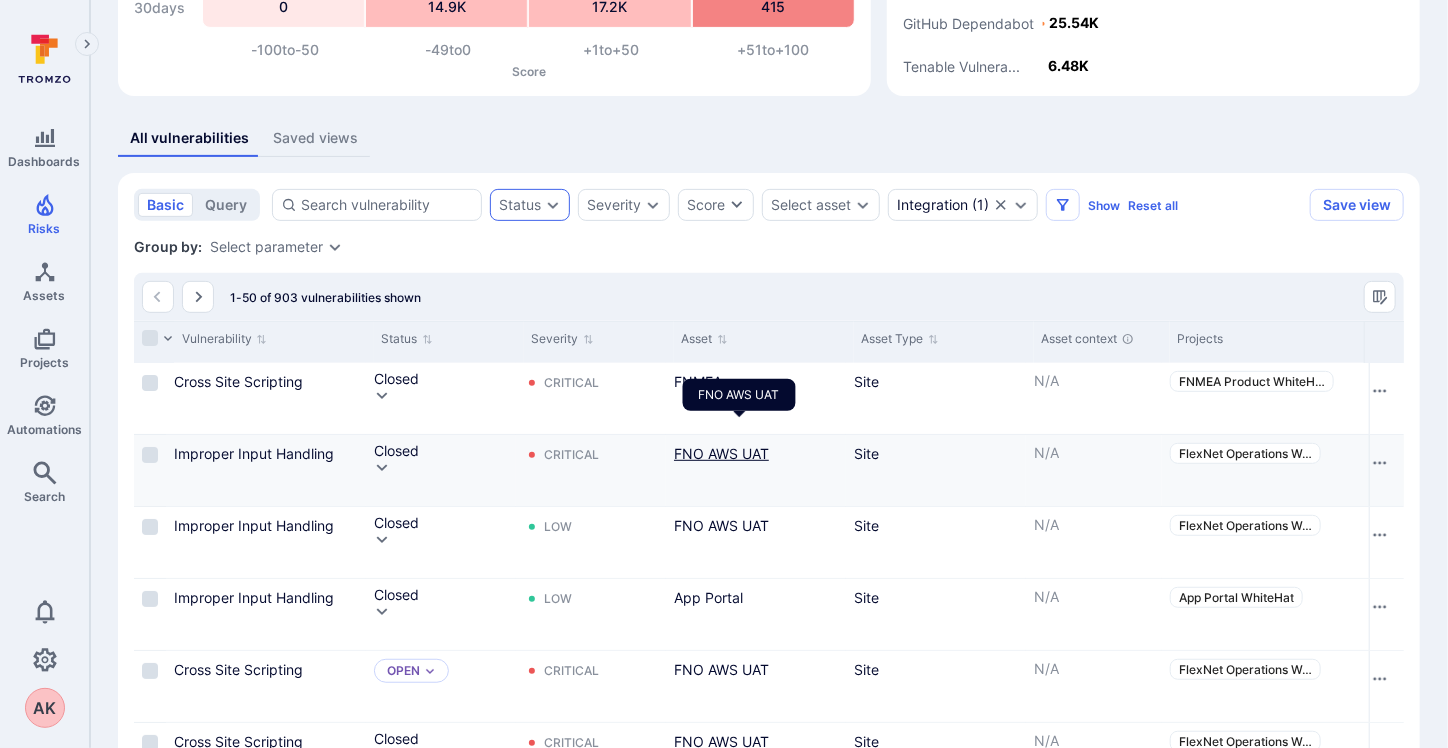 click on "FNO AWS UAT" at bounding box center [721, 453] 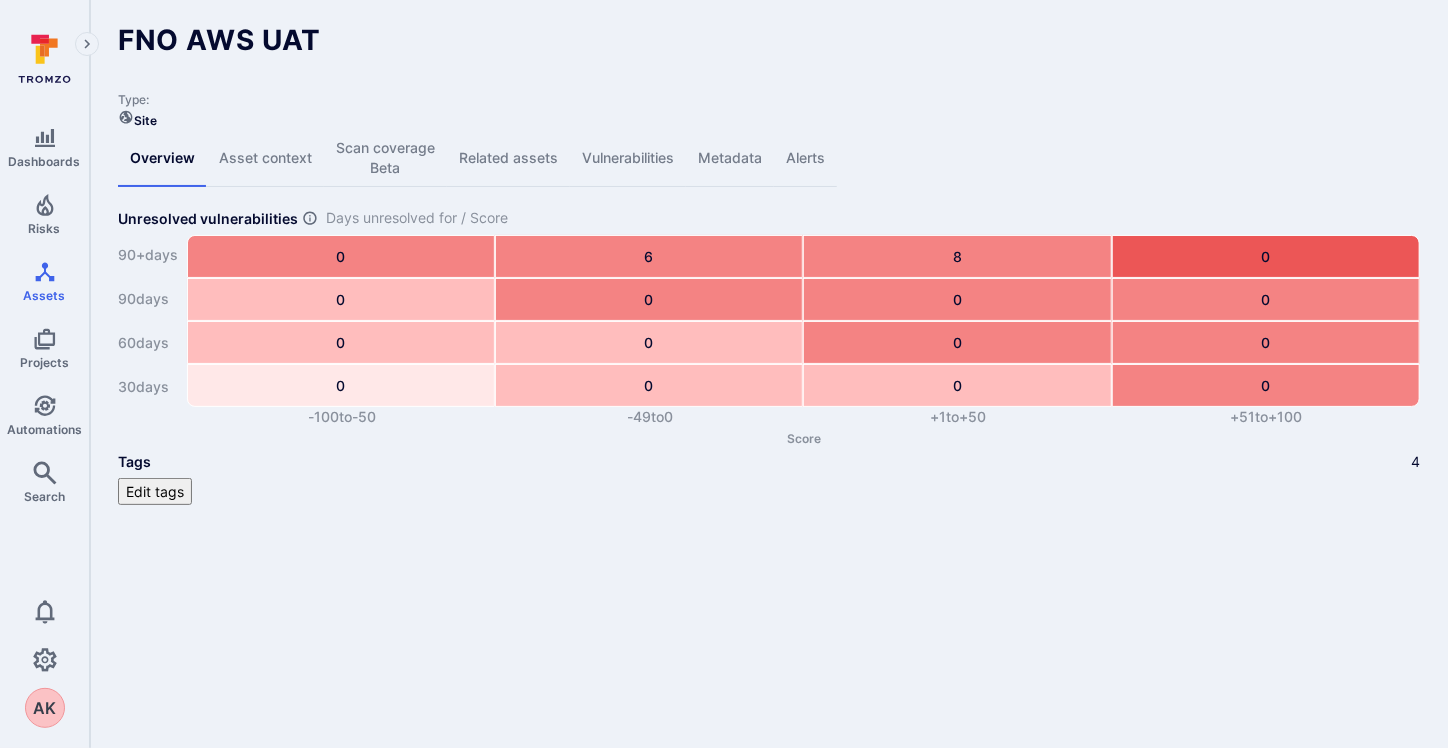 scroll, scrollTop: 0, scrollLeft: 0, axis: both 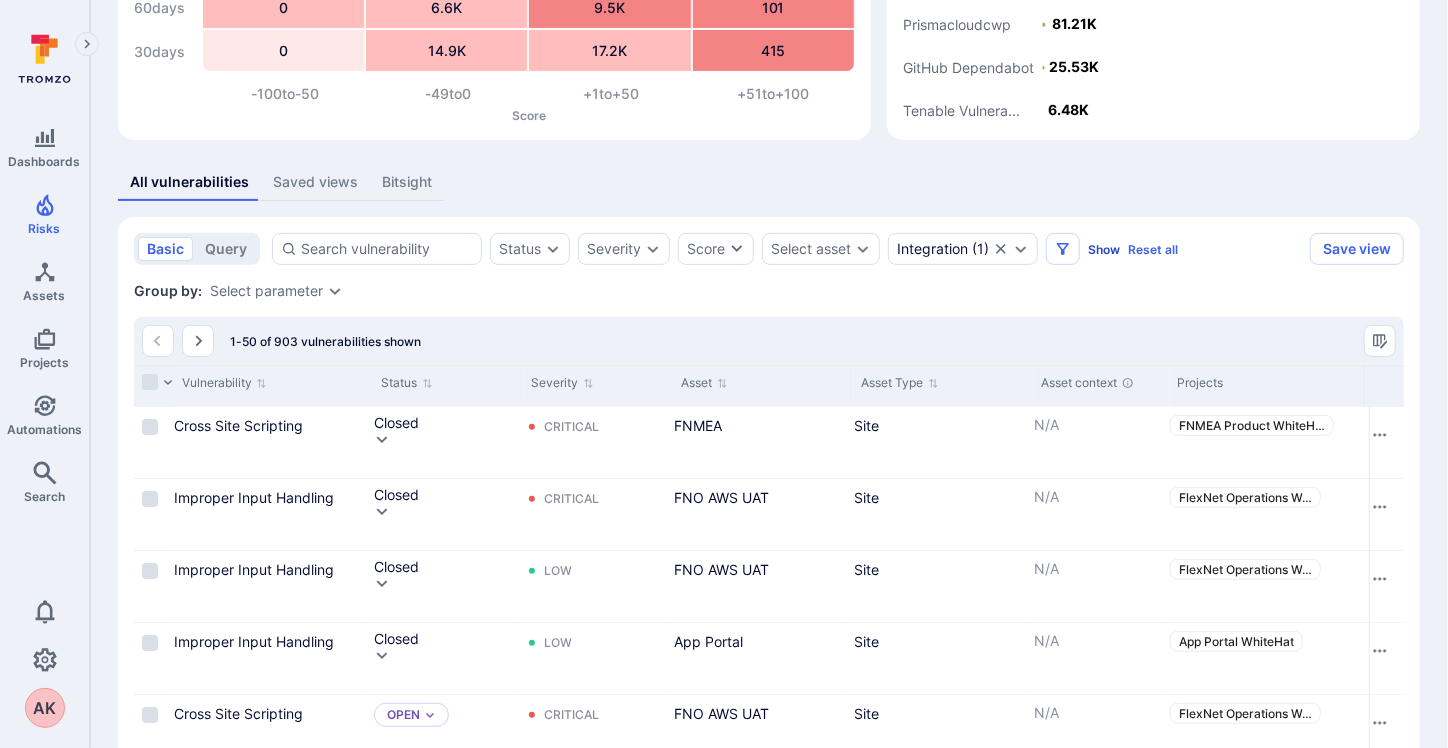 click on "Show" at bounding box center [1104, 249] 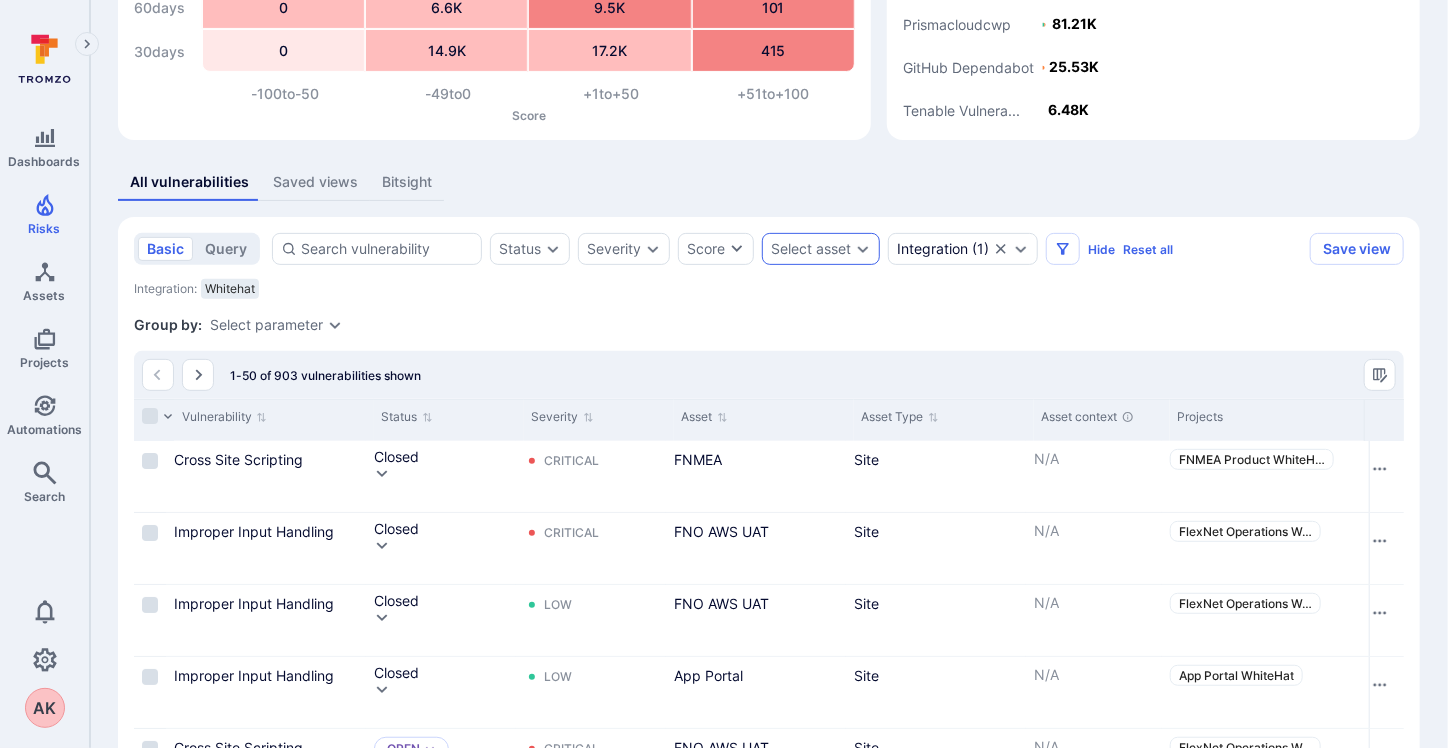 click on "Select asset" at bounding box center [811, 249] 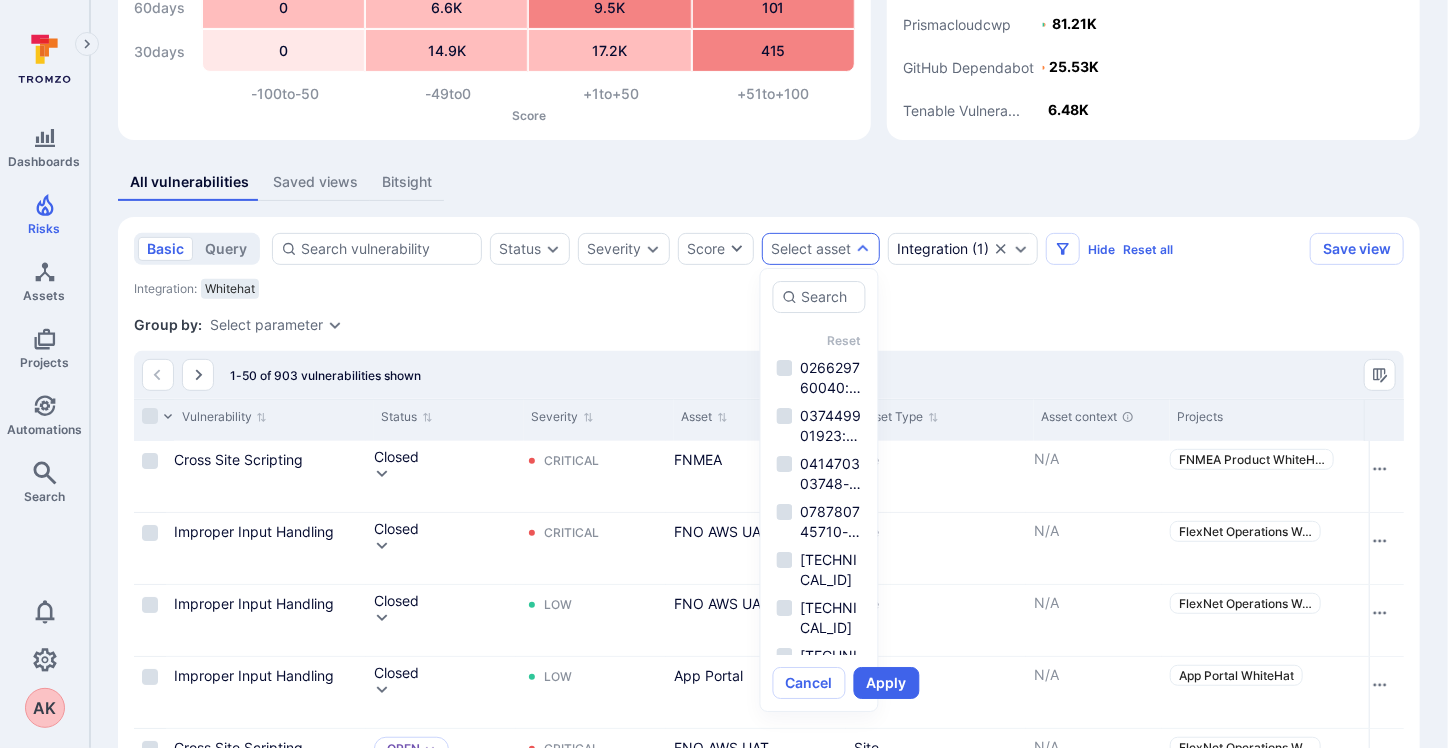 click on "Group by: Select parameter" at bounding box center [769, 325] 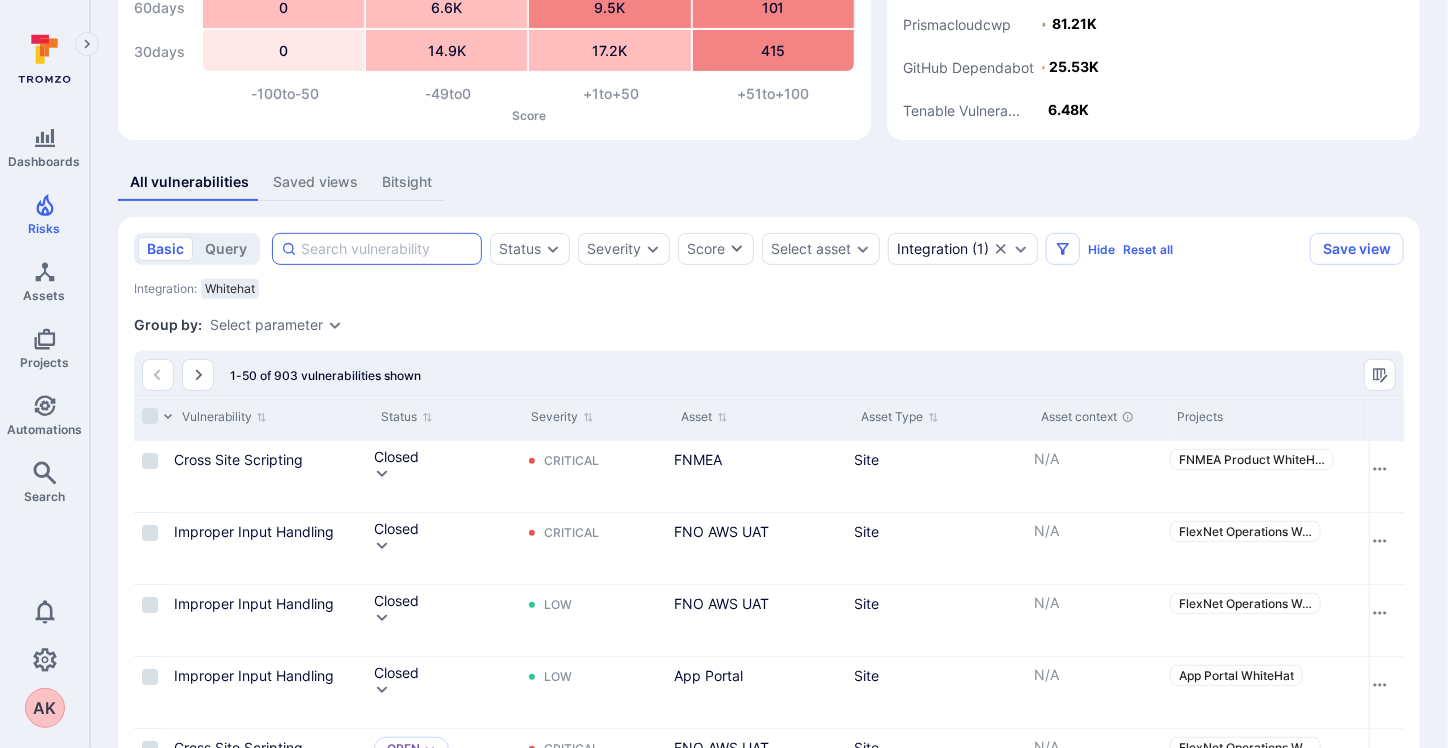 click at bounding box center (387, 249) 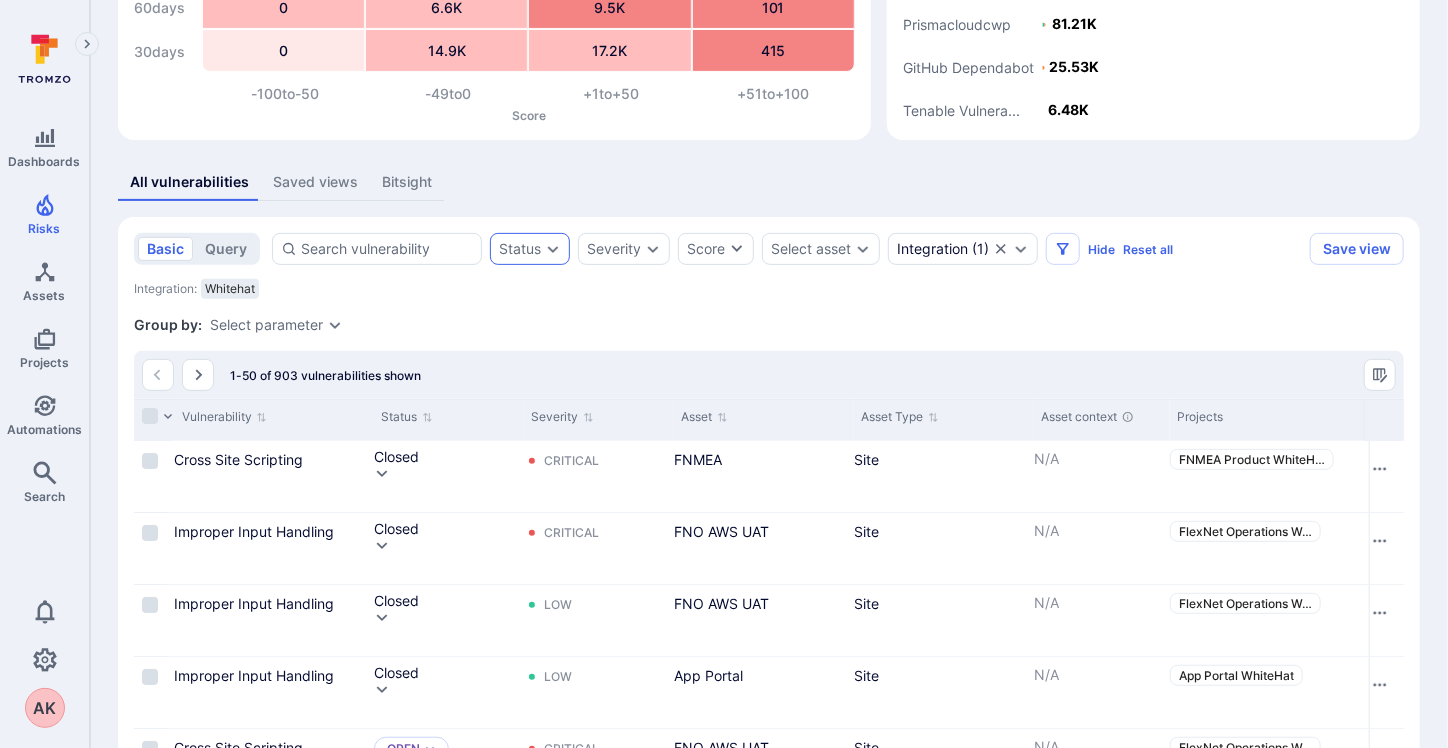 click 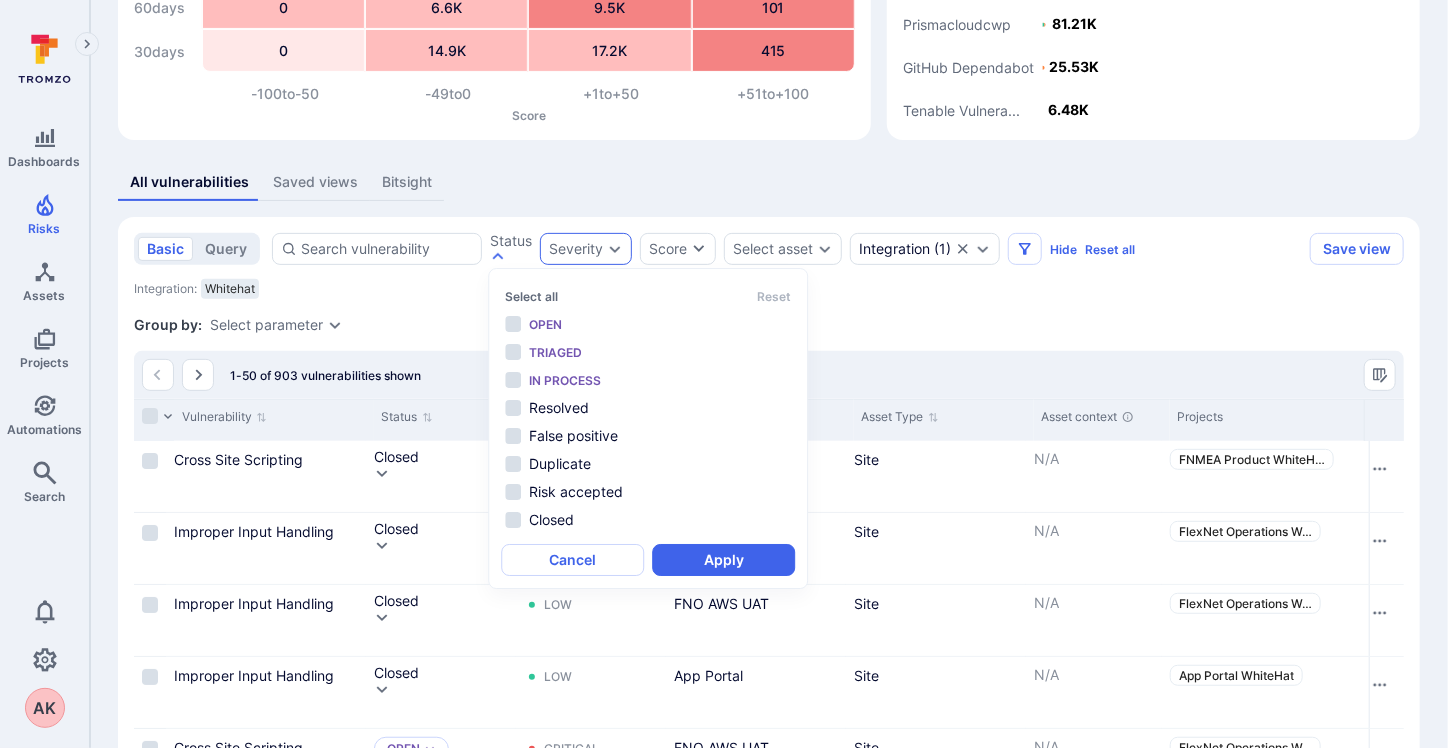 scroll, scrollTop: 16, scrollLeft: 0, axis: vertical 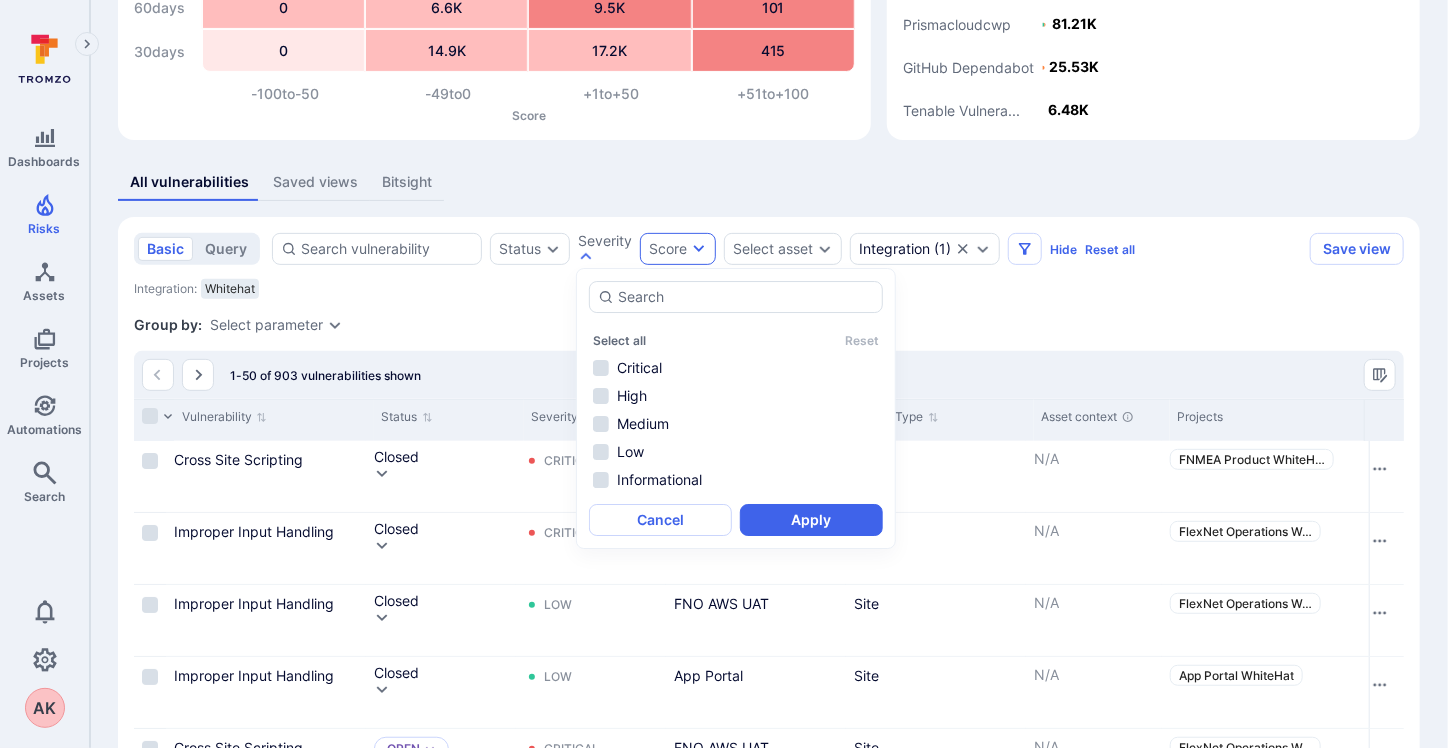 click 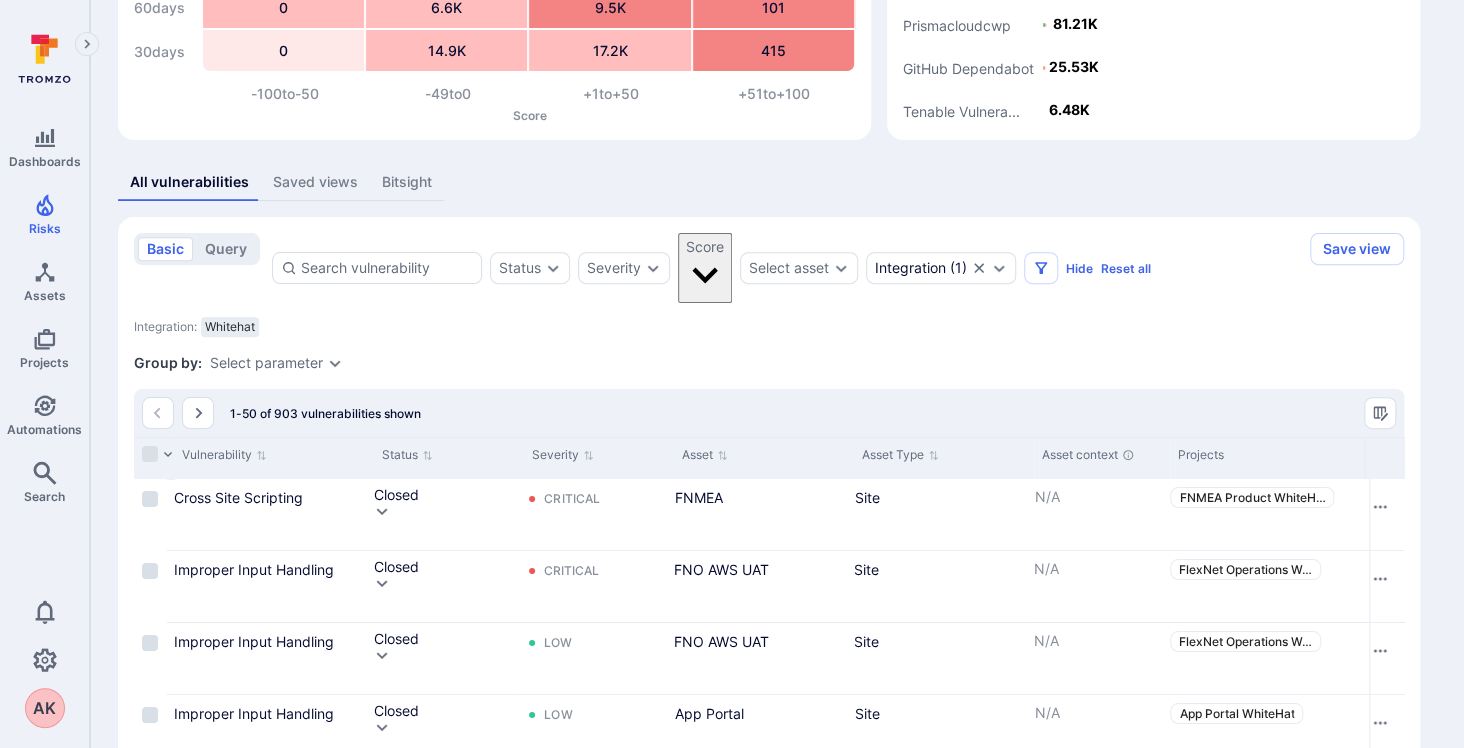click at bounding box center (724, 4148) 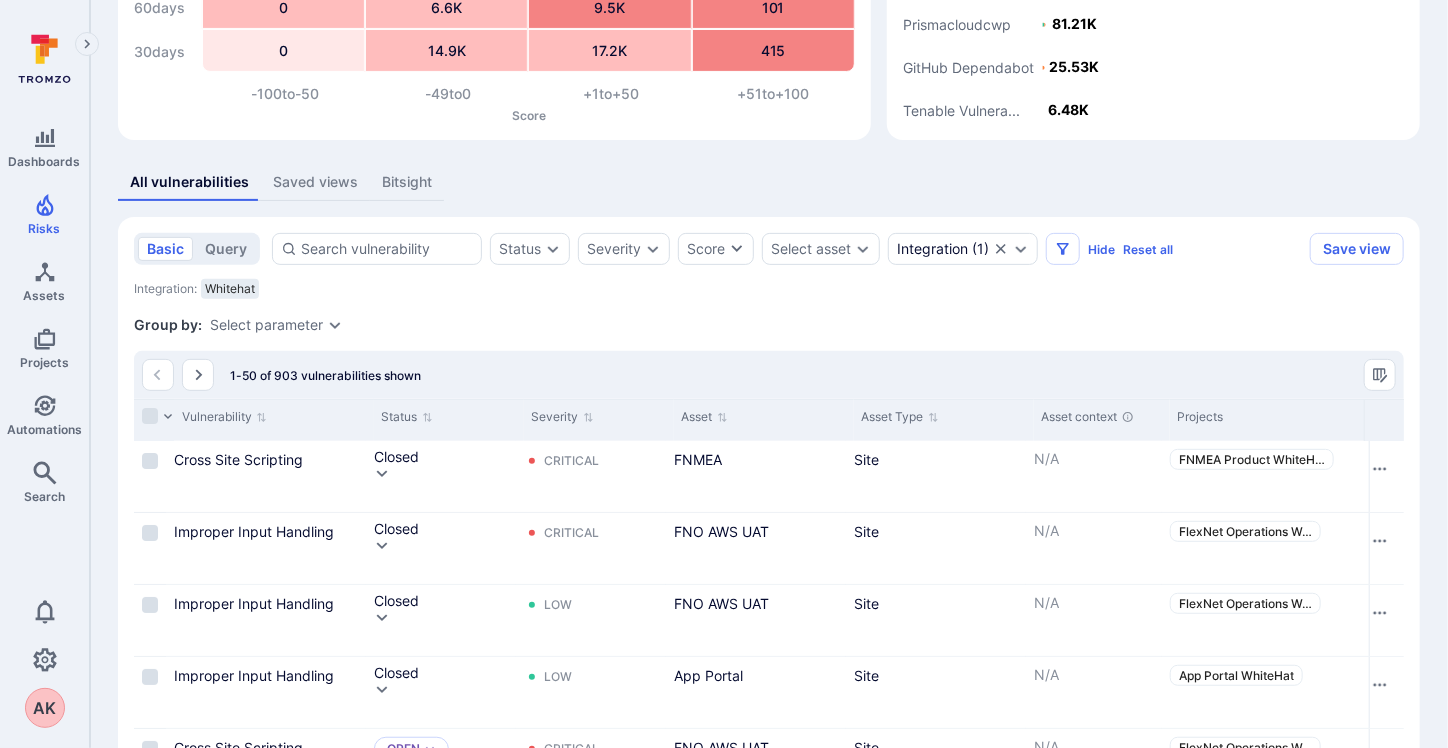 click on "Select asset" at bounding box center (811, 249) 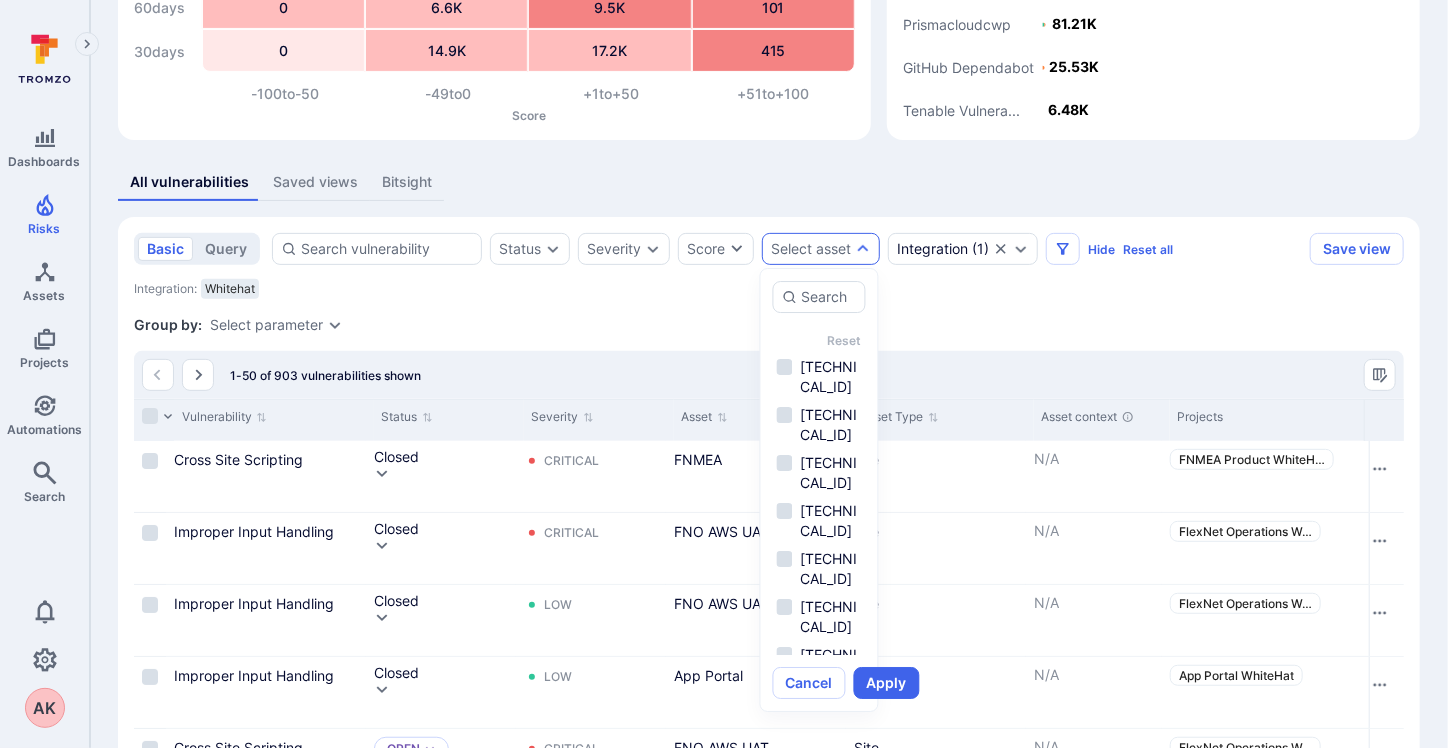 scroll, scrollTop: 0, scrollLeft: 0, axis: both 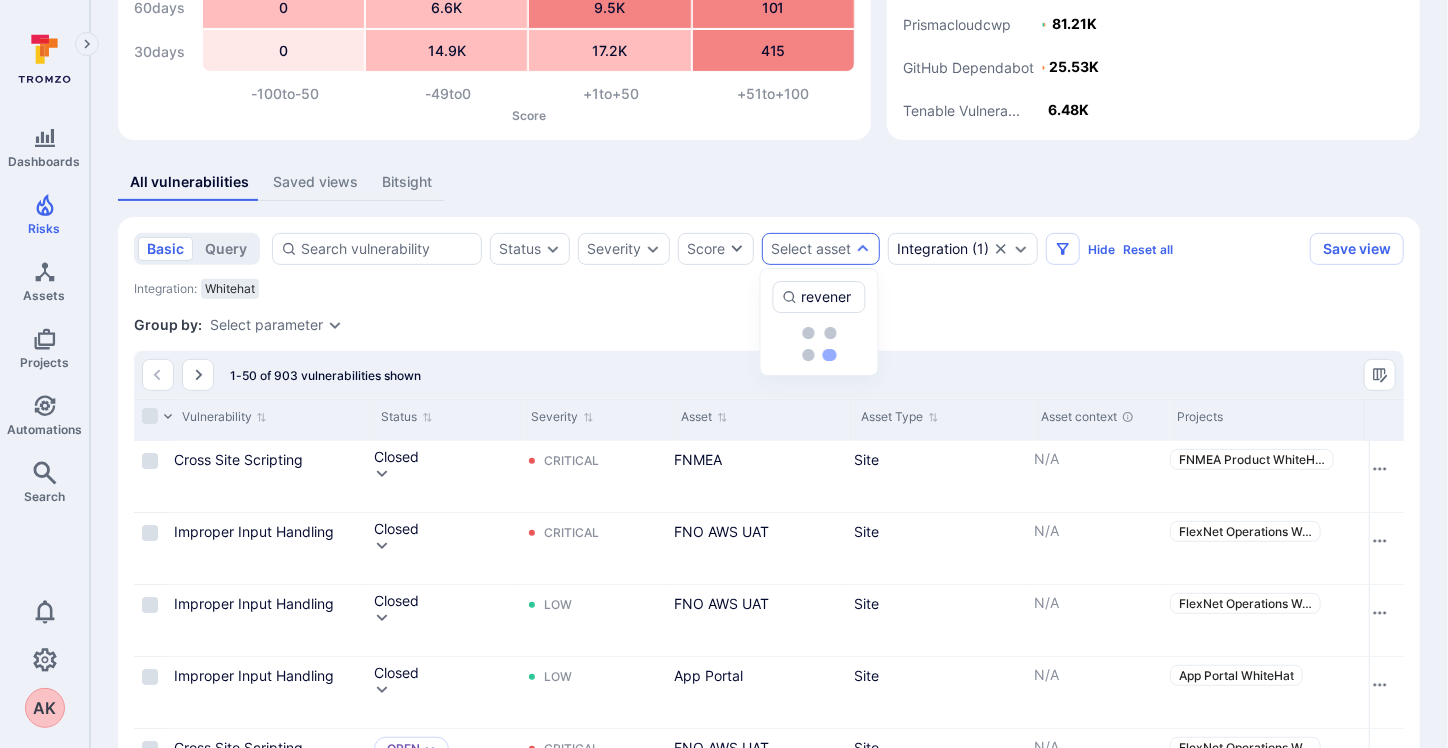 type on "revenera" 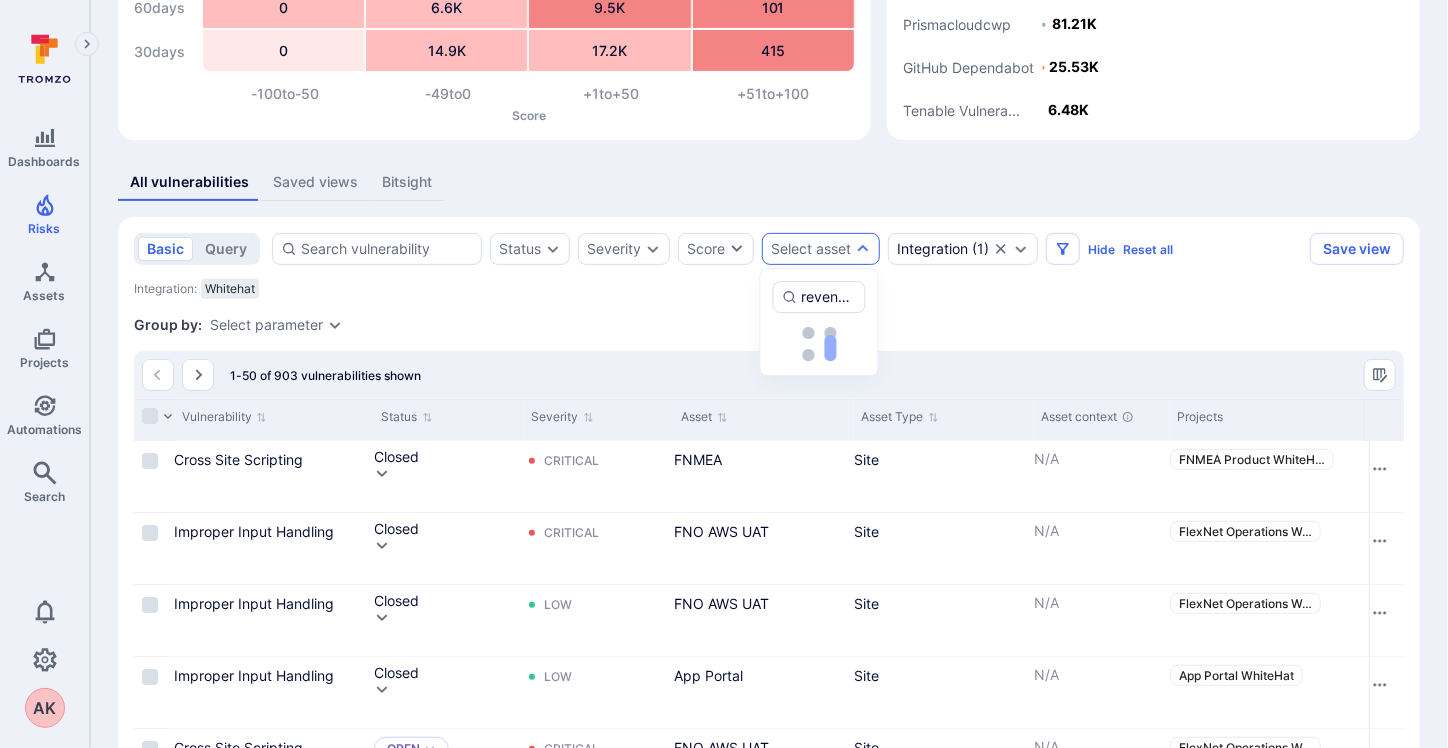 scroll, scrollTop: 0, scrollLeft: 2, axis: horizontal 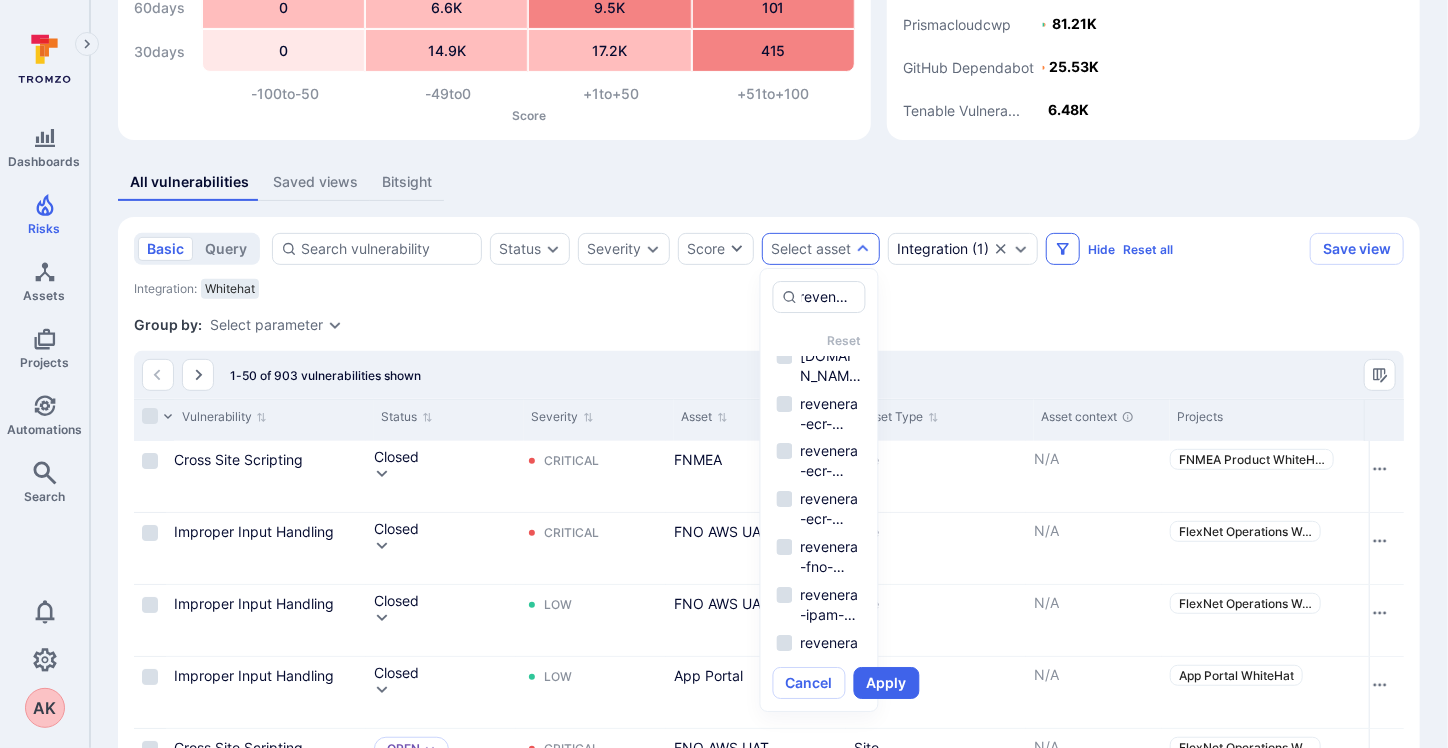 click 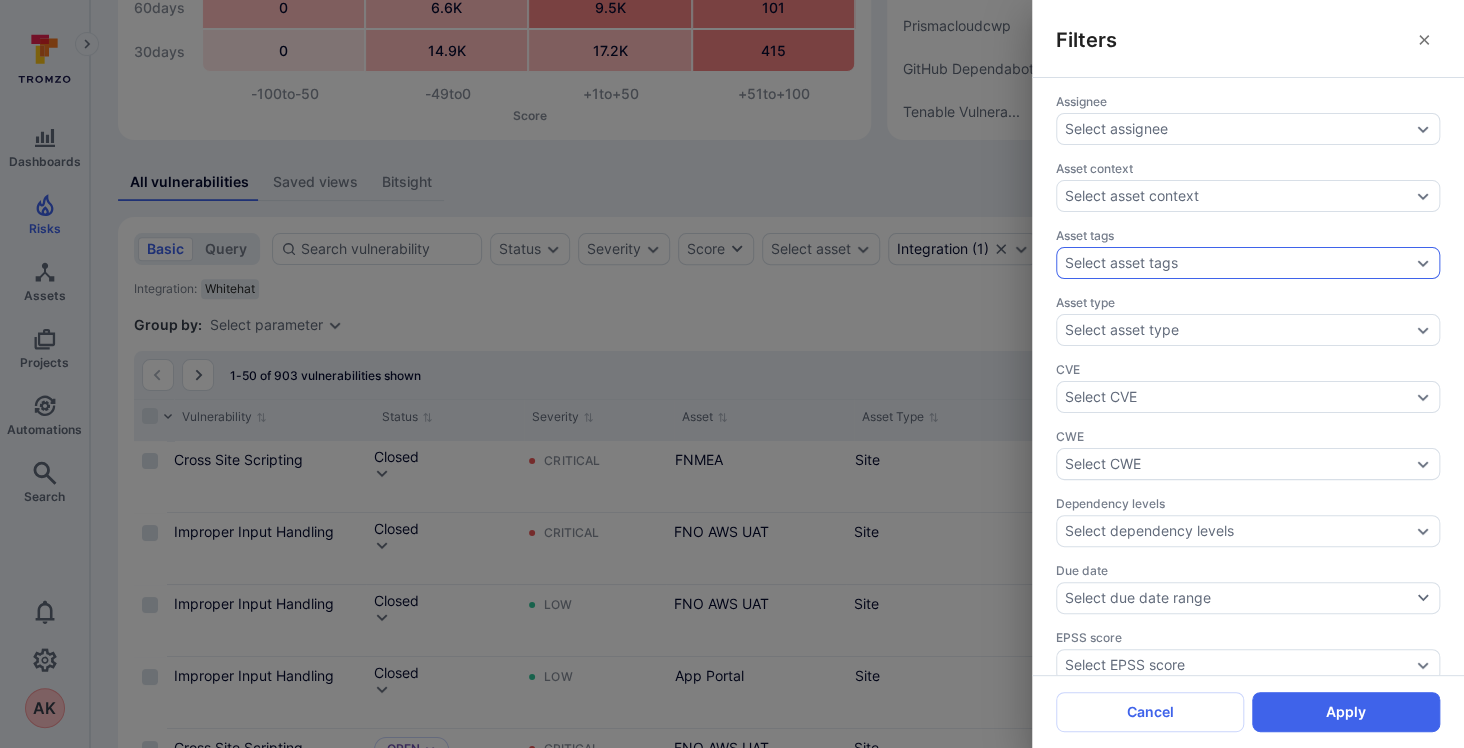 click on "Select asset tags" at bounding box center (1238, 263) 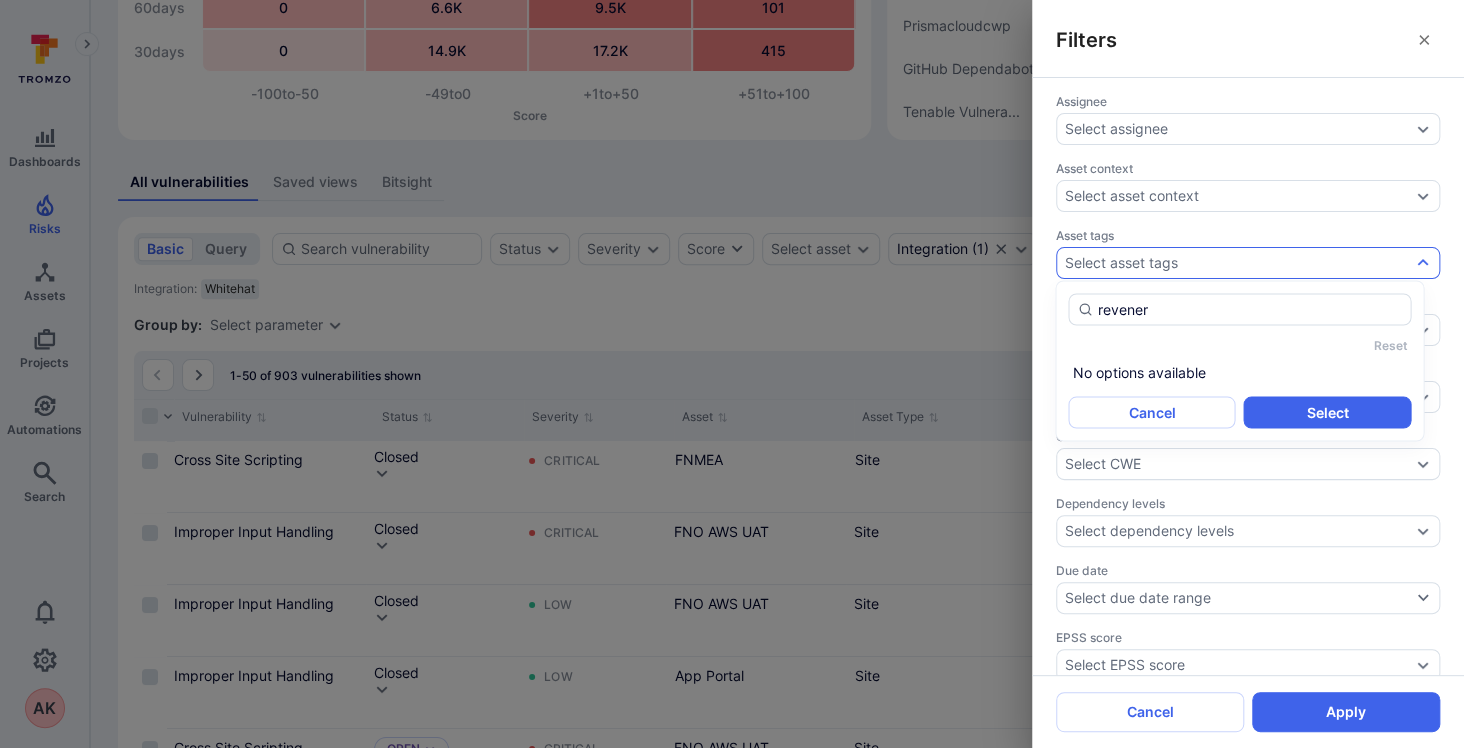 type on "revenera" 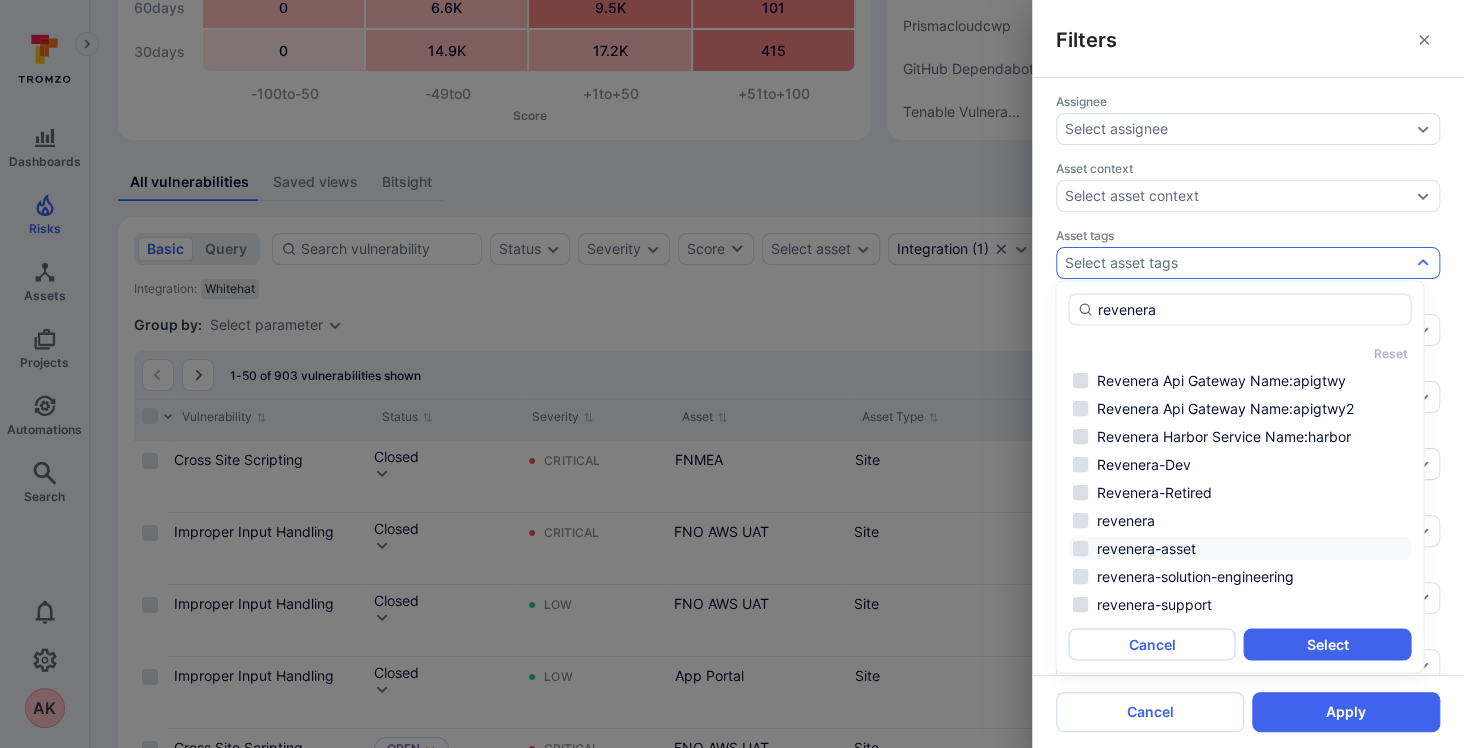click on "revenera-asset" at bounding box center (1239, 548) 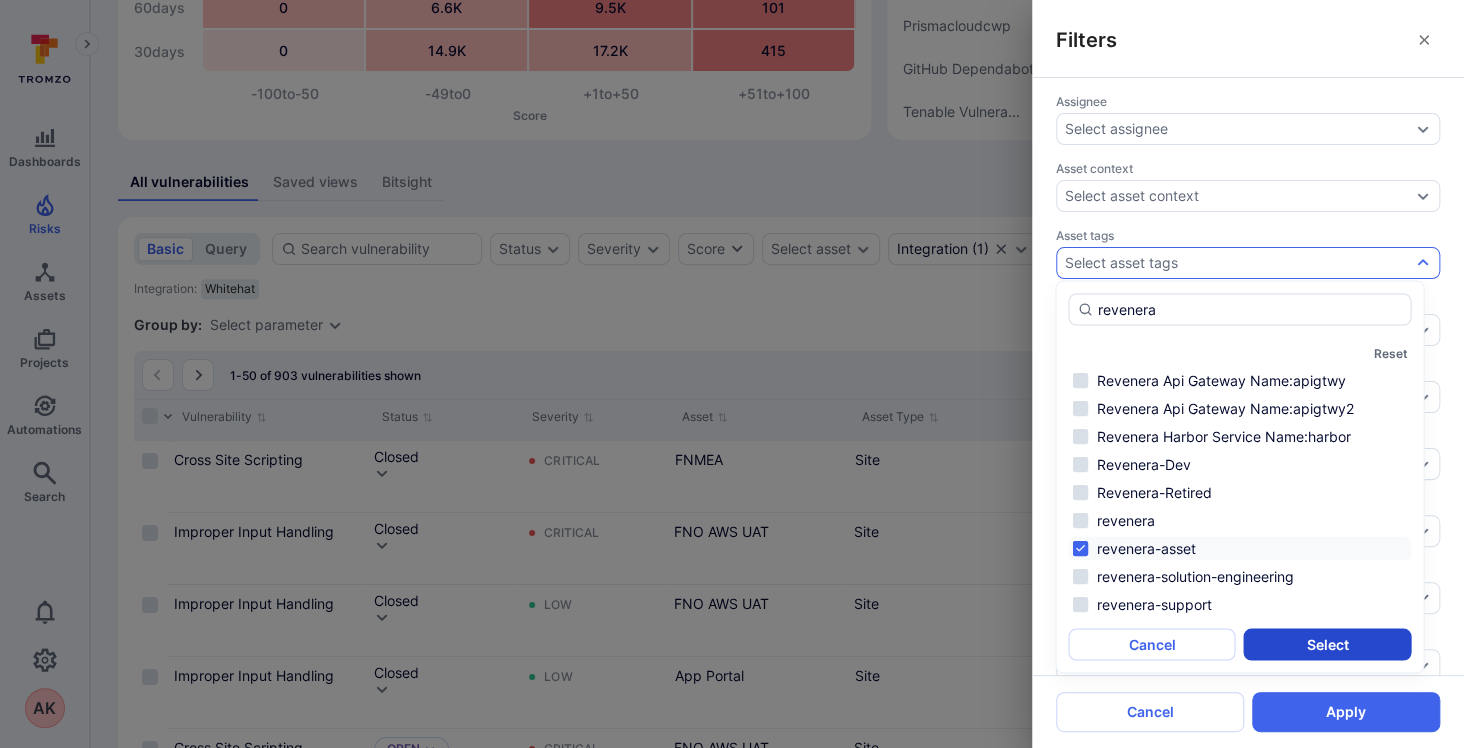 click on "Select" at bounding box center (1327, 644) 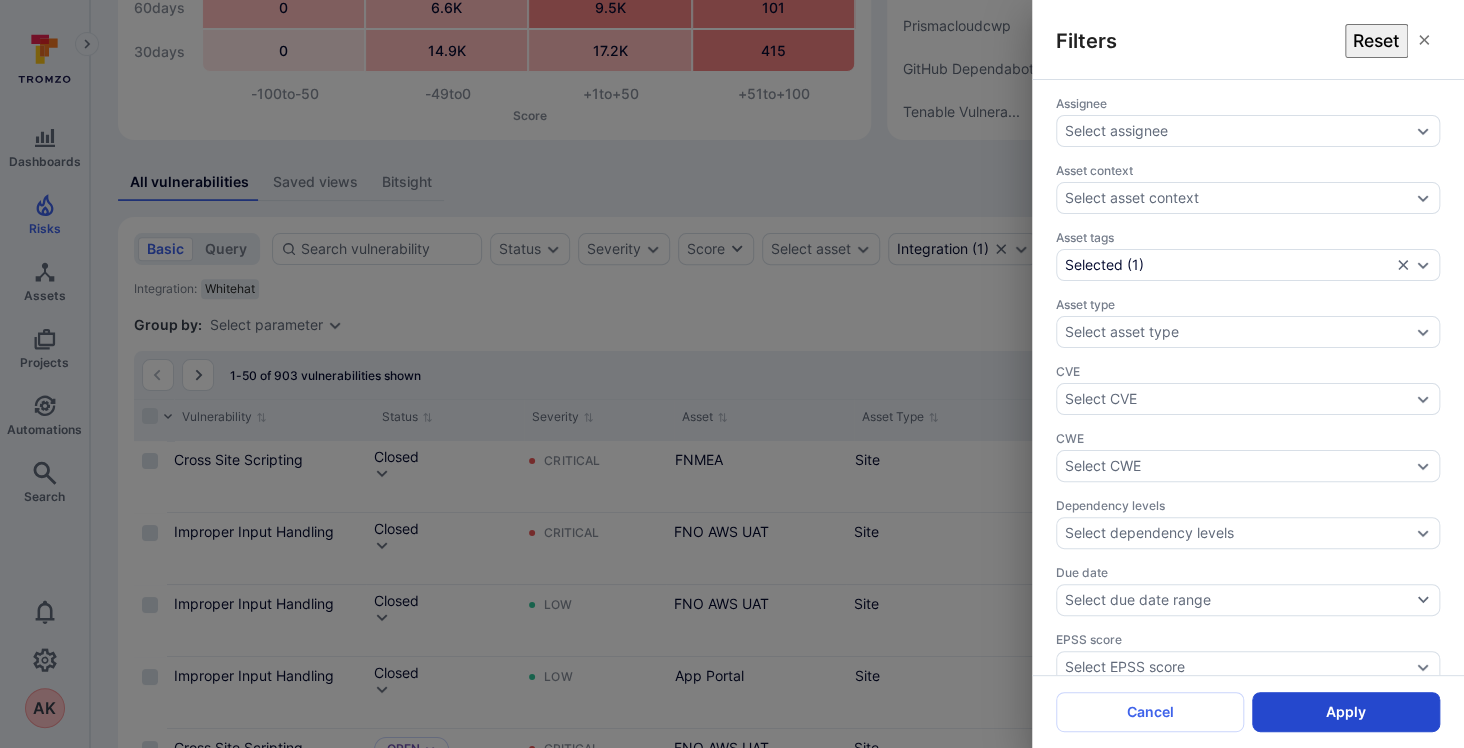click on "Apply" at bounding box center (1346, 712) 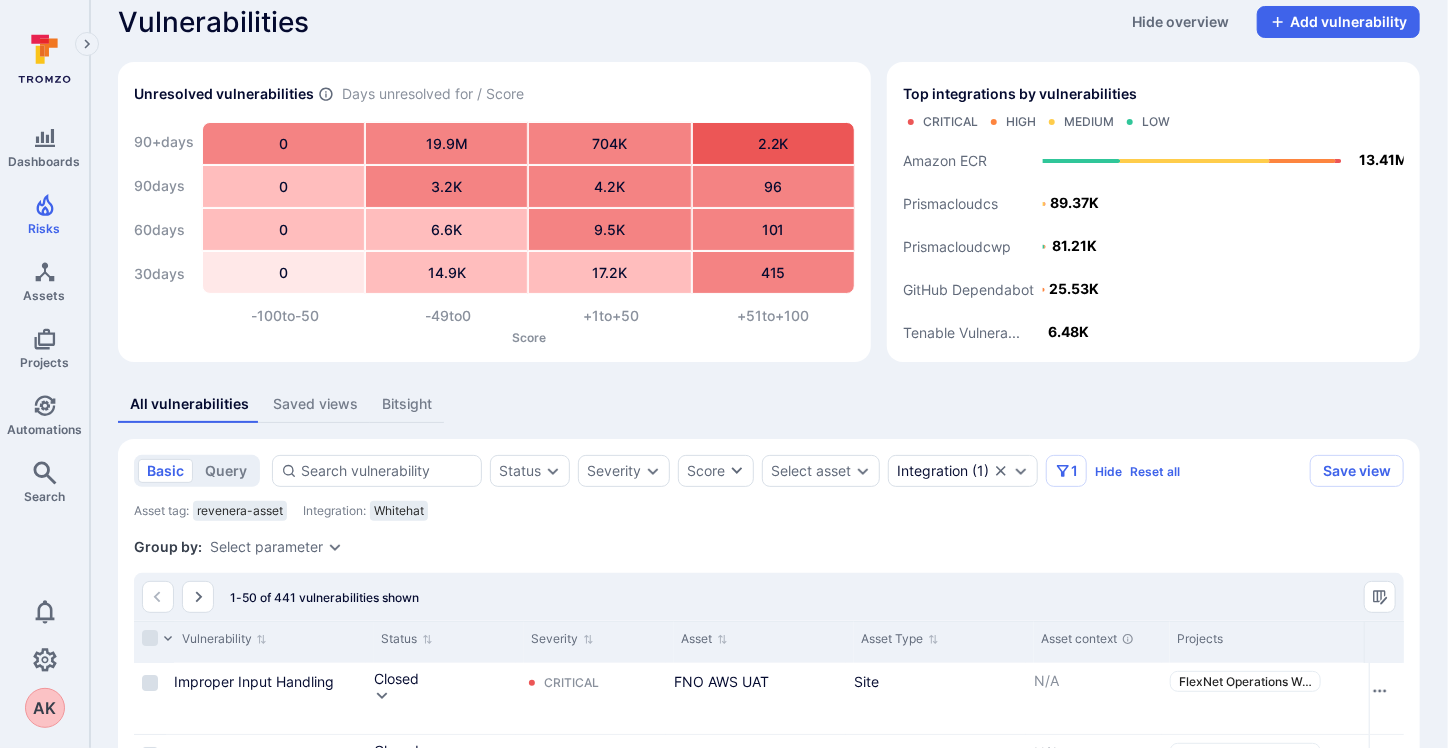 scroll, scrollTop: 122, scrollLeft: 0, axis: vertical 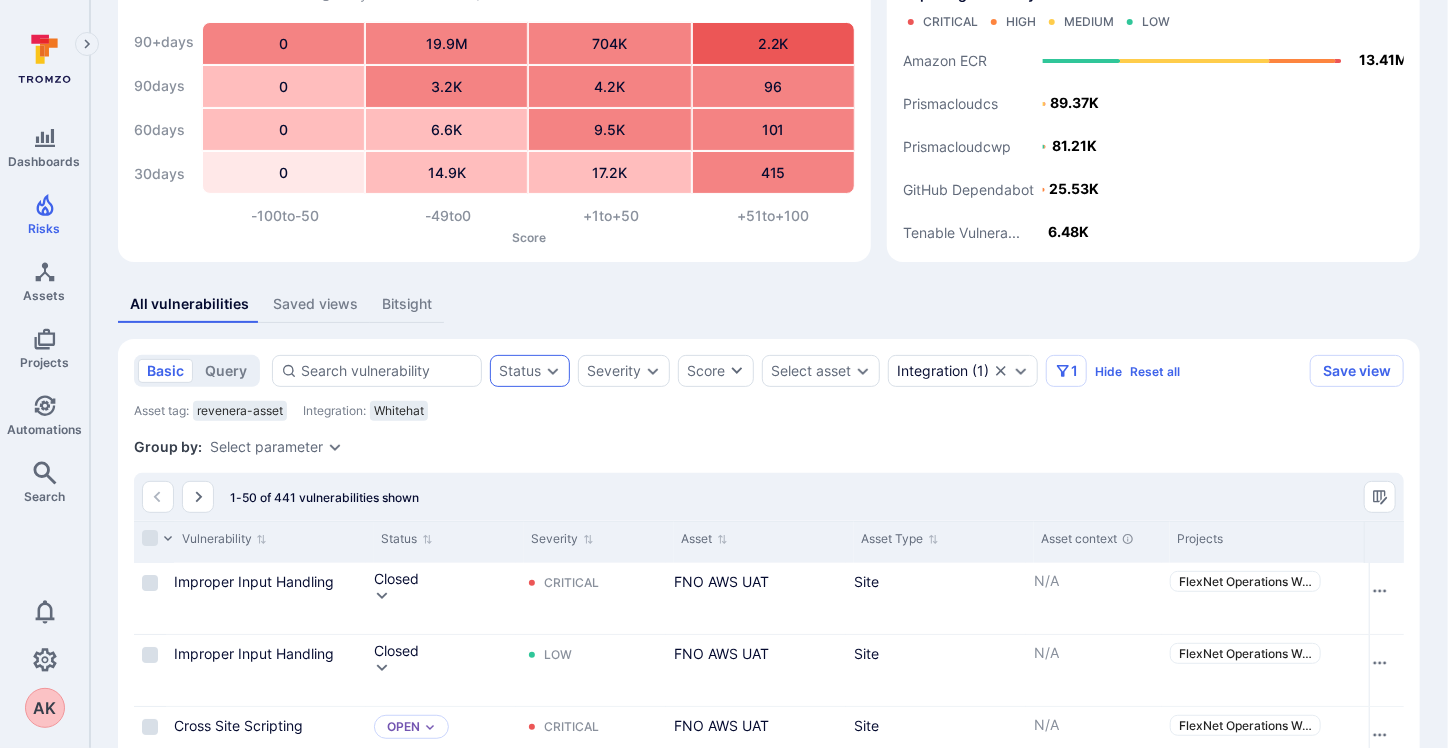 click on "Status" at bounding box center (530, 371) 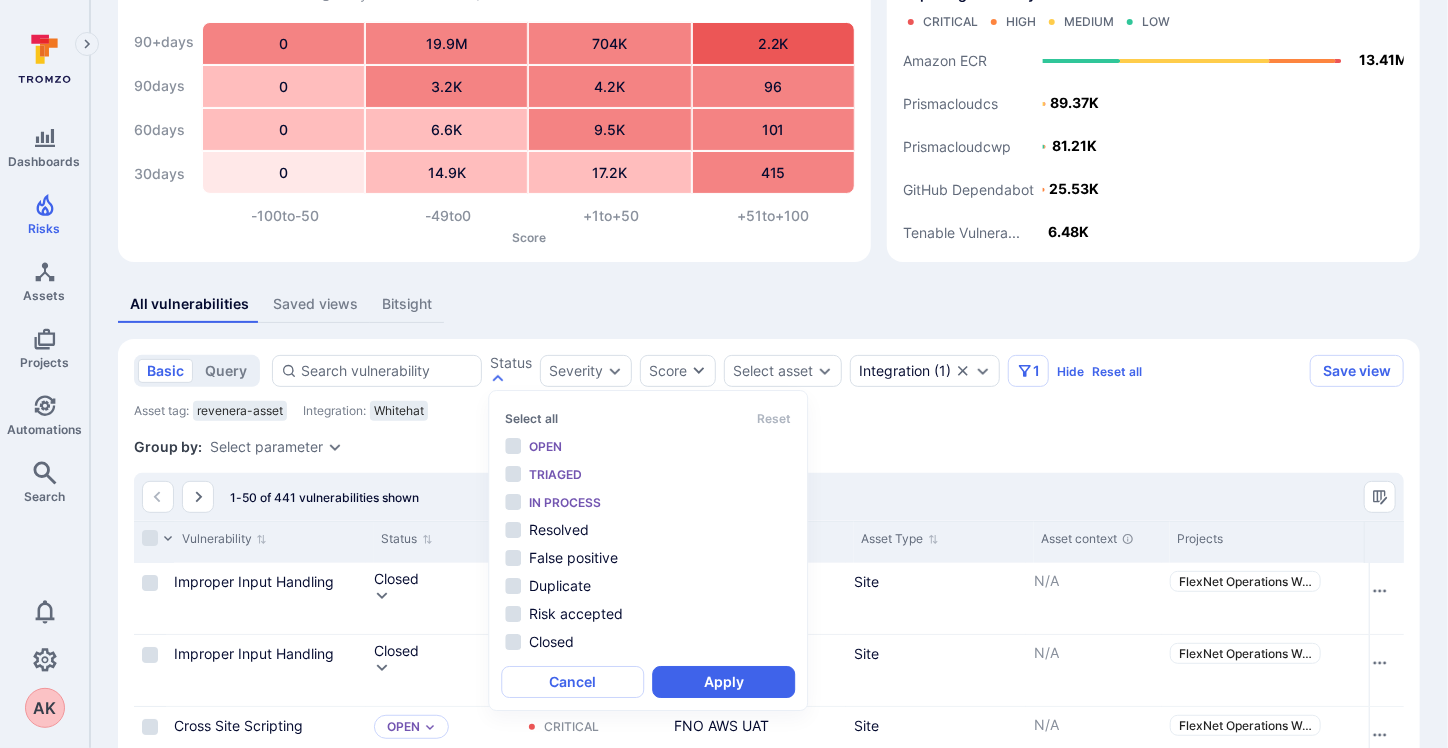 scroll, scrollTop: 16, scrollLeft: 0, axis: vertical 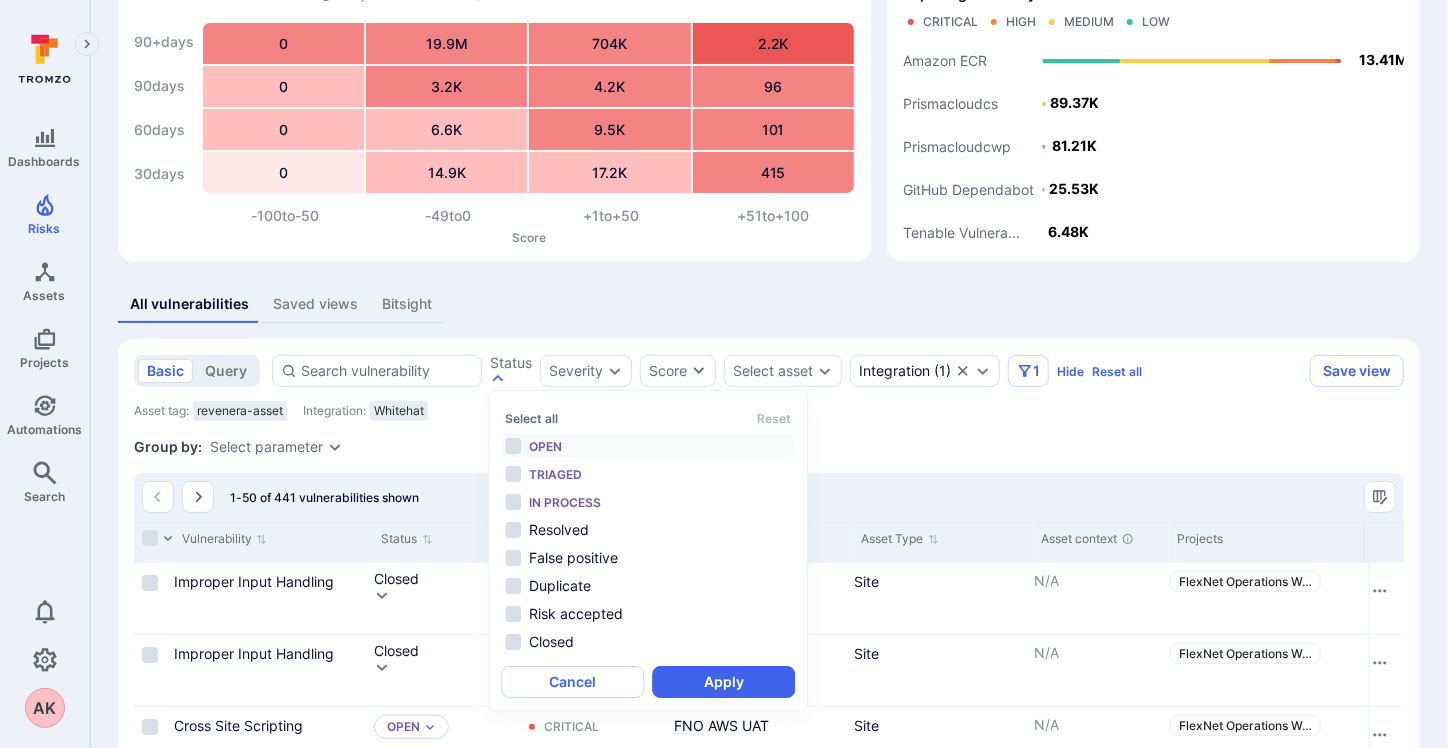 click on "Open" at bounding box center (660, 446) 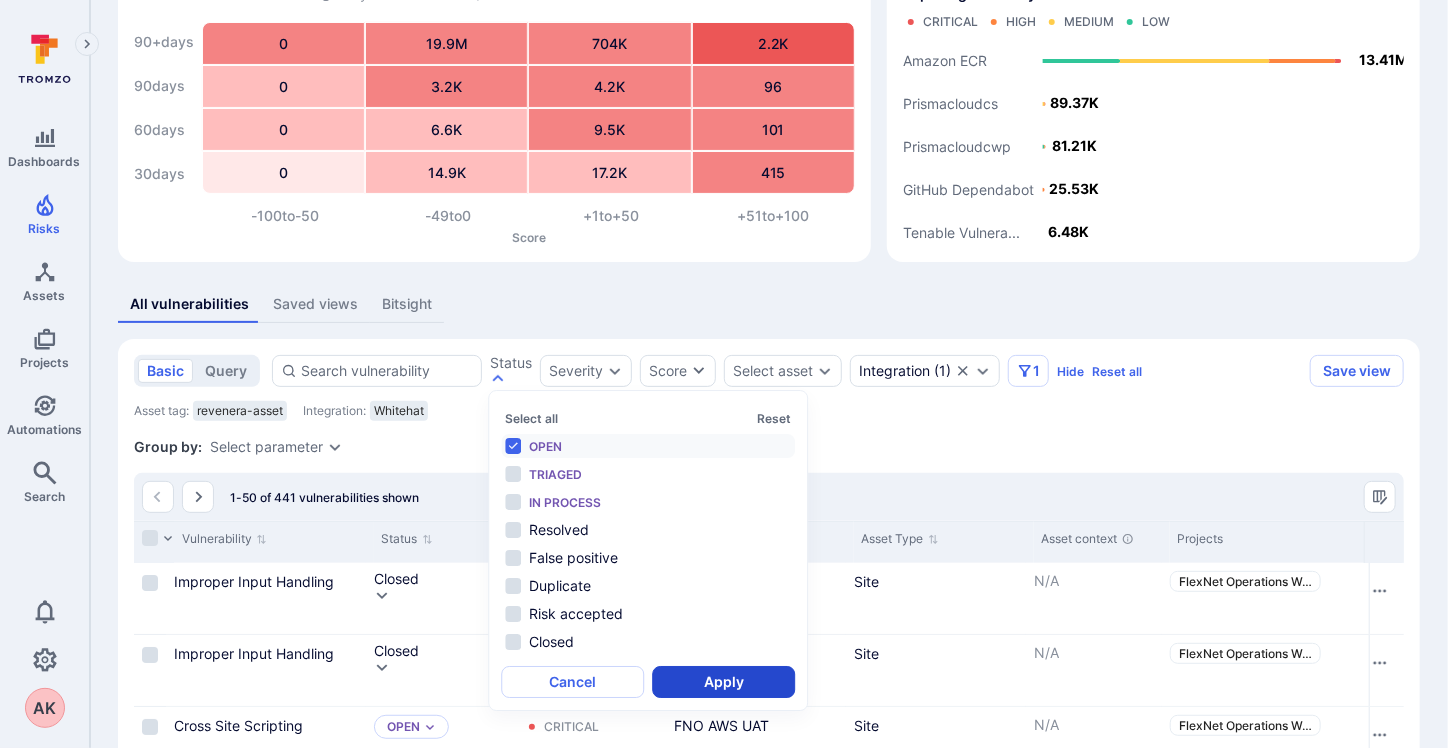 click on "Apply" at bounding box center (723, 682) 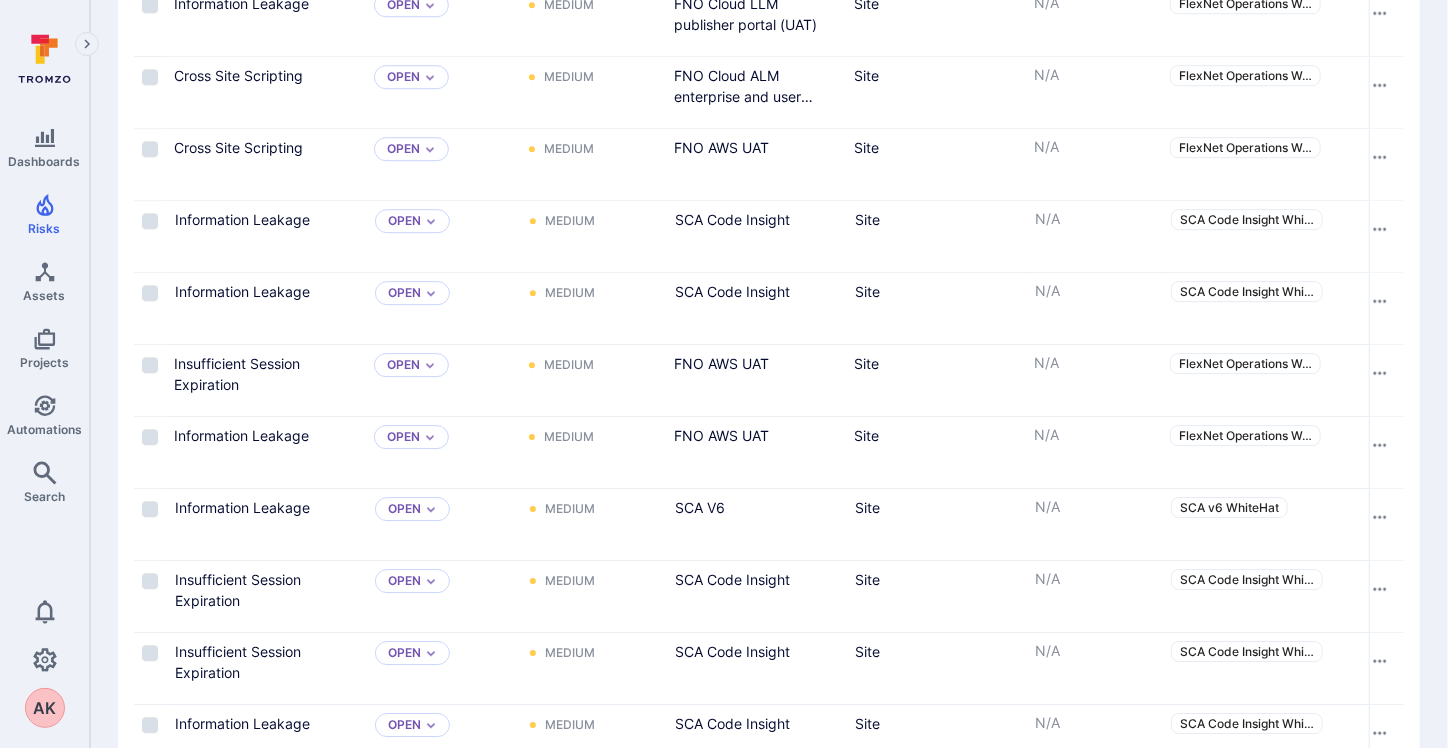 scroll, scrollTop: 3022, scrollLeft: 0, axis: vertical 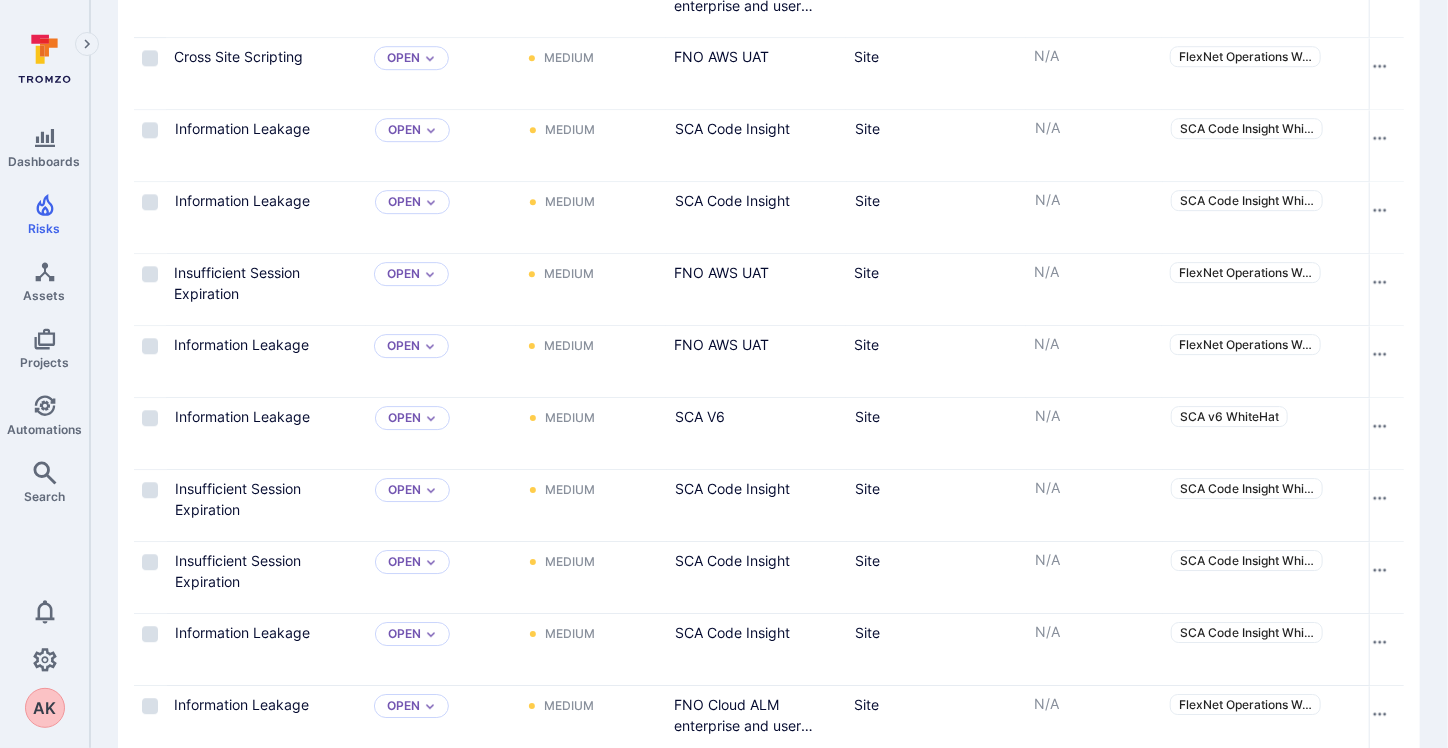 click on "SCA Code Insight" at bounding box center (732, 1207) 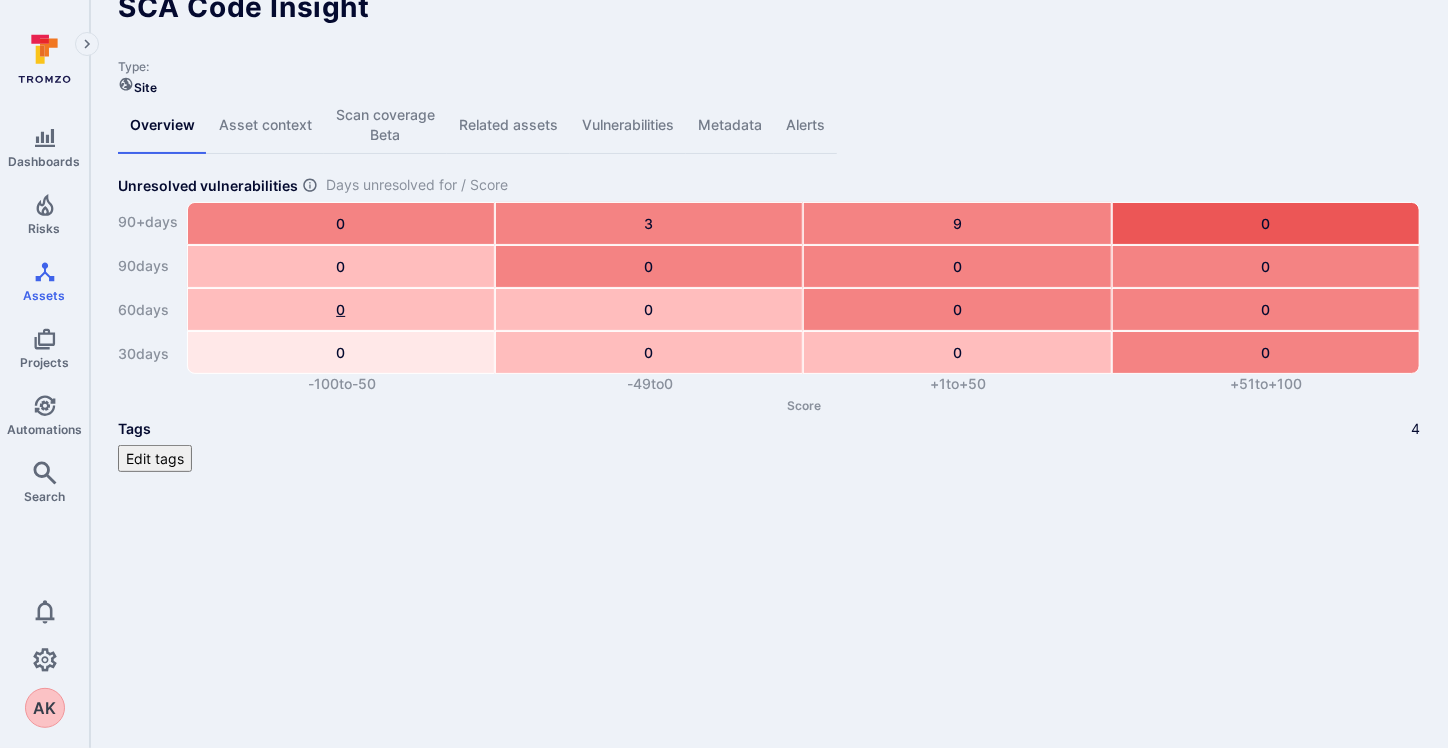 scroll, scrollTop: 0, scrollLeft: 0, axis: both 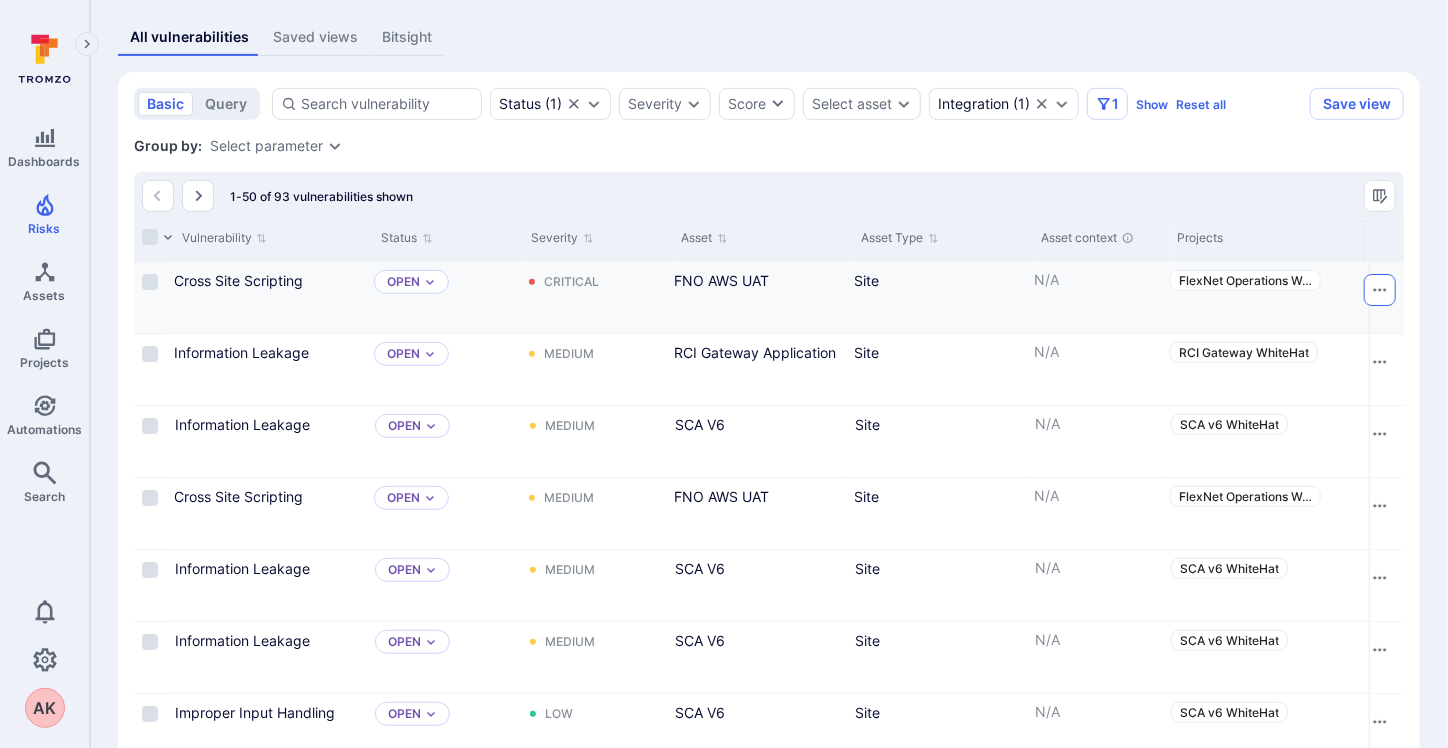 click 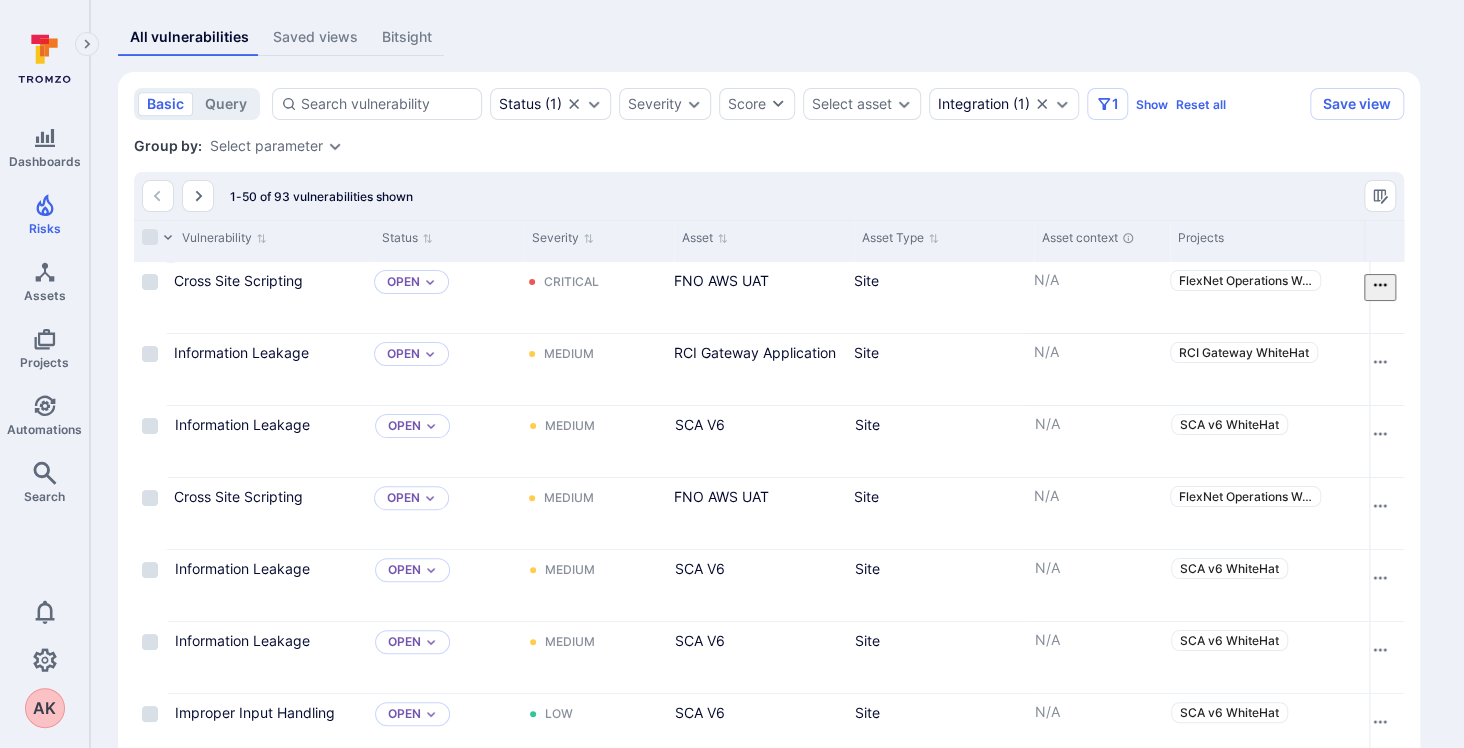click at bounding box center (724, 3957) 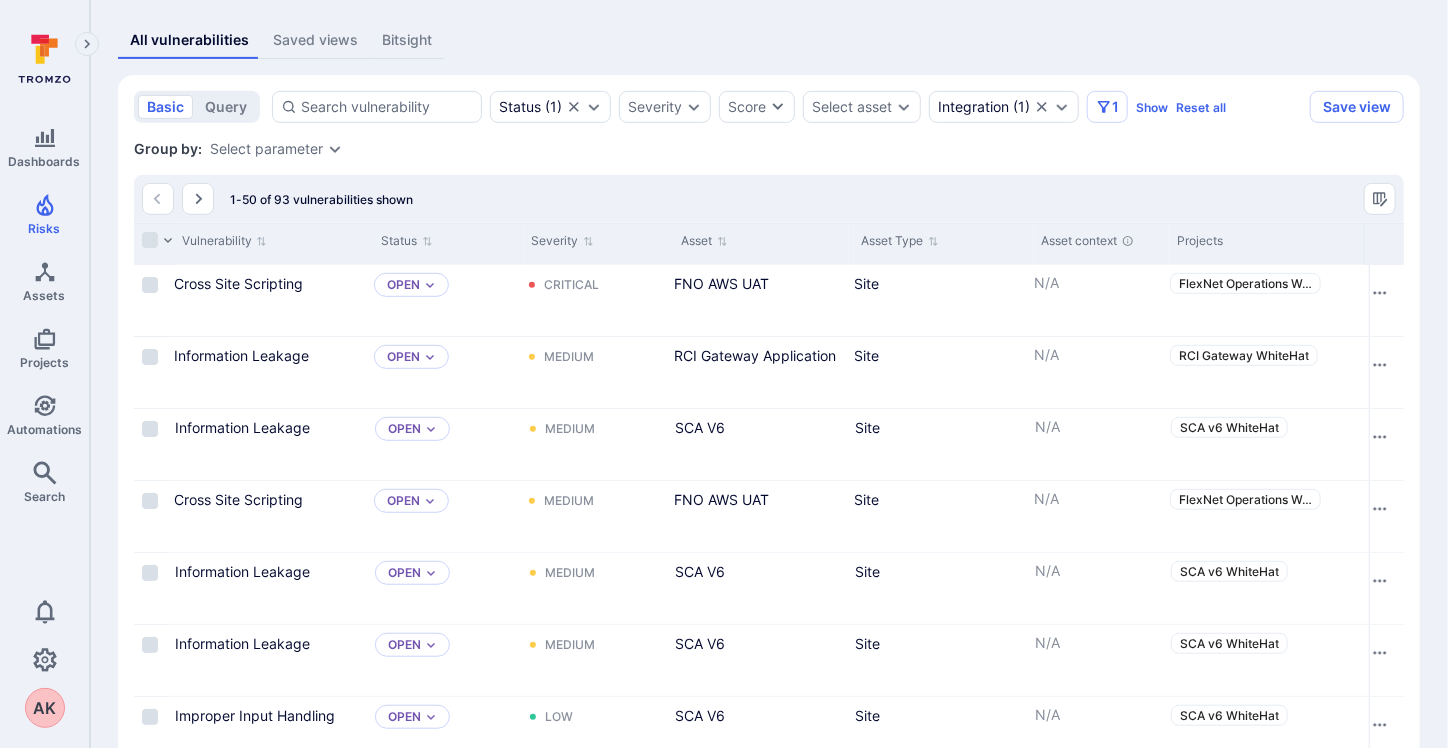 scroll, scrollTop: 400, scrollLeft: 0, axis: vertical 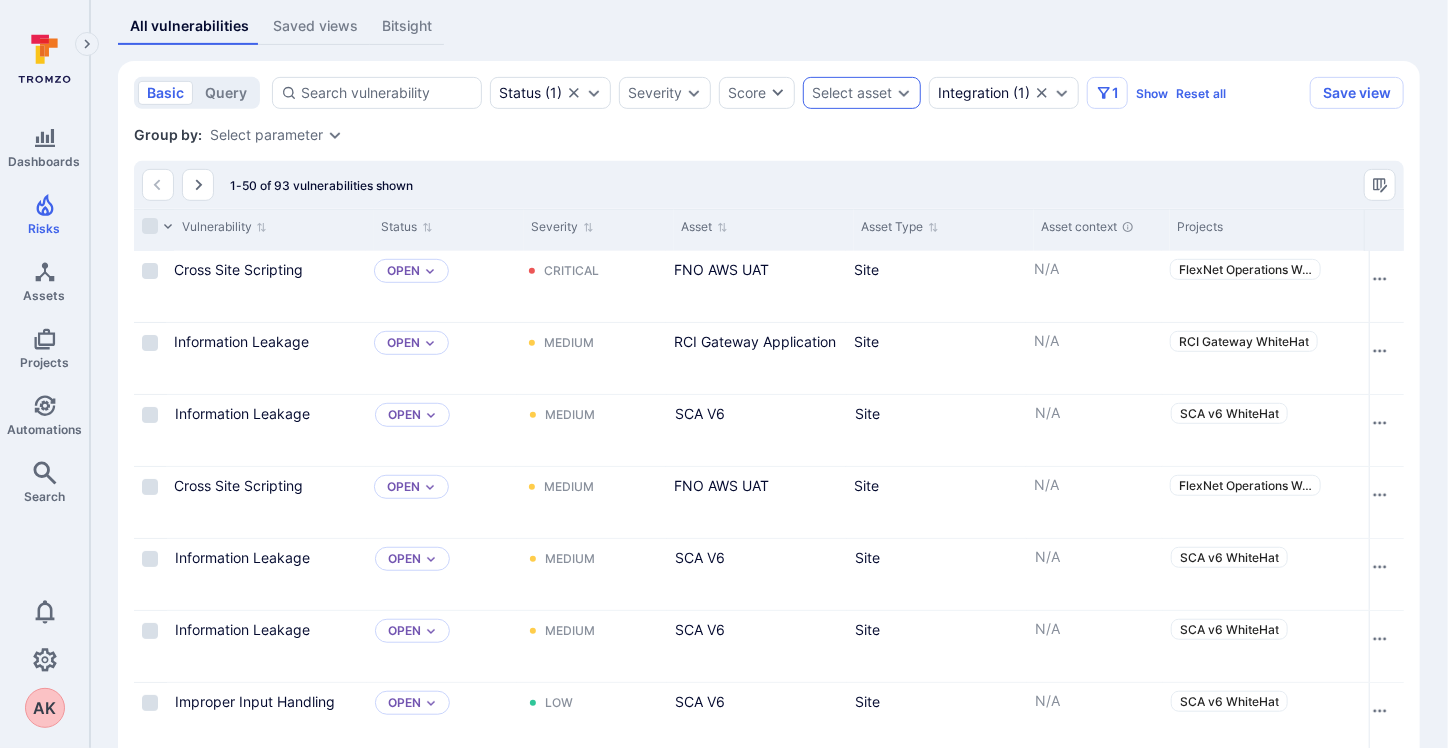 click on "Select asset" at bounding box center (852, 93) 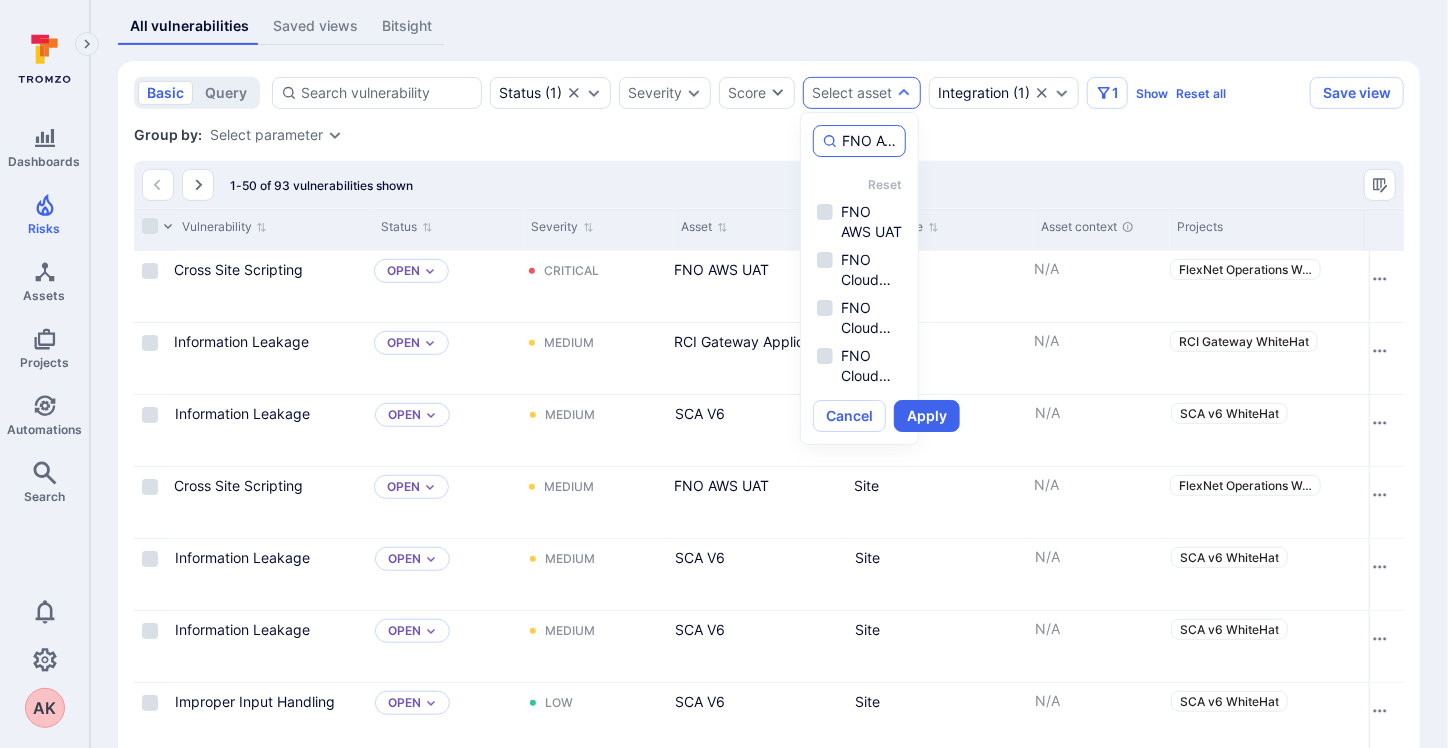 scroll, scrollTop: 0, scrollLeft: 8, axis: horizontal 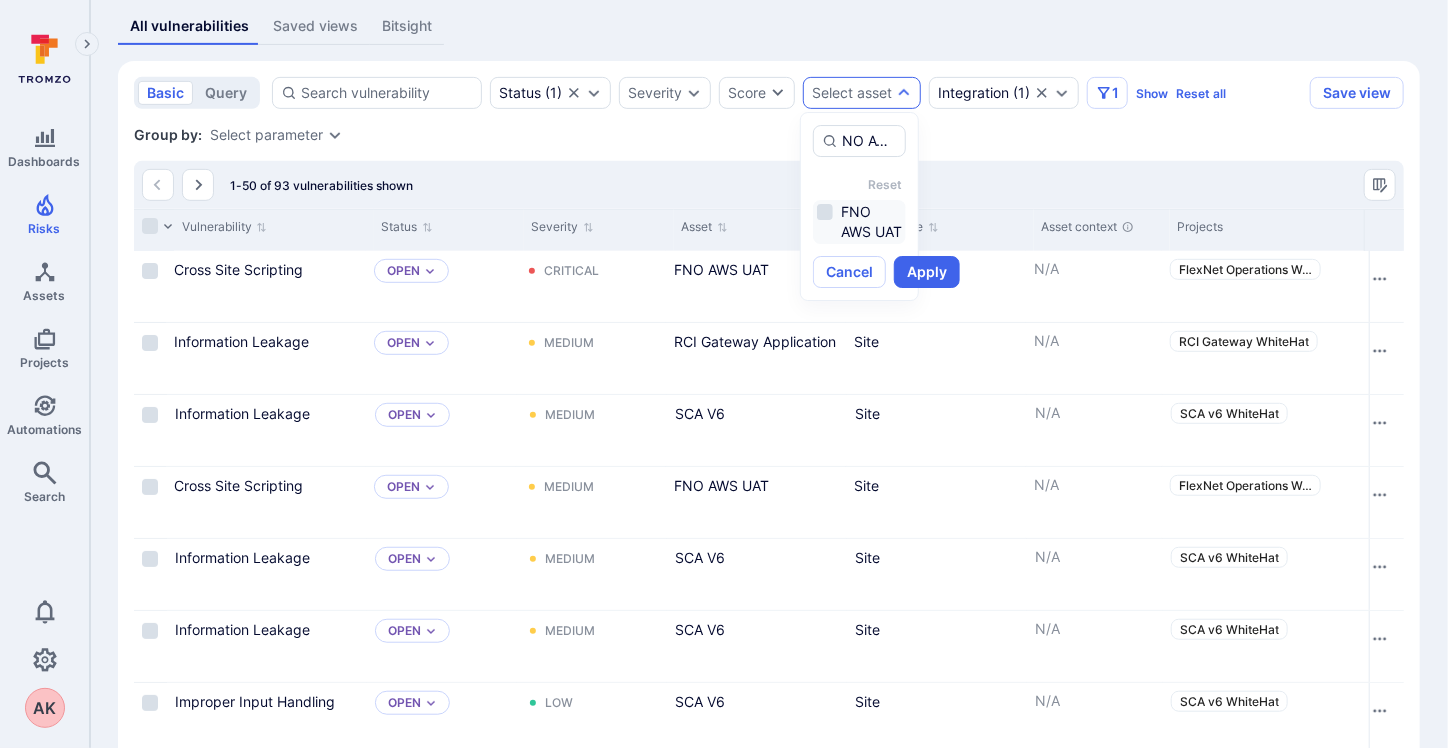 click on "FNO AWS UAT" at bounding box center (859, 222) 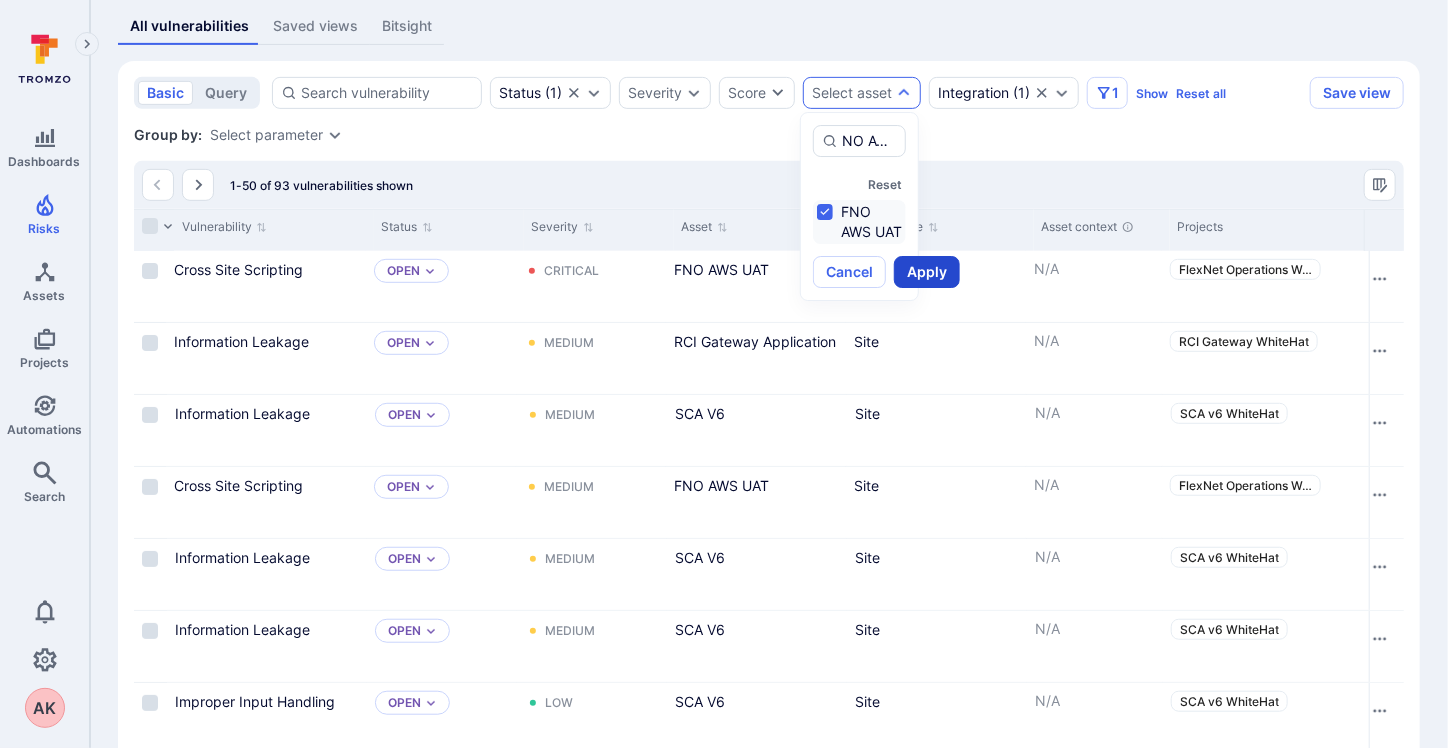 type on "FNO AWS" 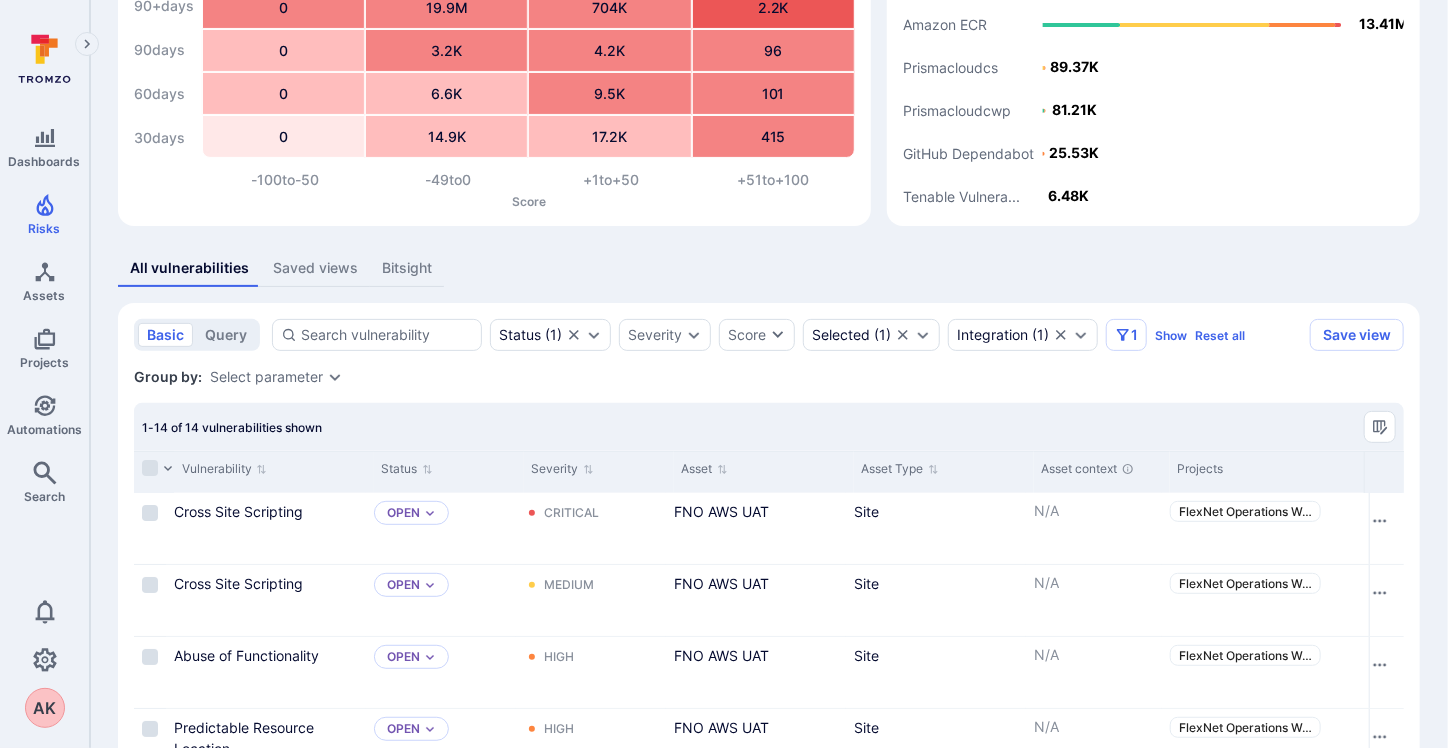 scroll, scrollTop: 152, scrollLeft: 0, axis: vertical 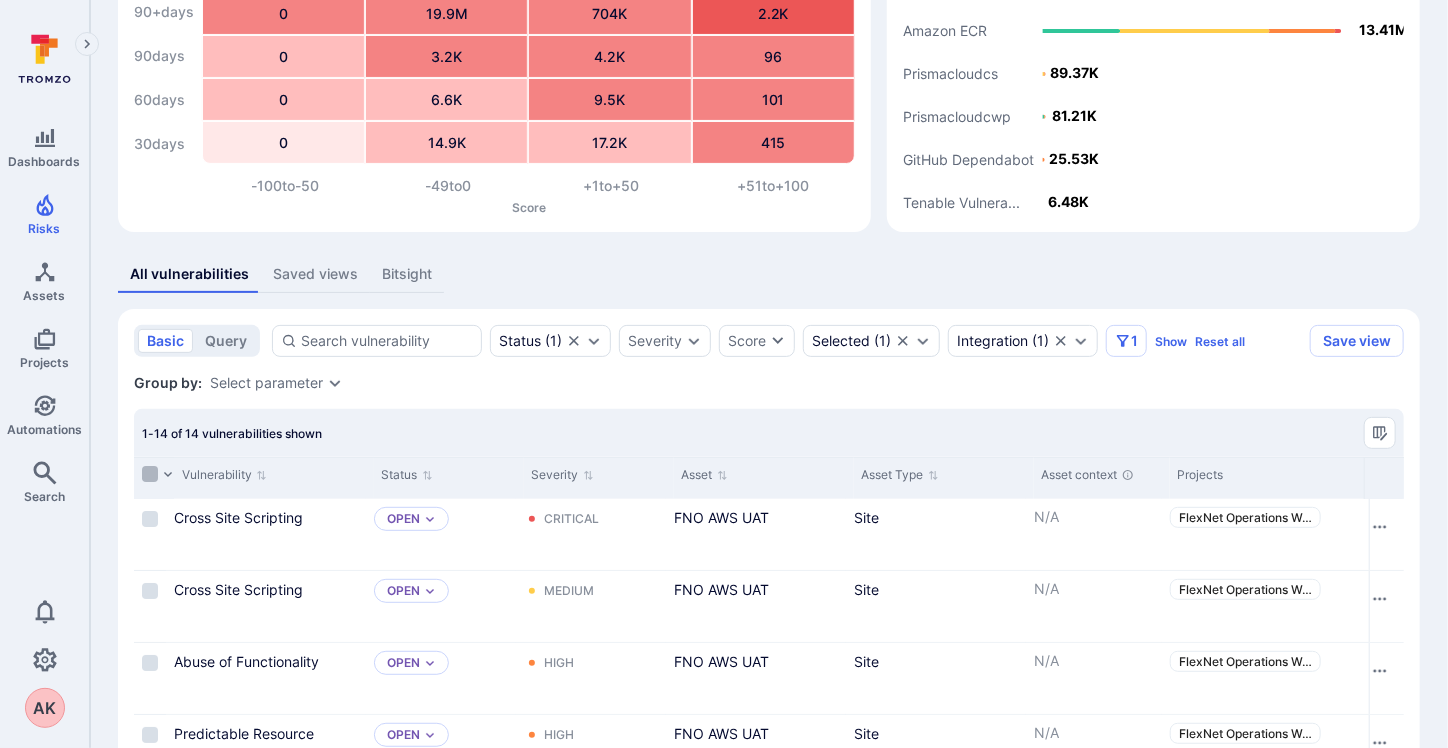 click at bounding box center [150, 474] 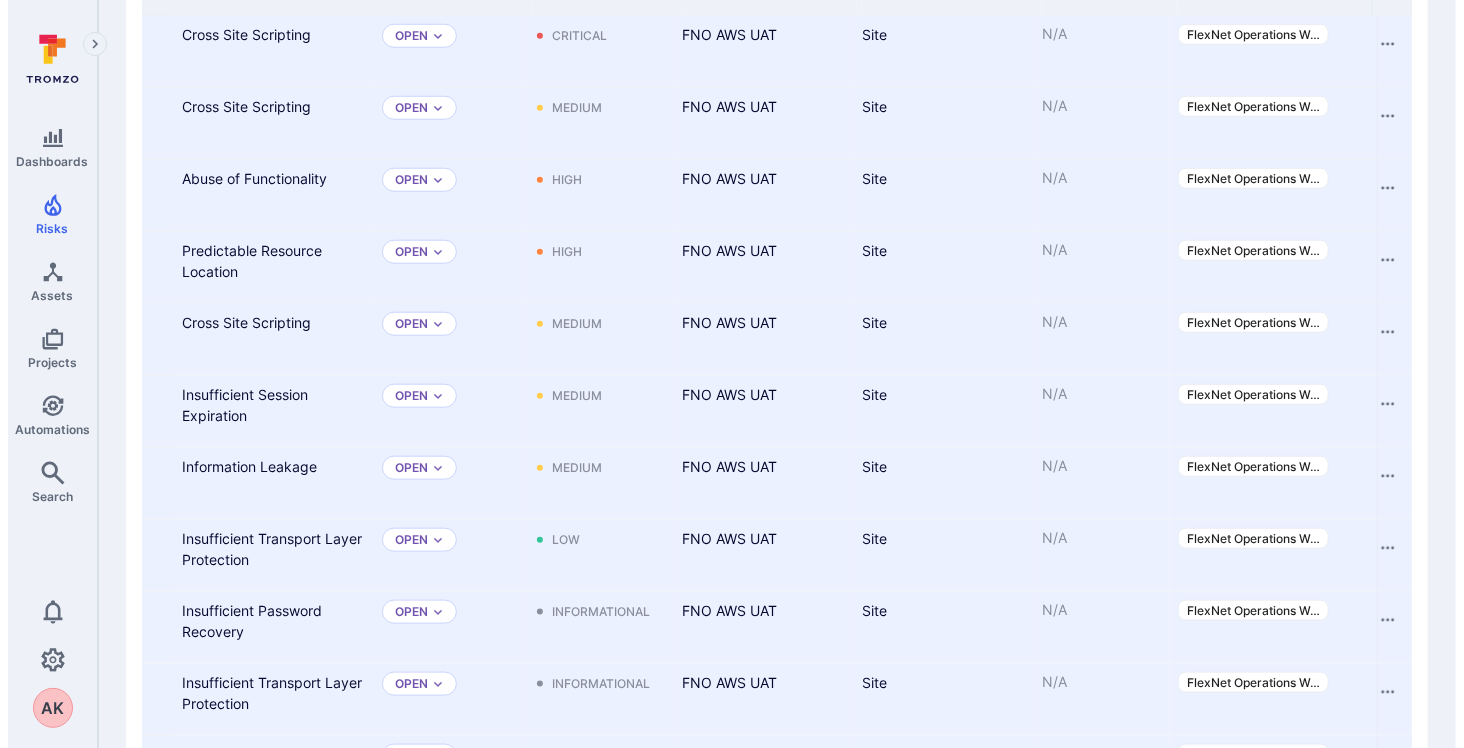 scroll, scrollTop: 320, scrollLeft: 0, axis: vertical 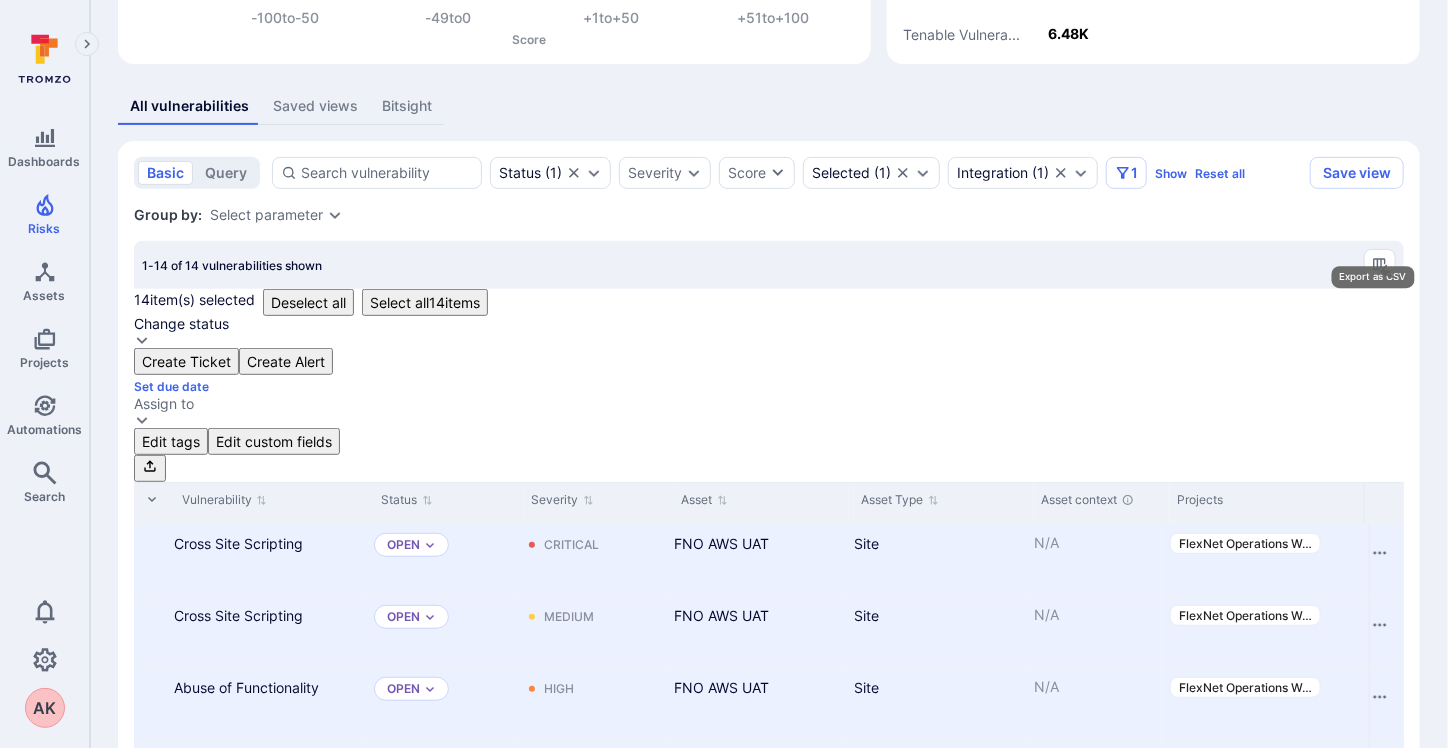 click 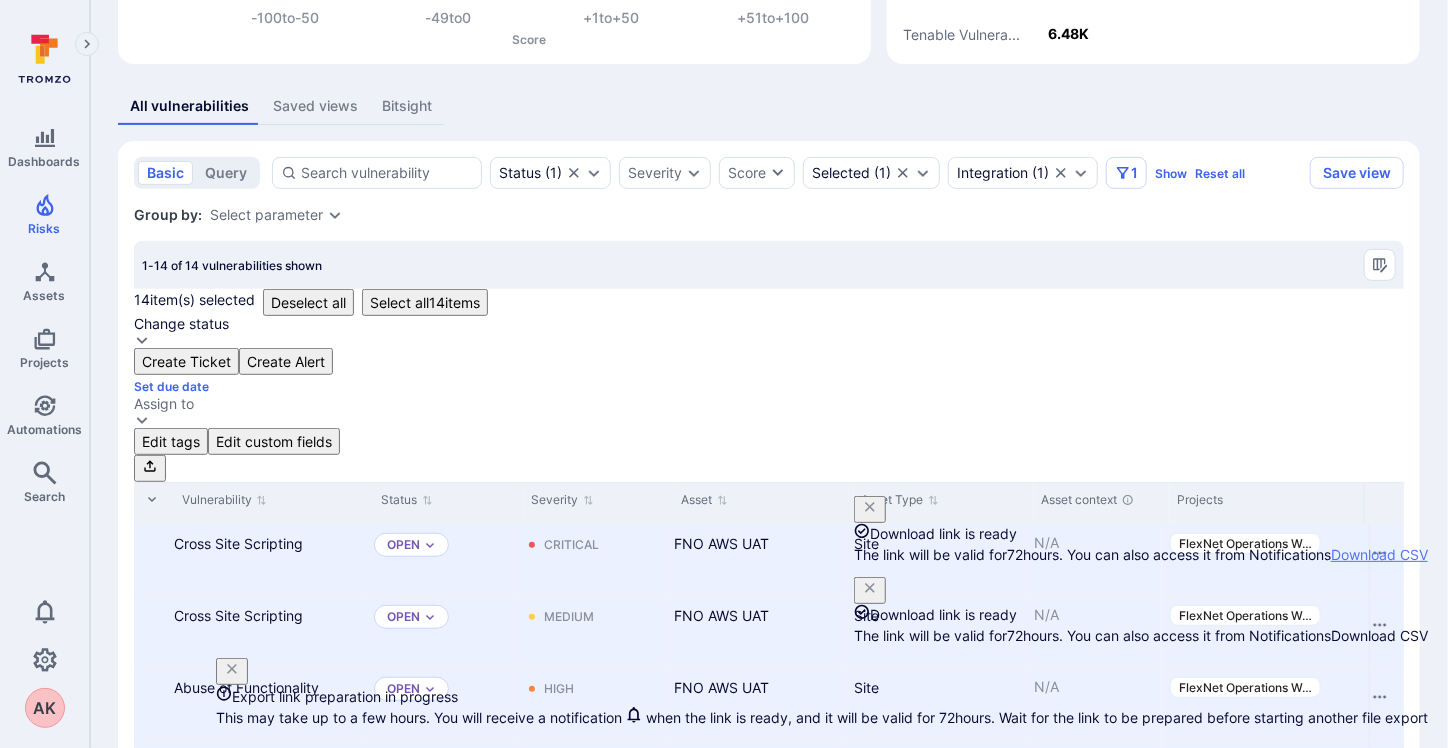 click on "Download CSV" at bounding box center (1379, 554) 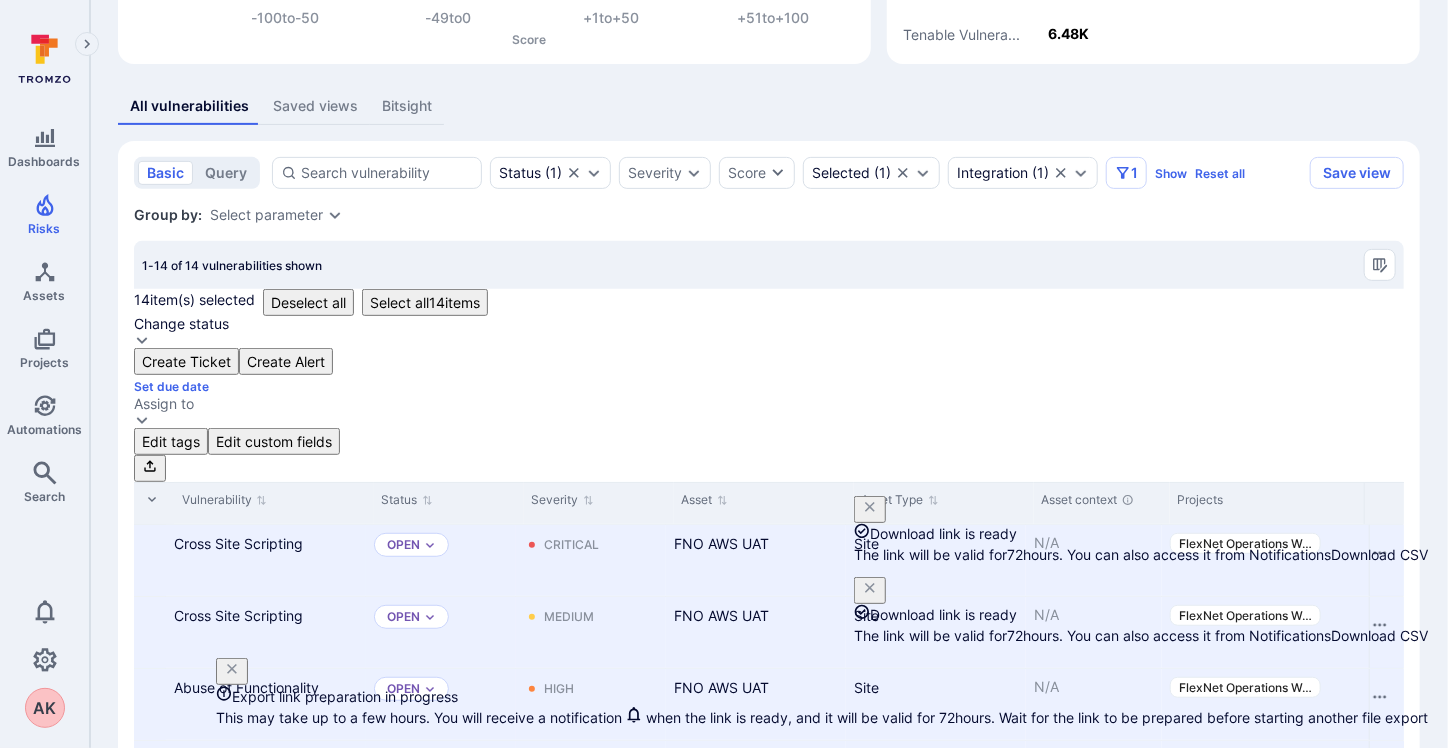 click on "Group by: Select parameter" at bounding box center [769, 215] 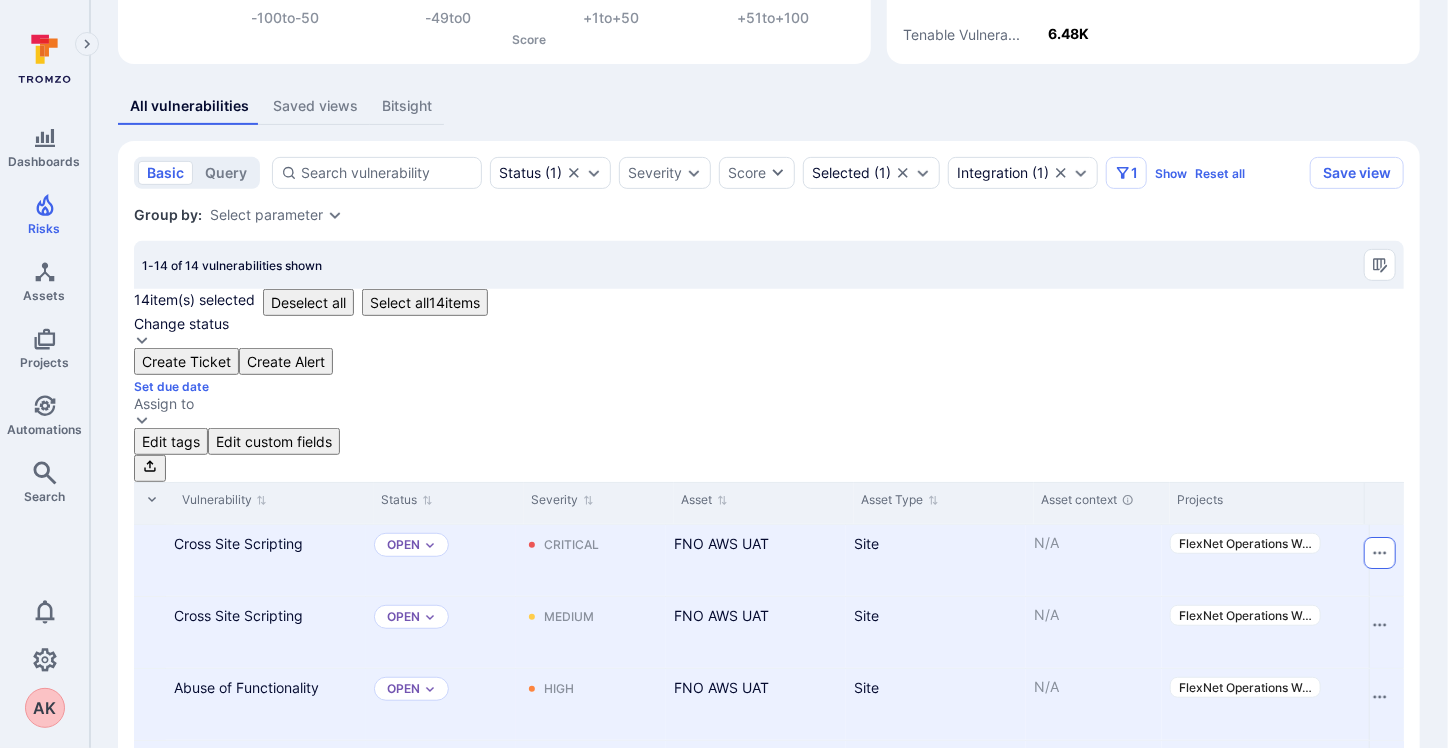 click at bounding box center (1380, 553) 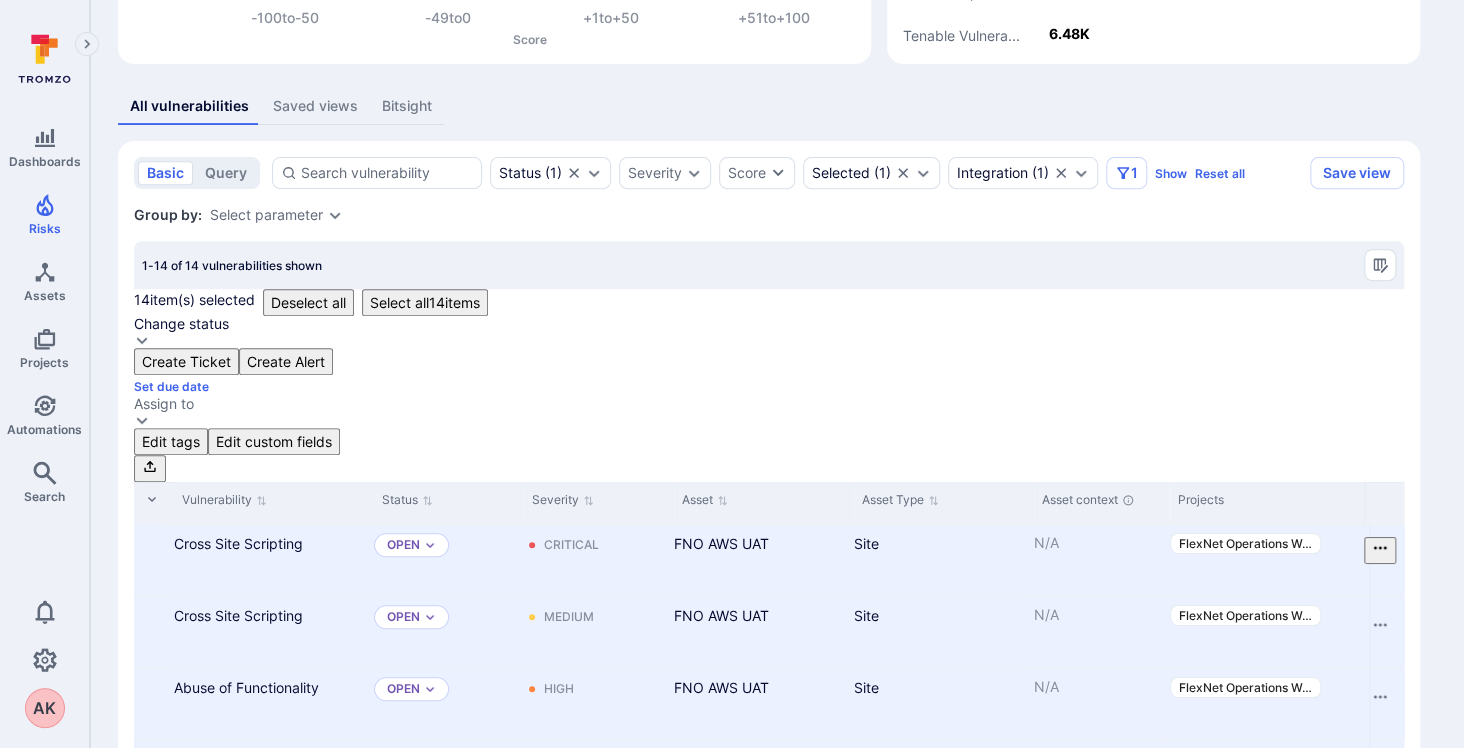 click on "Open vulnerability" at bounding box center [744, 1600] 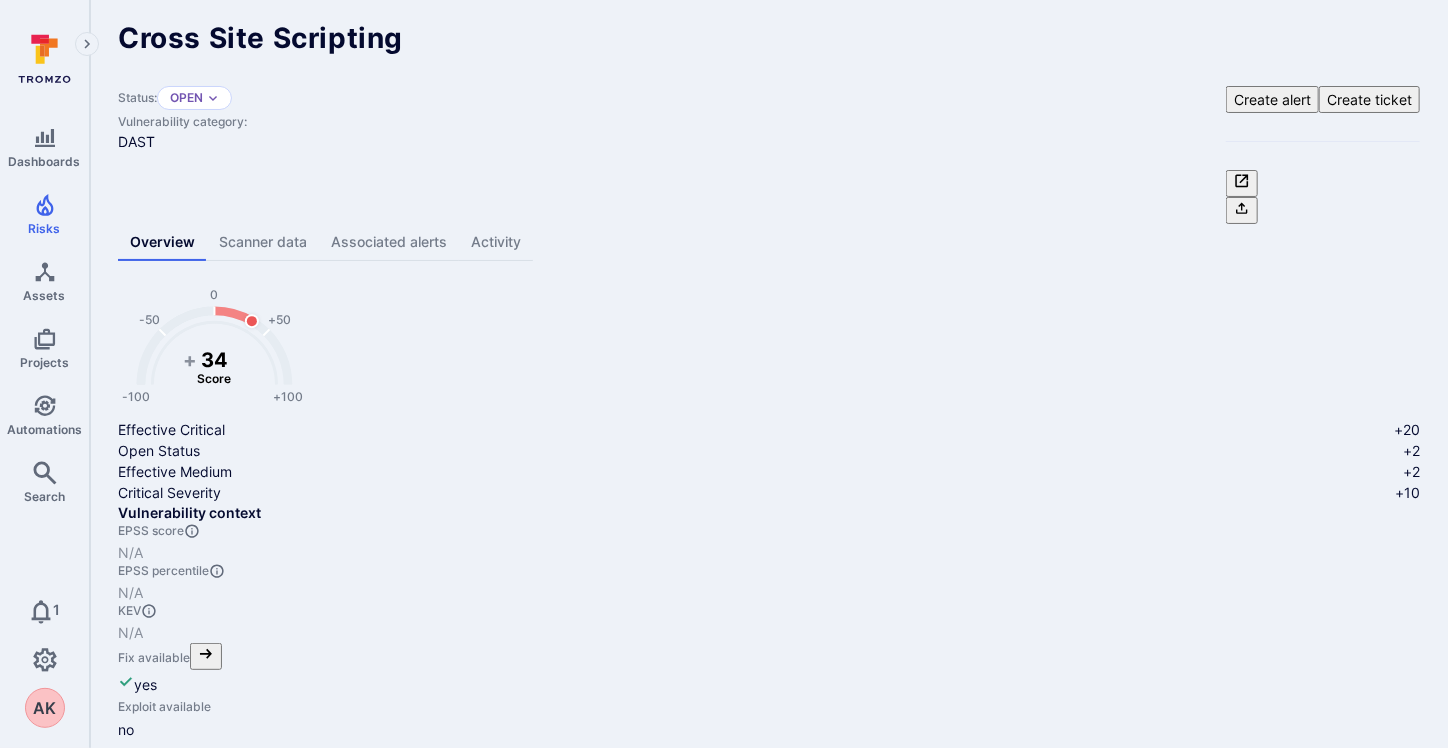 scroll, scrollTop: 0, scrollLeft: 0, axis: both 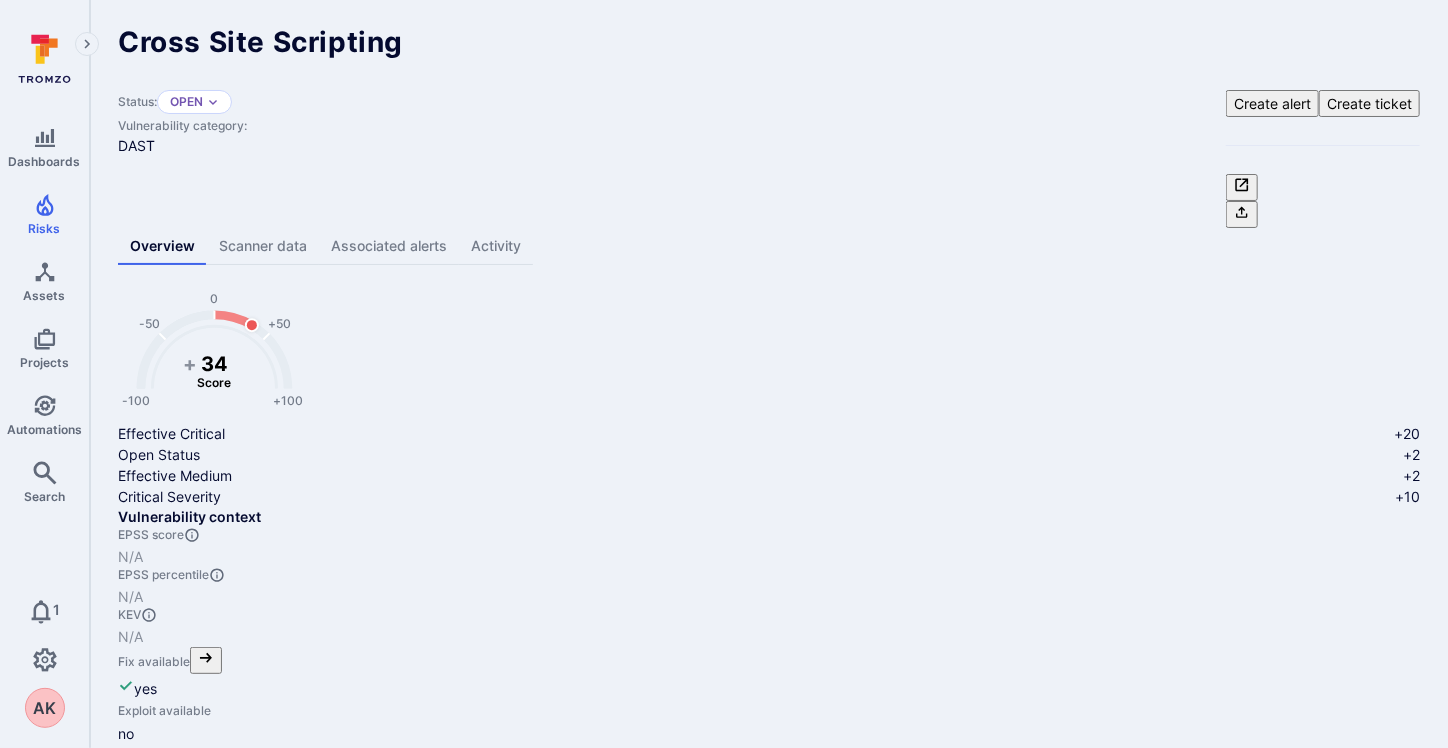 click on "Scanner data" at bounding box center [263, 246] 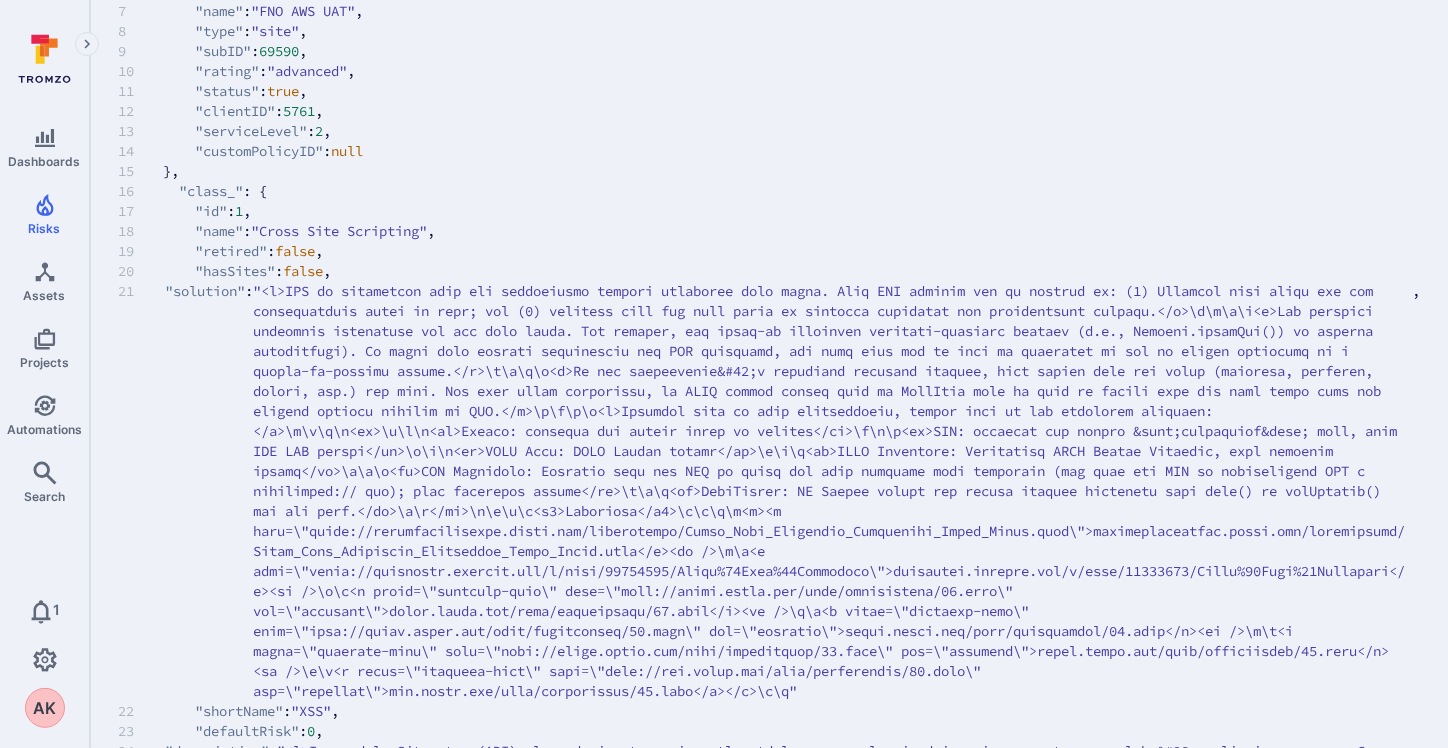 scroll, scrollTop: 0, scrollLeft: 0, axis: both 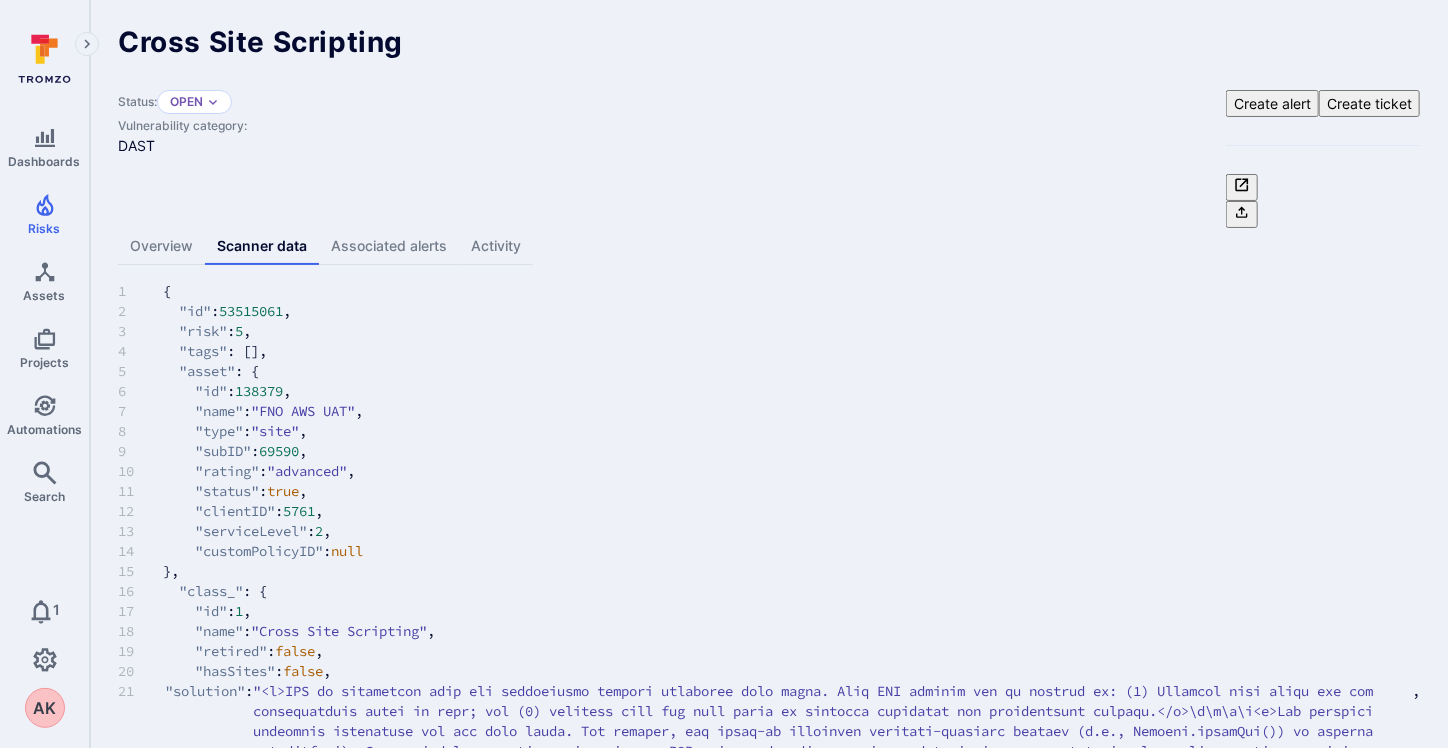 click on "Associated alerts" at bounding box center [389, 246] 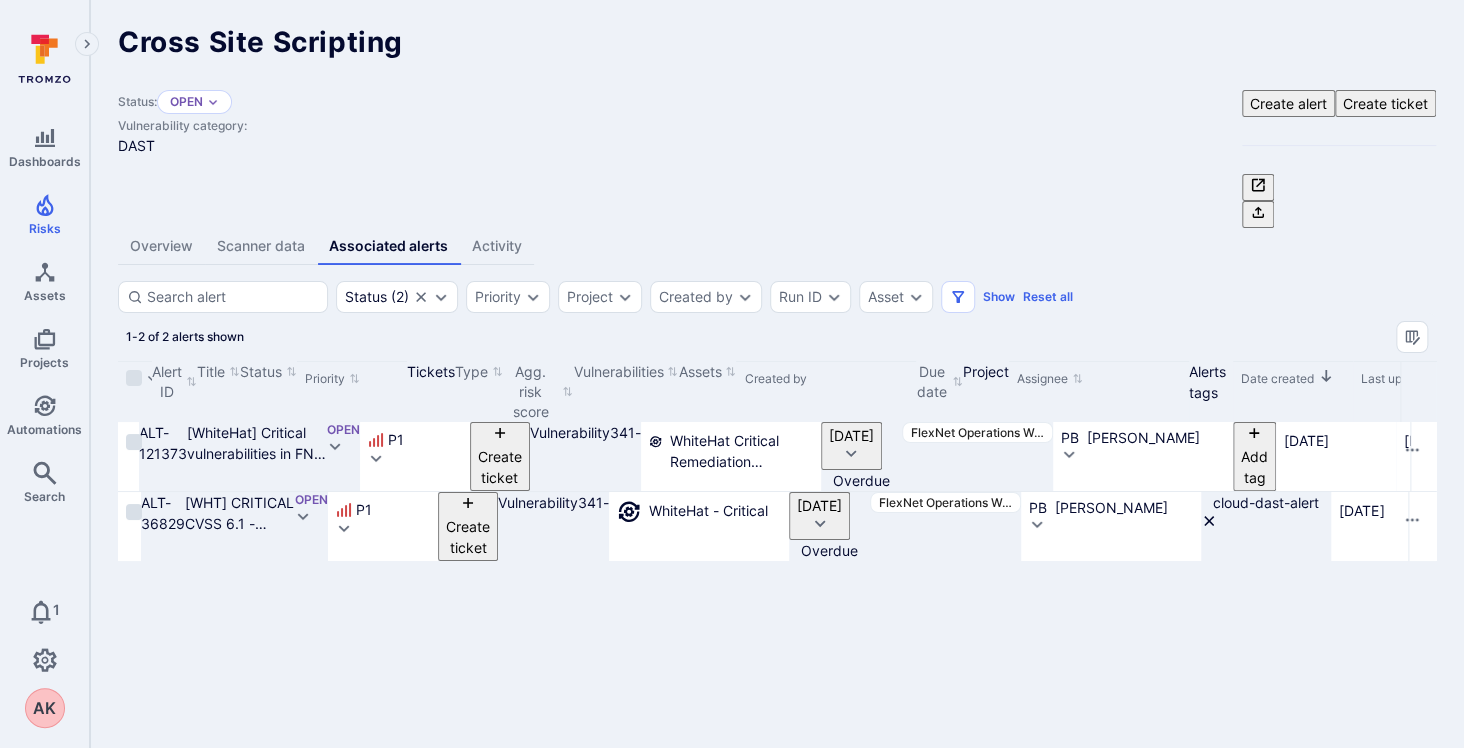 click on "Overview" at bounding box center [161, 246] 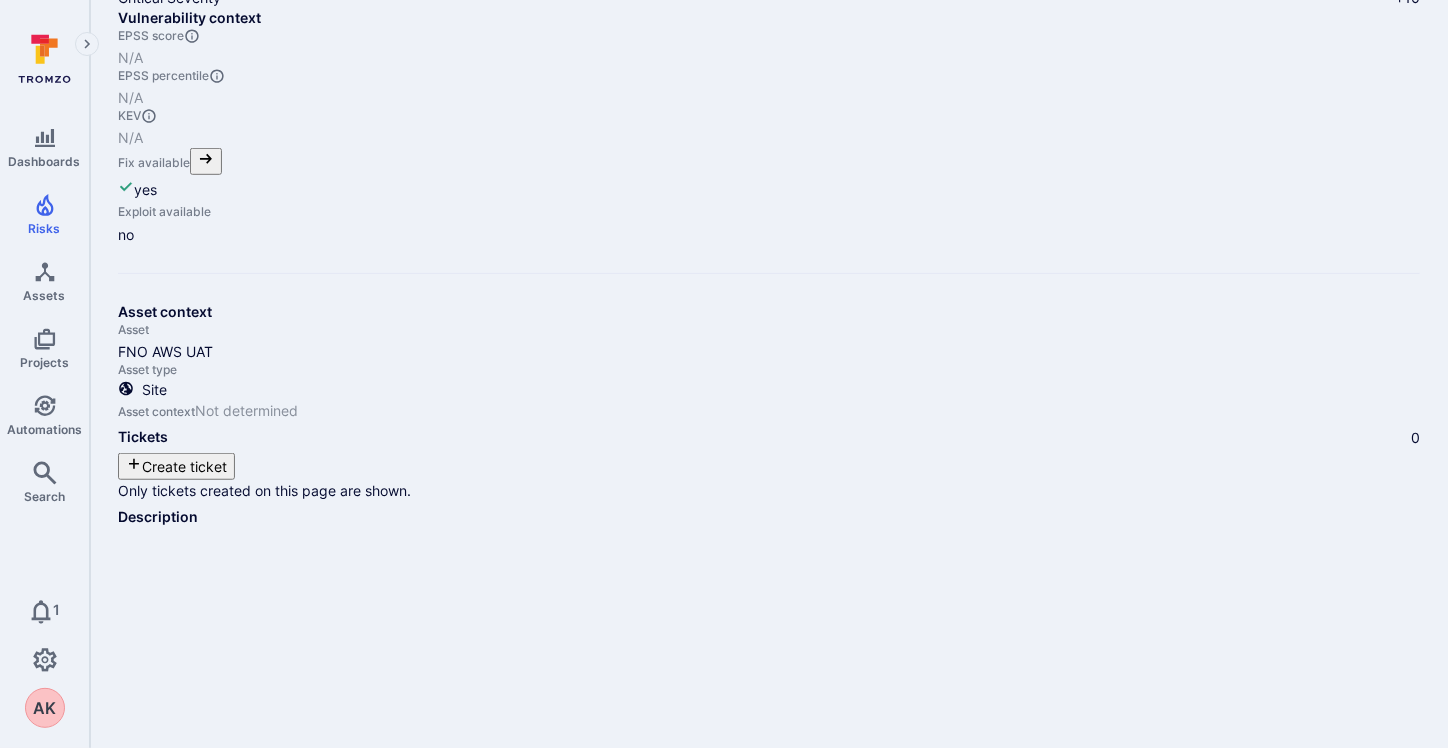 scroll, scrollTop: 0, scrollLeft: 0, axis: both 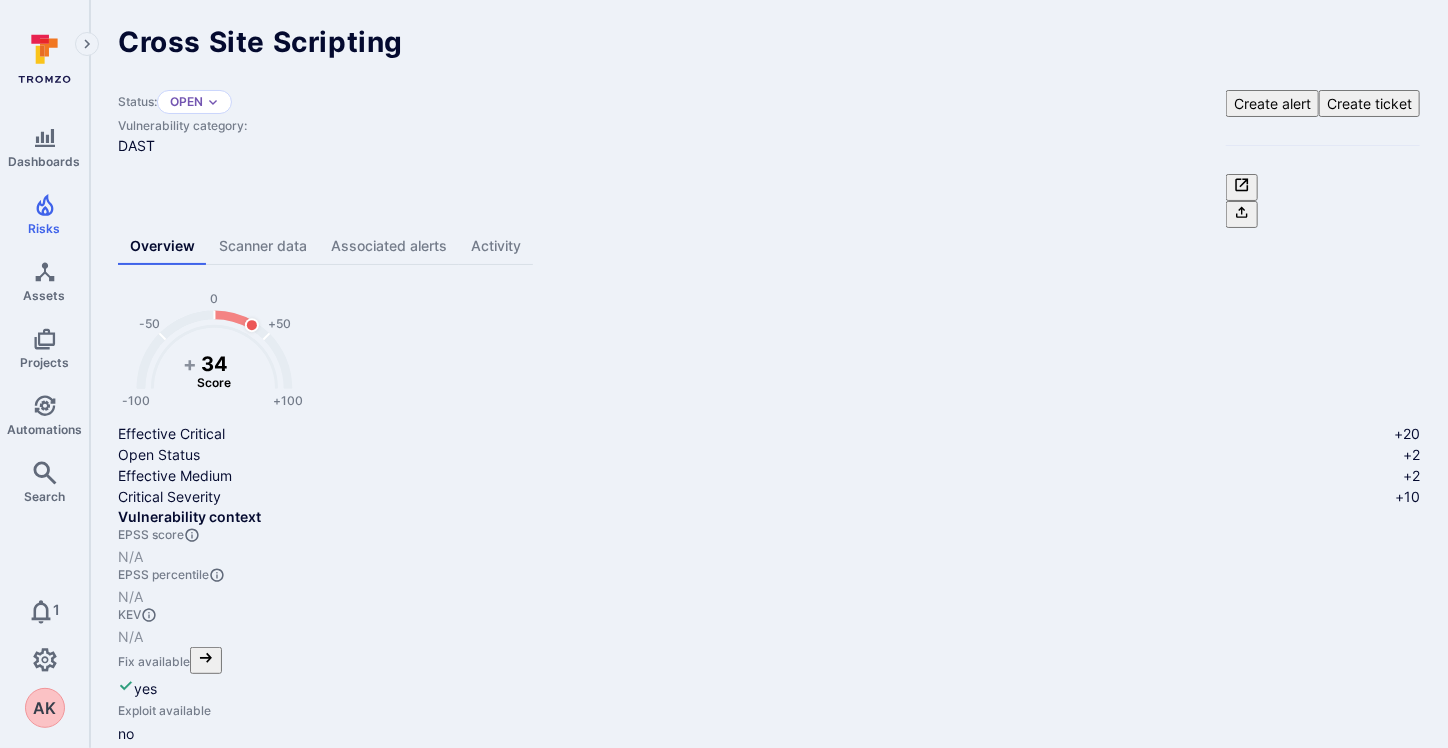 click on "Activity" at bounding box center (496, 246) 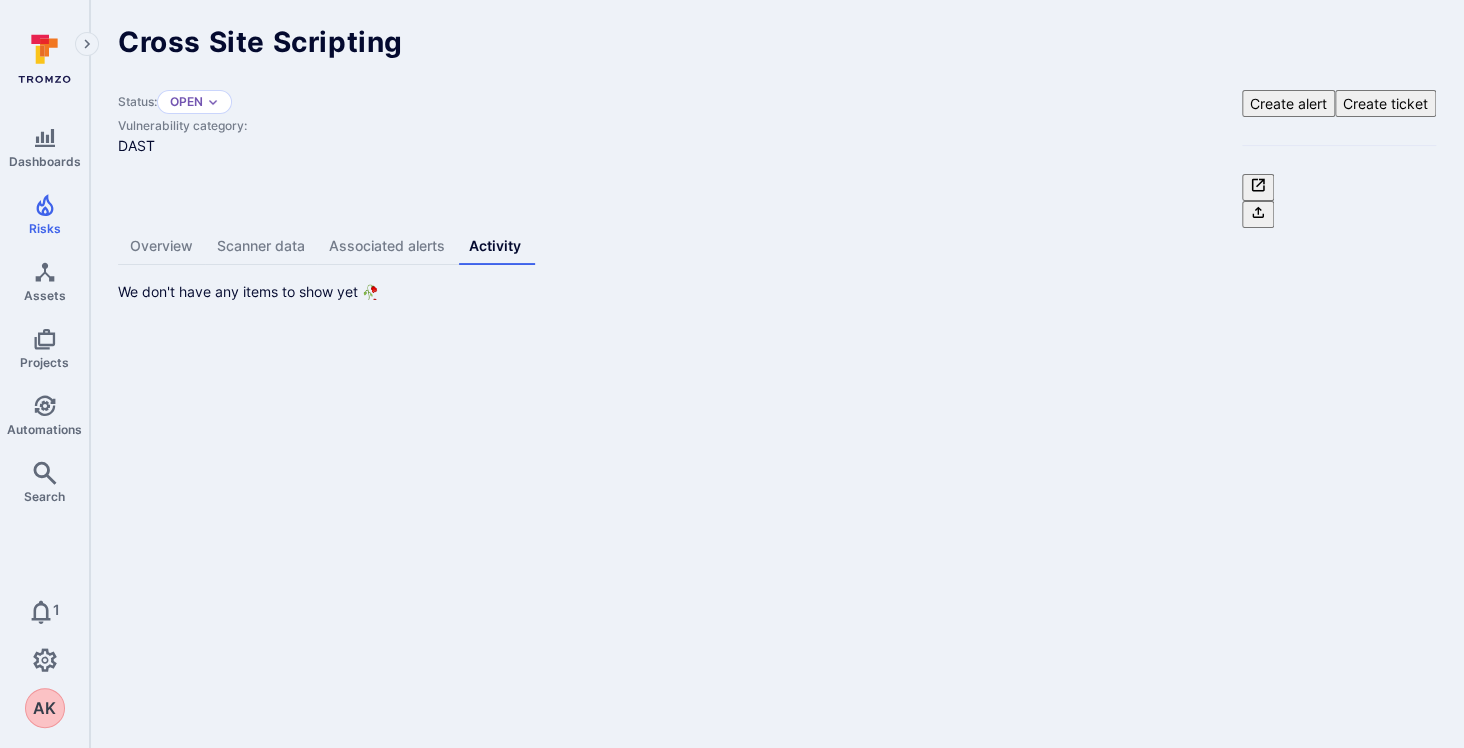 click on "Associated alerts" at bounding box center (387, 246) 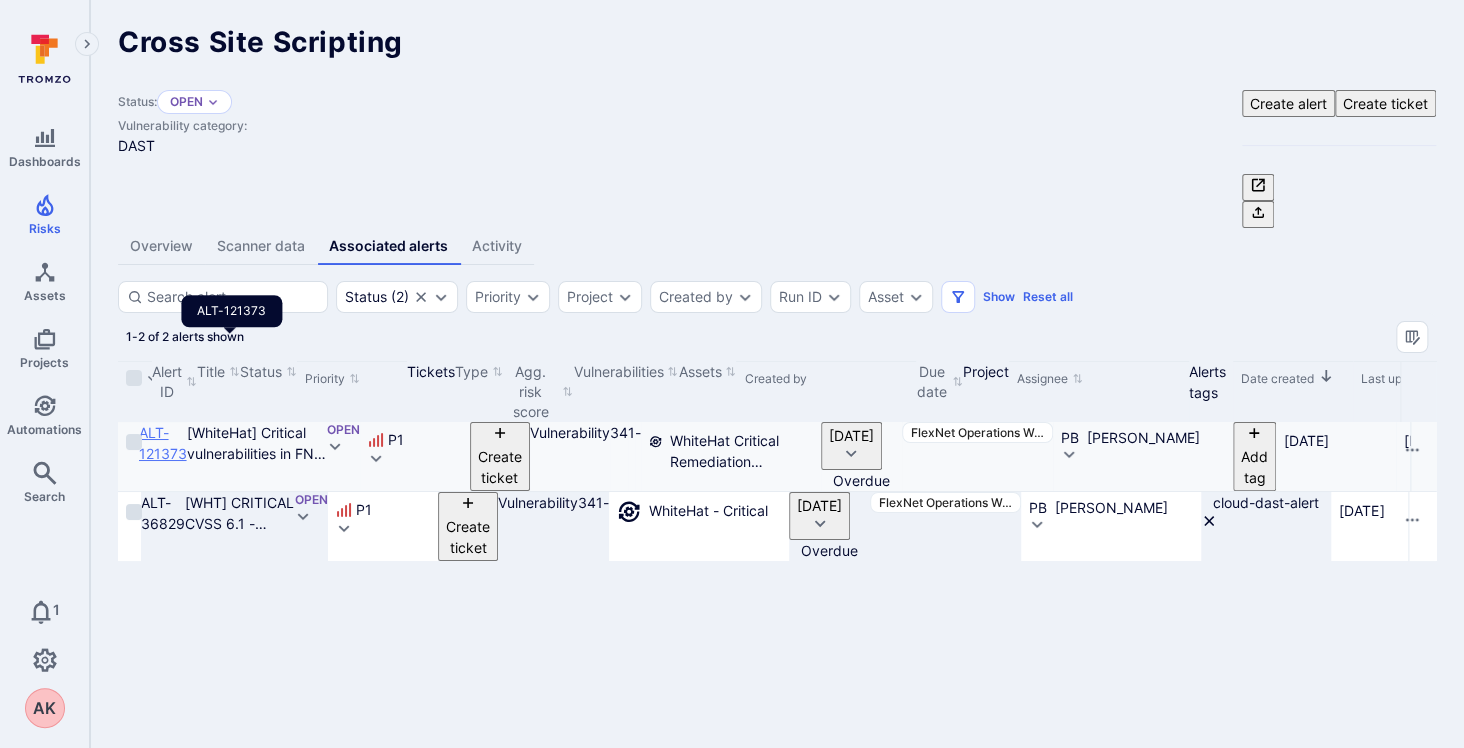 click on "ALT-121373" at bounding box center (163, 443) 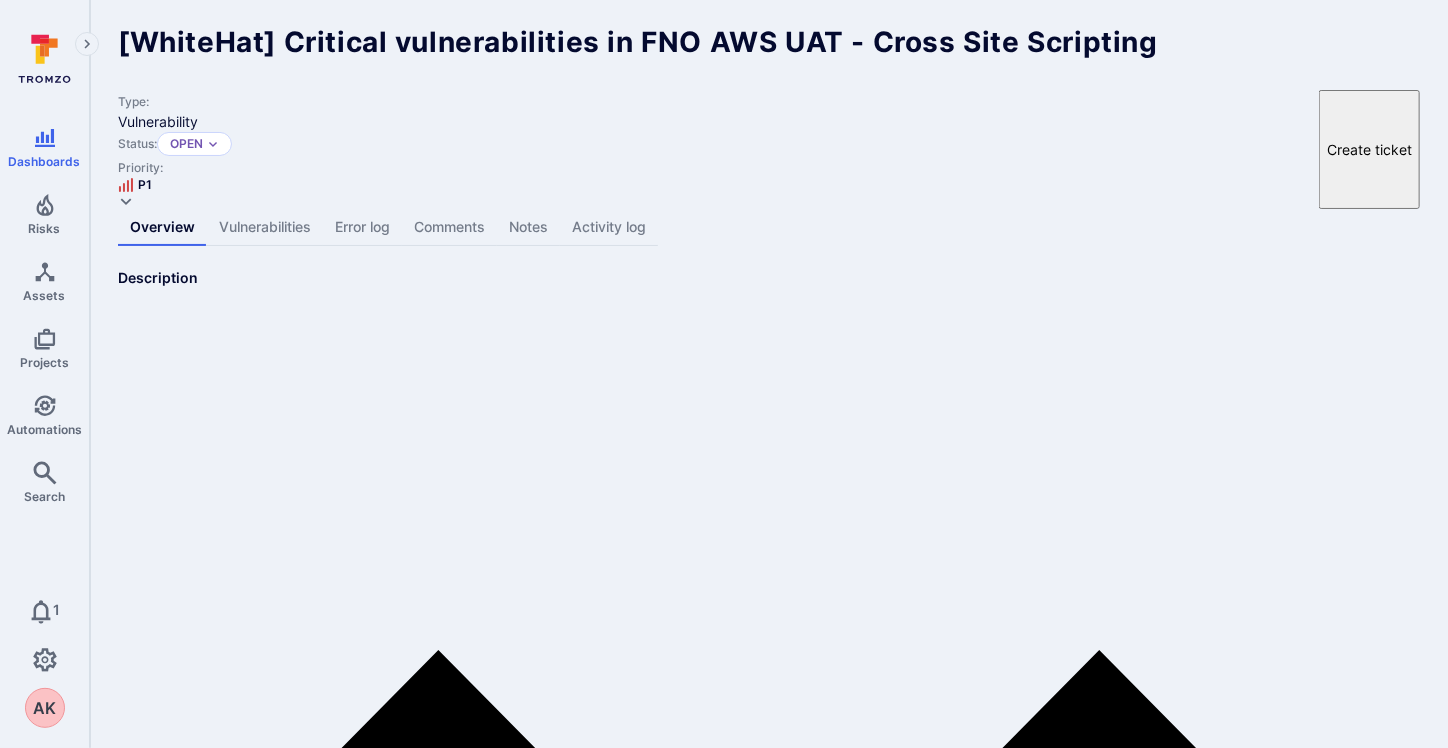 scroll, scrollTop: 277, scrollLeft: 0, axis: vertical 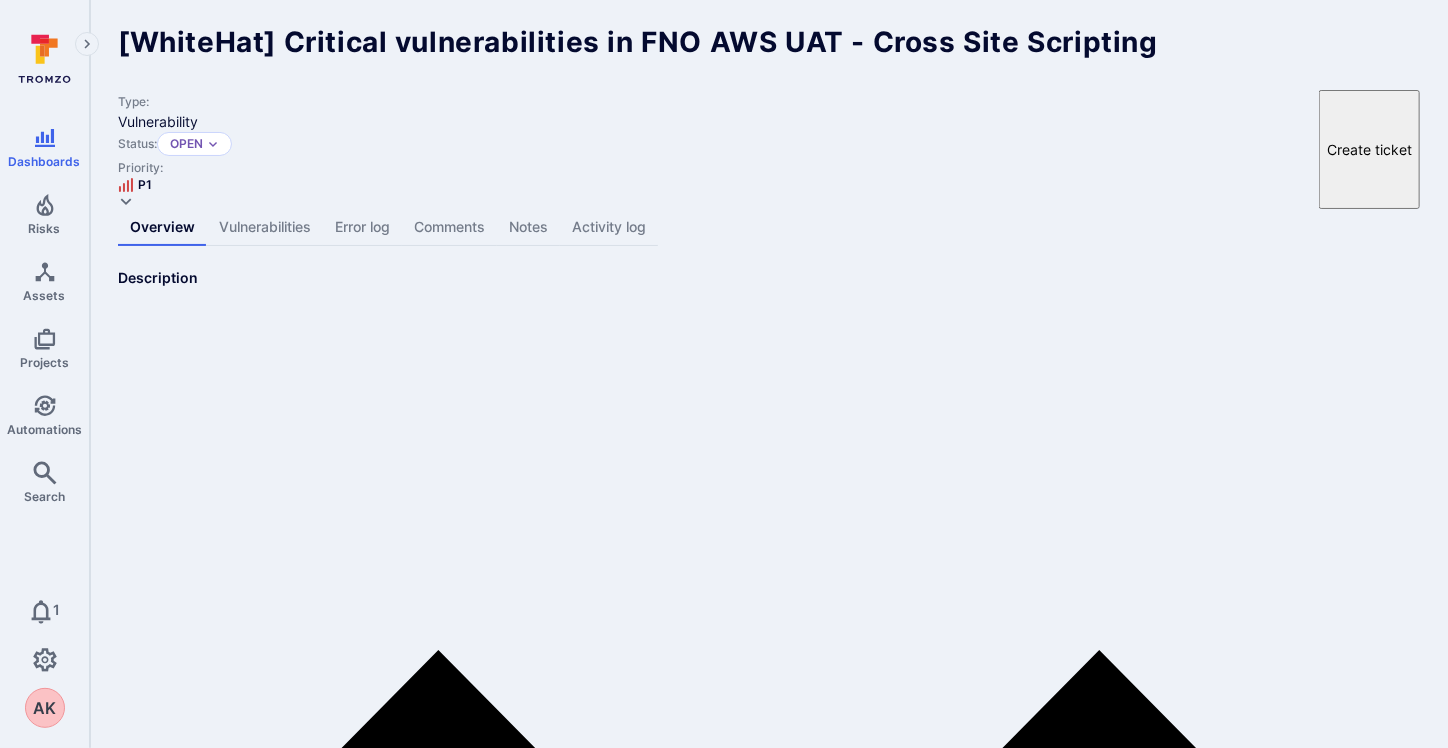click on "Vulnerabilities" at bounding box center (265, 227) 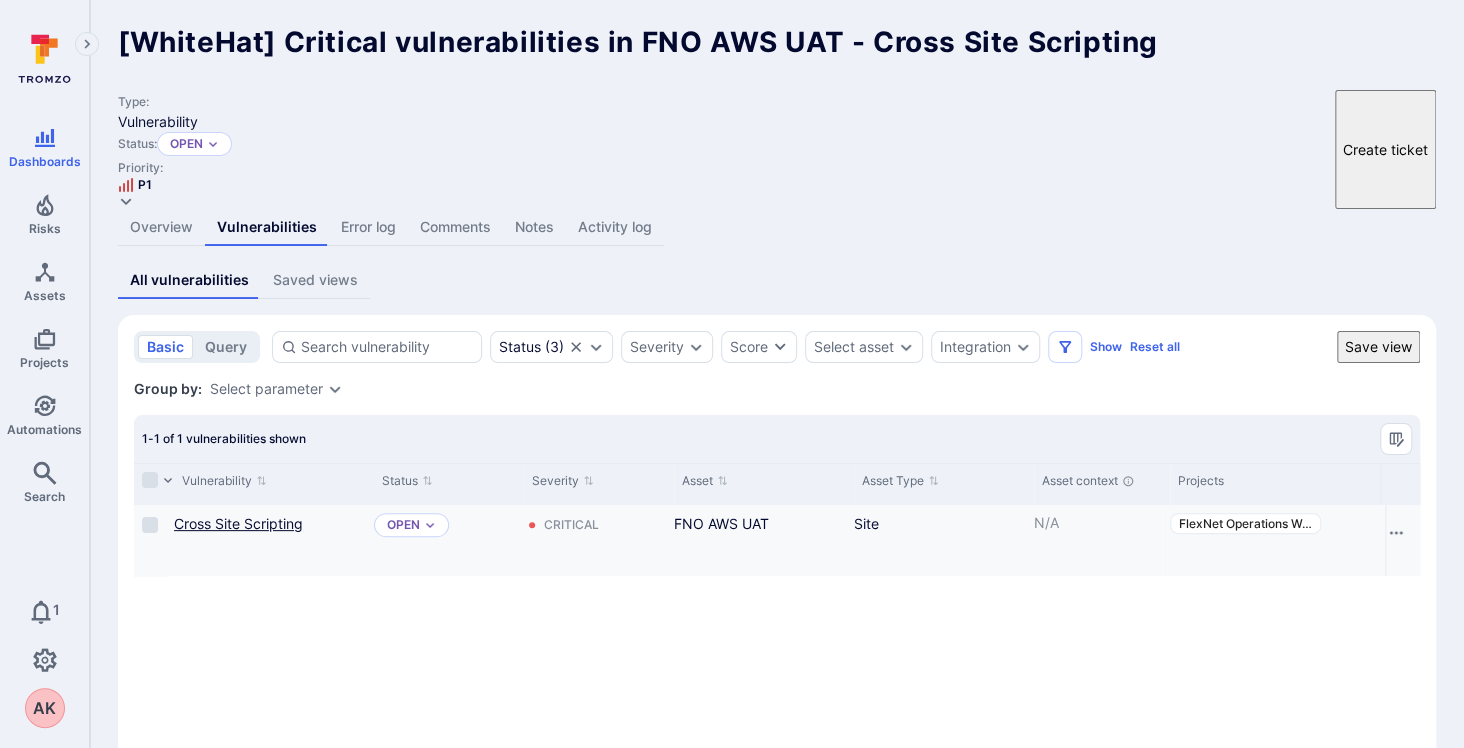 click on "Cross Site Scripting" at bounding box center [238, 523] 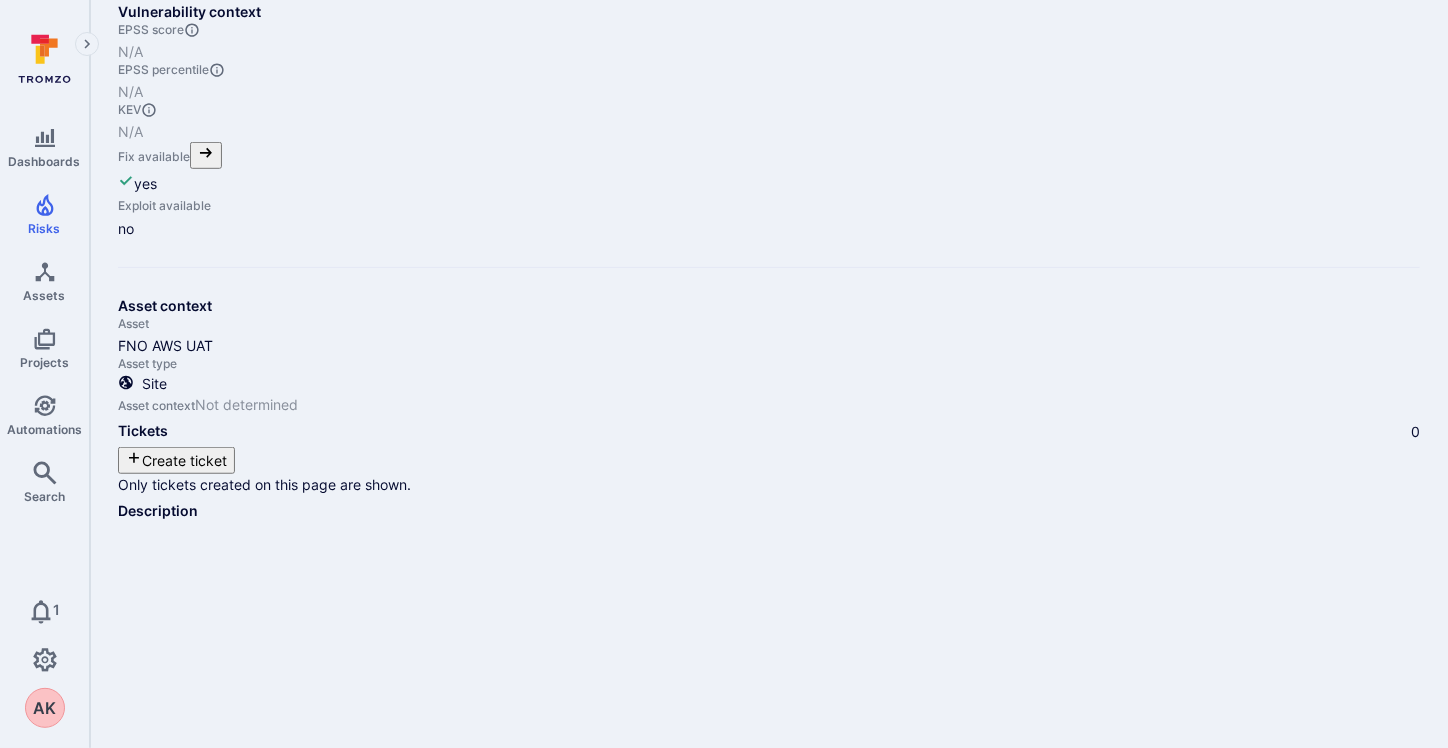 scroll, scrollTop: 0, scrollLeft: 0, axis: both 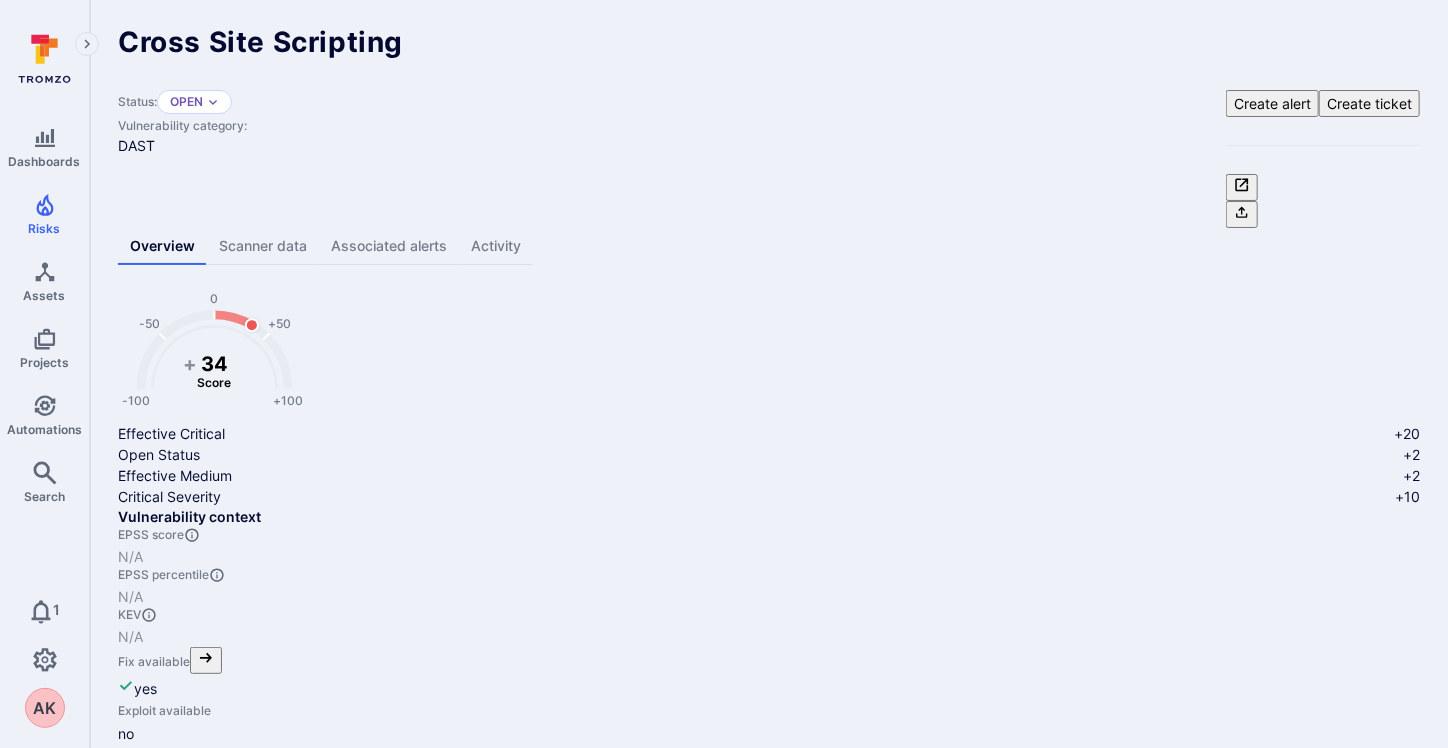 click on "Scanner data" at bounding box center (263, 246) 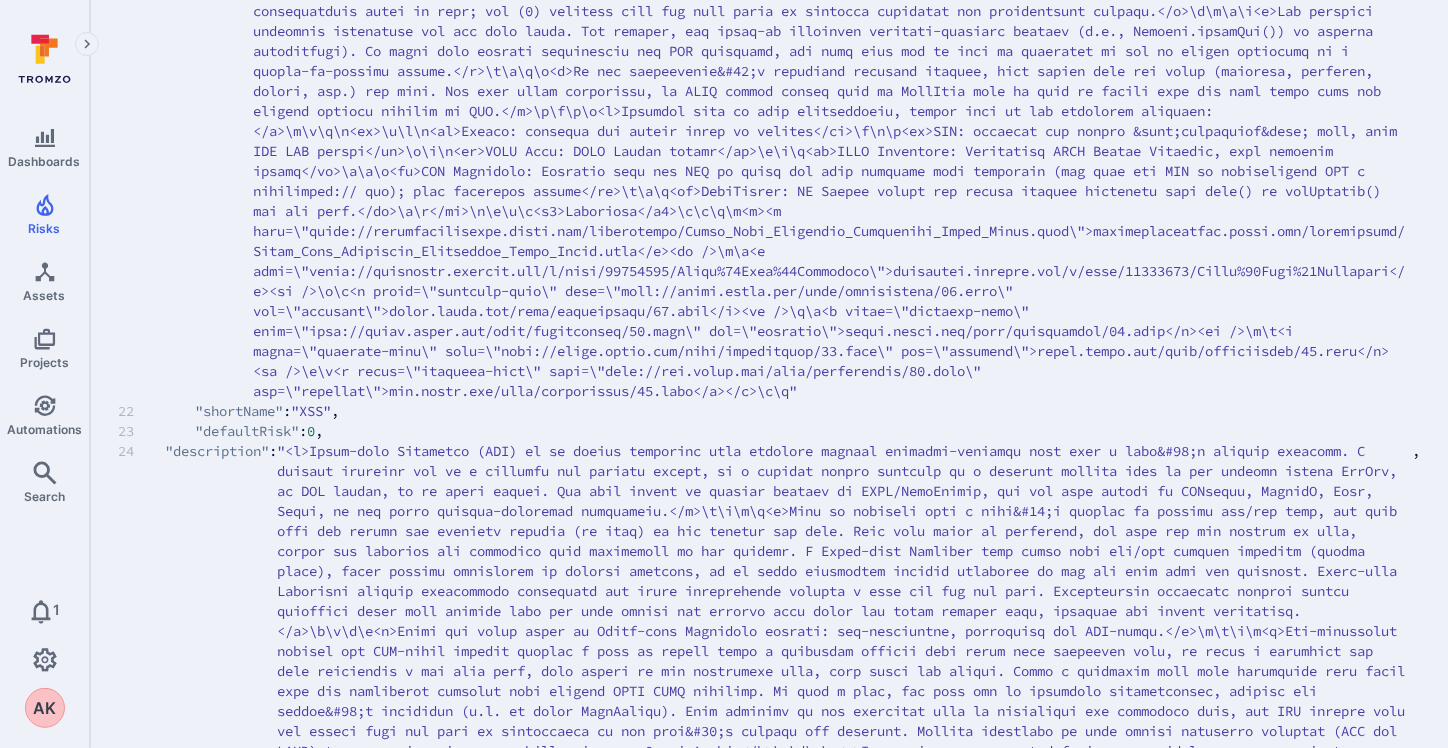 scroll, scrollTop: 0, scrollLeft: 0, axis: both 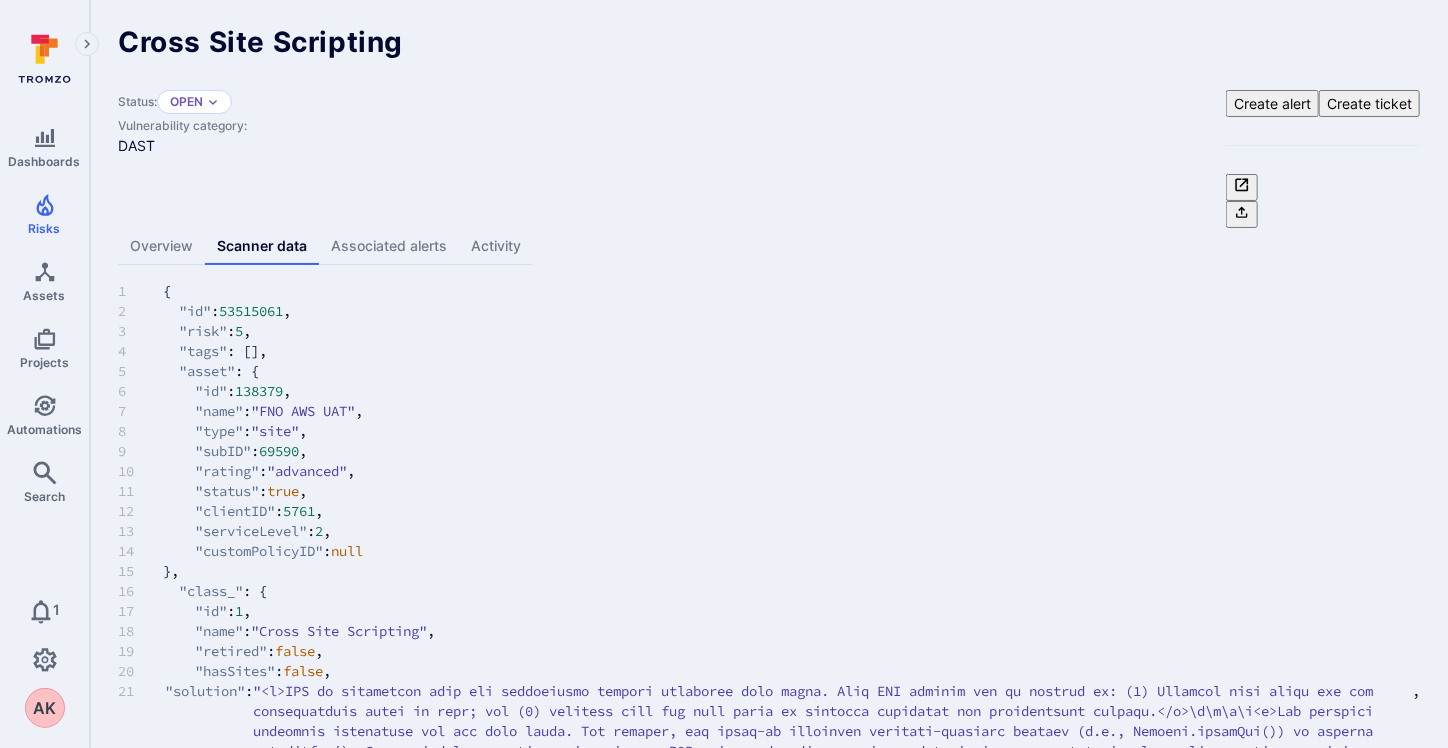 click on "53515061" at bounding box center (252, 311) 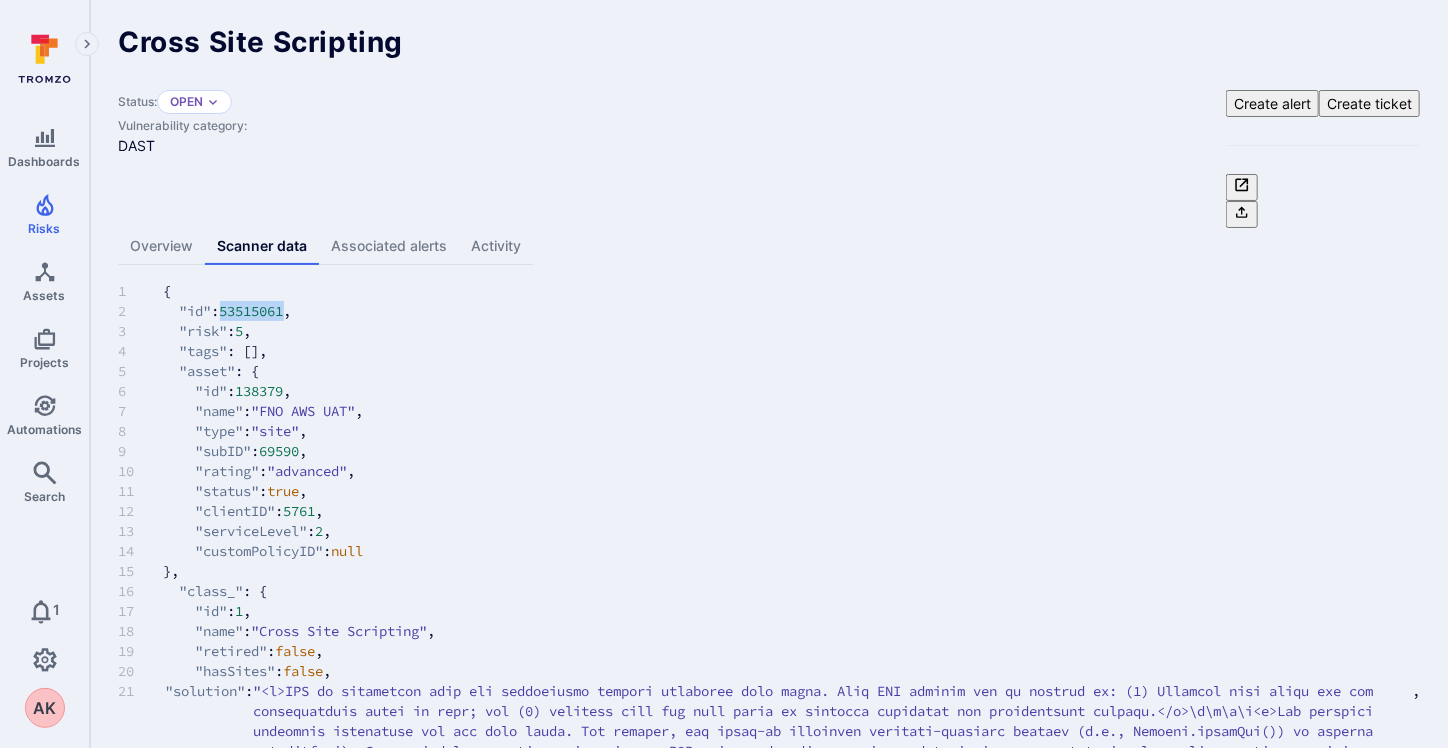 click on "53515061" at bounding box center (252, 311) 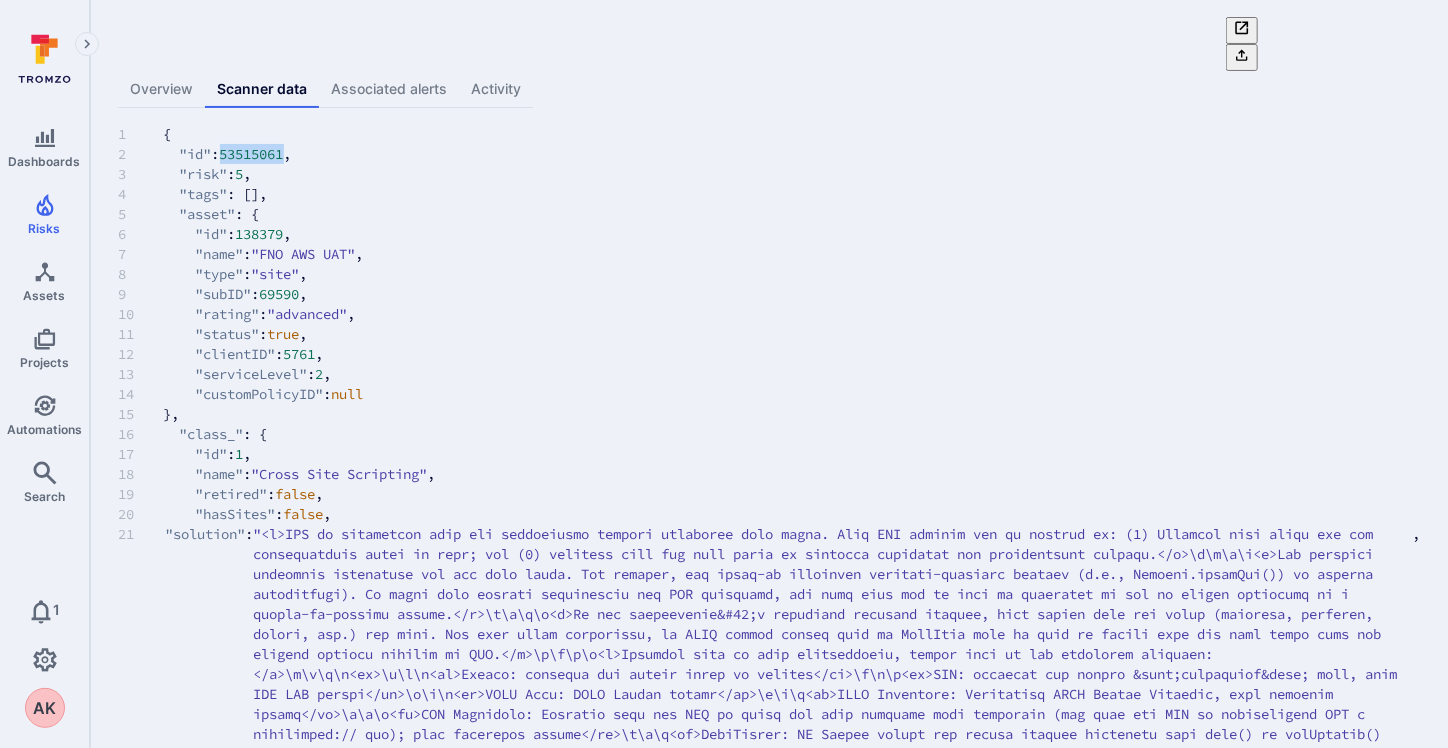 scroll, scrollTop: 0, scrollLeft: 0, axis: both 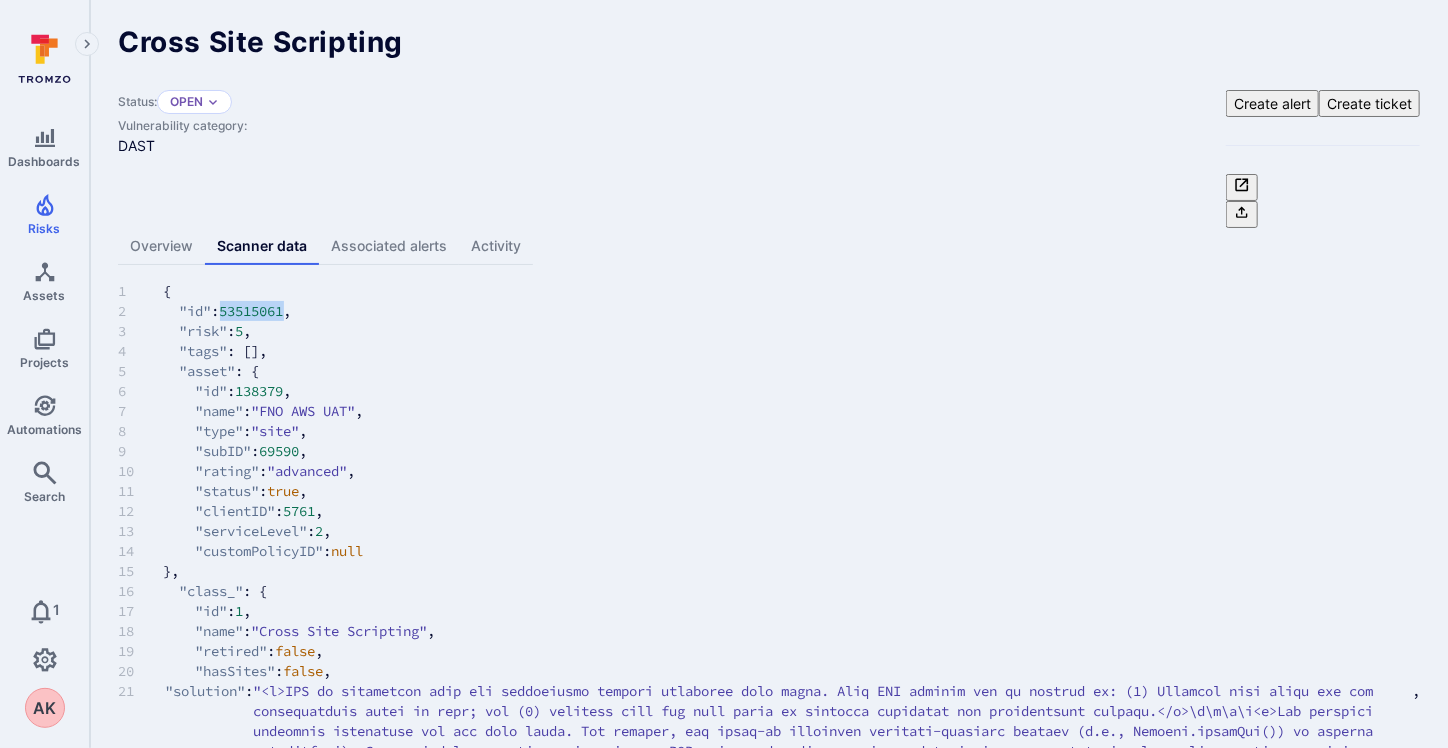 click on "Overview" at bounding box center [161, 246] 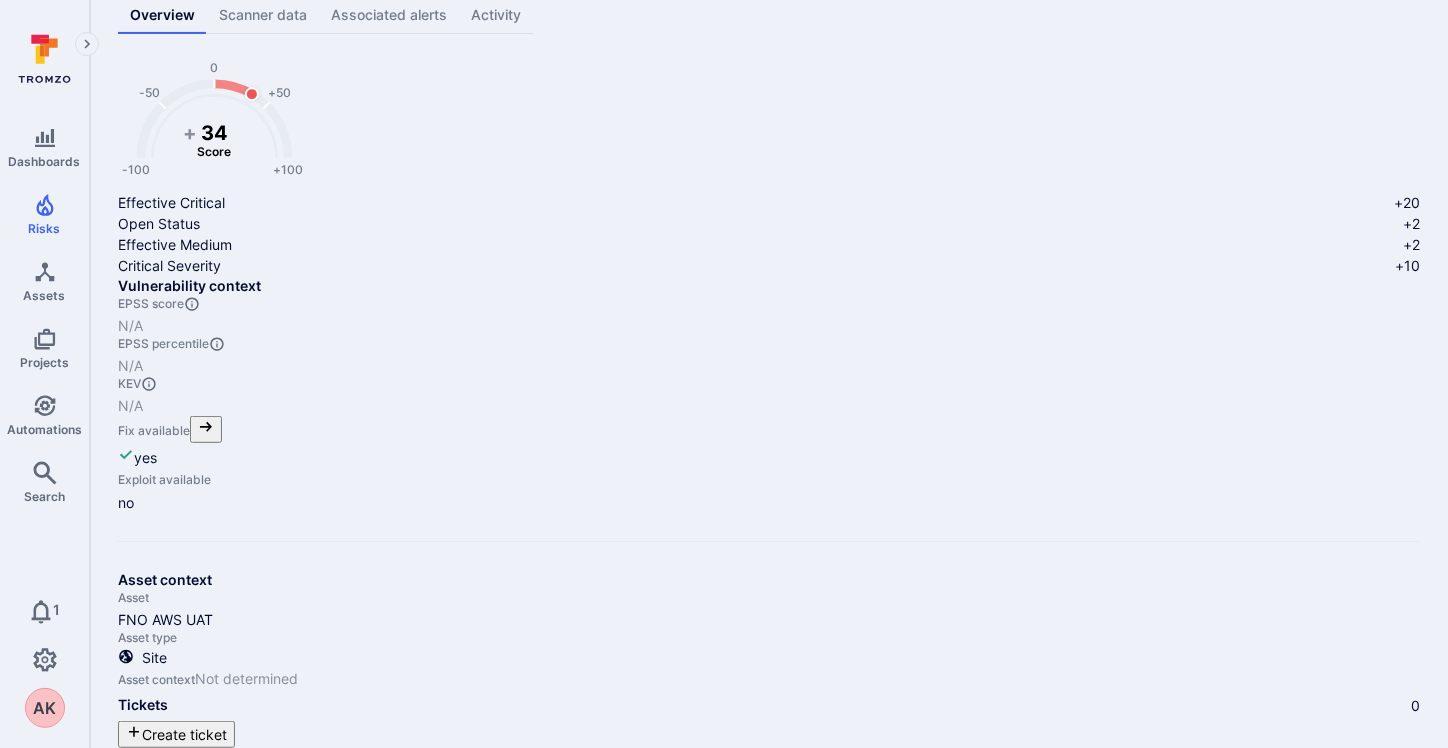 scroll, scrollTop: 0, scrollLeft: 0, axis: both 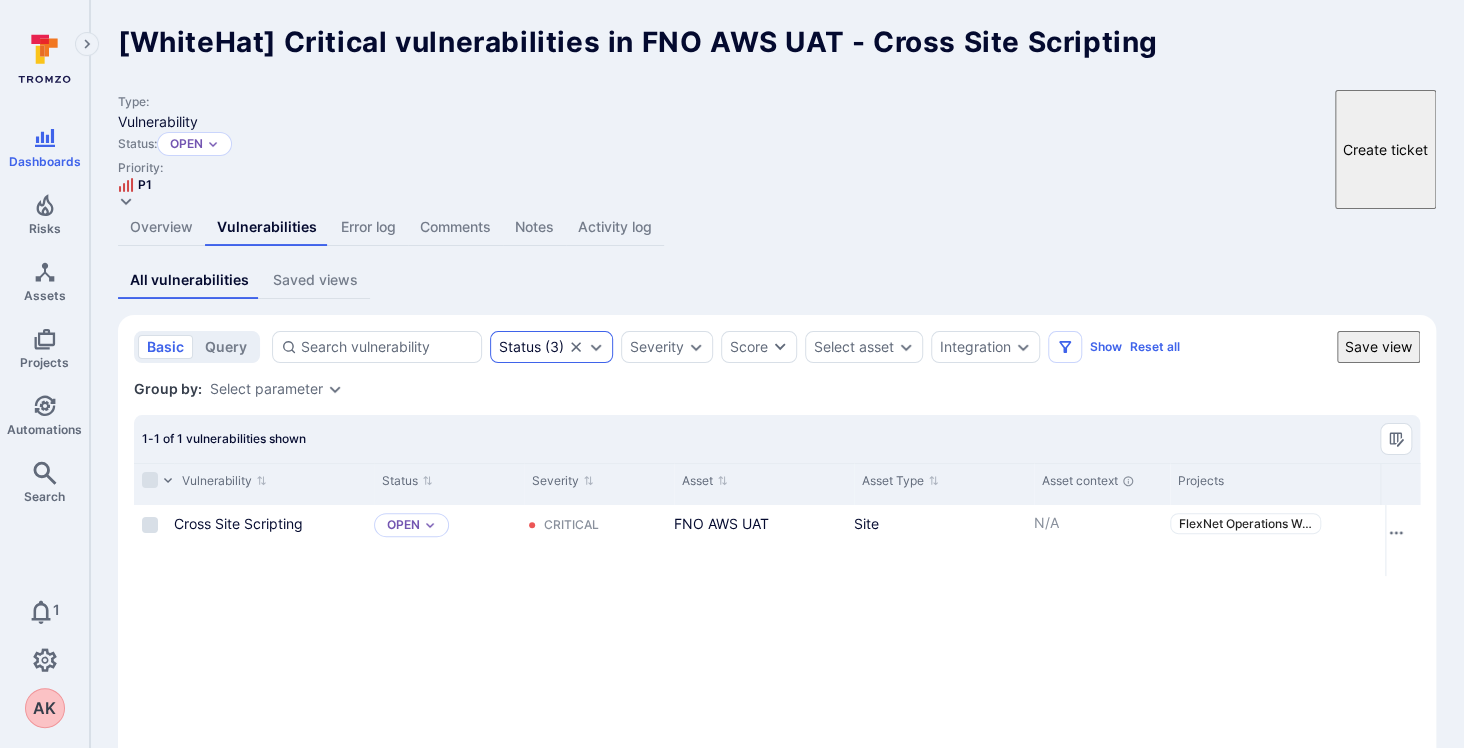 click 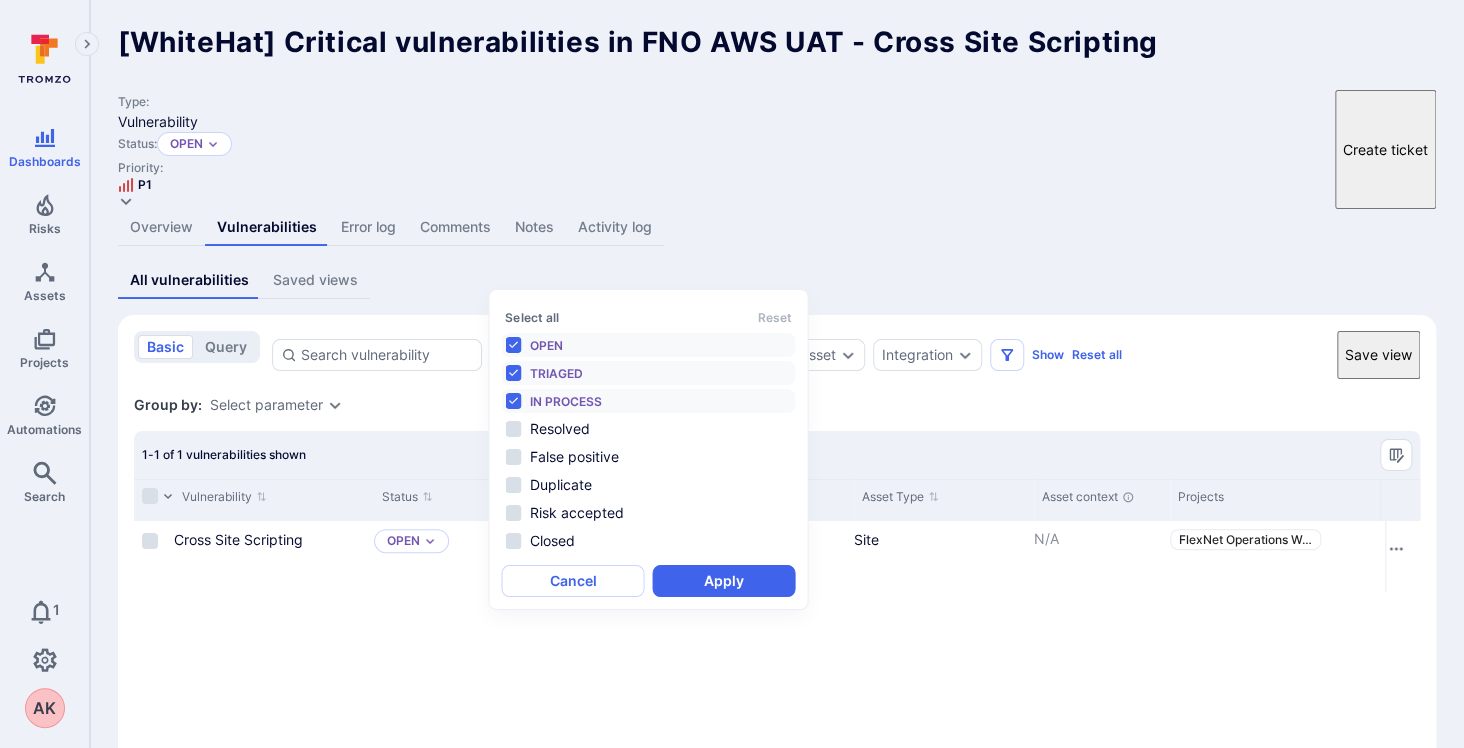 scroll, scrollTop: 16, scrollLeft: 0, axis: vertical 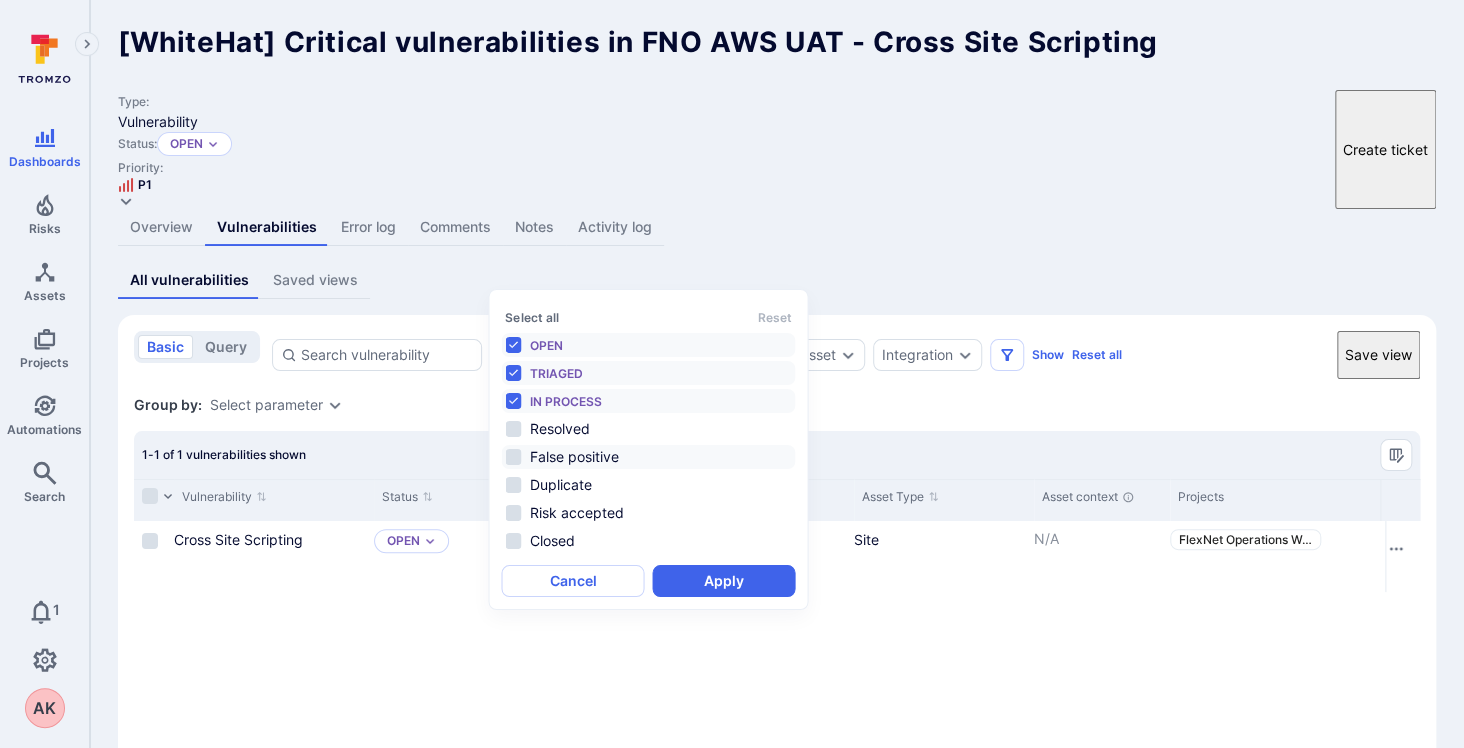 click on "False positive" at bounding box center [648, 457] 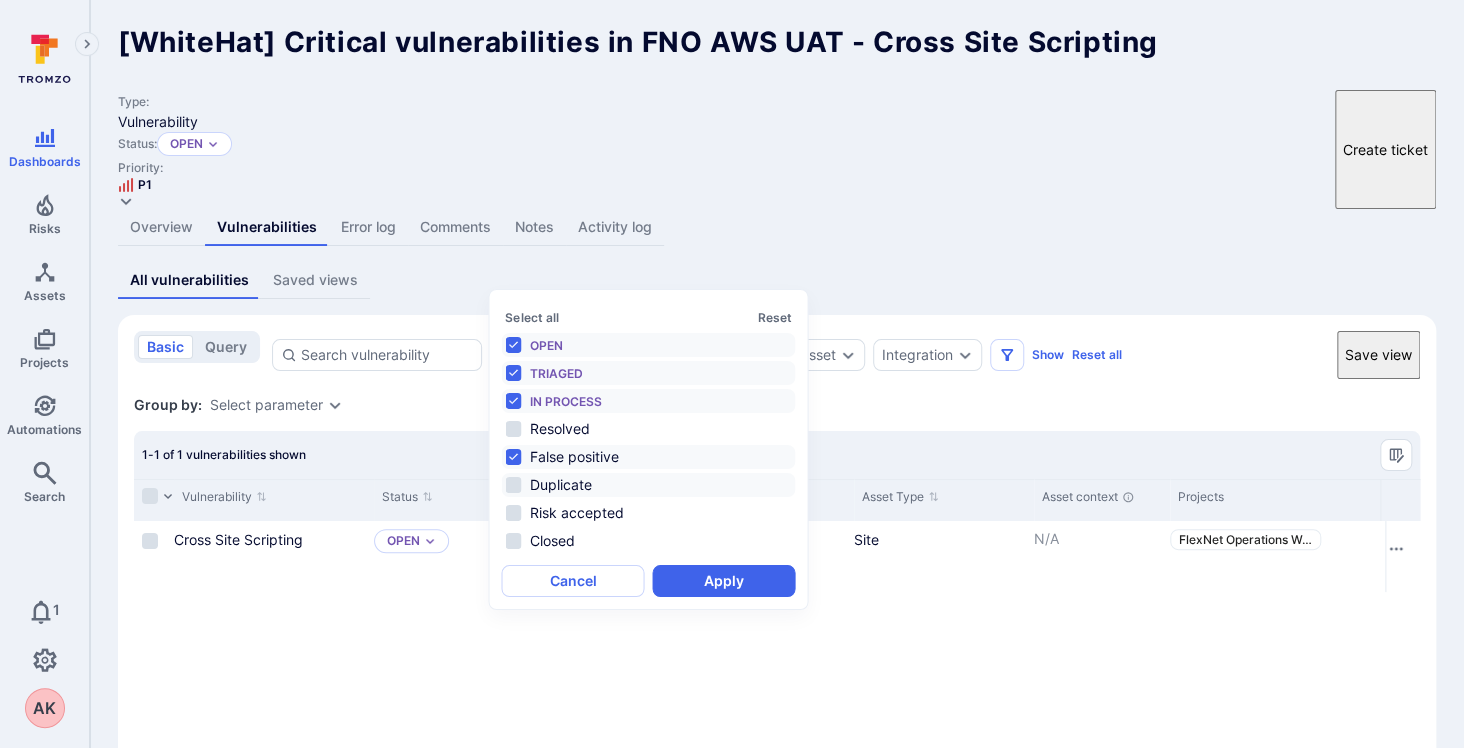 click on "Duplicate" at bounding box center (648, 485) 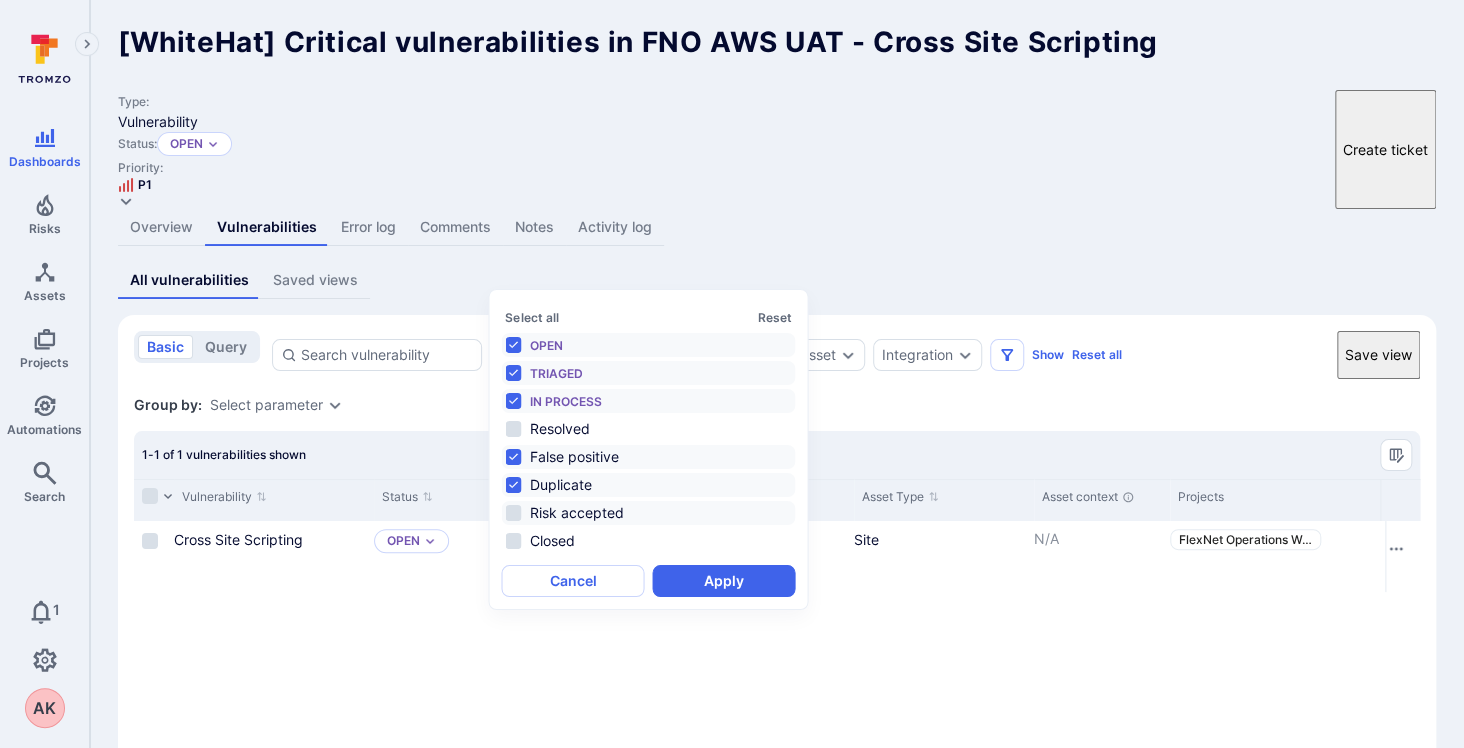 click on "Risk accepted" at bounding box center [648, 513] 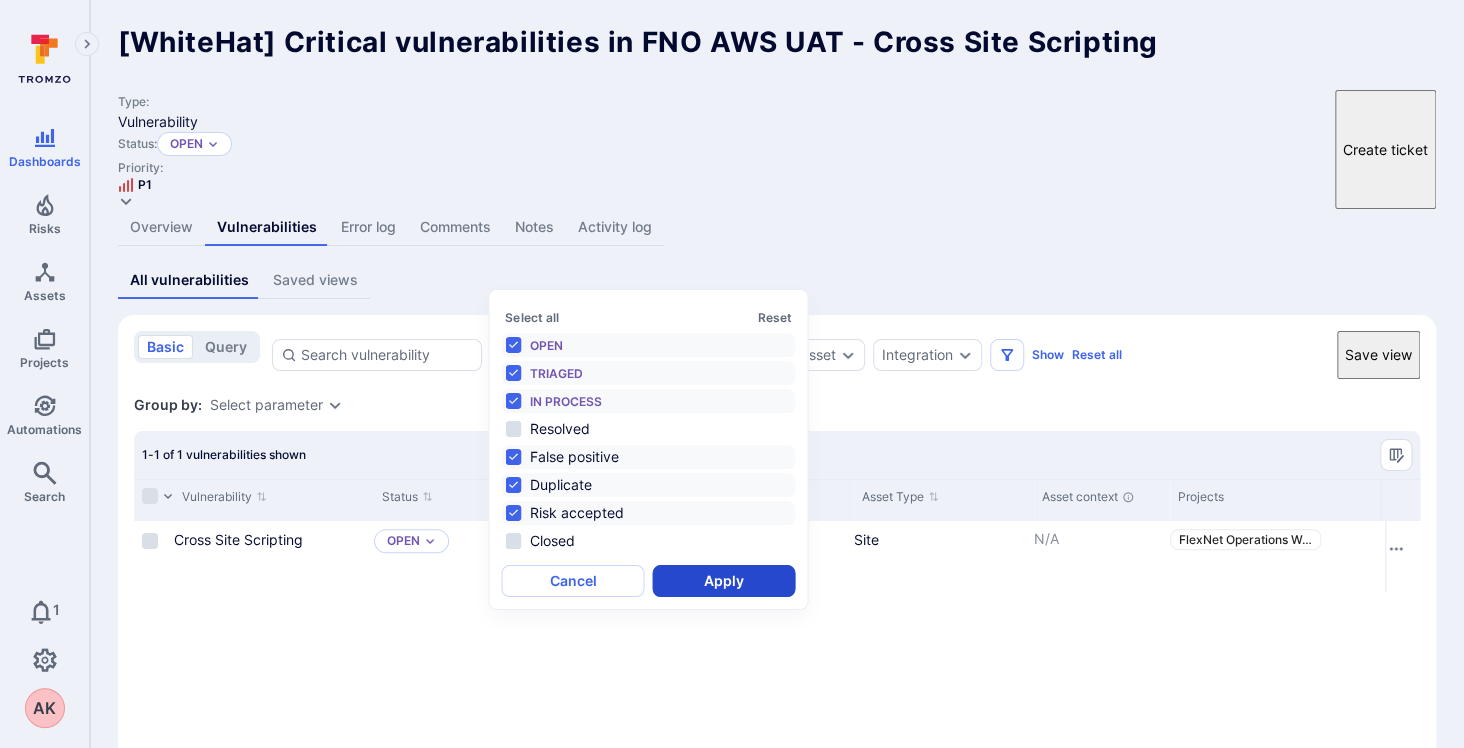 click on "Apply" at bounding box center (723, 581) 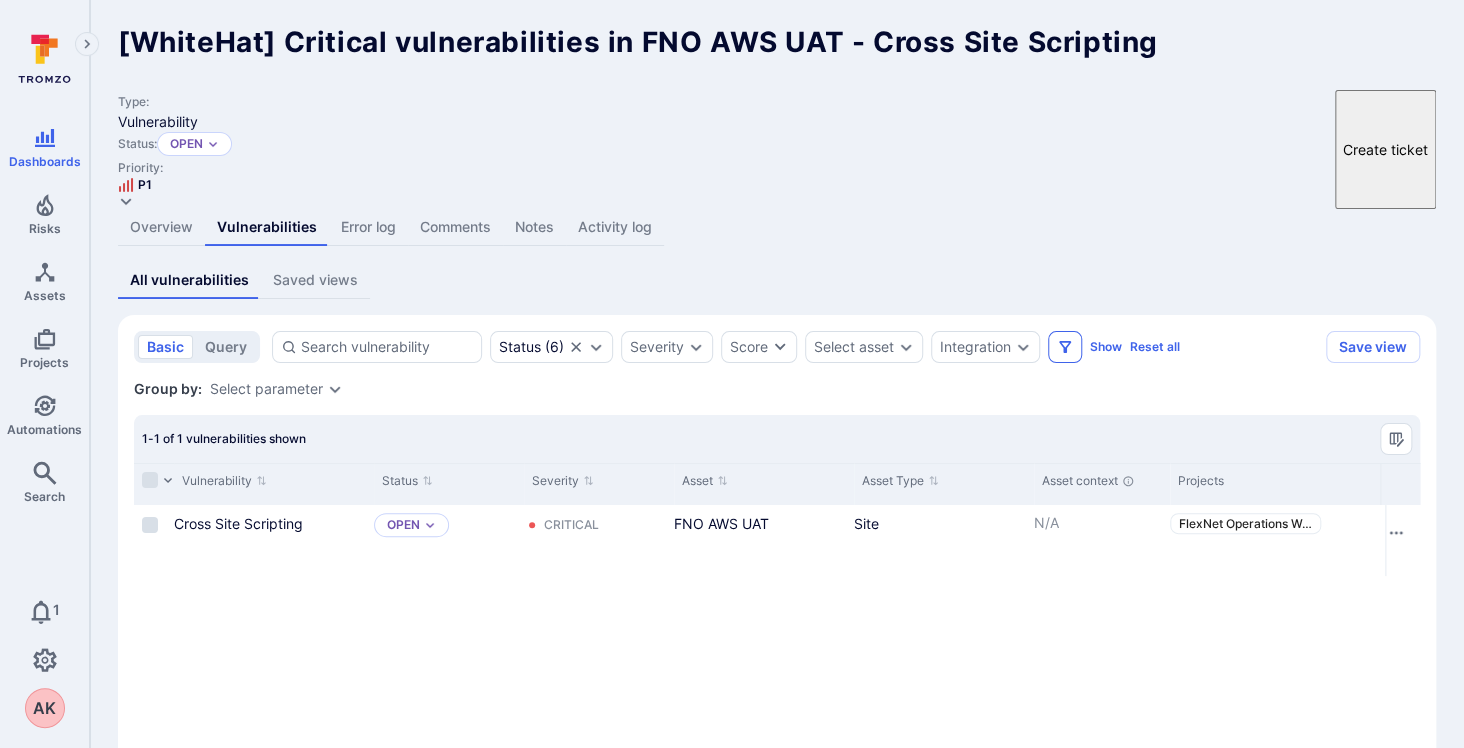 click 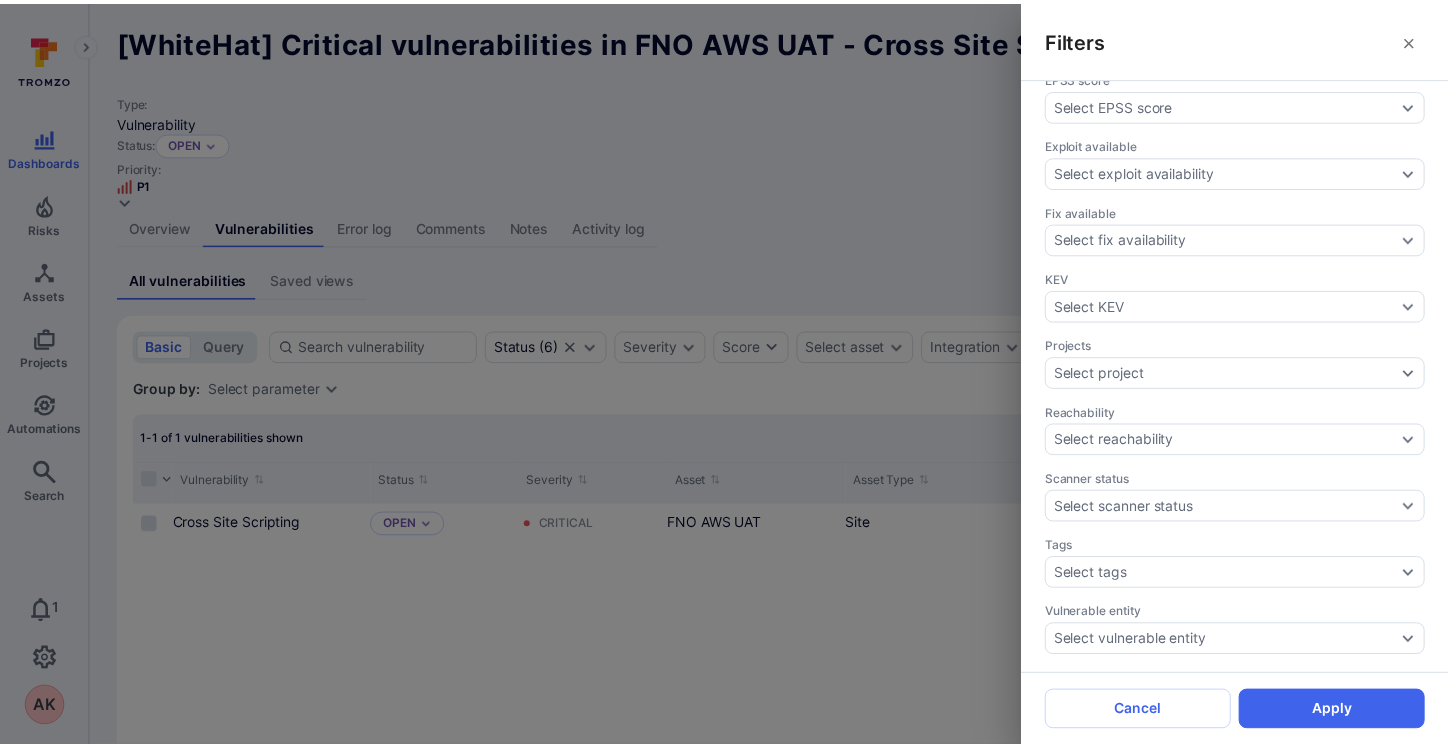 scroll, scrollTop: 672, scrollLeft: 0, axis: vertical 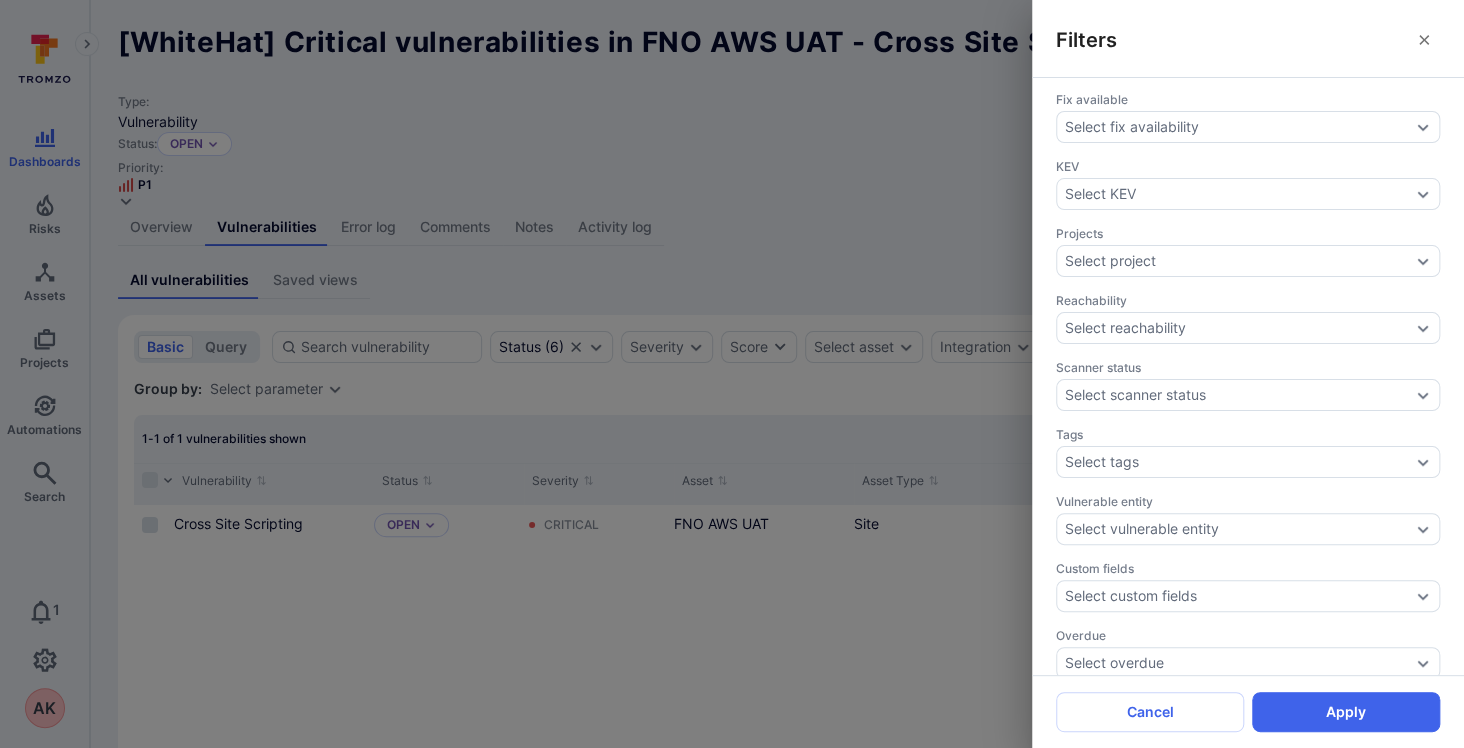 click on "Filters Assignee Select assignee Asset context Select asset context Asset tags Select asset tags Asset type Select asset type CVE Select CVE CWE Select CWE Dependency levels Select dependency levels Due date Select due date range EPSS score Select EPSS score Exploit available Select exploit availability Fix available Select fix availability KEV Select KEV Projects Select project Reachability Select reachability Scanner status Select scanner status Tags Select tags Vulnerable entity Select vulnerable entity Custom fields Select custom fields Overdue Select overdue Cancel Apply" at bounding box center (732, 374) 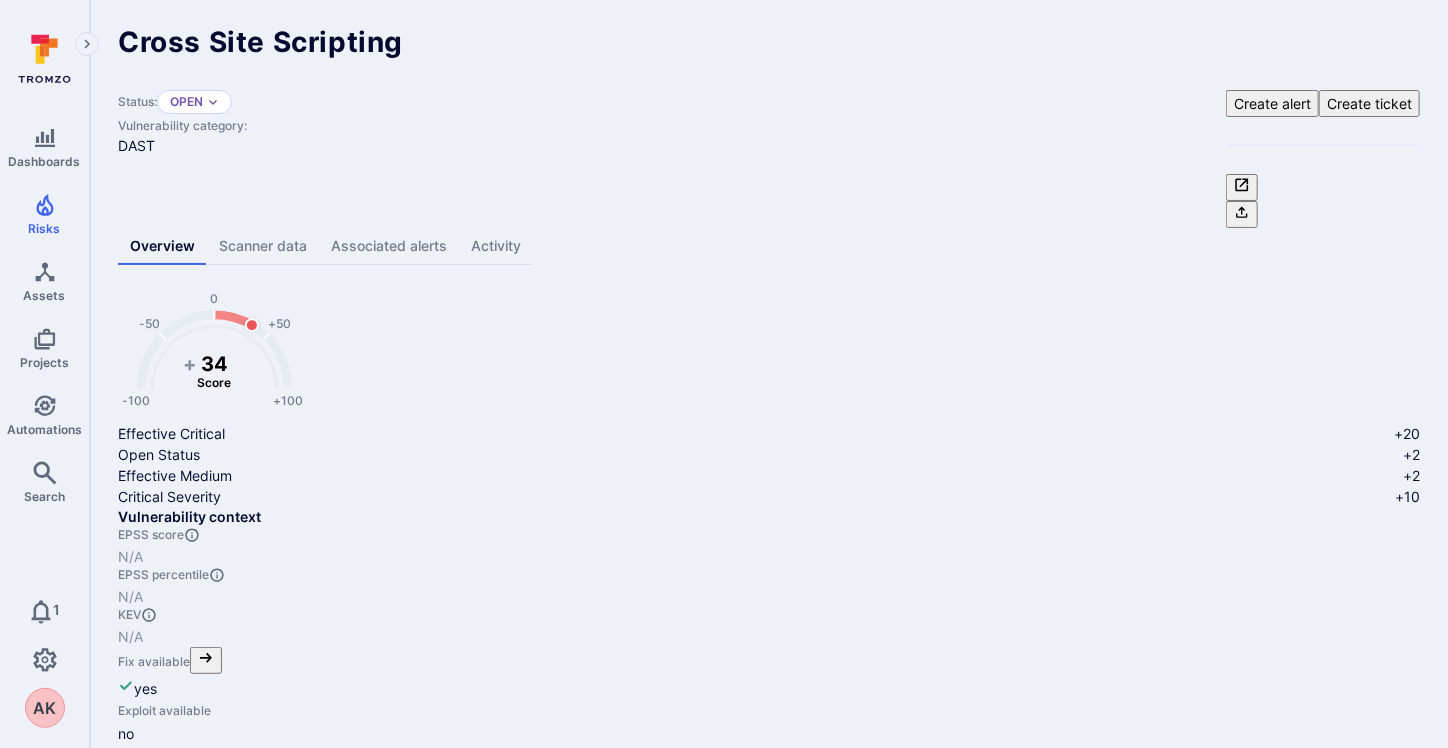 scroll, scrollTop: 244, scrollLeft: 0, axis: vertical 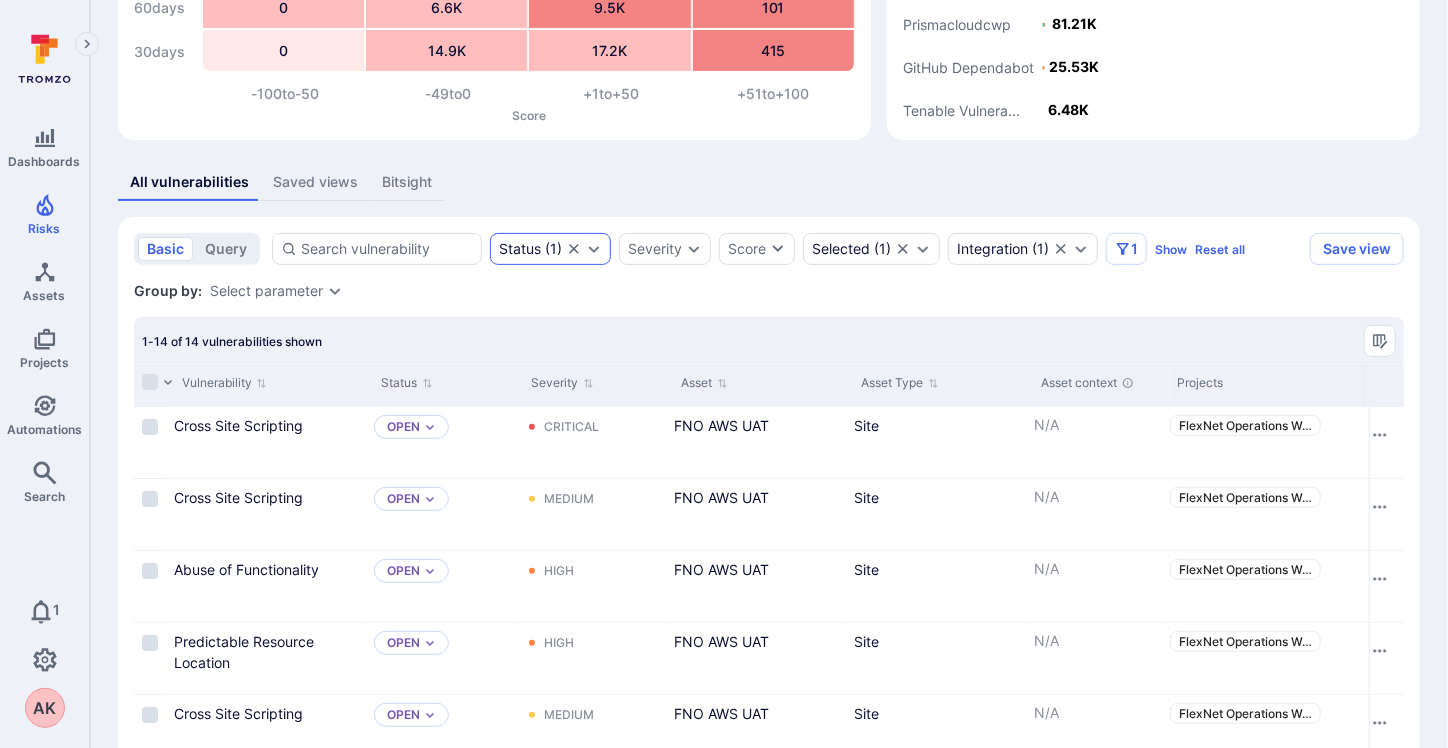 click on "Status  ( 1 )" at bounding box center (530, 249) 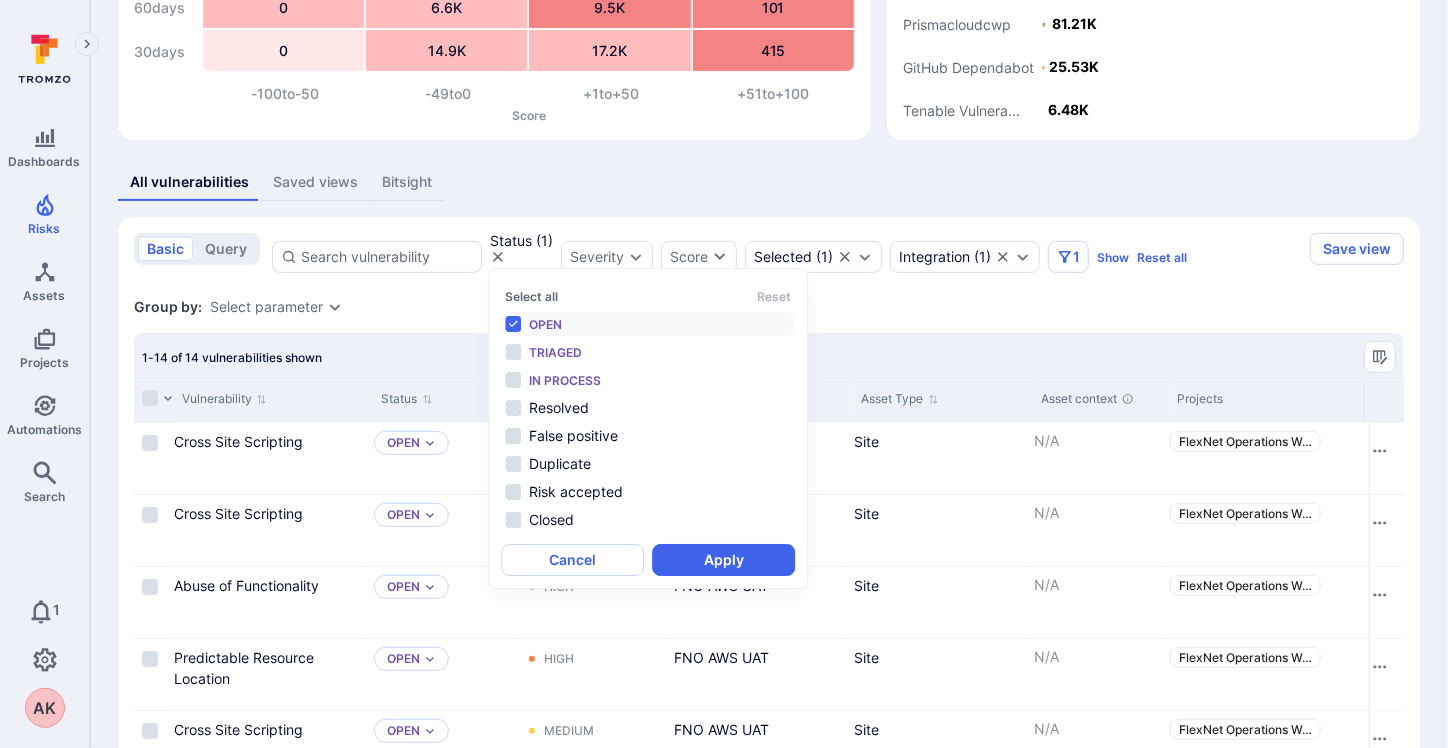 scroll, scrollTop: 16, scrollLeft: 0, axis: vertical 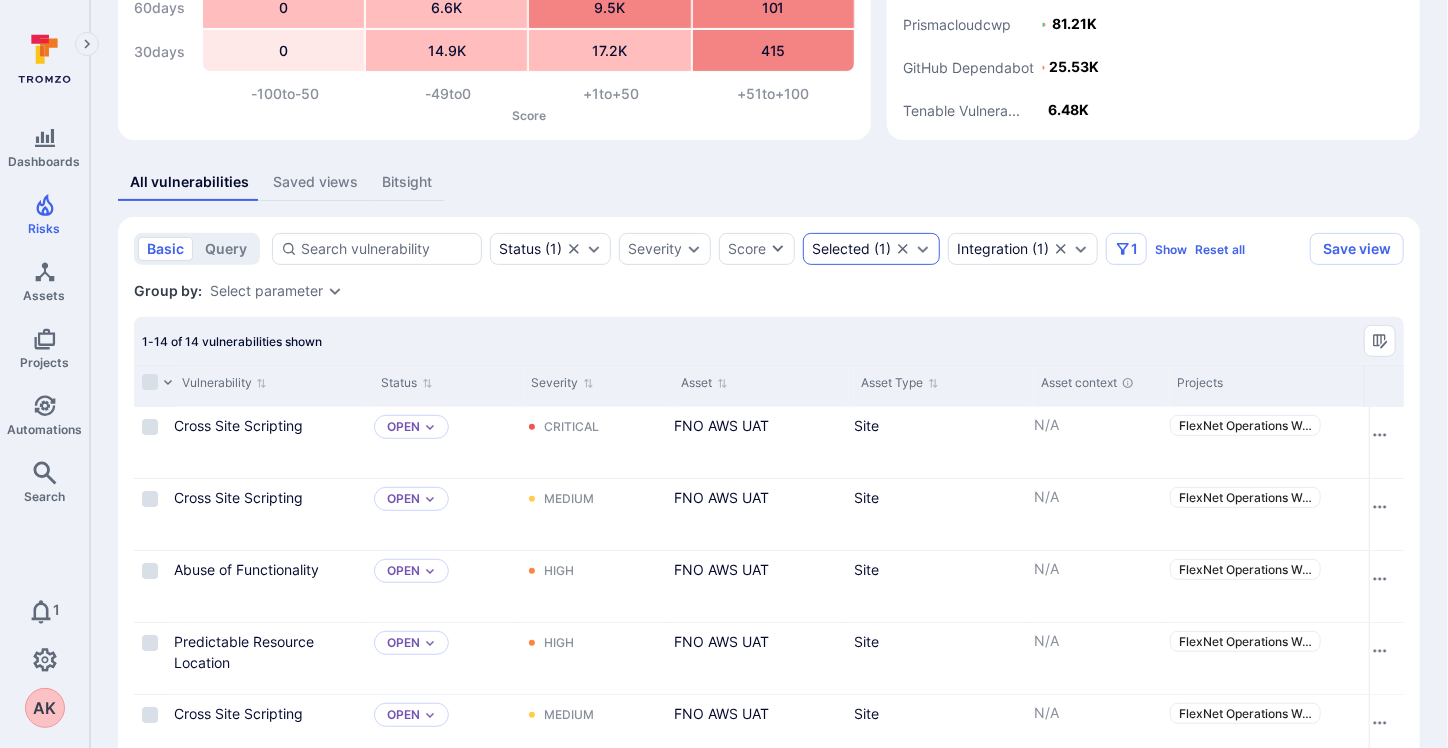 click on "Selected  ( 1 )" at bounding box center (851, 249) 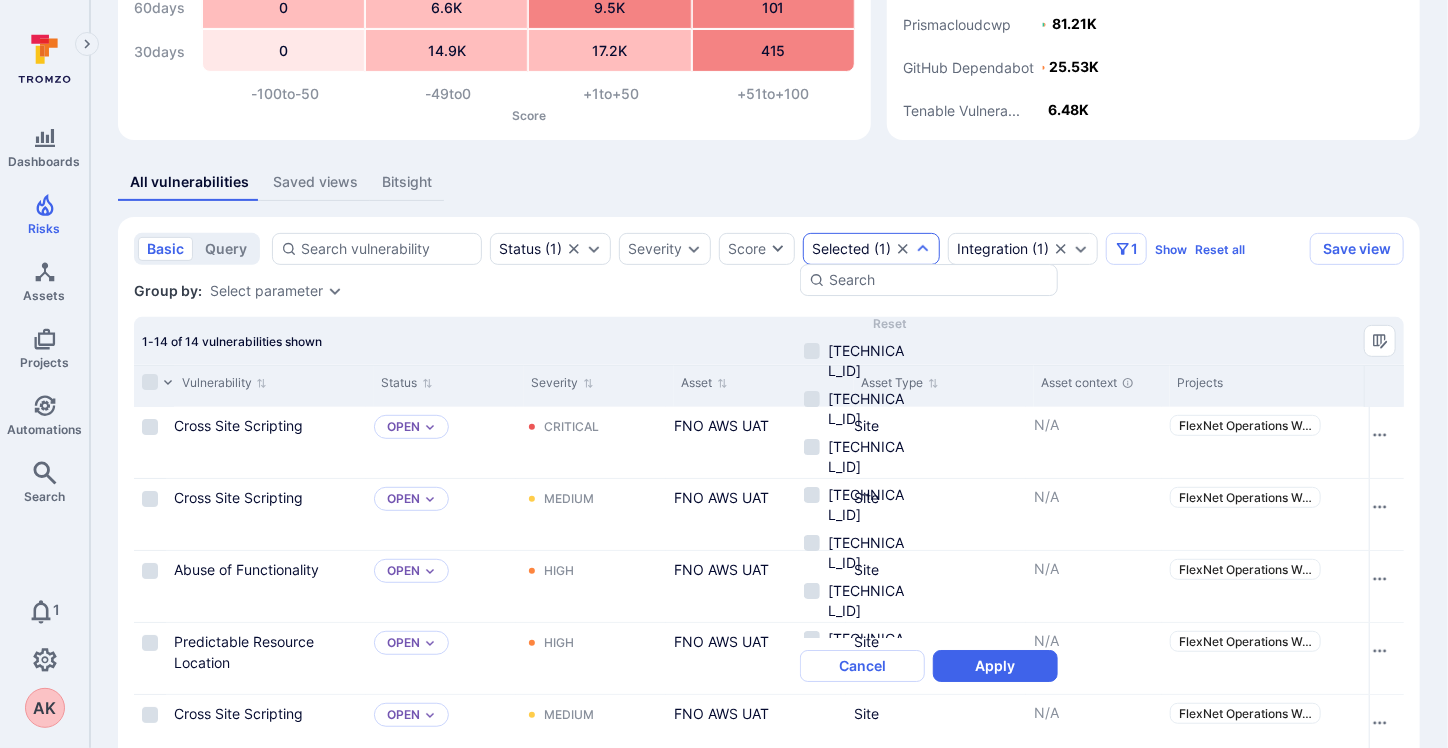 click 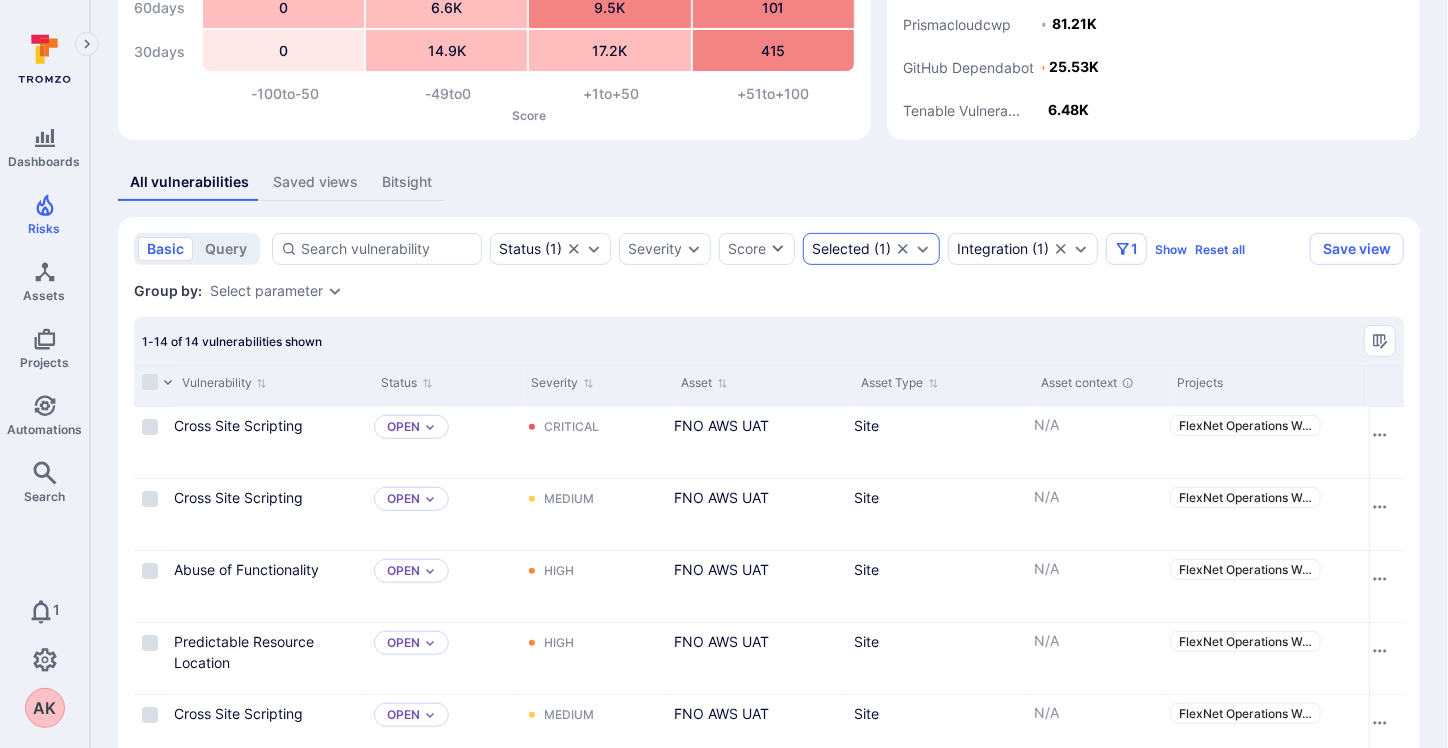 click 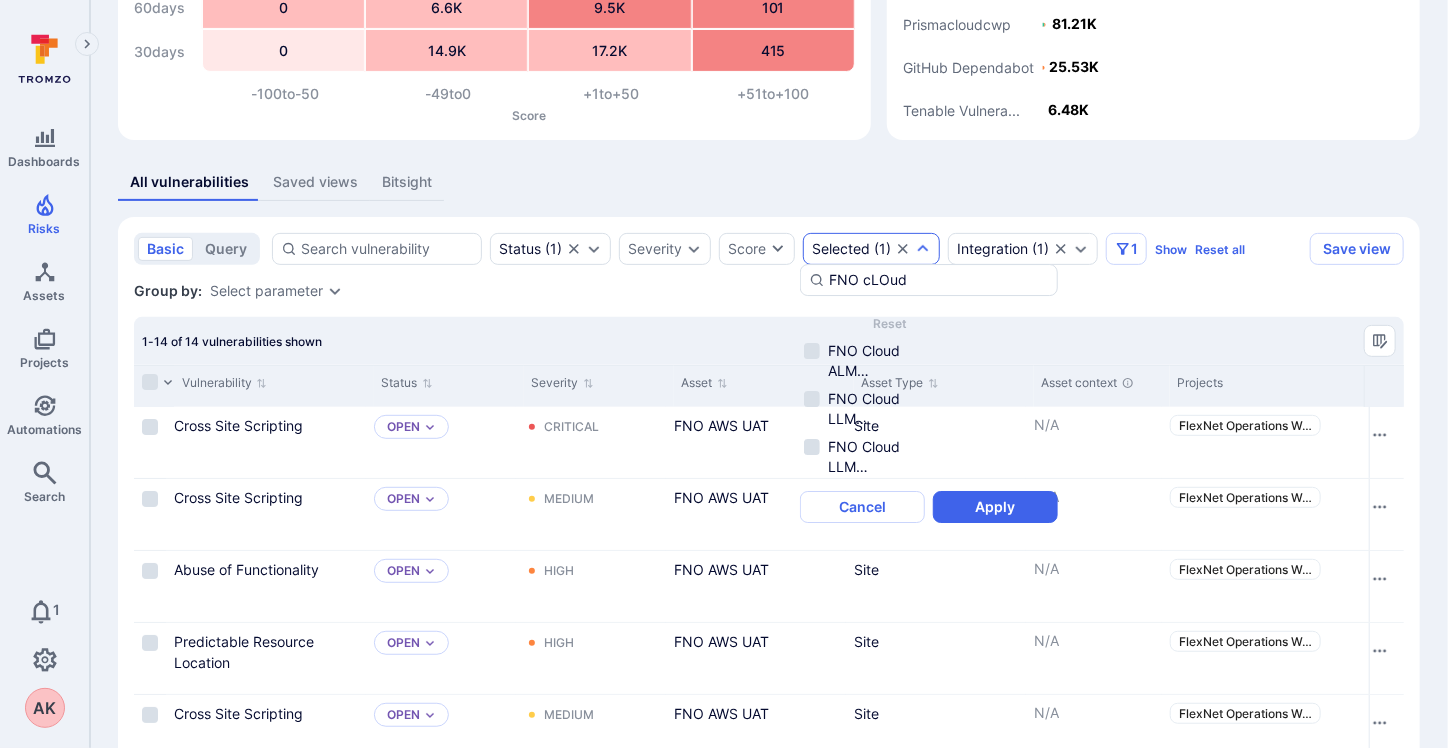 scroll, scrollTop: 0, scrollLeft: 2, axis: horizontal 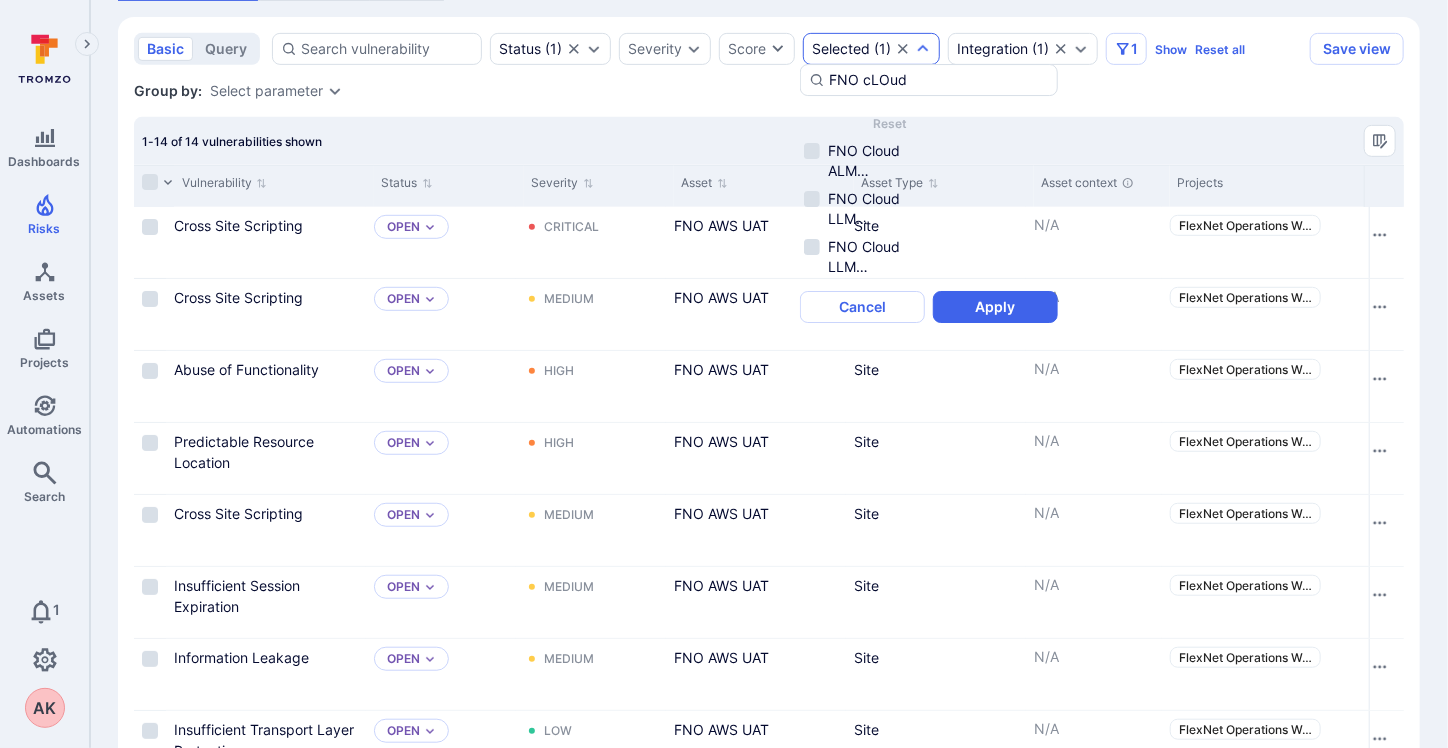 type on "FNO cLOud" 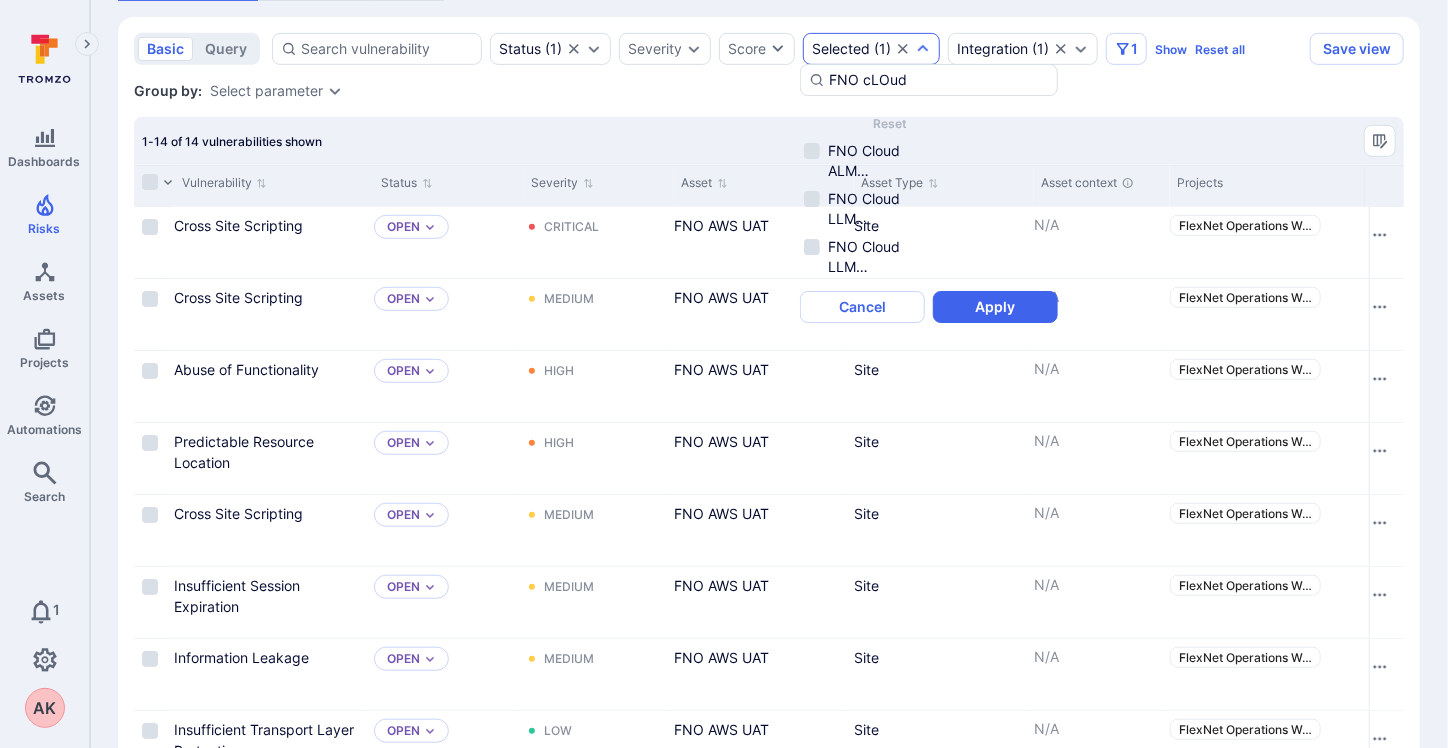 scroll, scrollTop: 0, scrollLeft: 0, axis: both 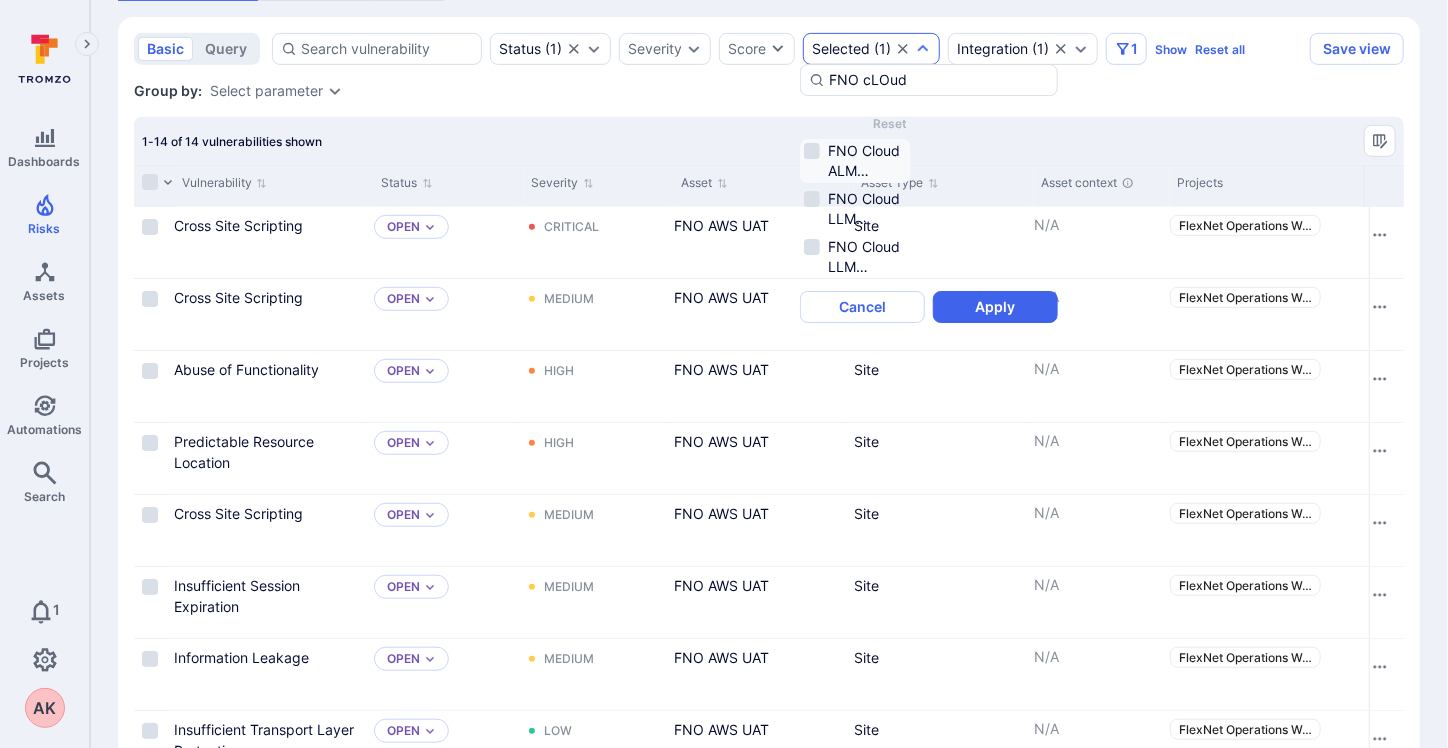 click on "FNO Cloud ALM enterprise and user portals (UAT)" at bounding box center [855, 161] 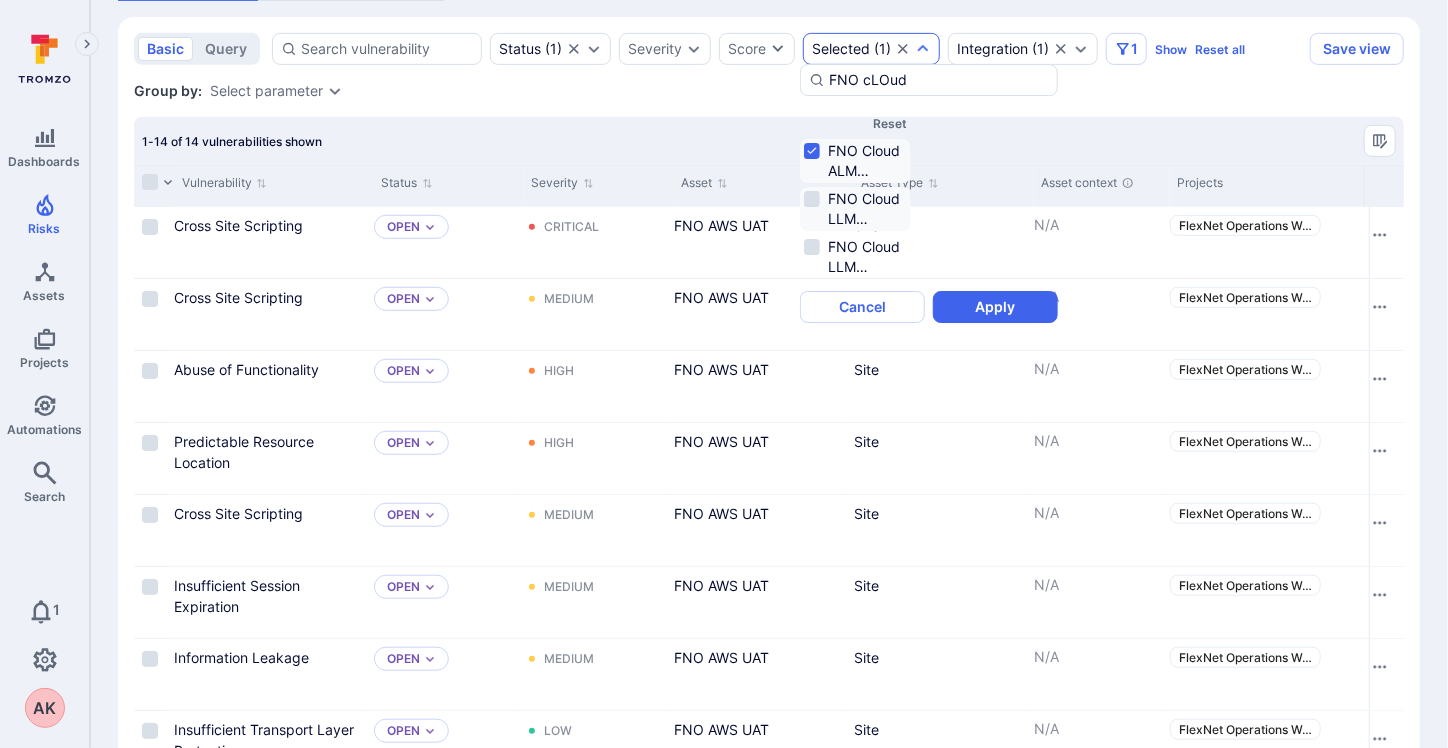 click on "FNO Cloud LLM enterprise portal (UAT)" at bounding box center (855, 209) 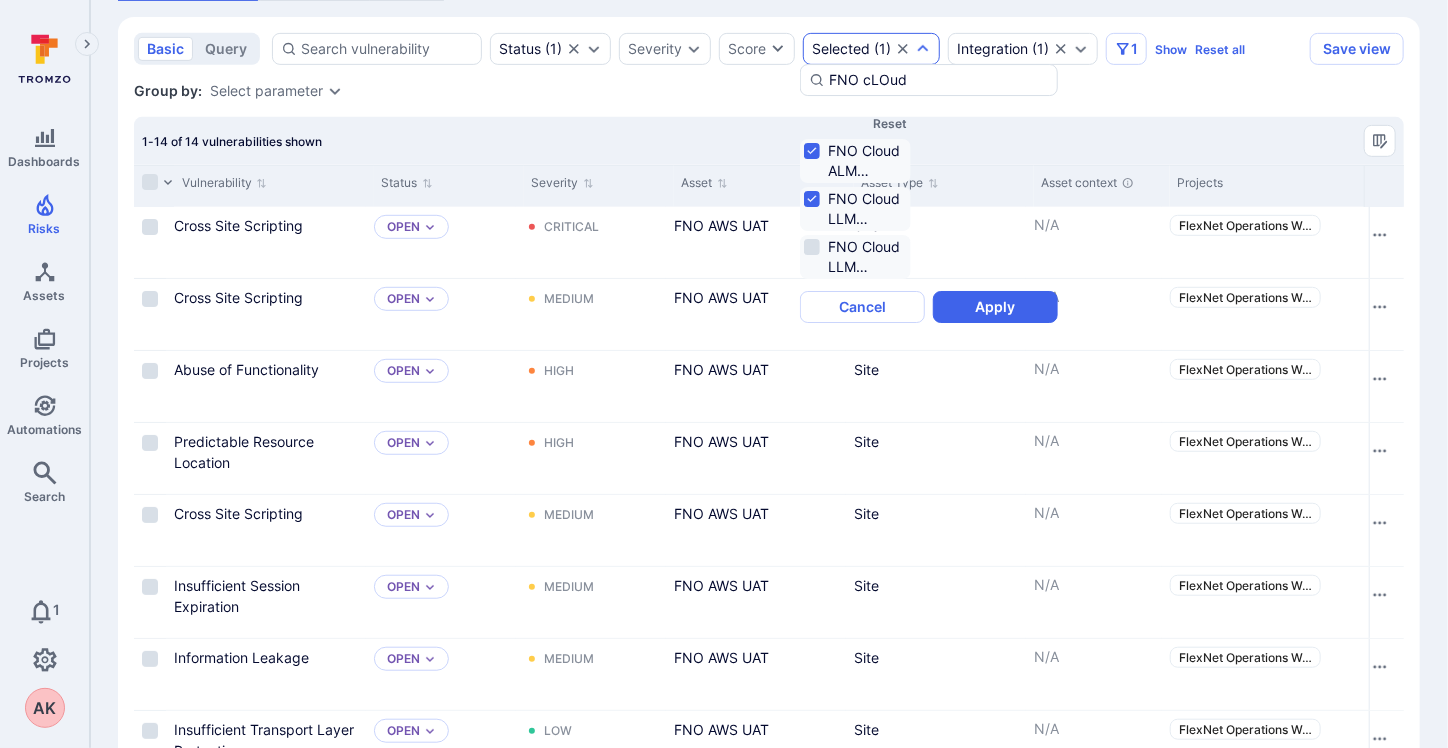 click on "FNO Cloud LLM publisher portal (UAT)" at bounding box center [855, 257] 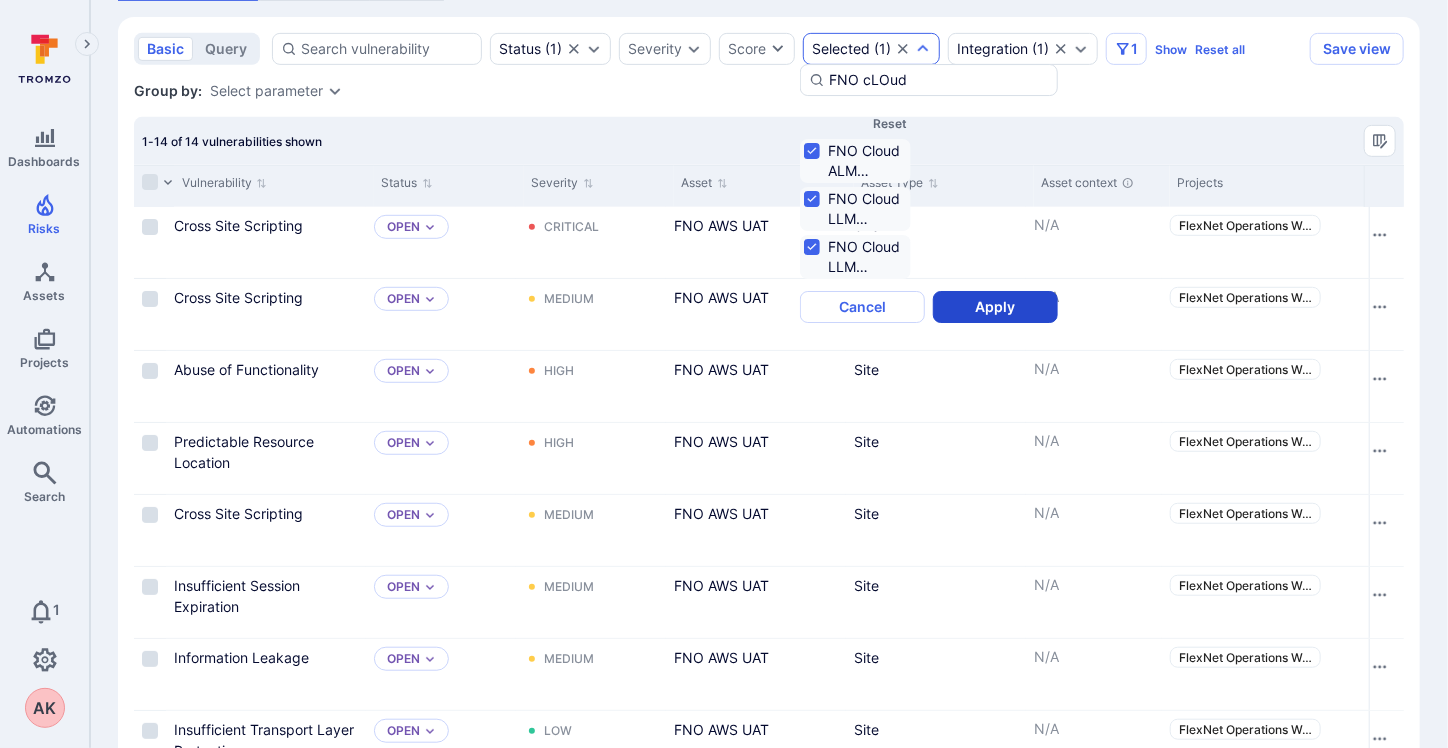 click on "Apply" at bounding box center (995, 307) 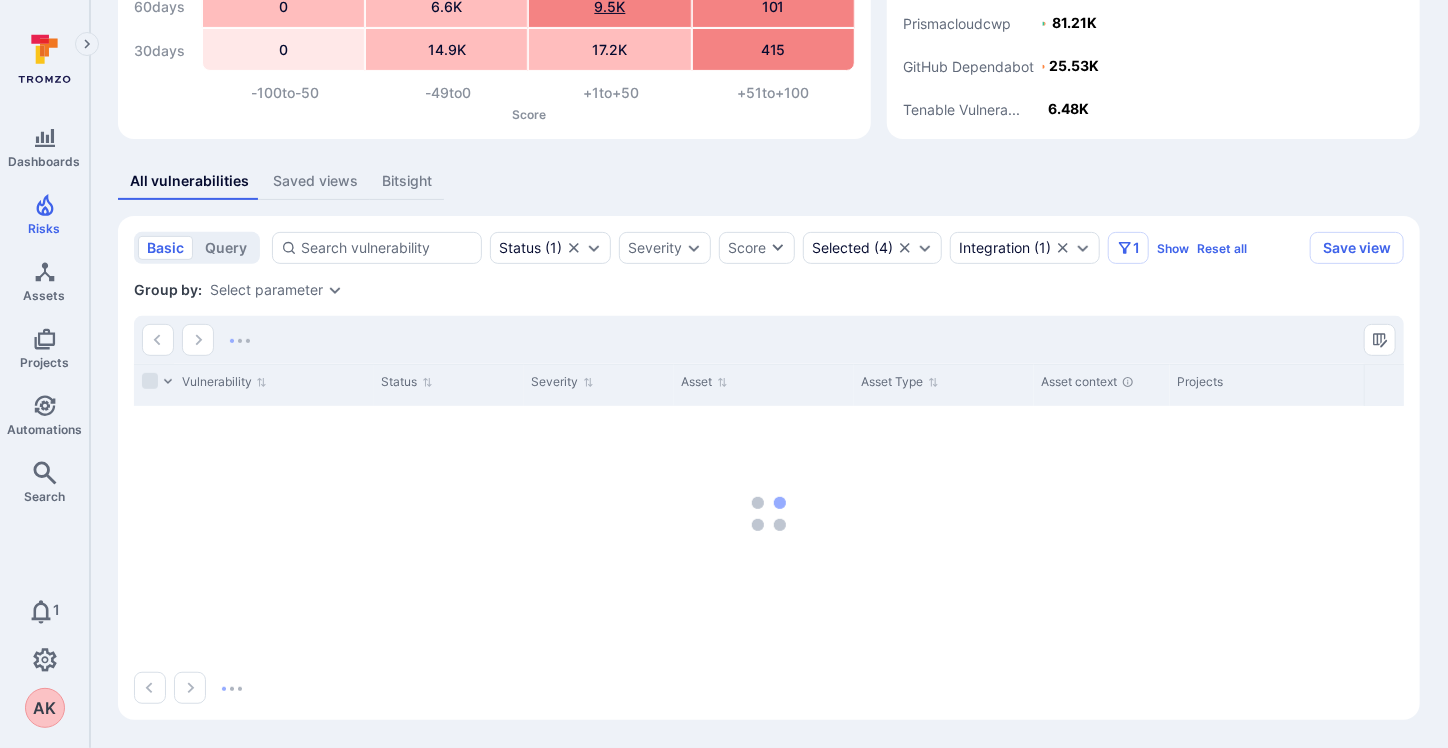 scroll, scrollTop: 244, scrollLeft: 0, axis: vertical 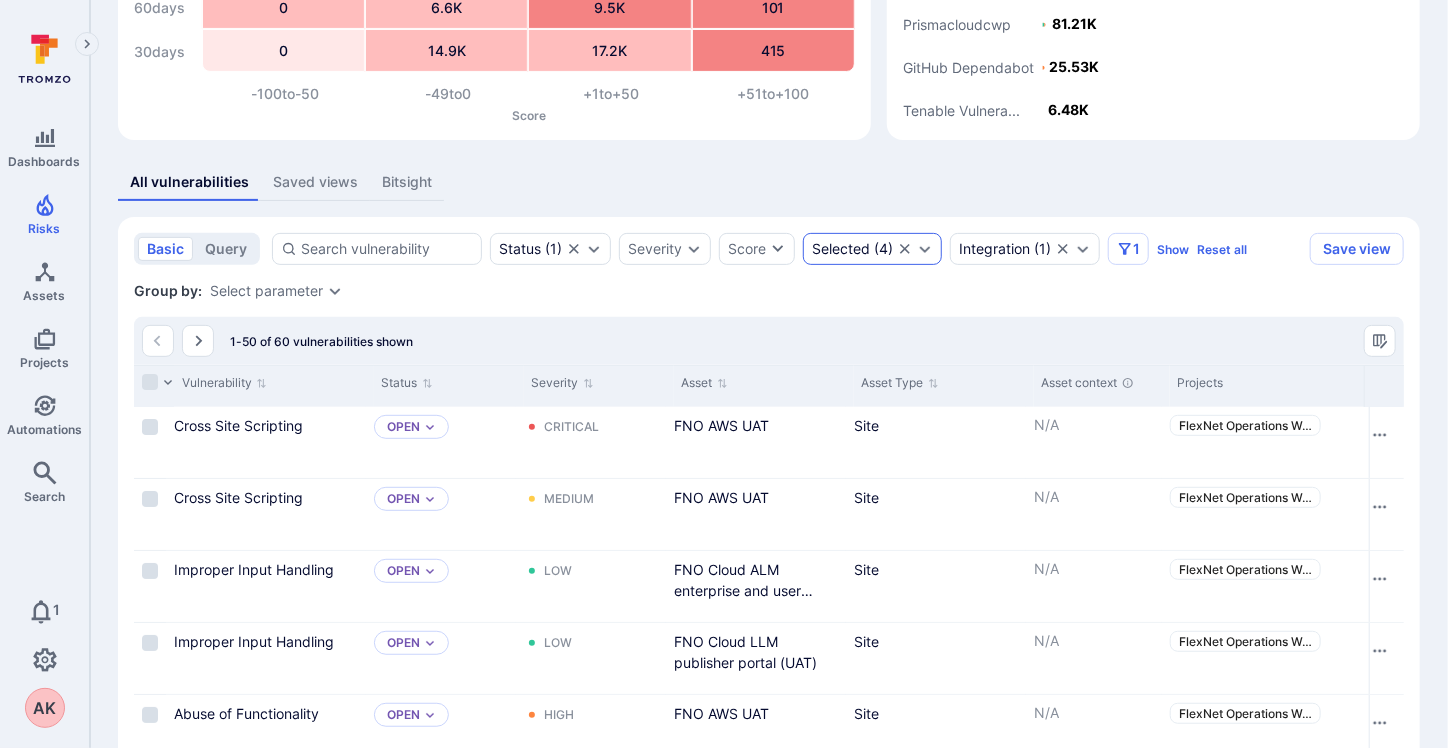 click on "Selected" at bounding box center [841, 249] 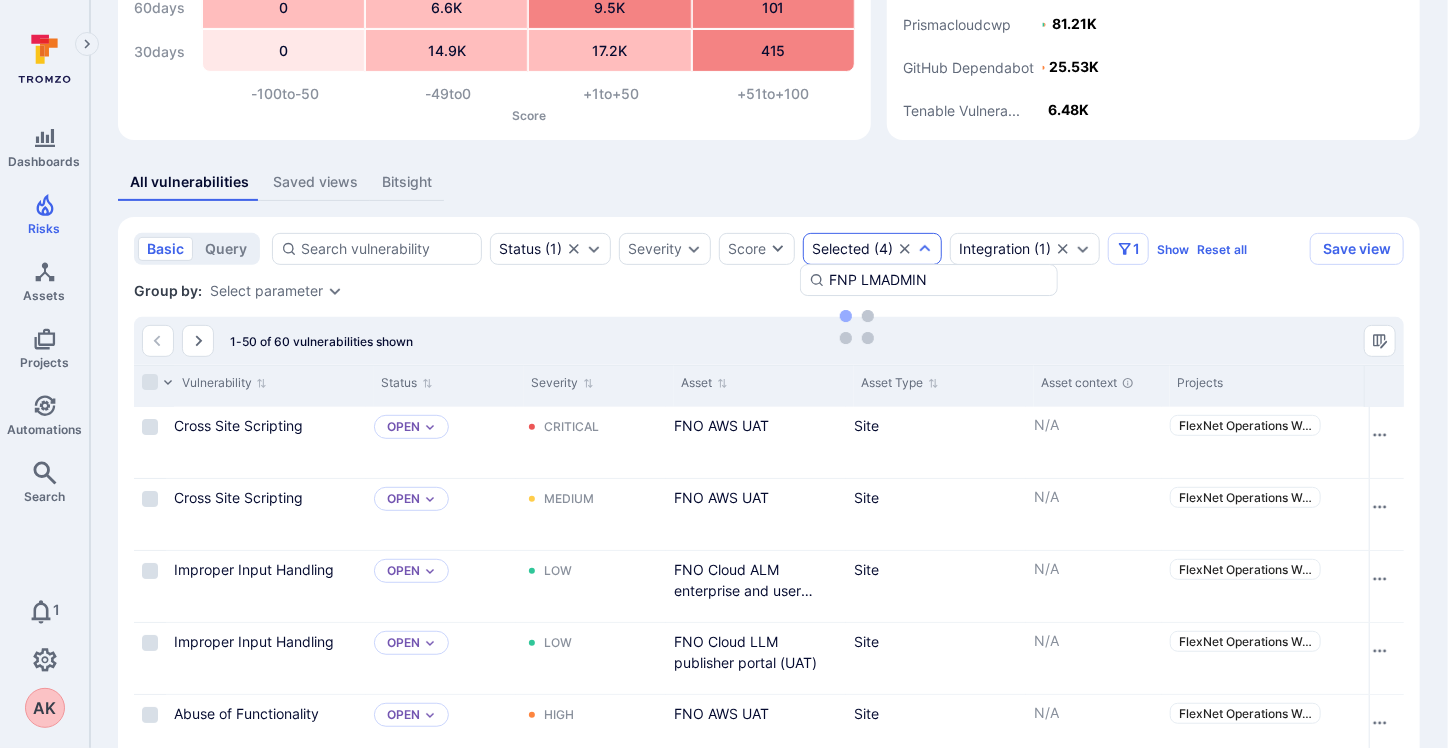 scroll, scrollTop: 0, scrollLeft: 22, axis: horizontal 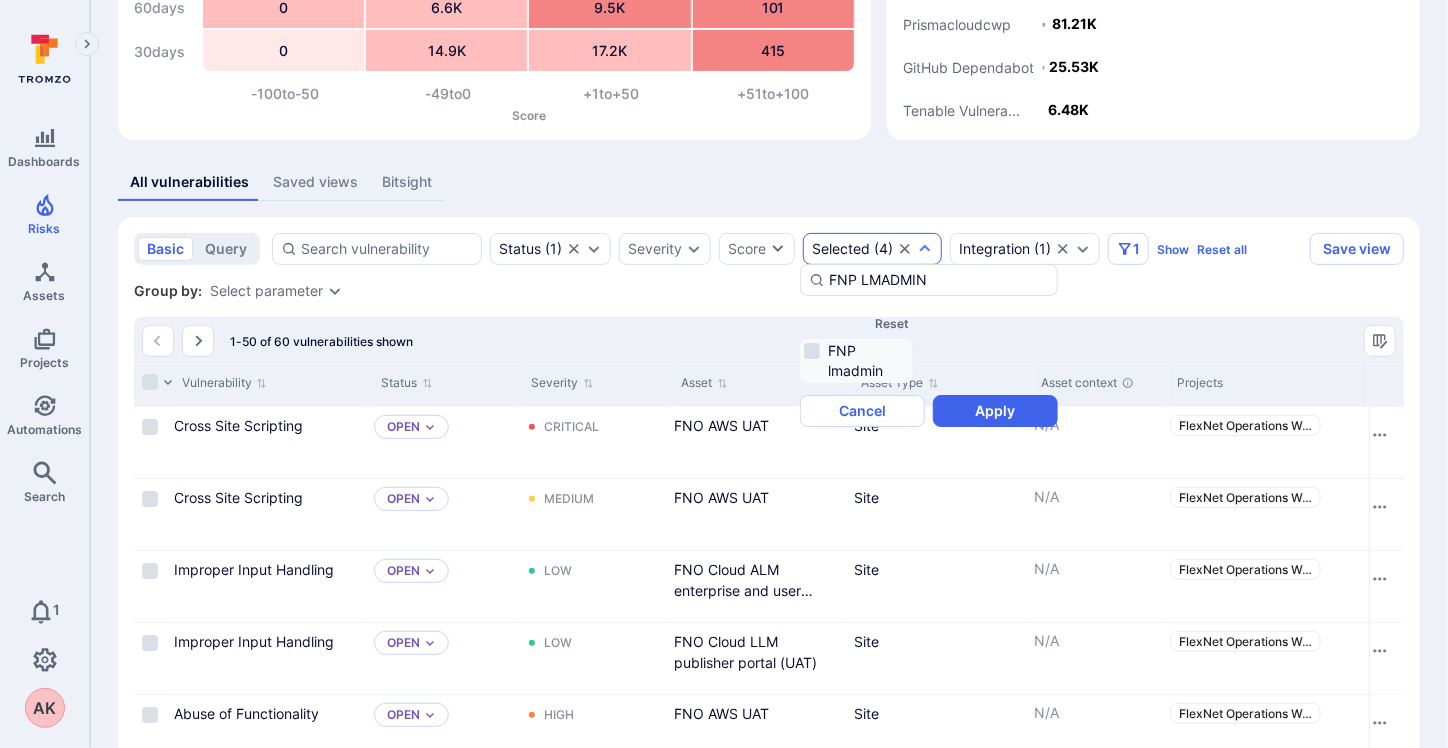 click on "FNP lmadmin" at bounding box center (856, 361) 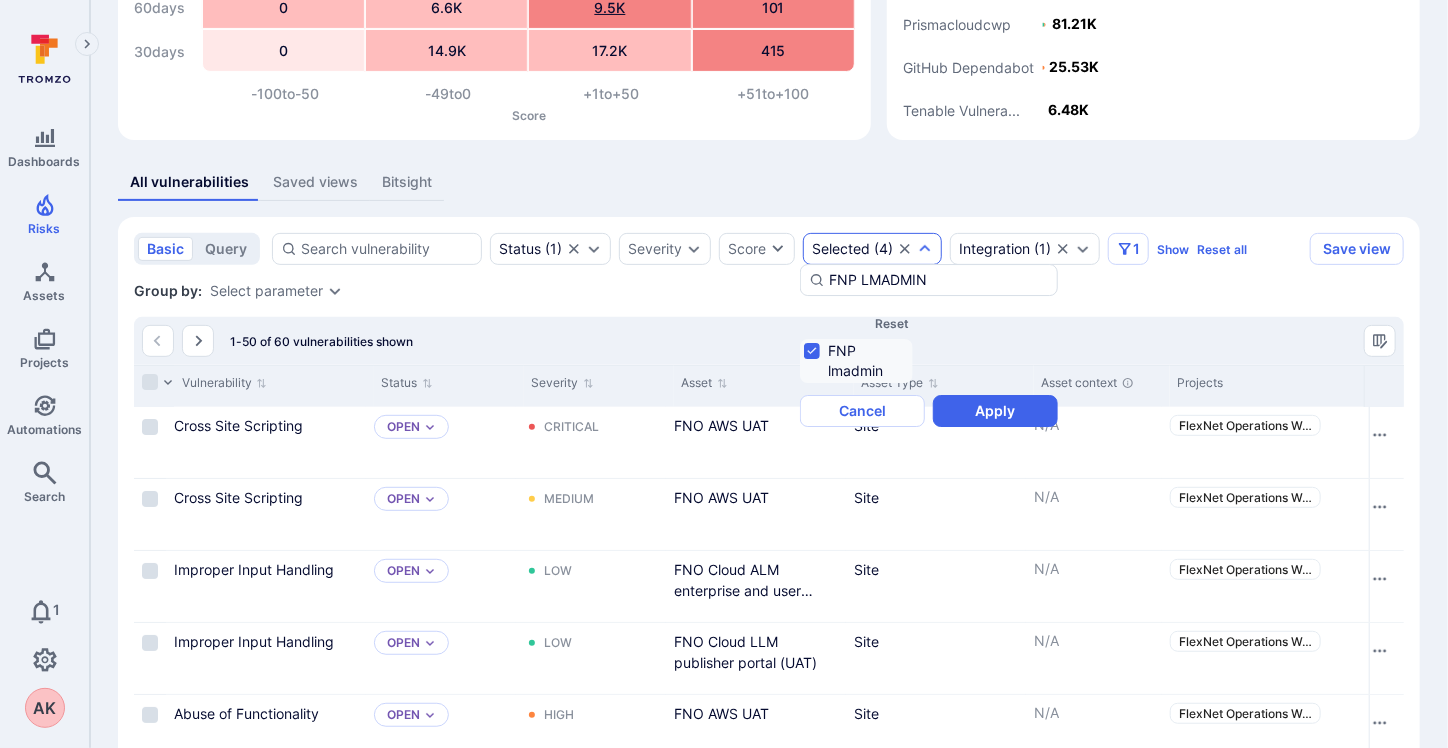 scroll, scrollTop: 0, scrollLeft: 0, axis: both 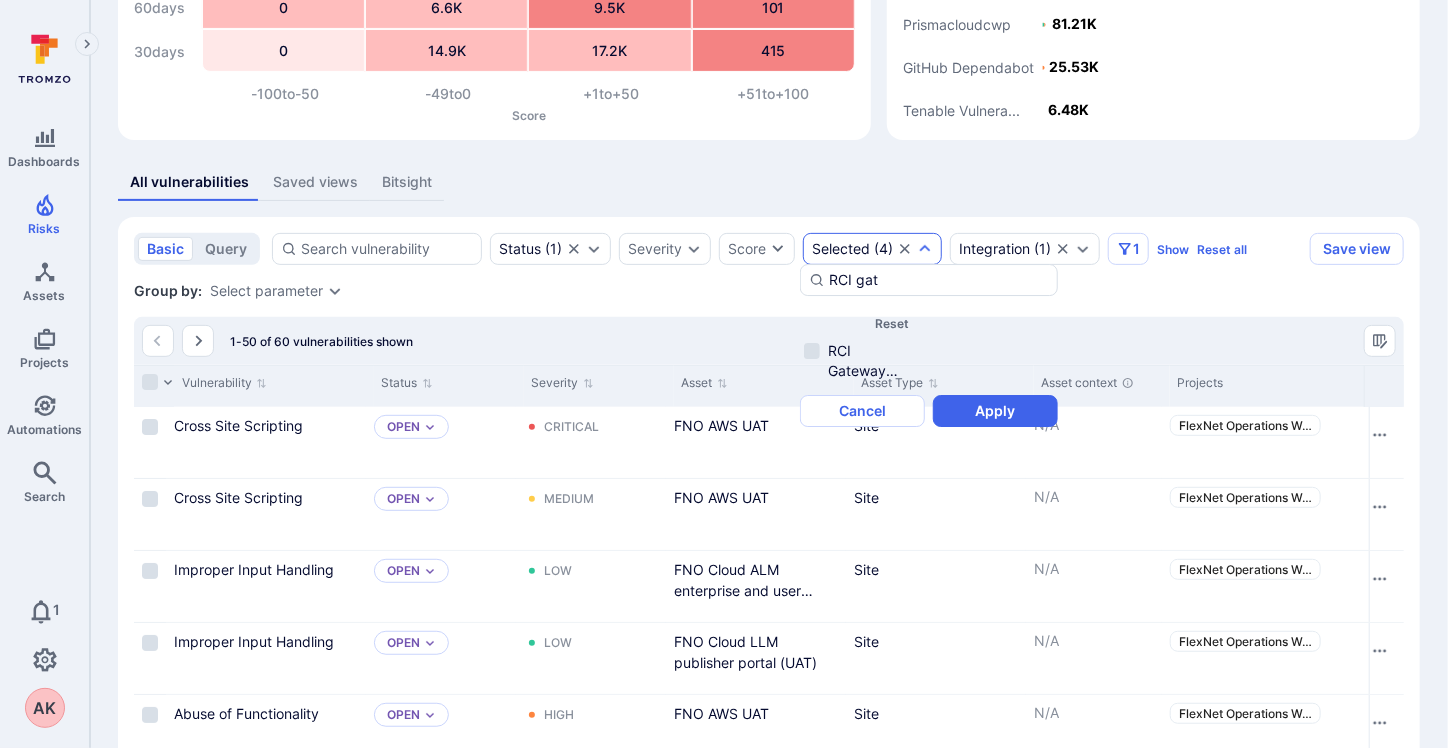 type on "RCI gate" 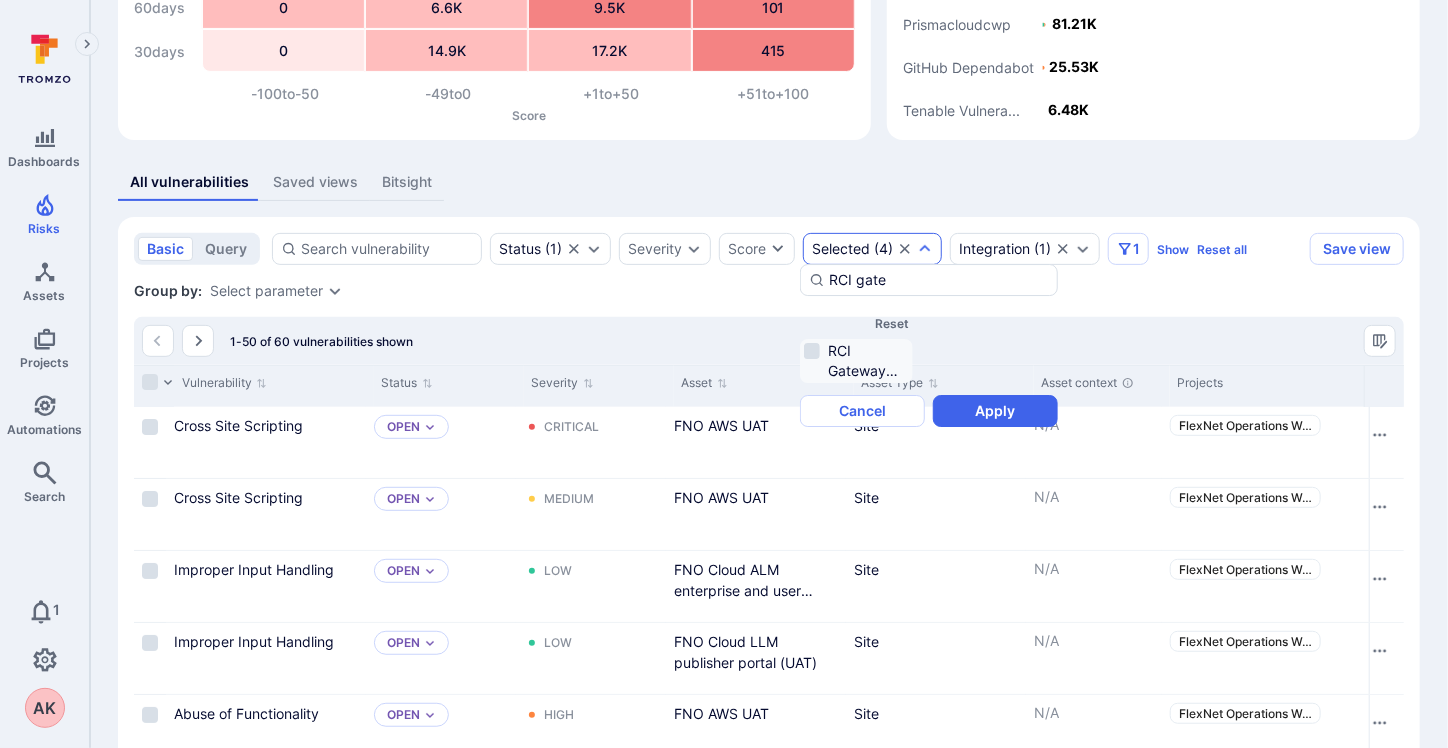 click on "RCI Gateway Application" at bounding box center [856, 361] 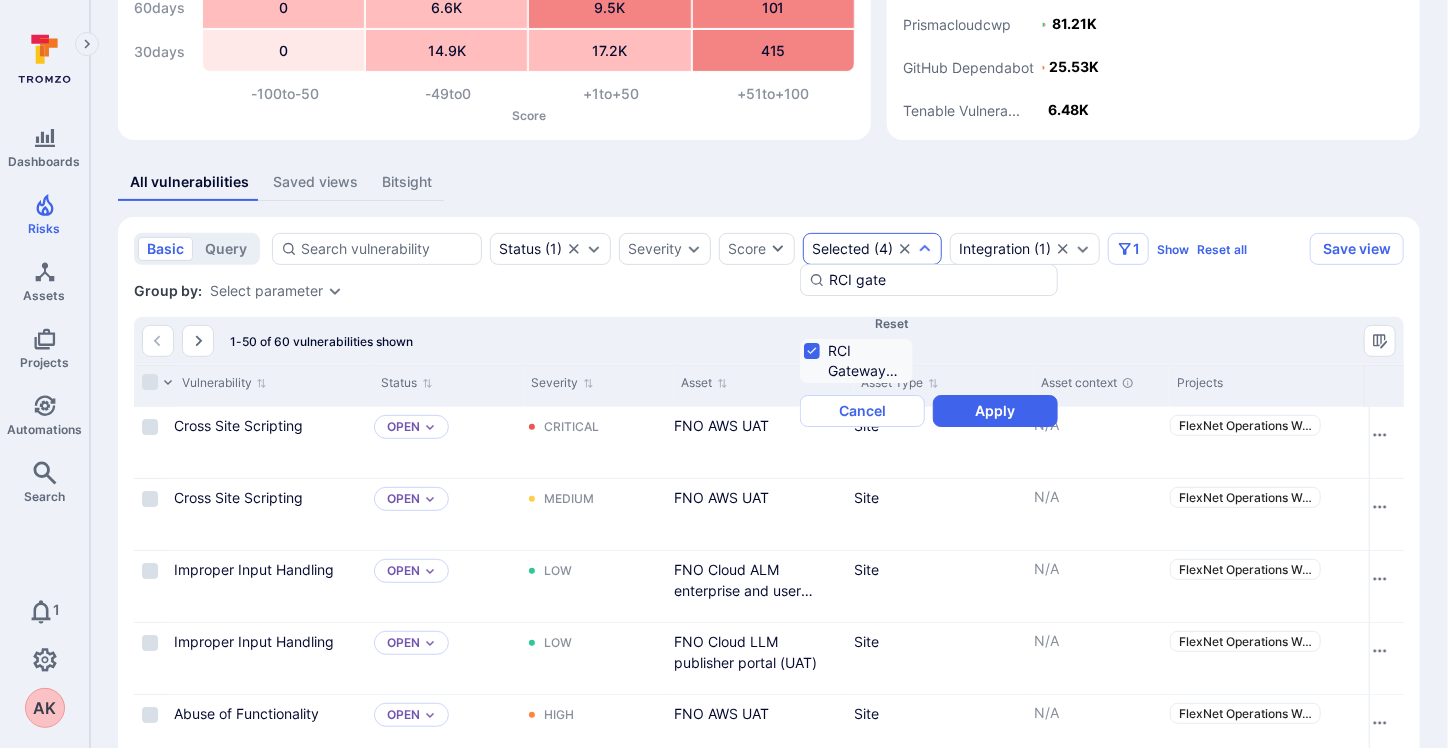 drag, startPoint x: 898, startPoint y: 295, endPoint x: 787, endPoint y: 291, distance: 111.07205 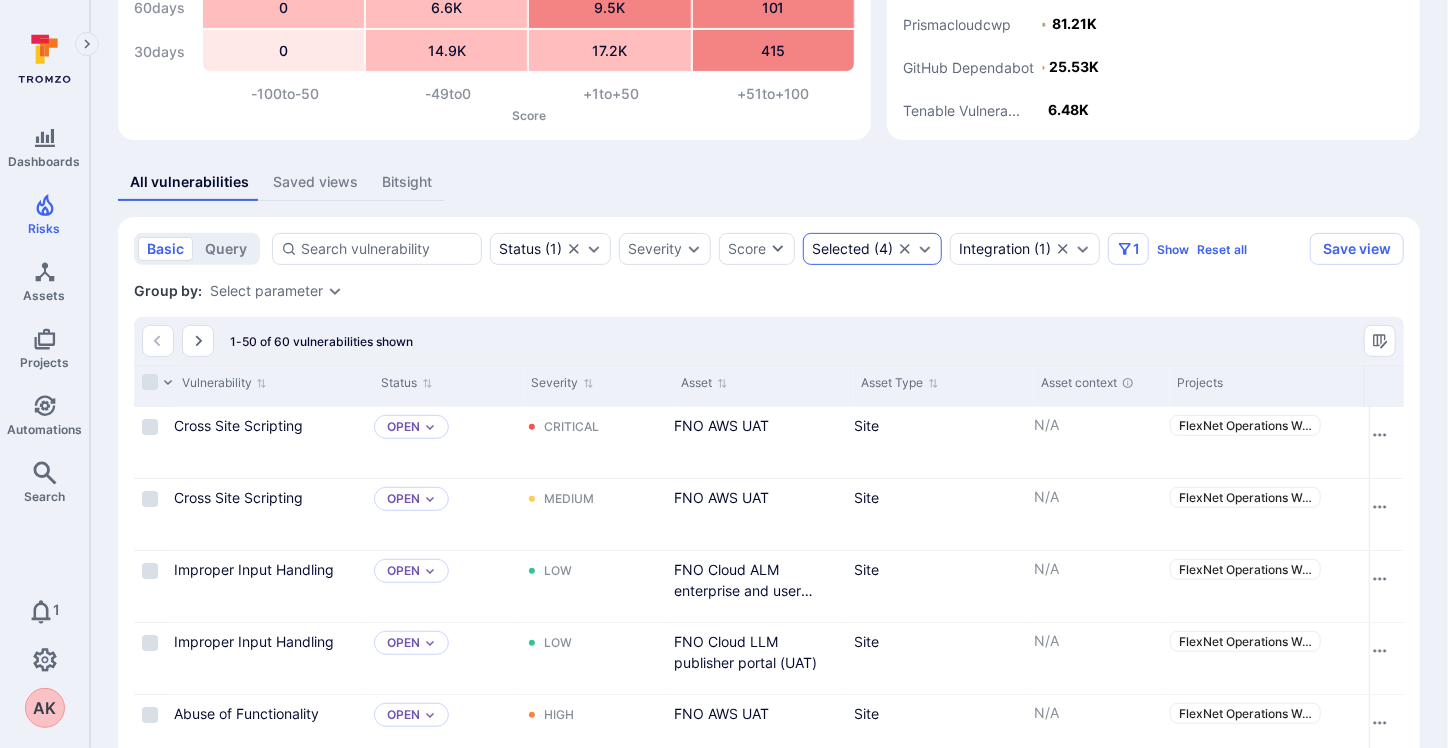 click on "Selected  ( 4 )" at bounding box center (872, 249) 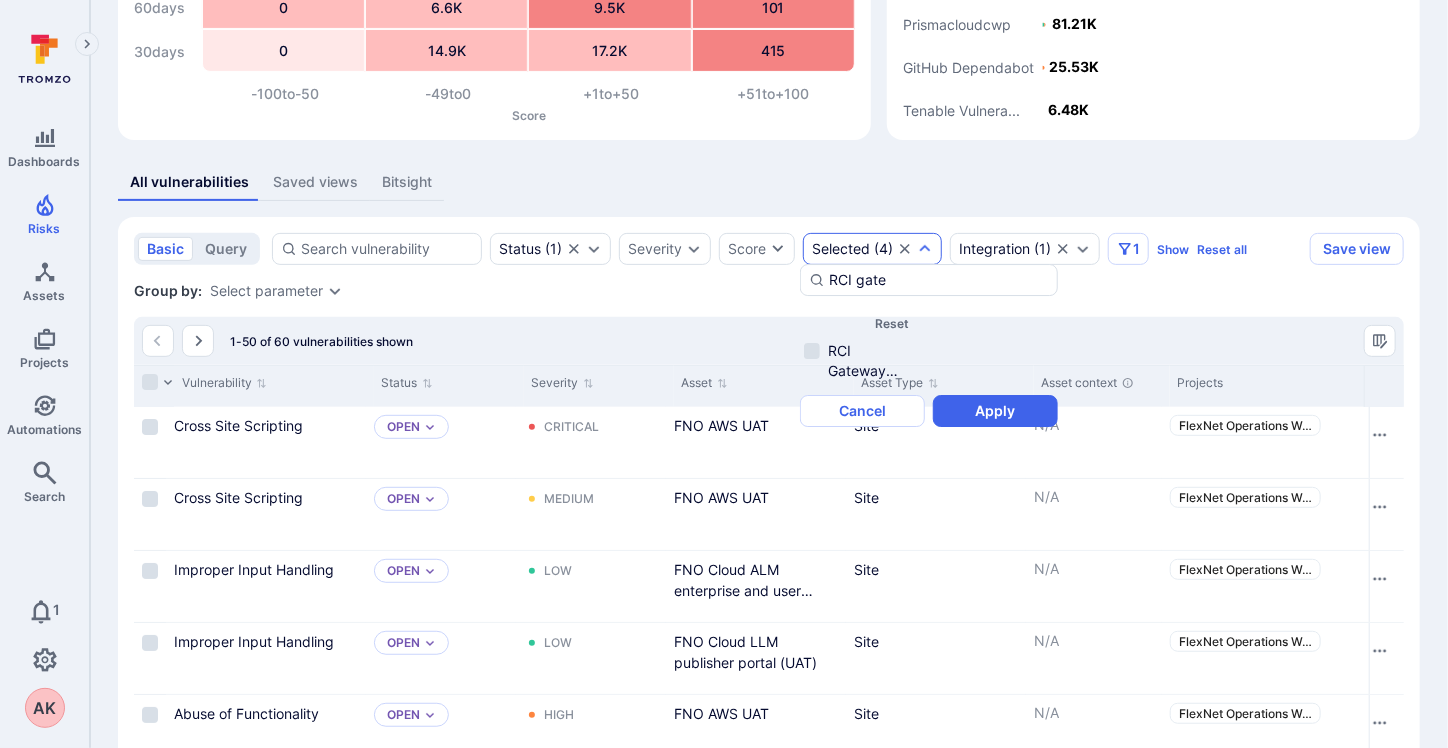 drag, startPoint x: 901, startPoint y: 296, endPoint x: 781, endPoint y: 312, distance: 121.061966 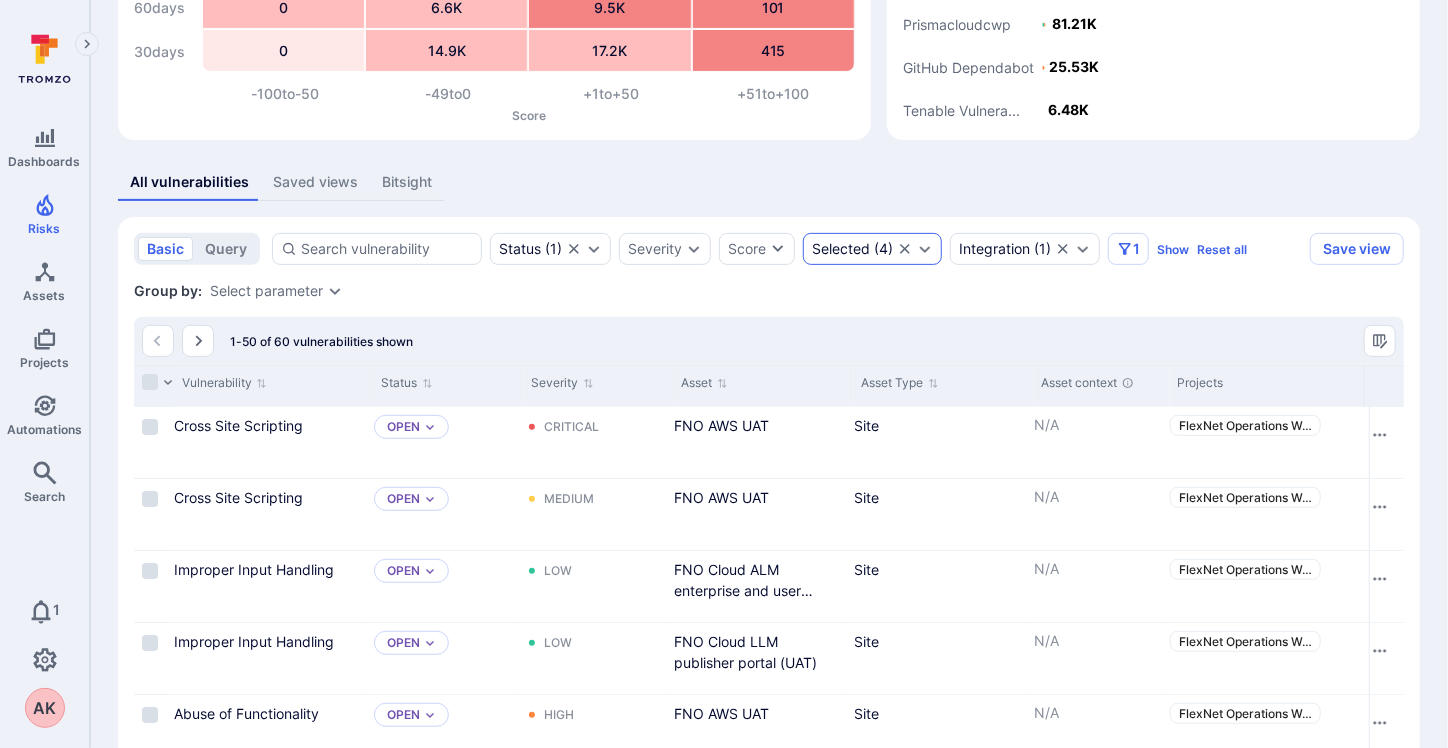 click on "Selected" at bounding box center [841, 249] 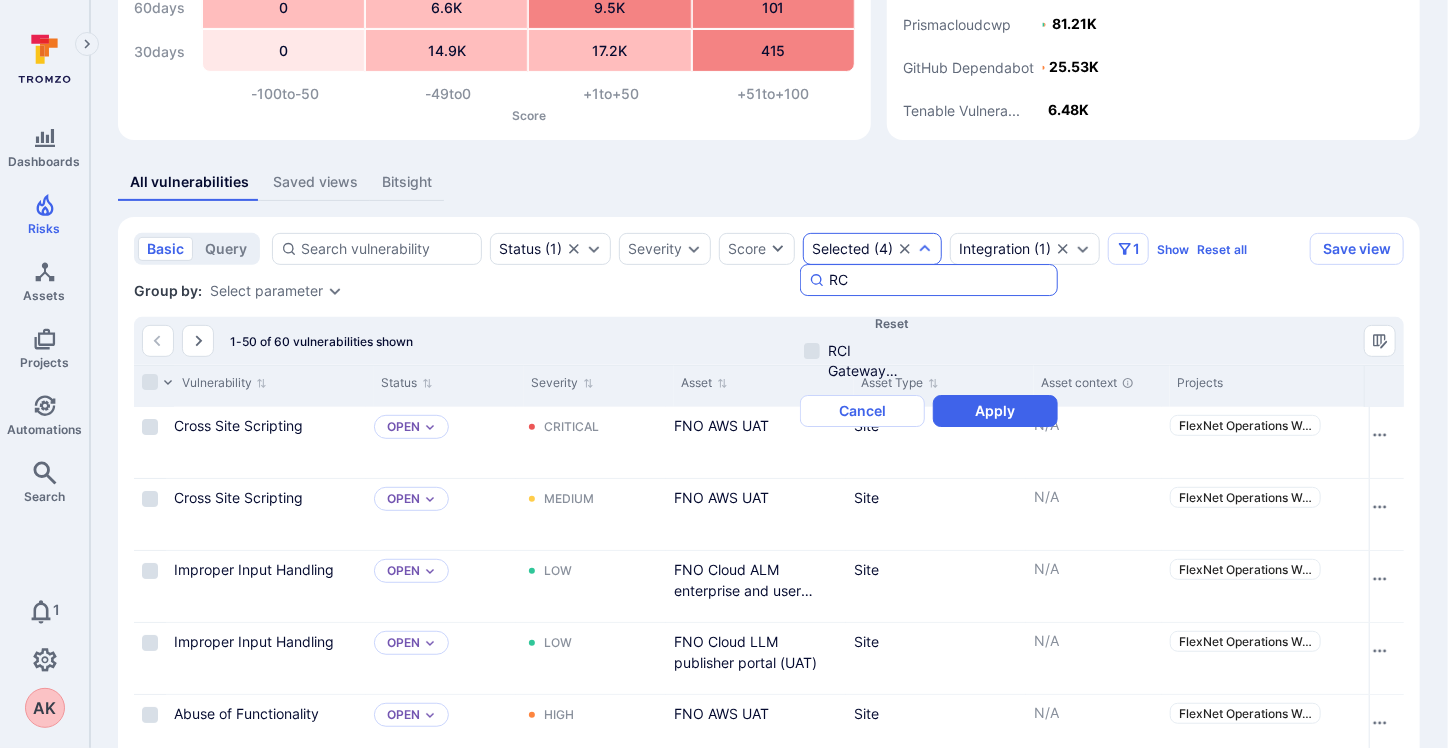 type on "R" 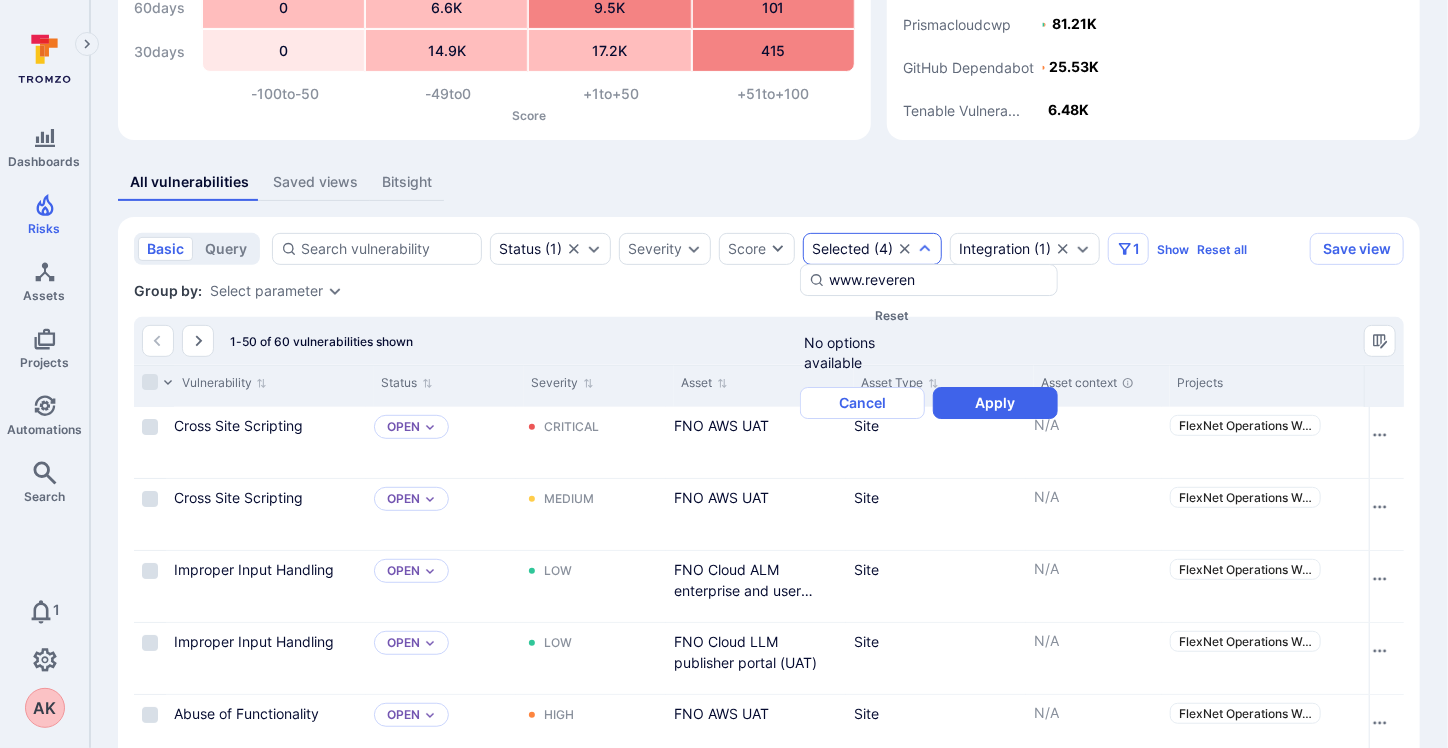 scroll, scrollTop: 0, scrollLeft: 10, axis: horizontal 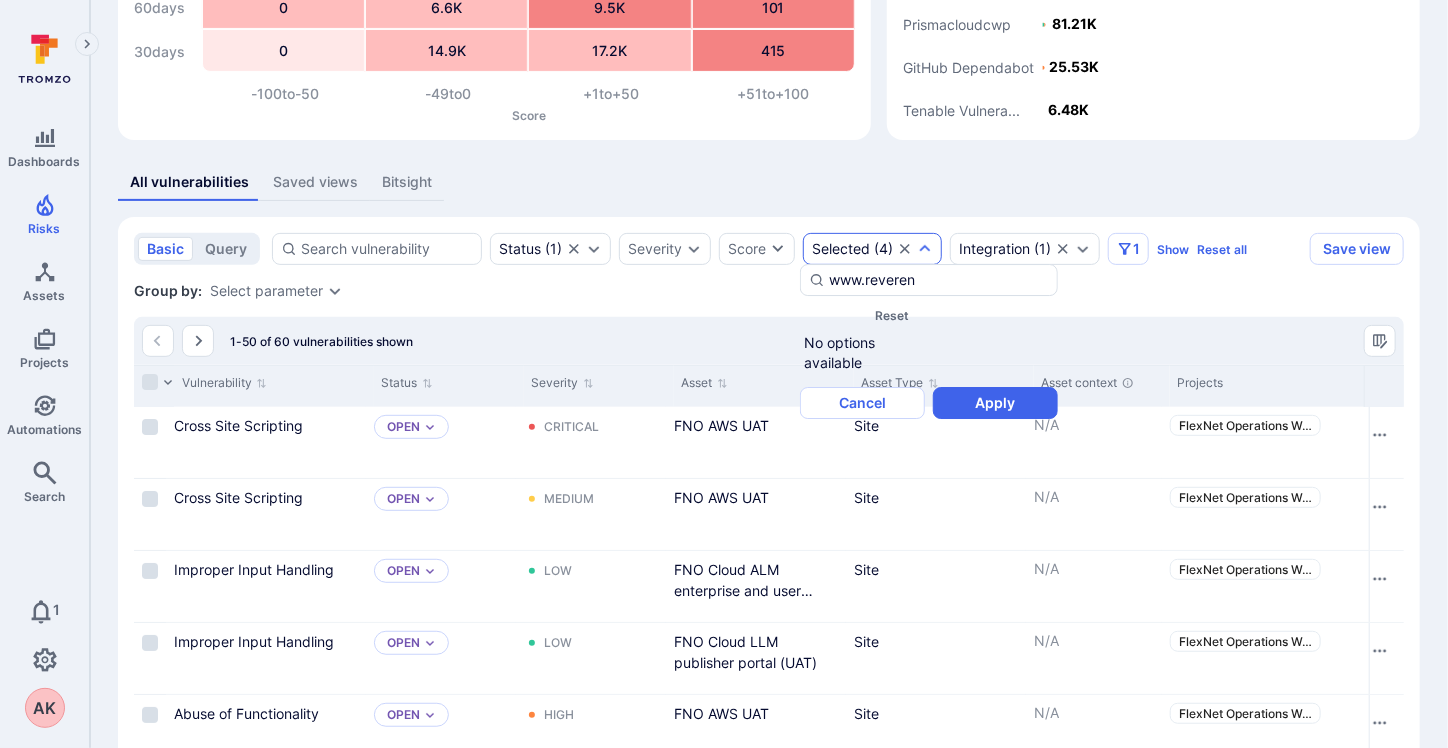 click on "Reset No options available" at bounding box center (856, 341) 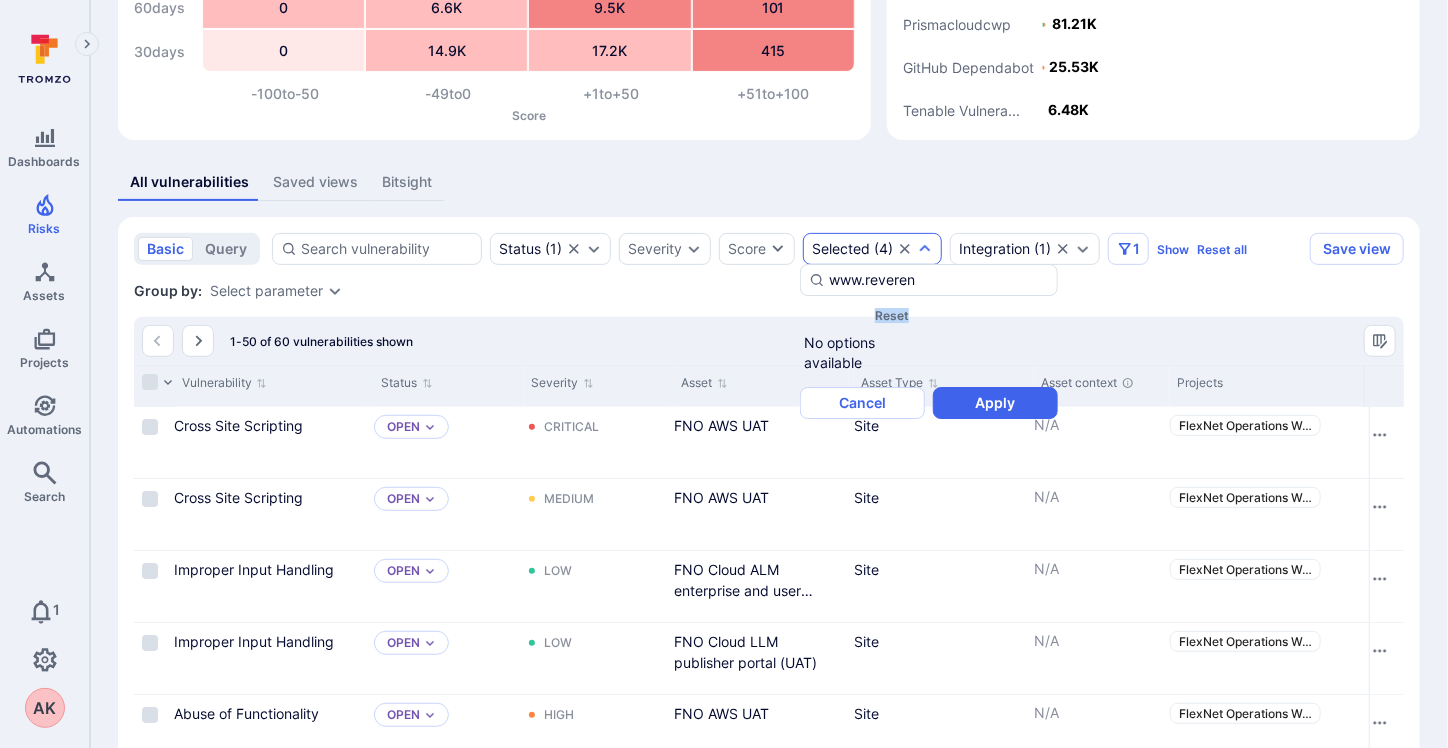 click on "Reset No options available" at bounding box center (856, 341) 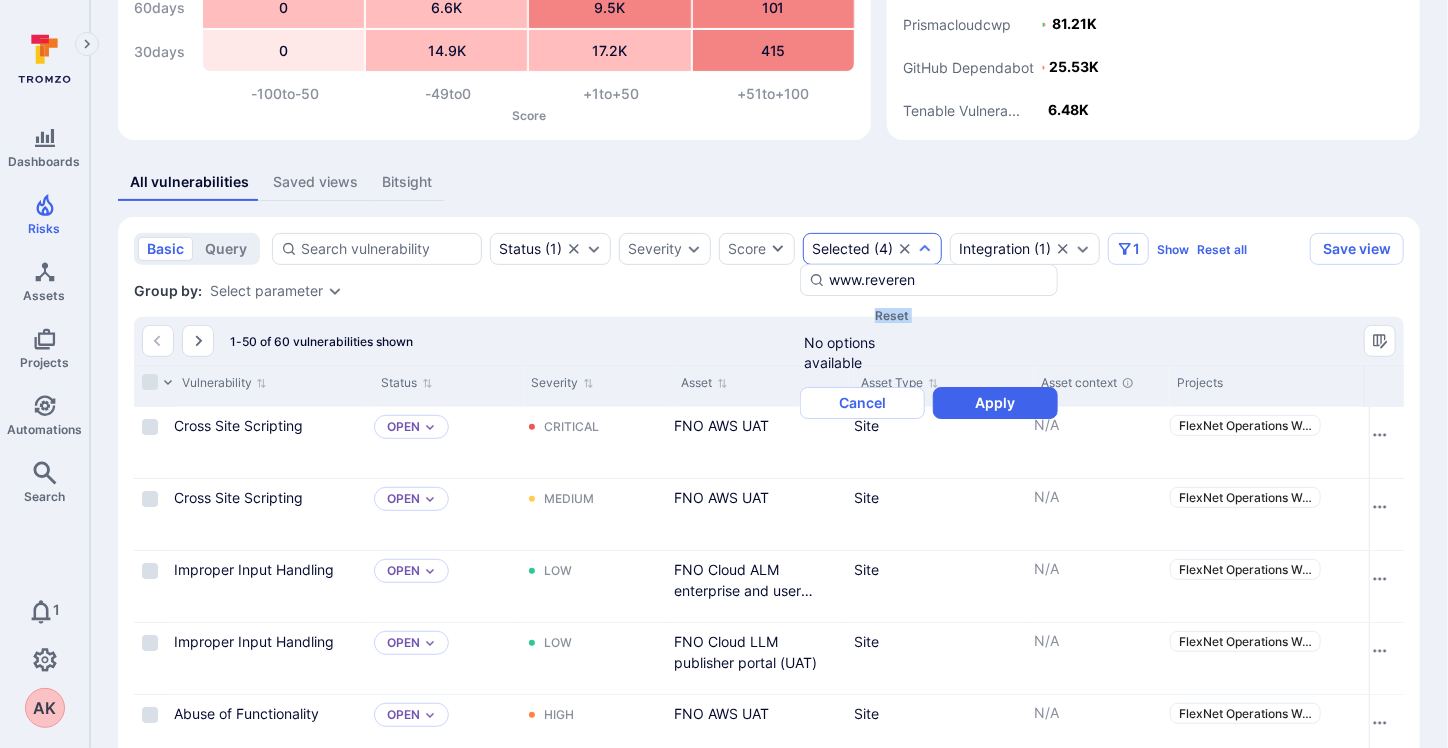 click on "Reset No options available" at bounding box center [856, 341] 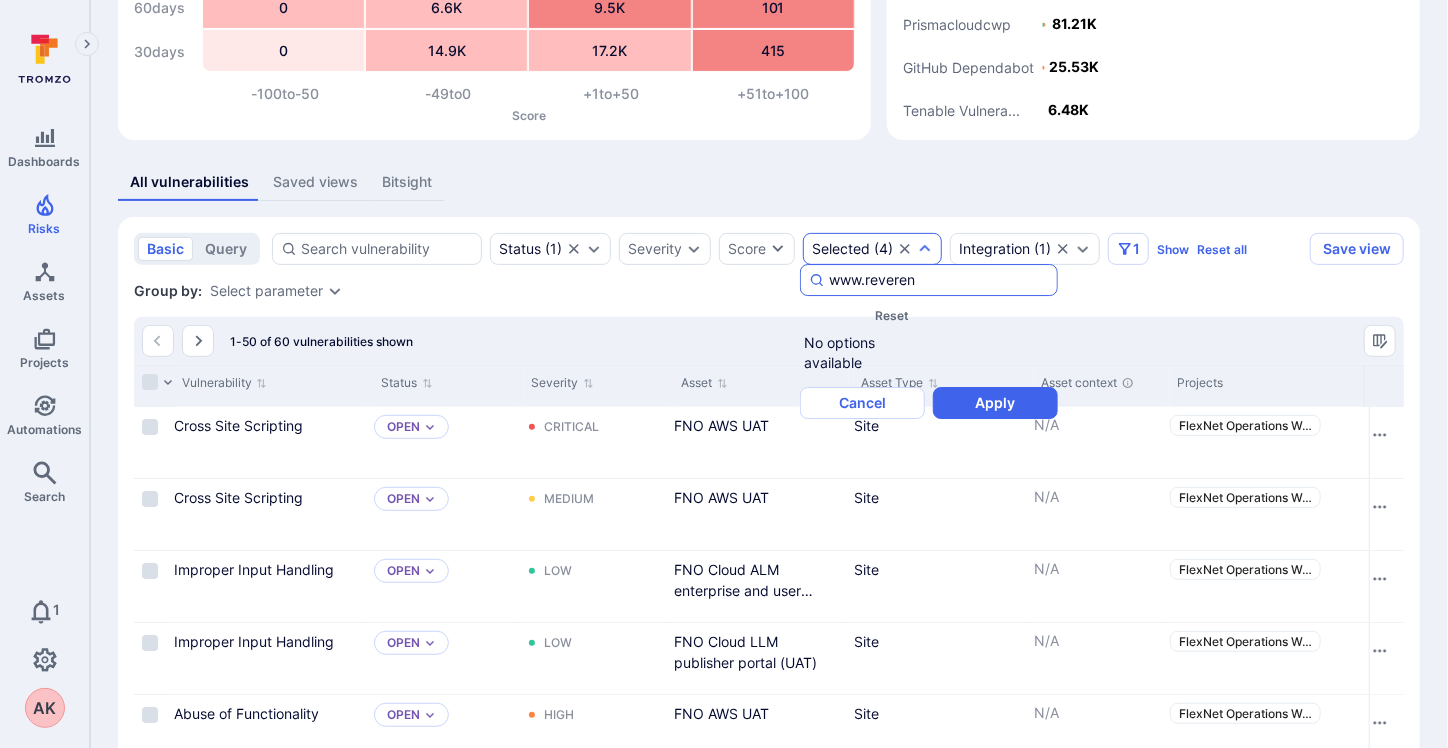 click on "www.reveren" at bounding box center [939, 280] 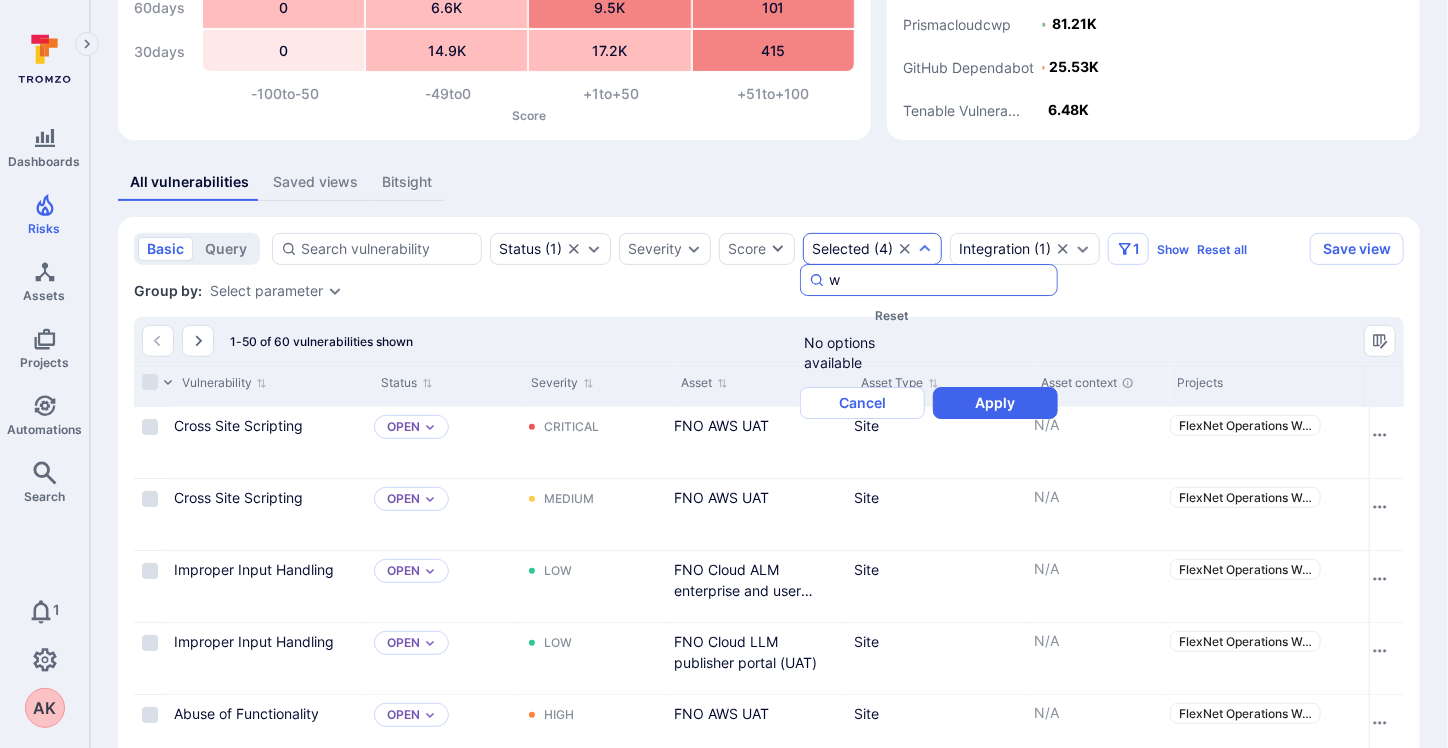 click on "w" at bounding box center [939, 280] 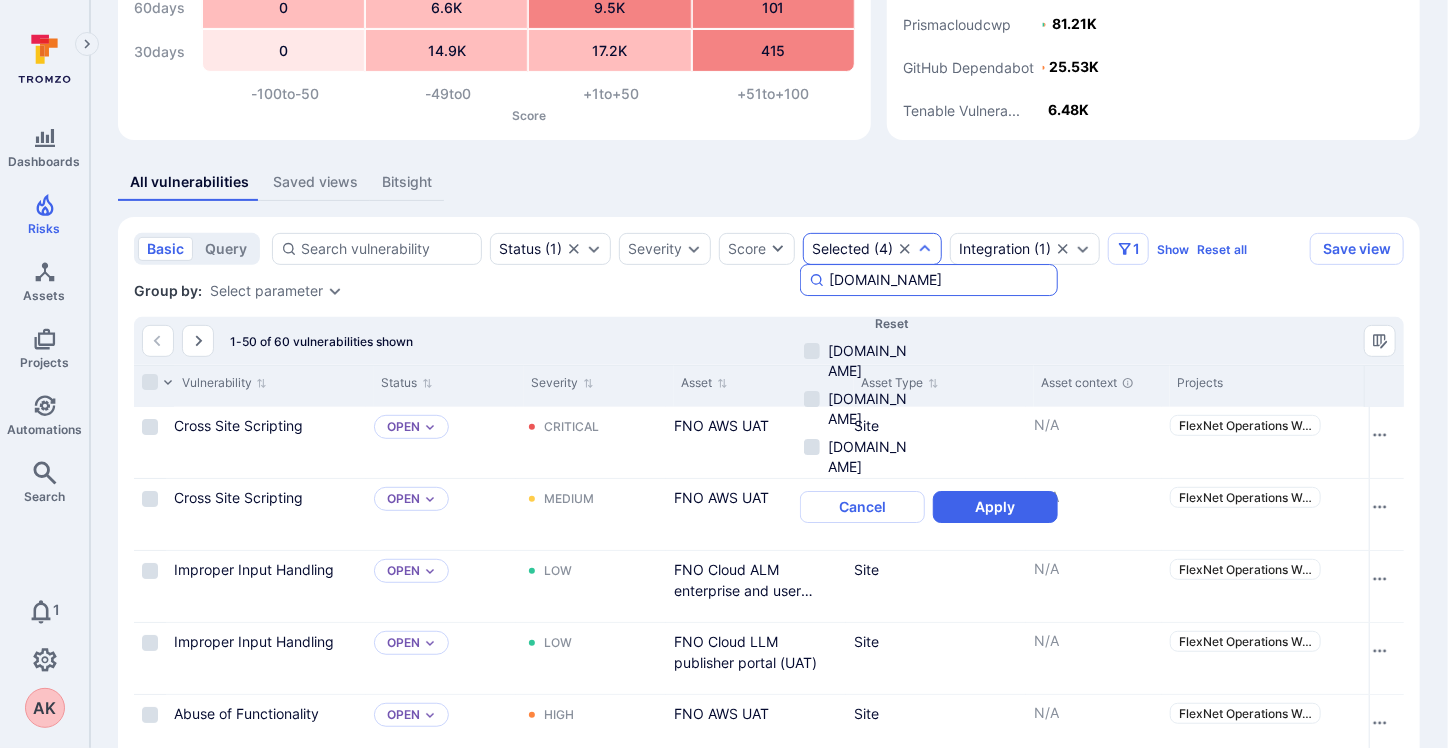 scroll, scrollTop: 0, scrollLeft: 51, axis: horizontal 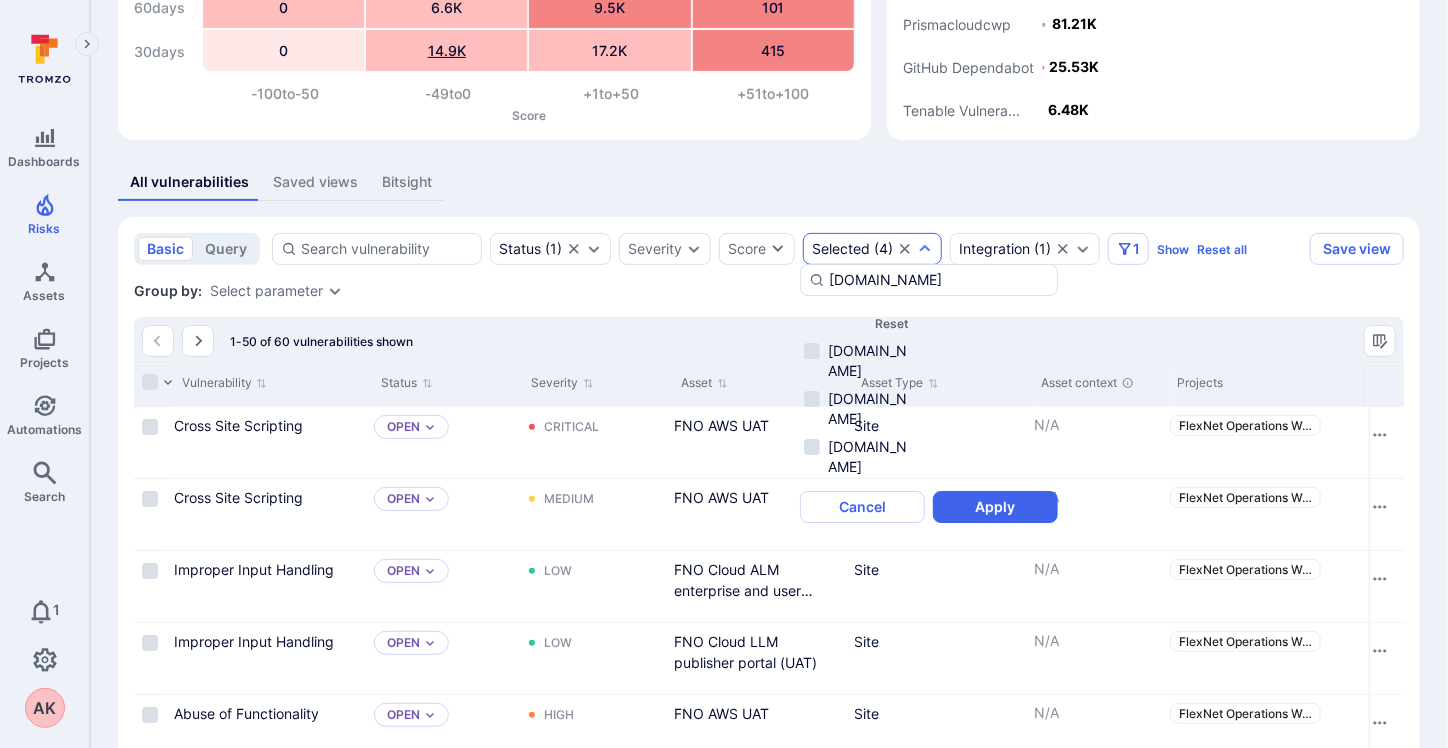 type on "[DOMAIN_NAME]" 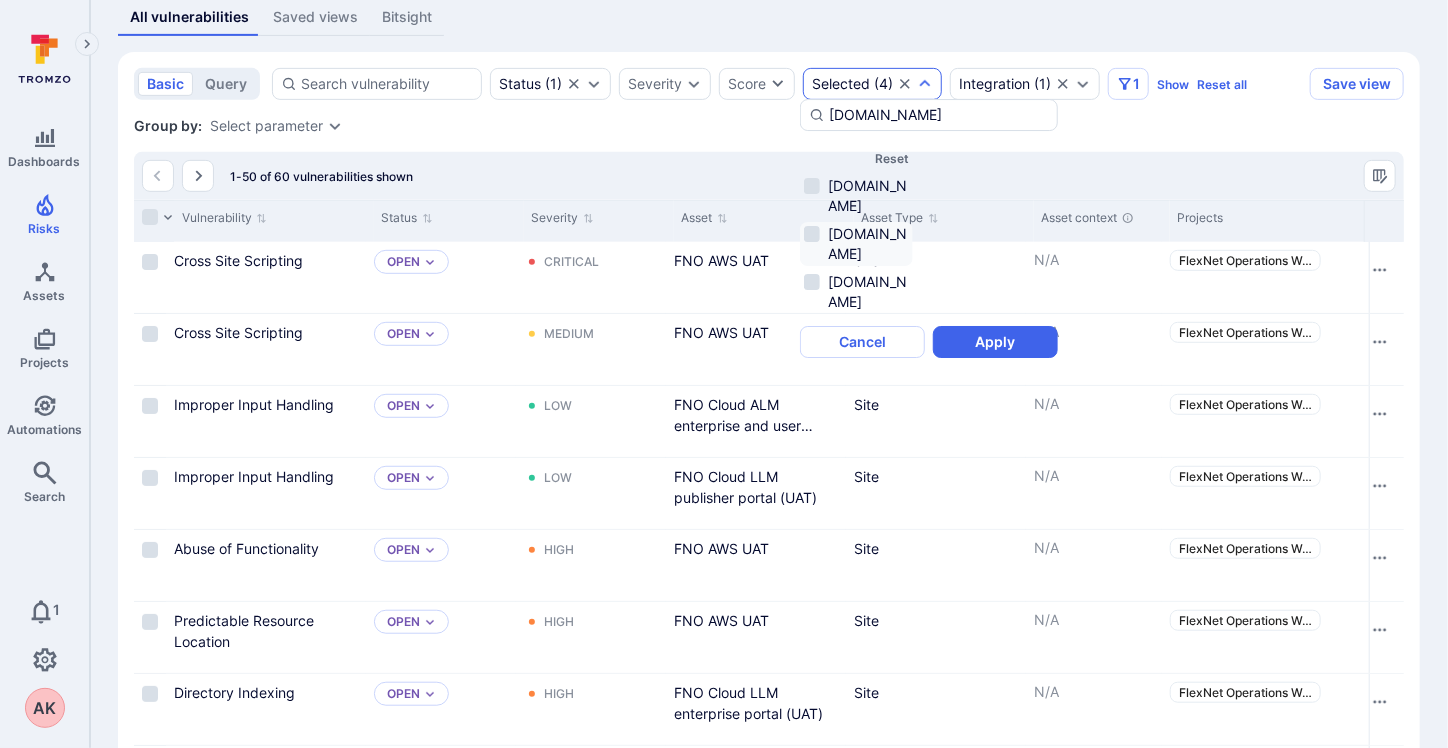 scroll, scrollTop: 411, scrollLeft: 0, axis: vertical 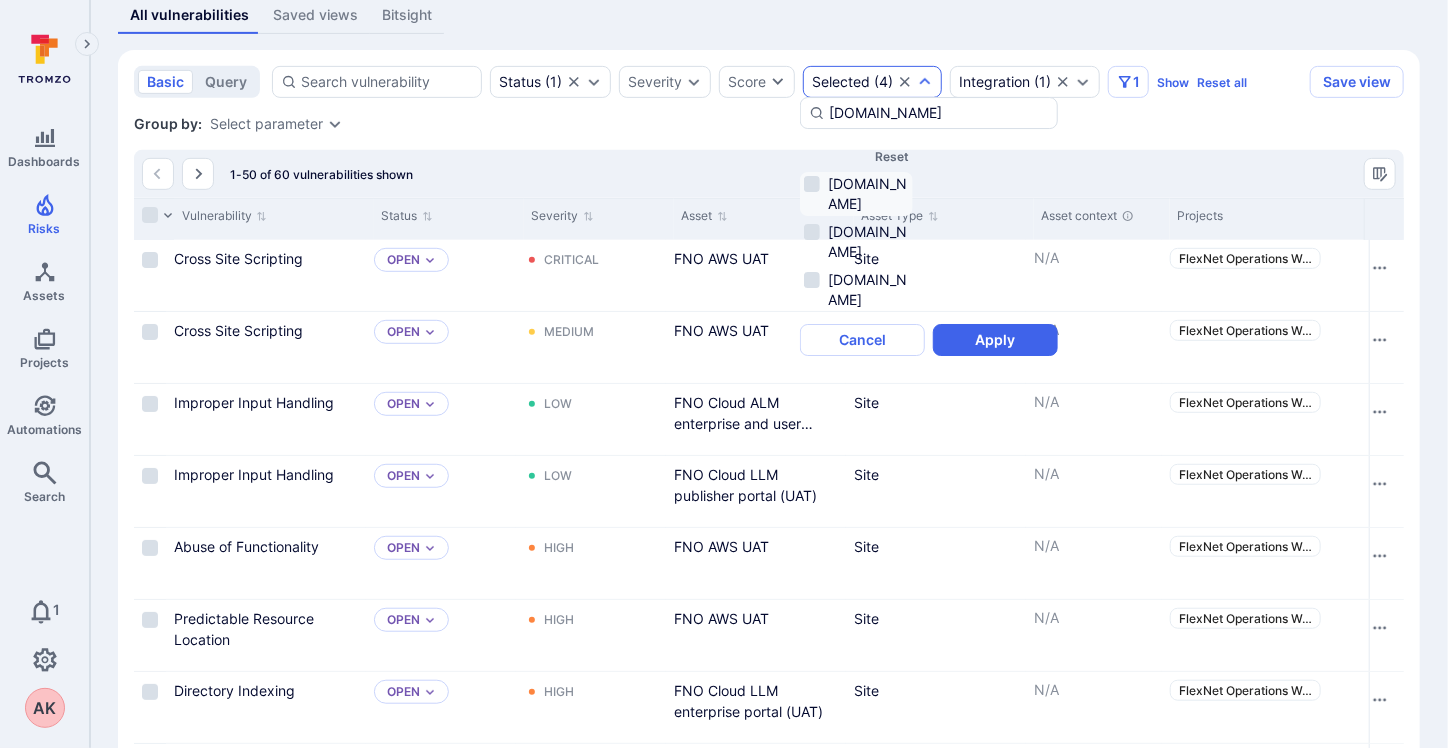 click on "[DOMAIN_NAME]" at bounding box center (856, 194) 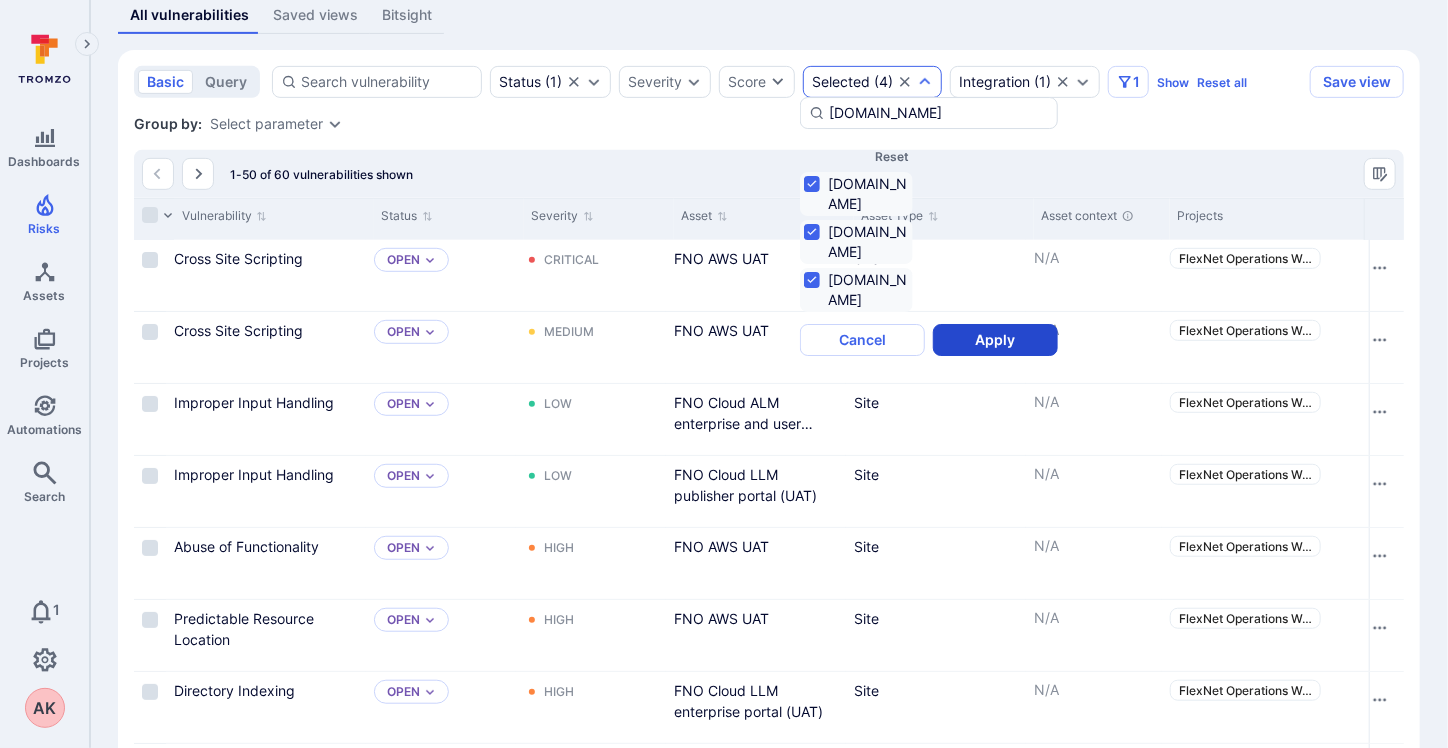click on "Apply" at bounding box center (995, 340) 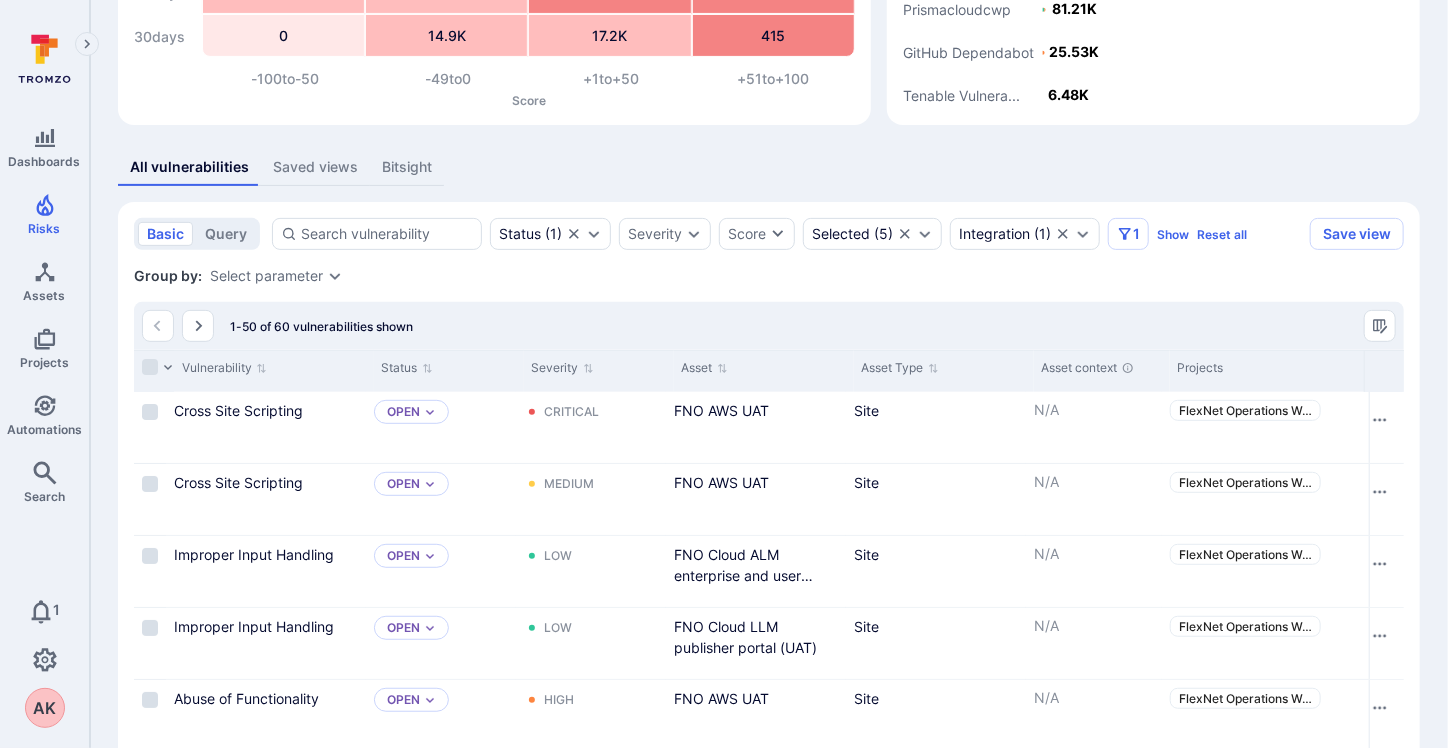 scroll, scrollTop: 252, scrollLeft: 0, axis: vertical 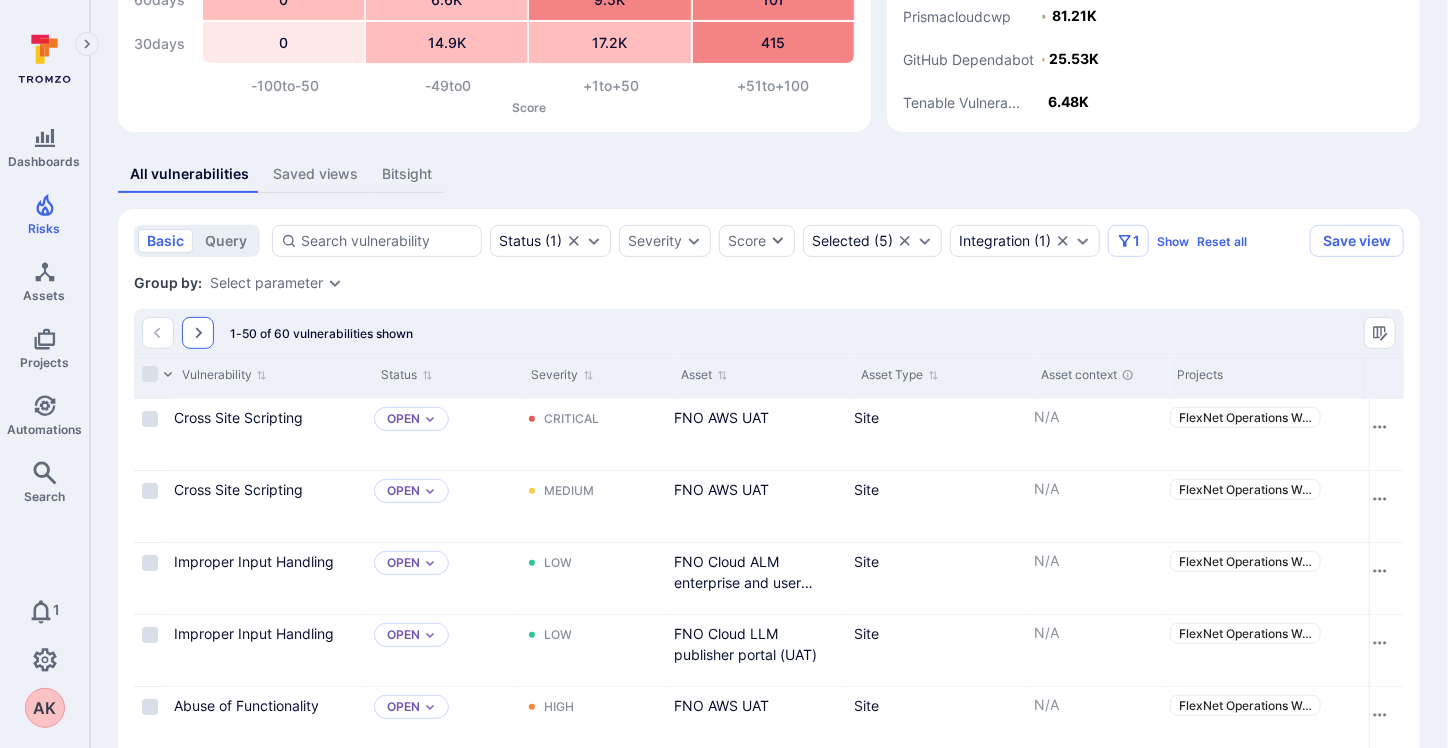 click 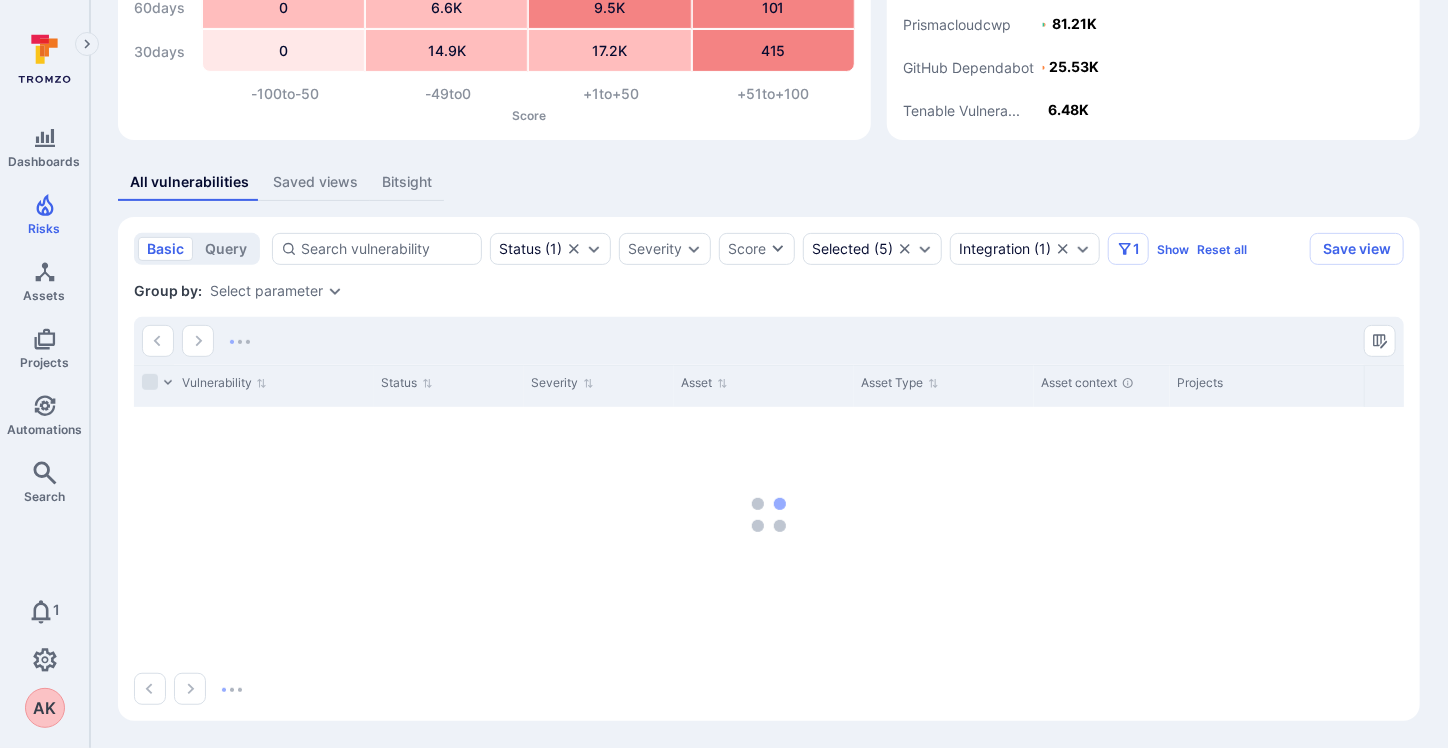 scroll, scrollTop: 252, scrollLeft: 0, axis: vertical 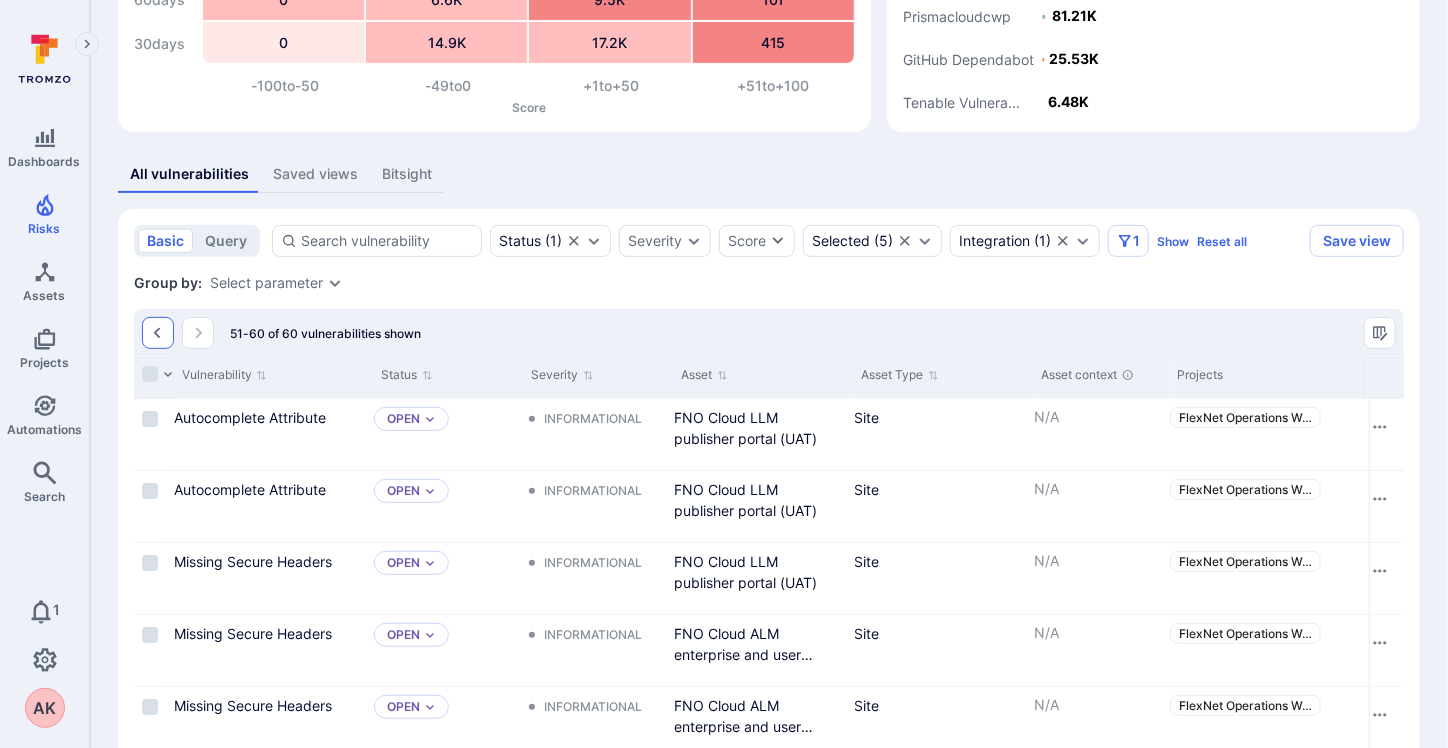 click at bounding box center [158, 333] 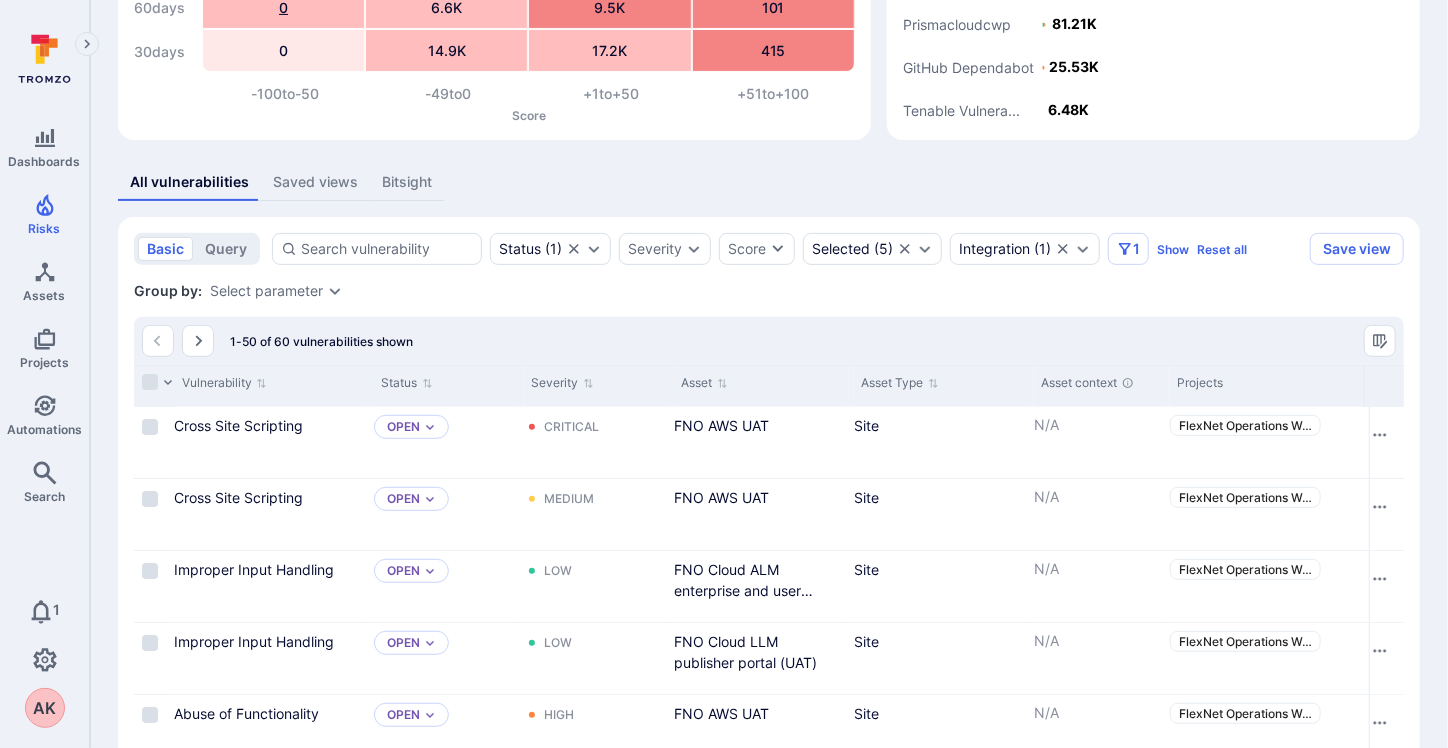 scroll, scrollTop: 252, scrollLeft: 0, axis: vertical 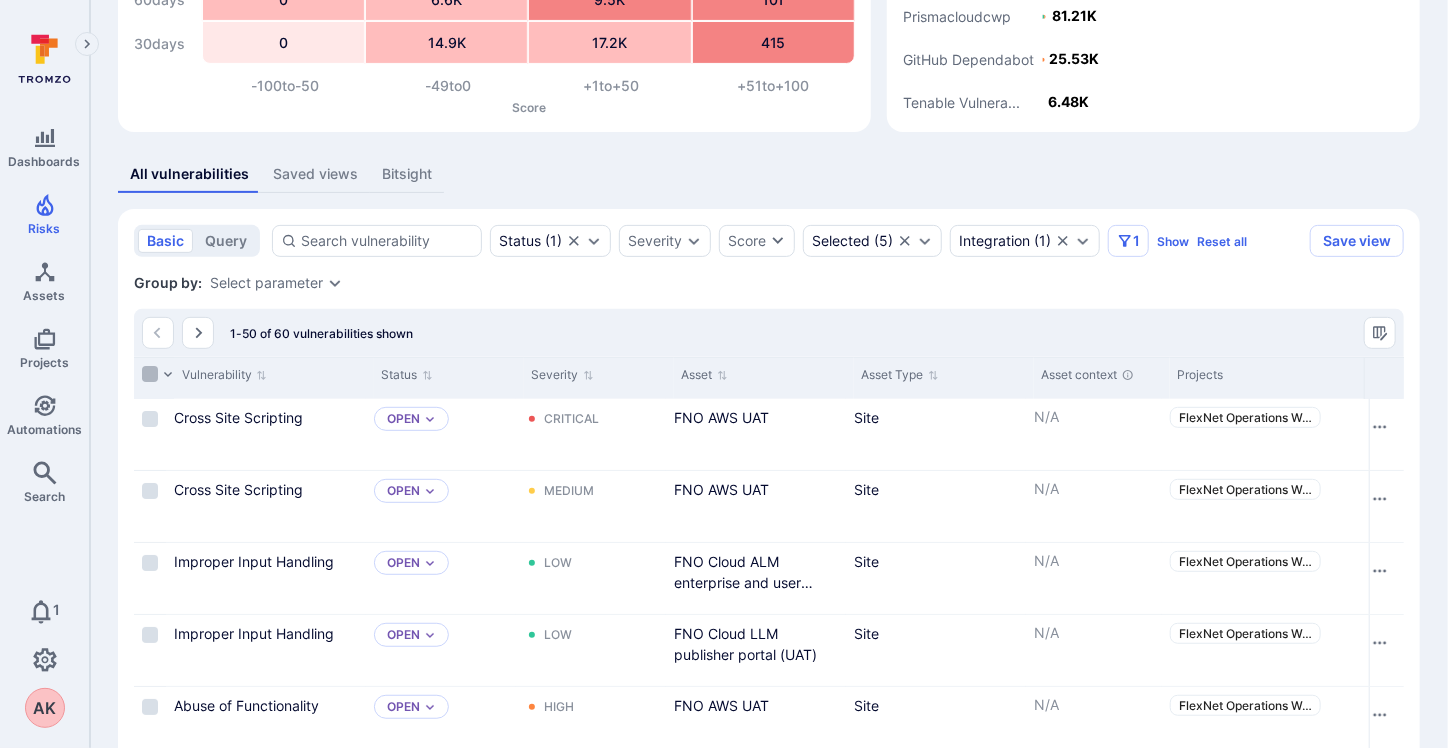 click at bounding box center [150, 374] 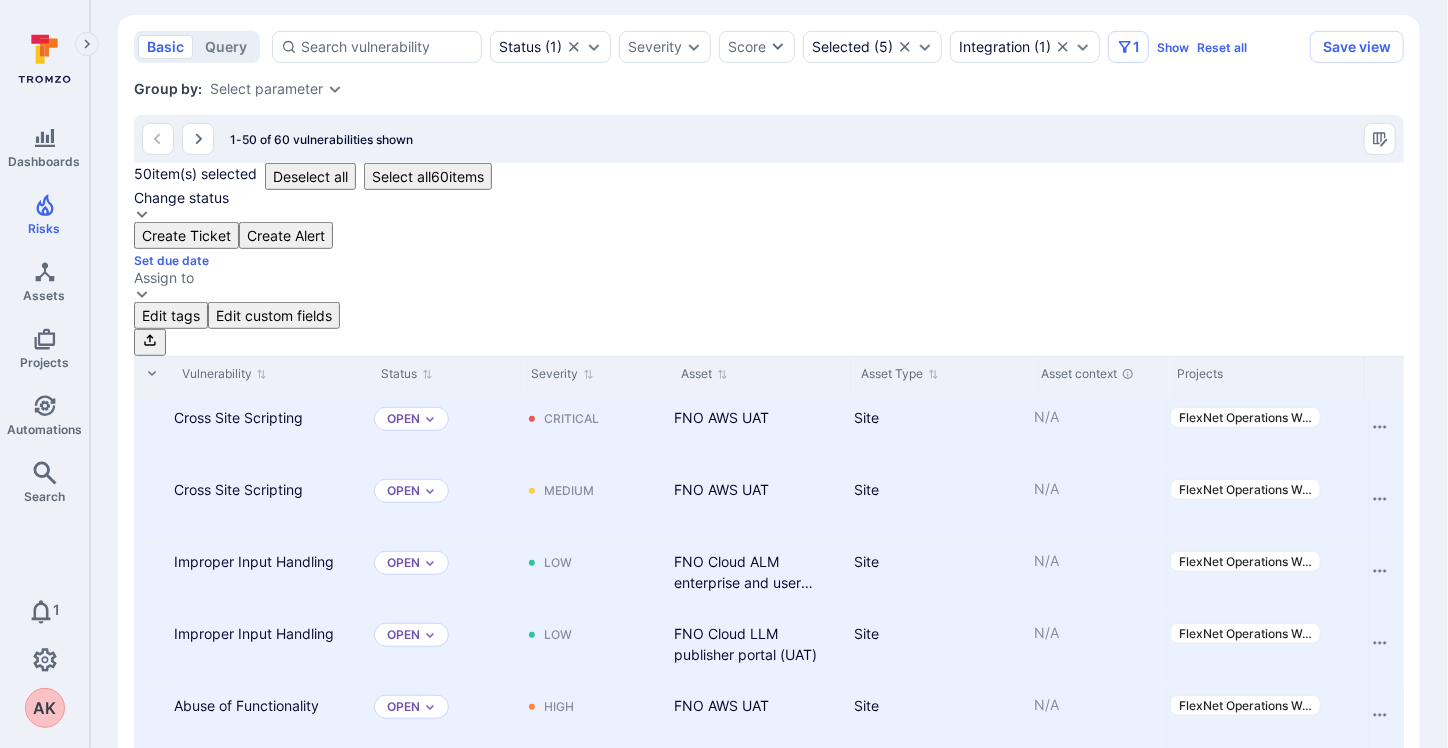 scroll, scrollTop: 230, scrollLeft: 0, axis: vertical 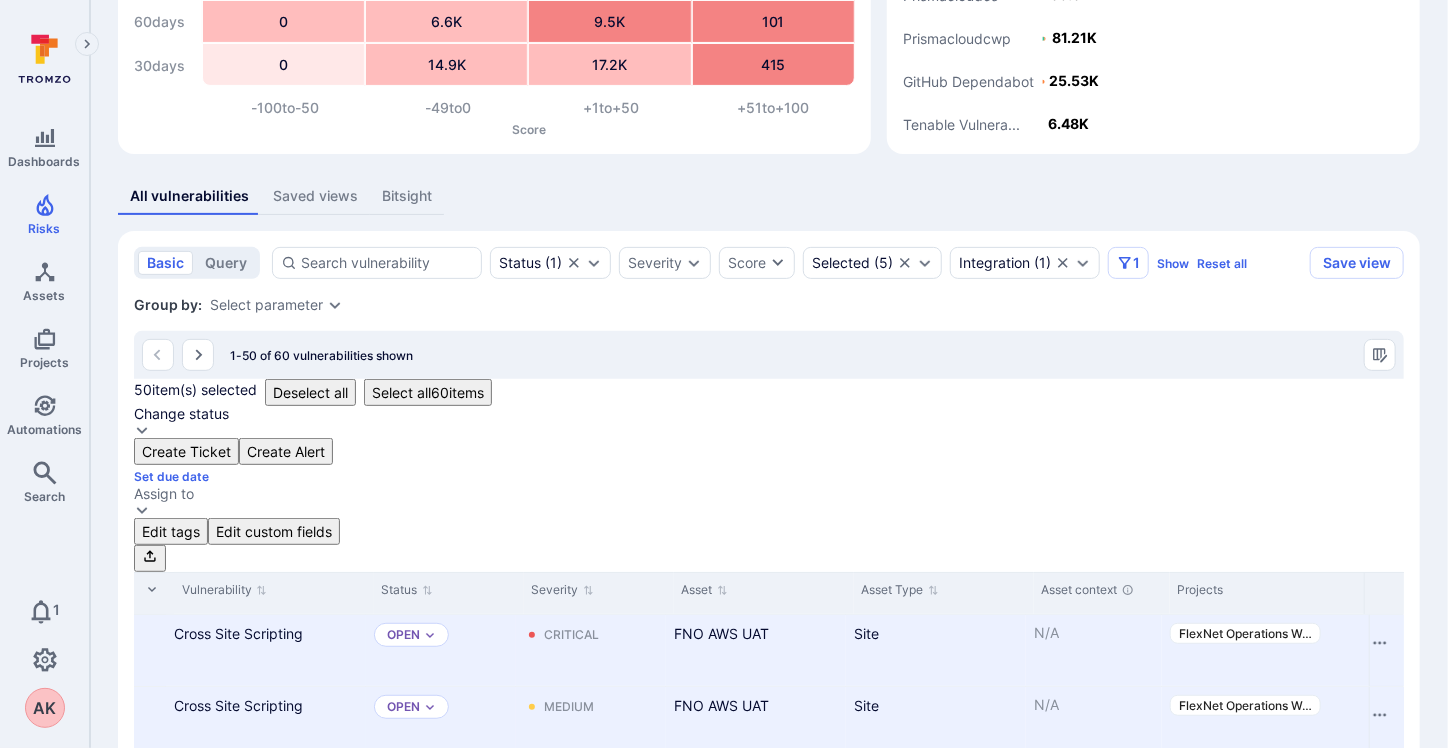 click on "Select all  60  items" at bounding box center [428, 392] 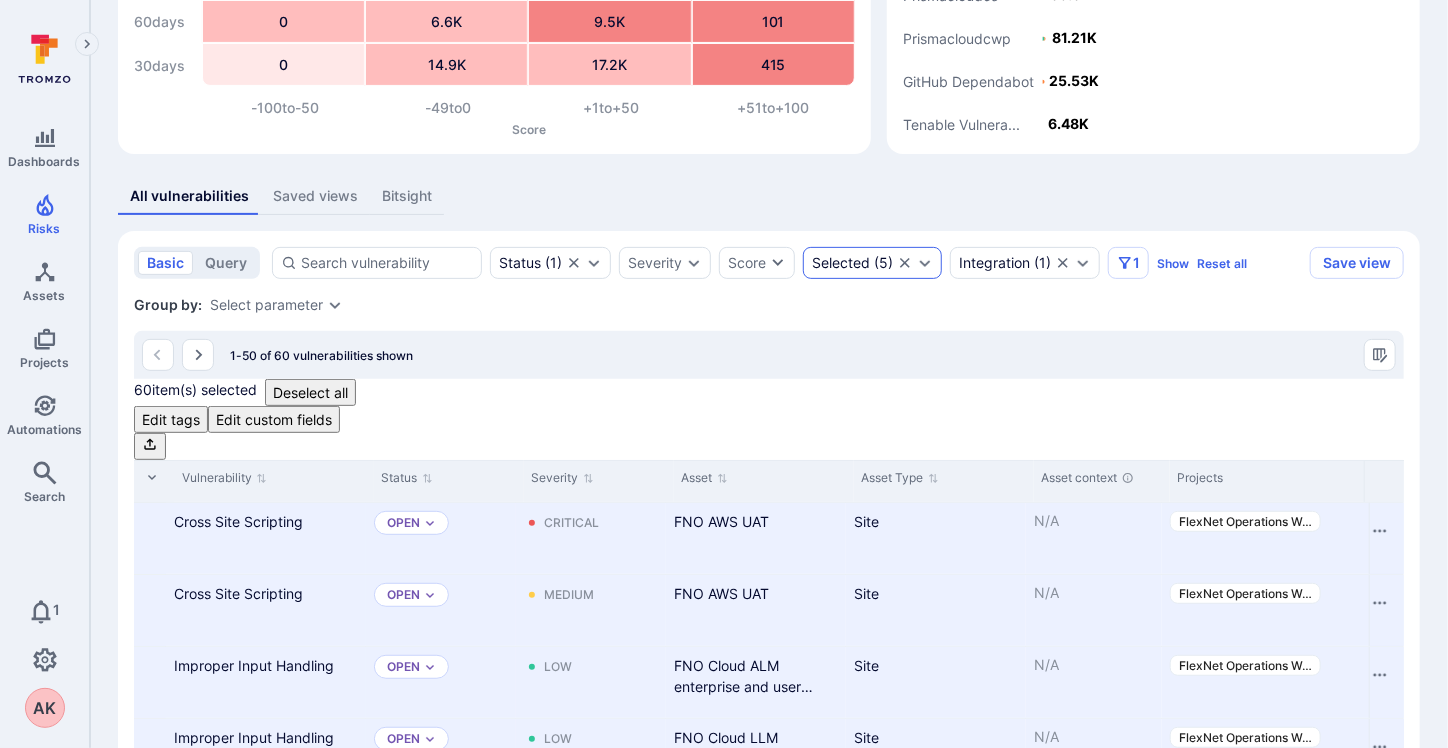 click on "Selected" at bounding box center [841, 263] 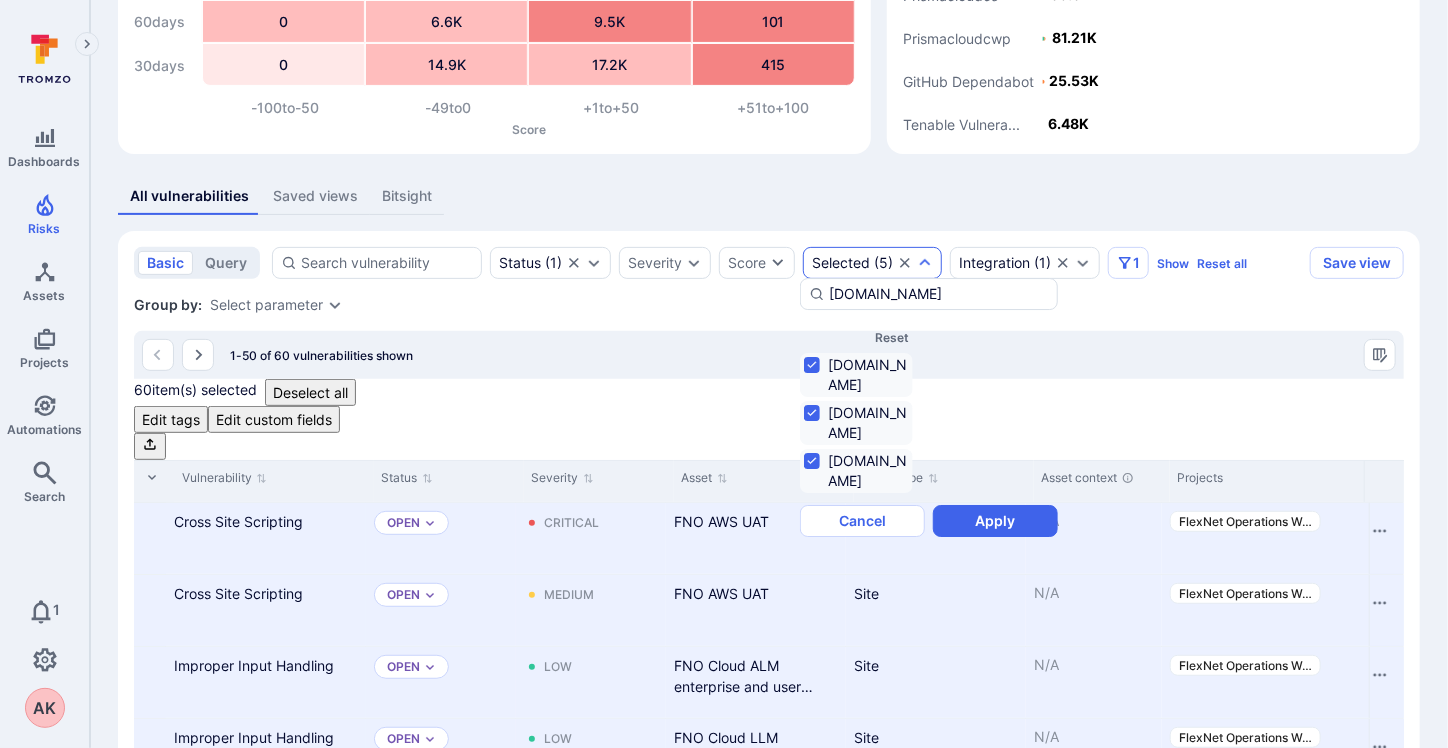 scroll, scrollTop: 0, scrollLeft: 51, axis: horizontal 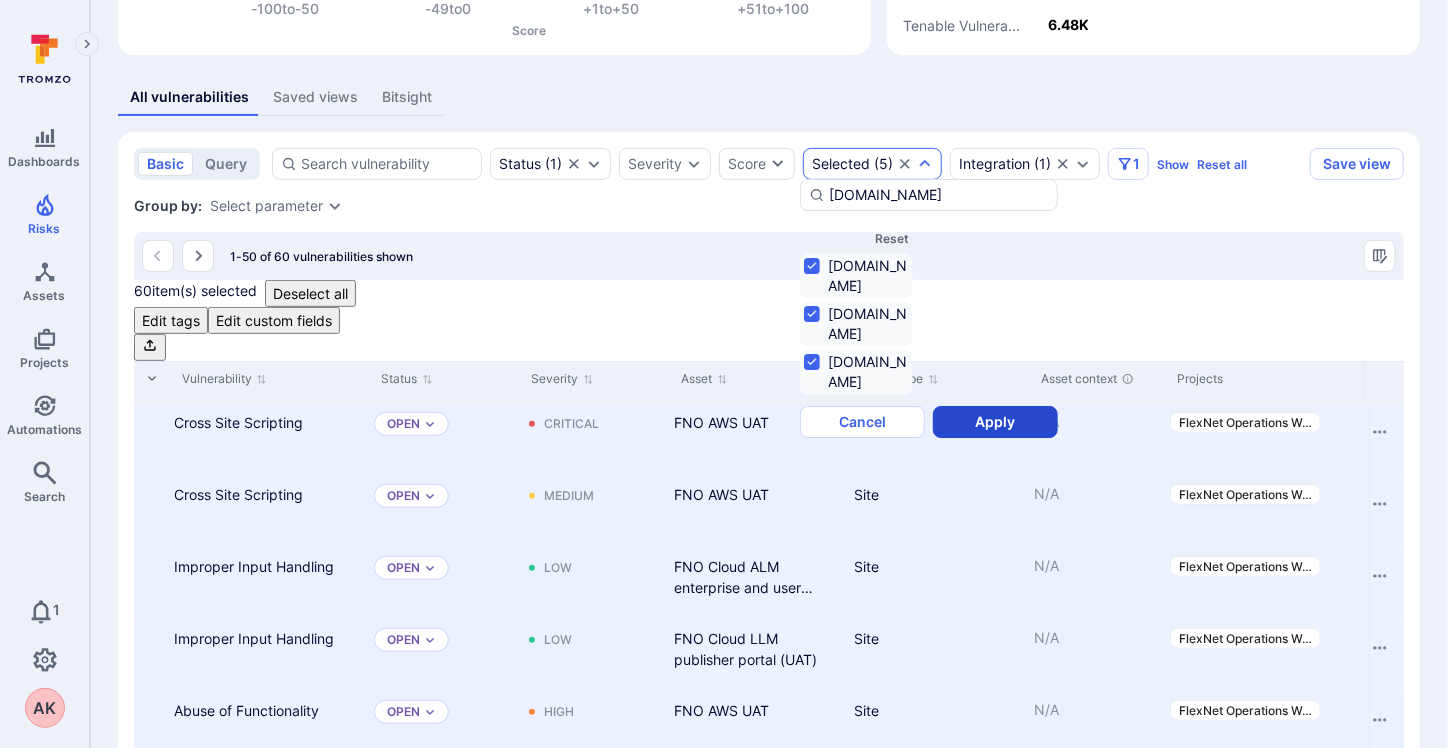 click on "Apply" at bounding box center [995, 422] 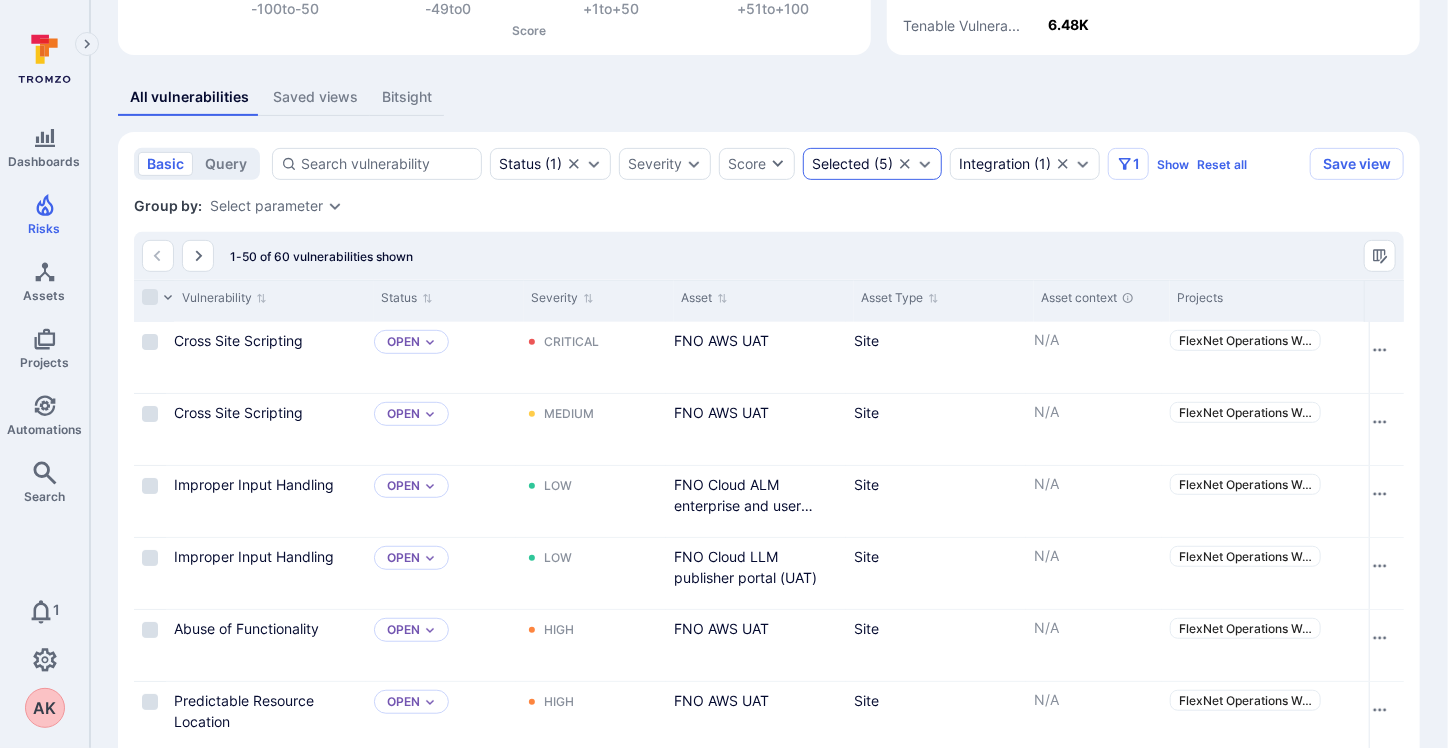 click on "Selected  ( 5 )" at bounding box center (852, 164) 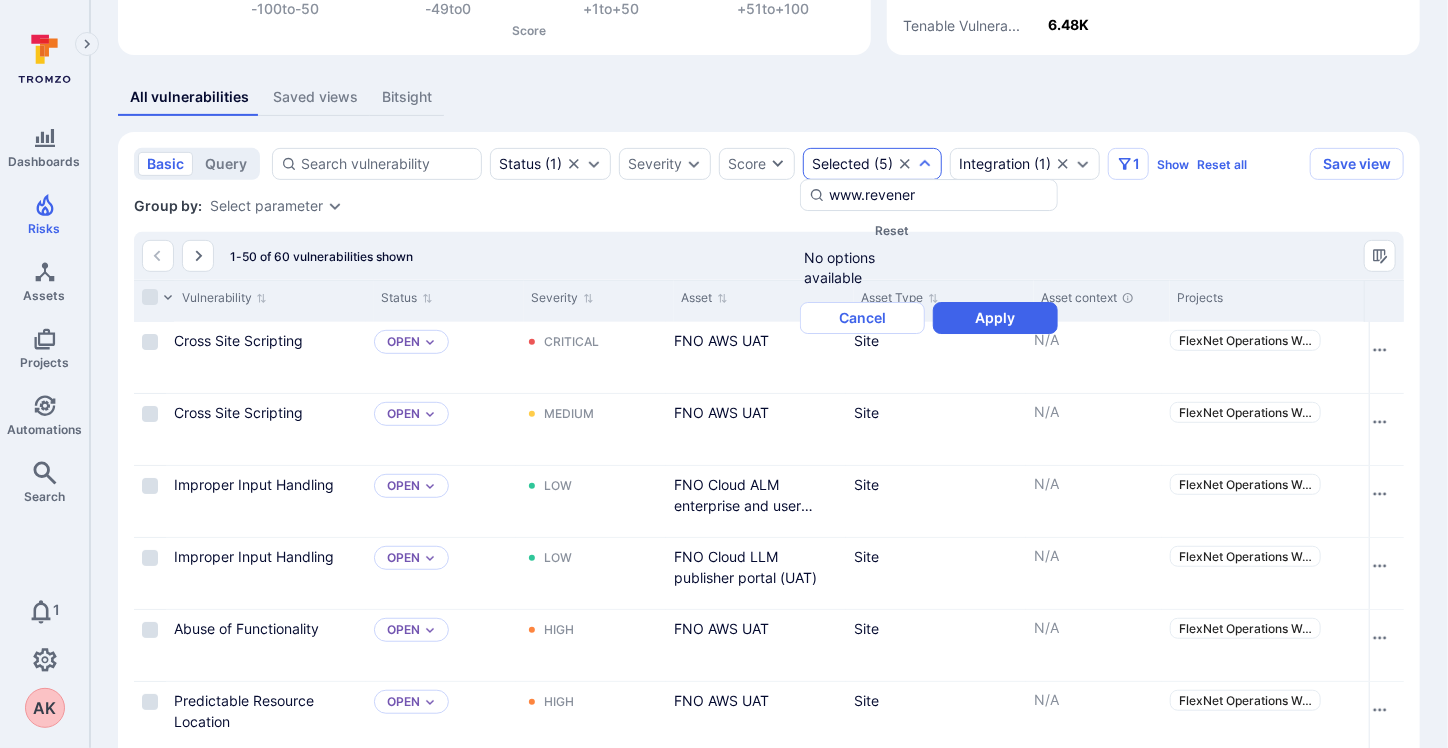 scroll, scrollTop: 0, scrollLeft: 0, axis: both 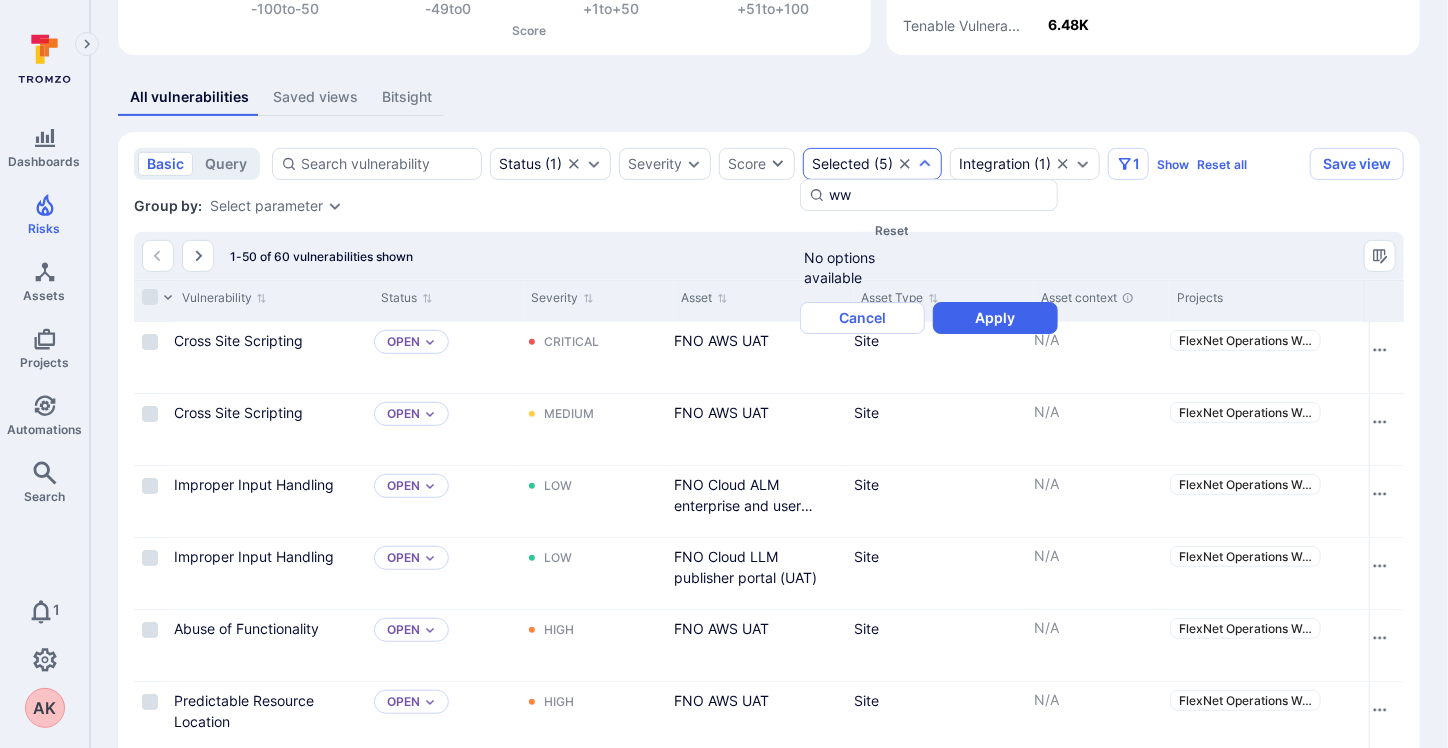 type on "w" 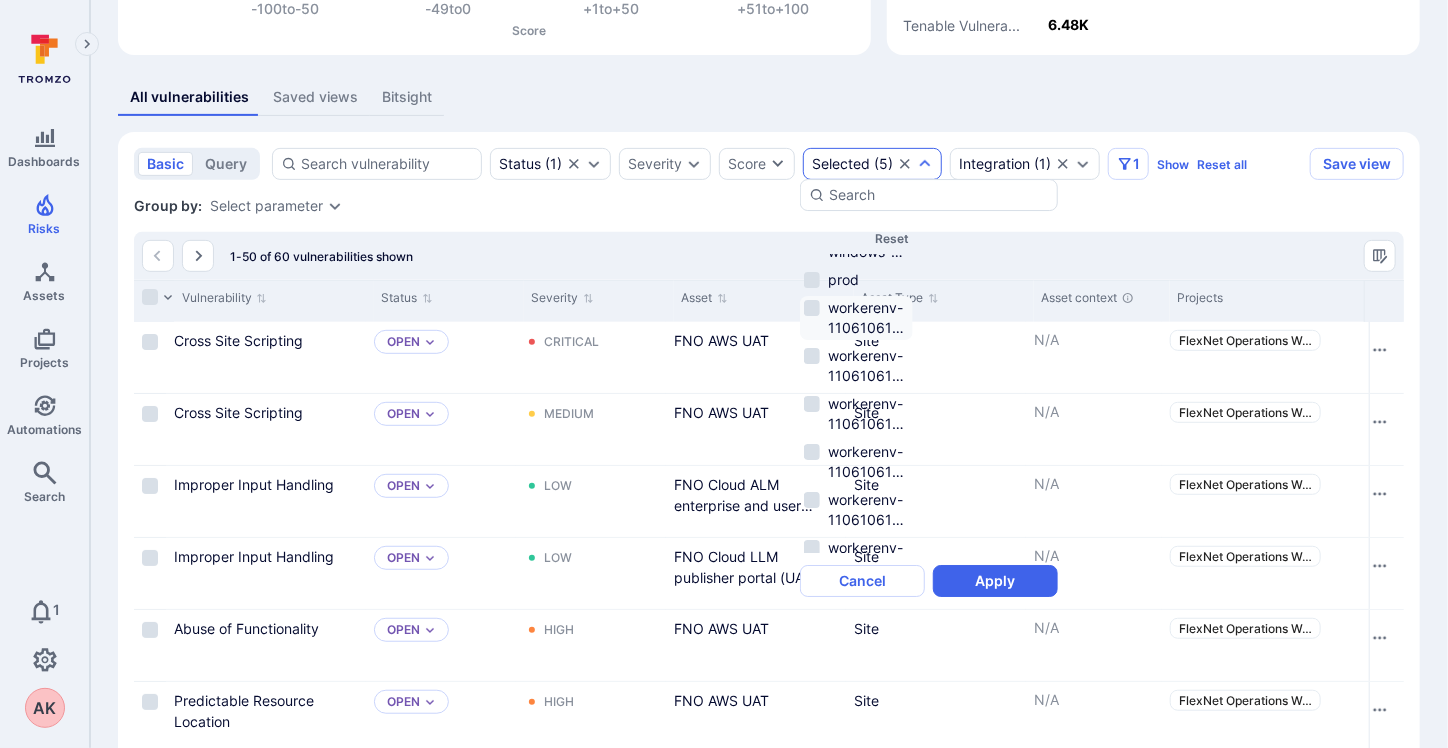 scroll, scrollTop: 1000, scrollLeft: 0, axis: vertical 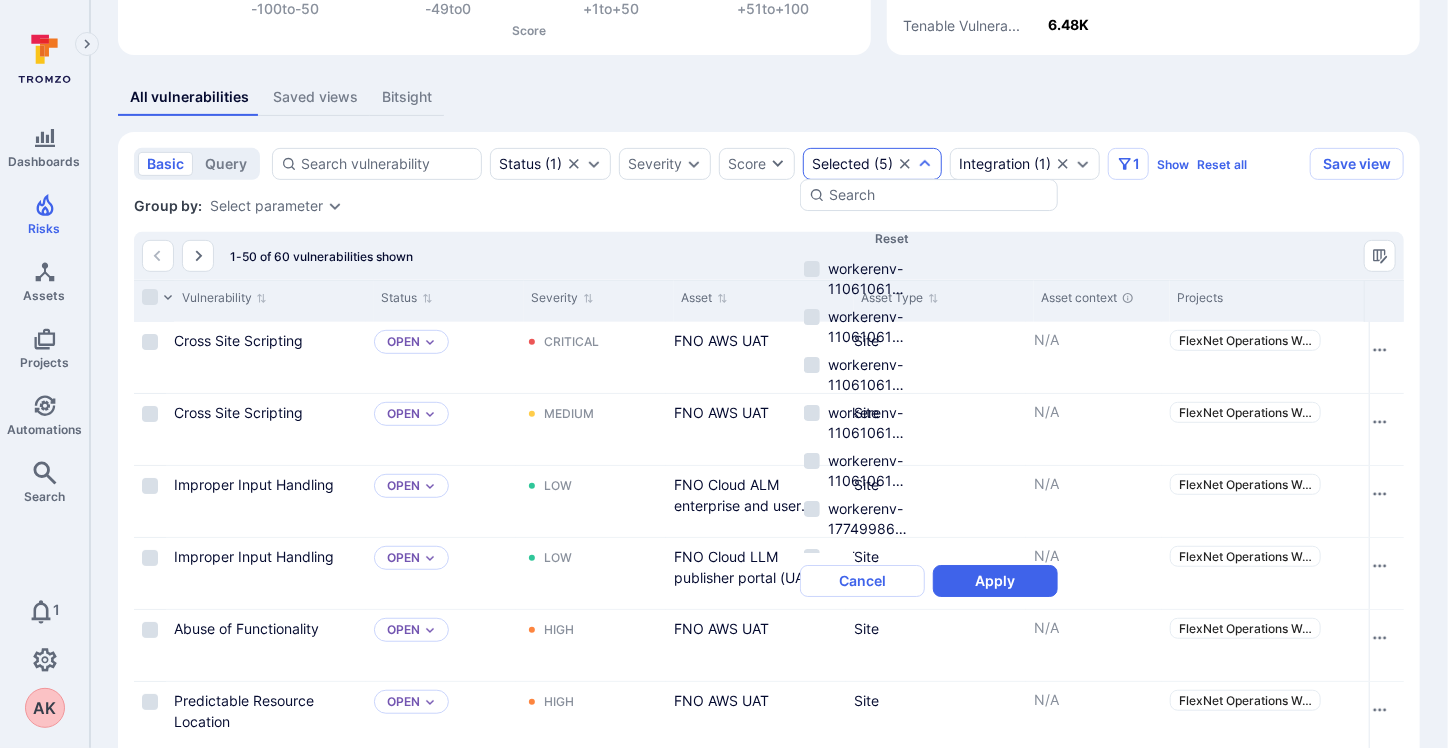 type 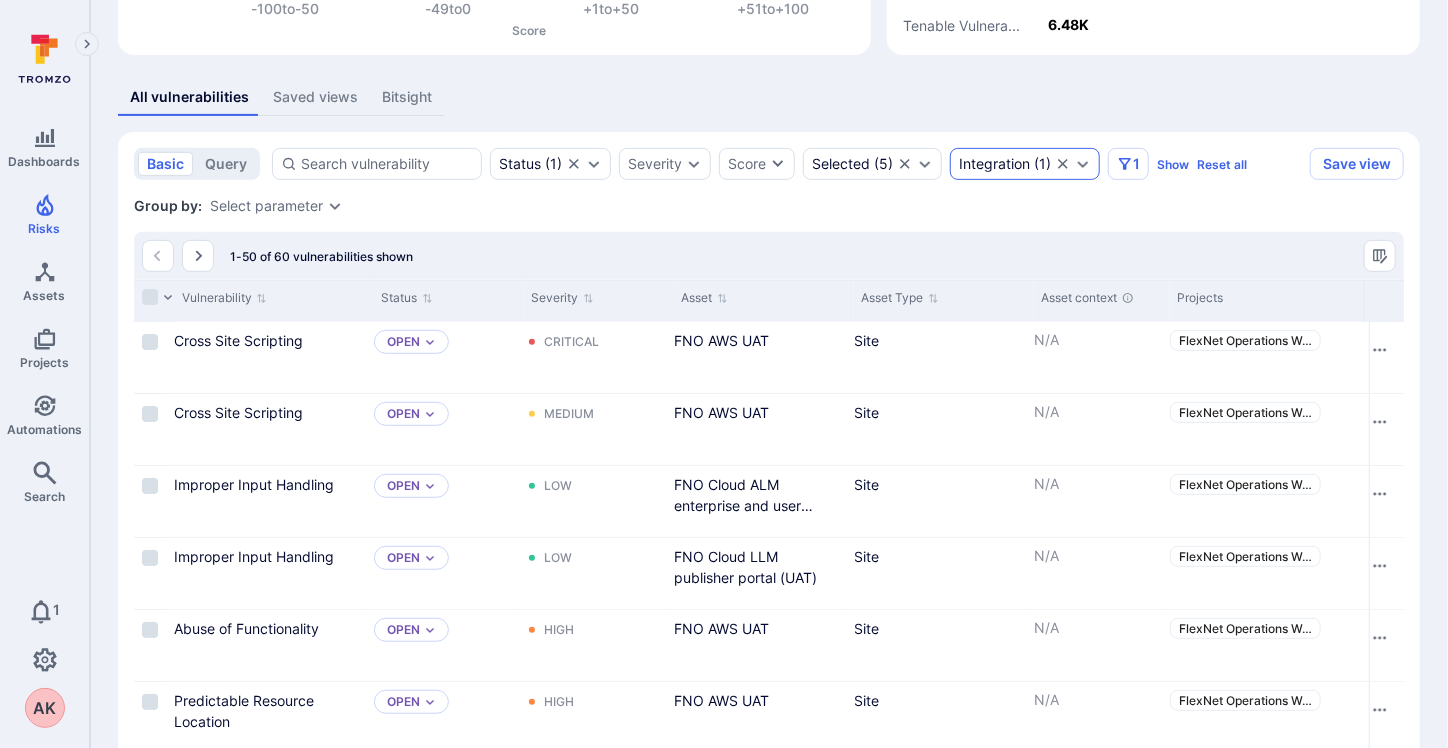 click on "Integration" at bounding box center [994, 164] 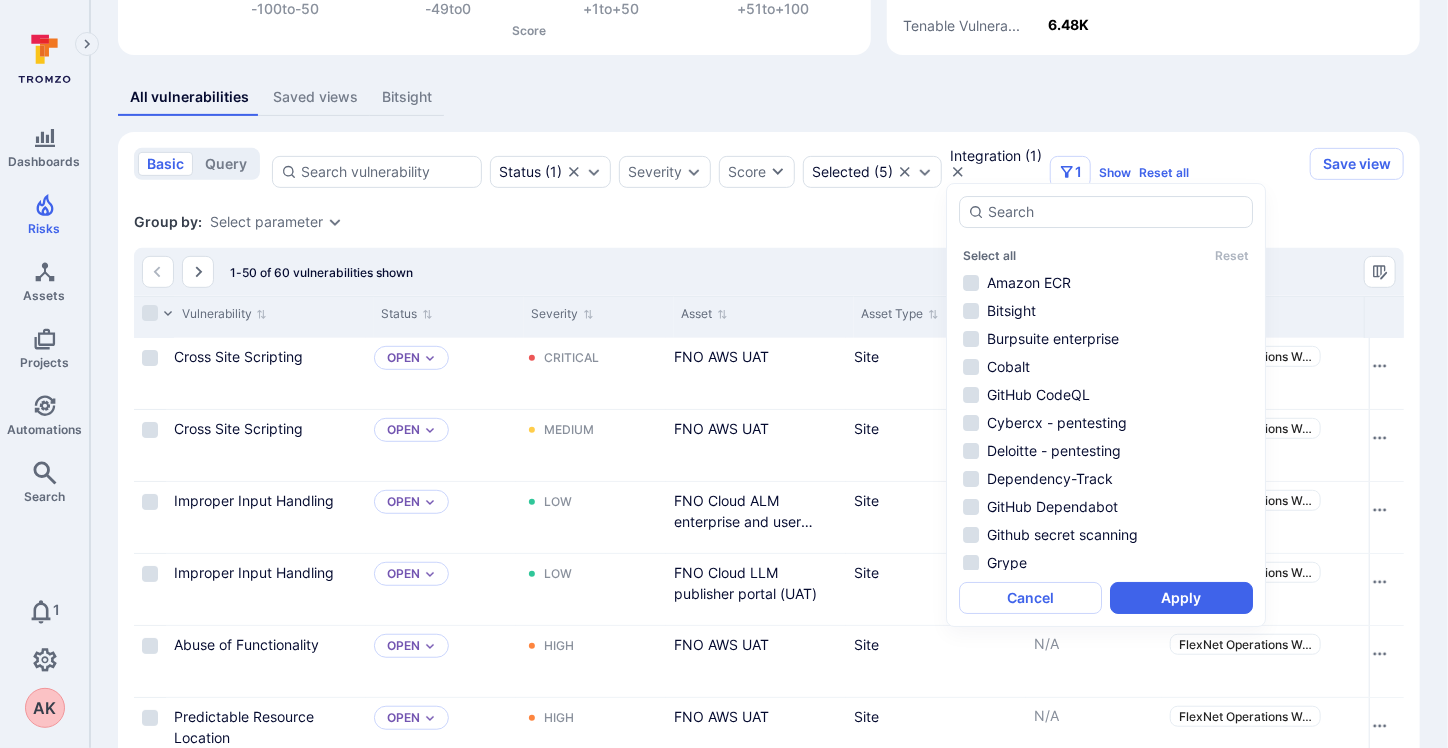 scroll, scrollTop: 284, scrollLeft: 0, axis: vertical 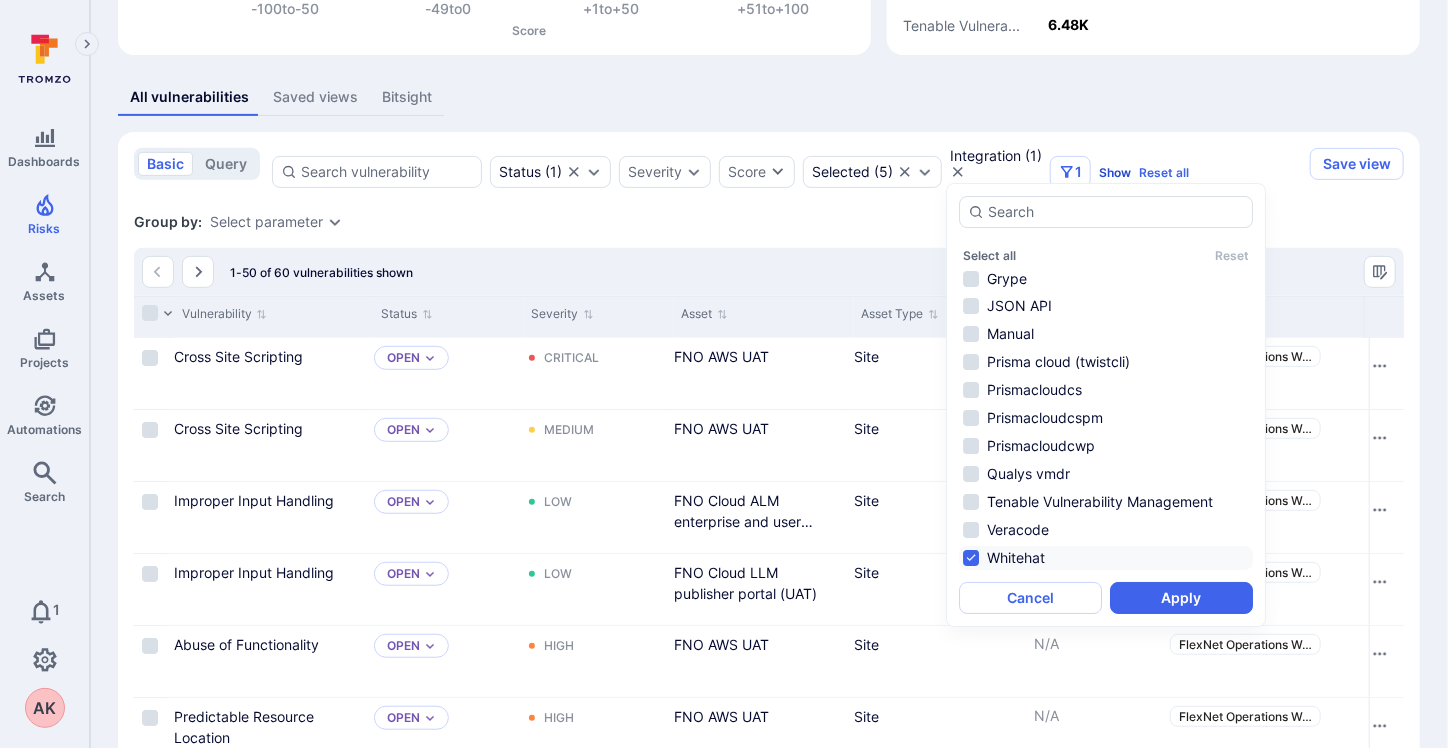 click on "Show" at bounding box center [1115, 172] 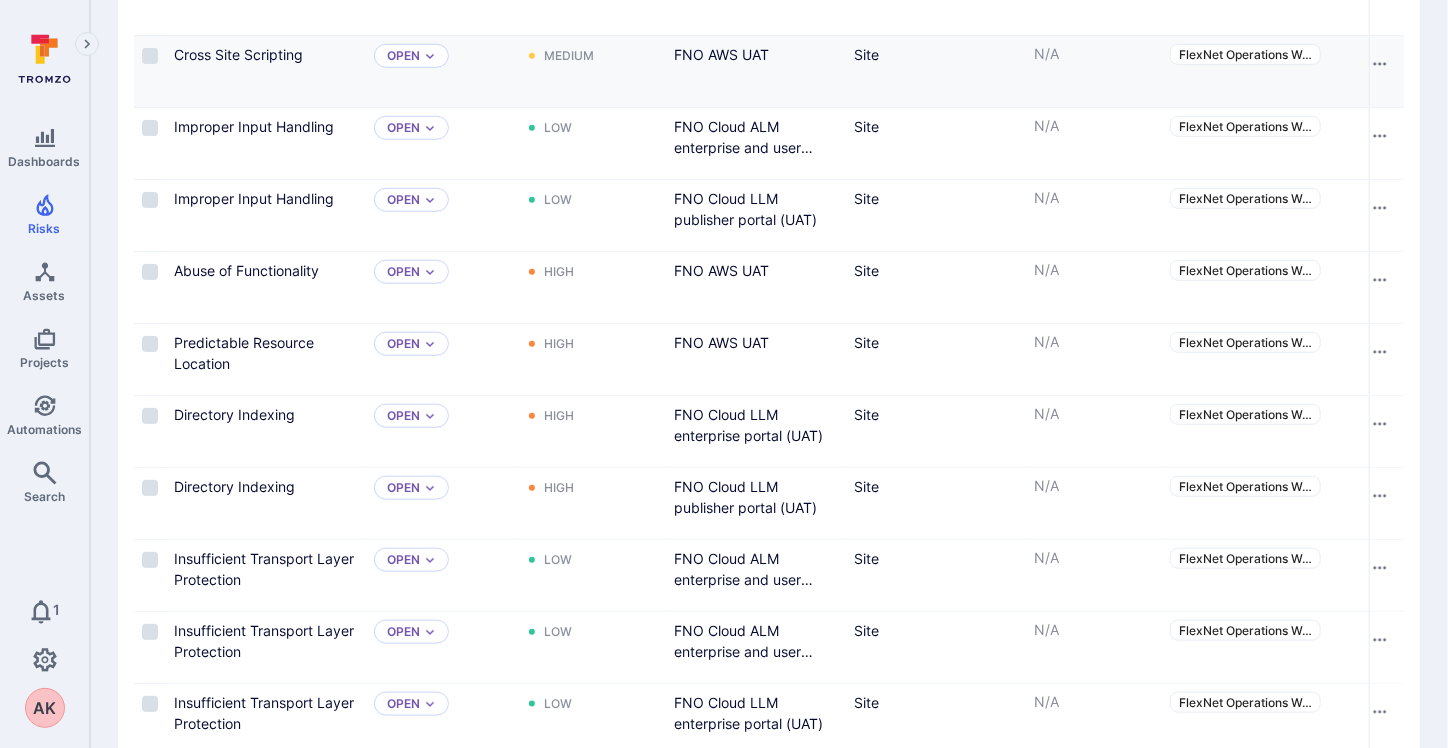 scroll, scrollTop: 51, scrollLeft: 0, axis: vertical 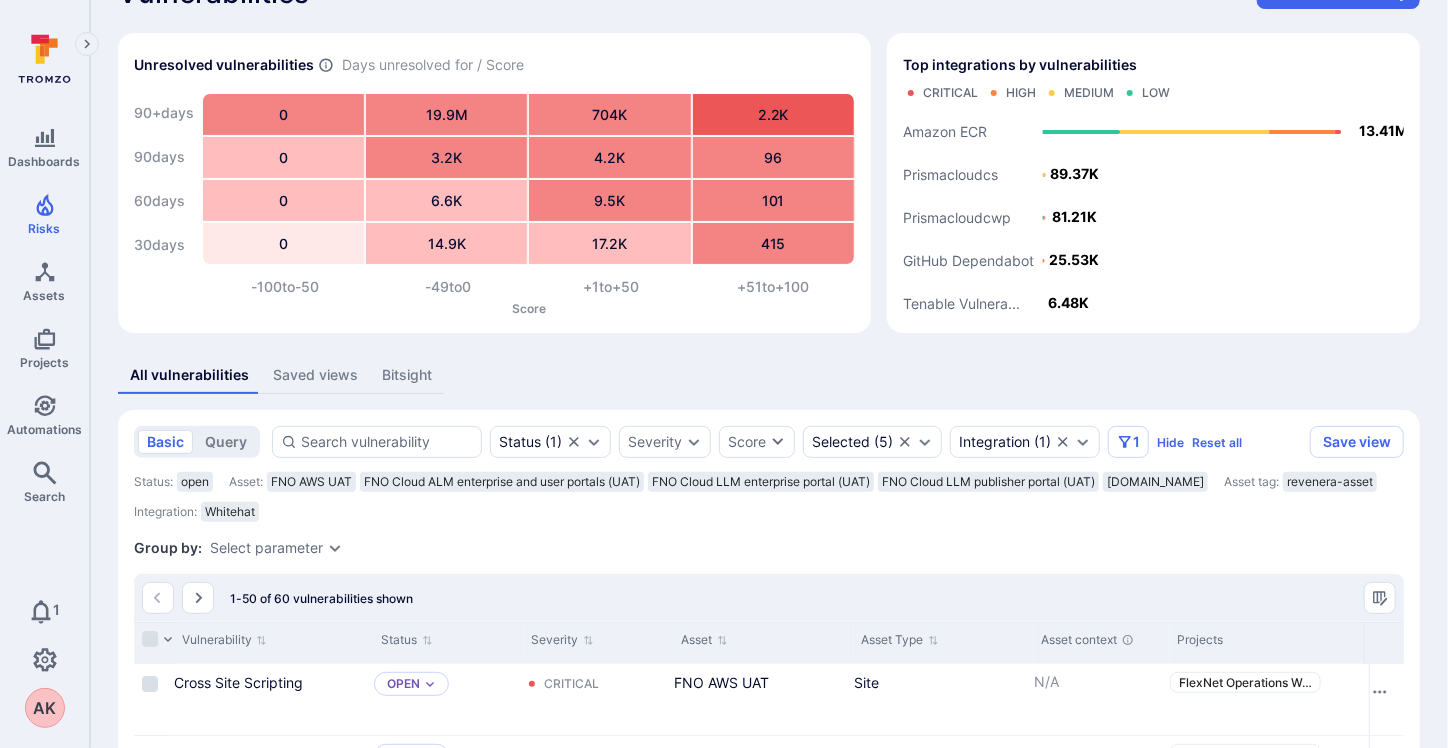 click on "revenera-asset" at bounding box center [1330, 482] 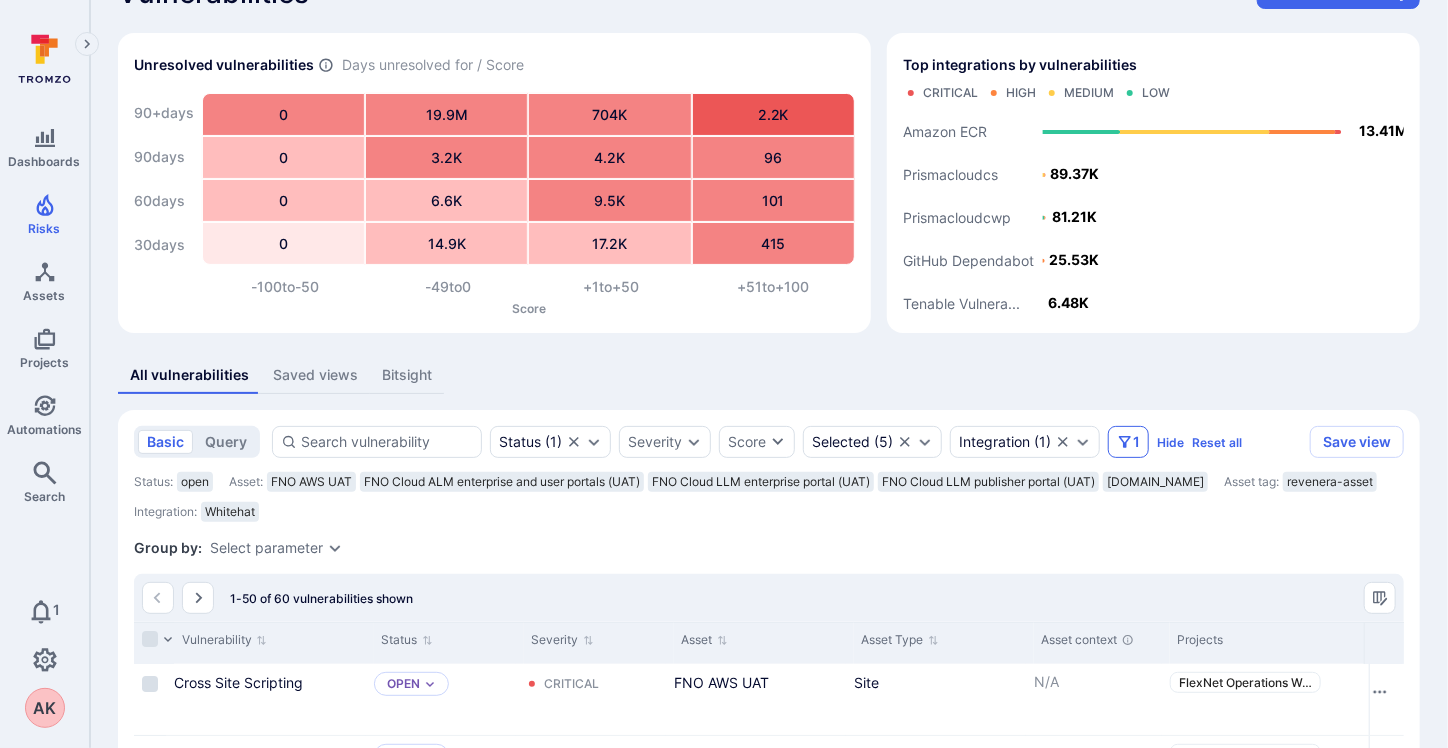 click on "1" at bounding box center [1136, 442] 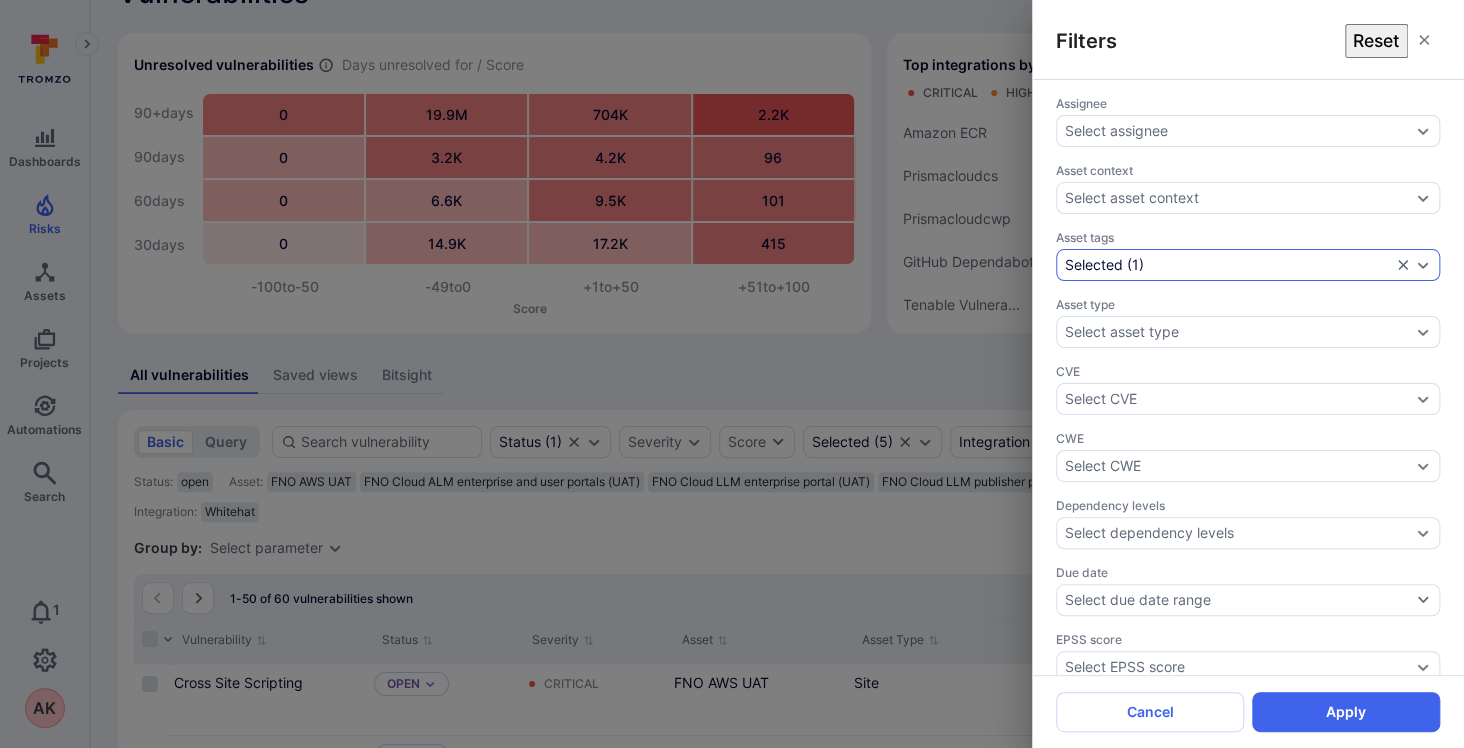 click 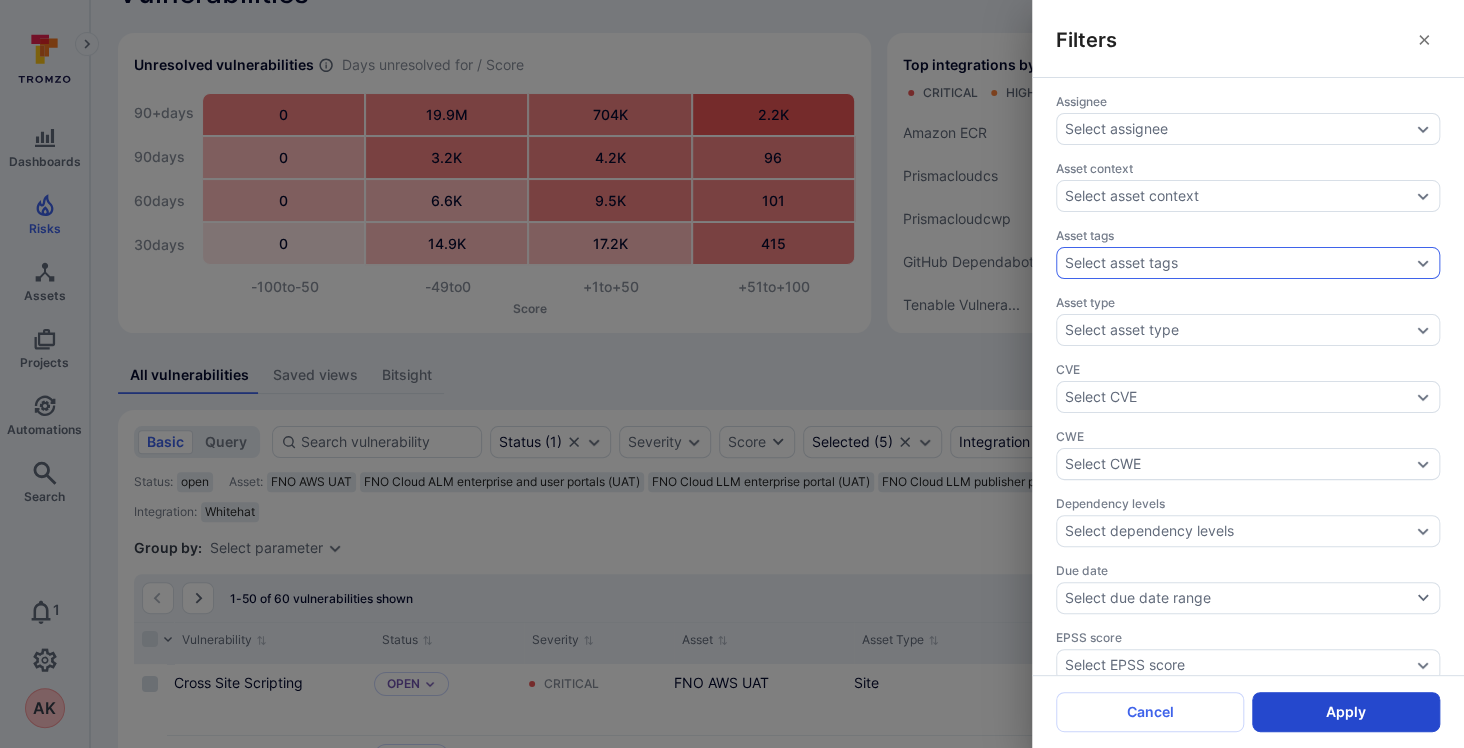 click on "Apply" at bounding box center [1346, 712] 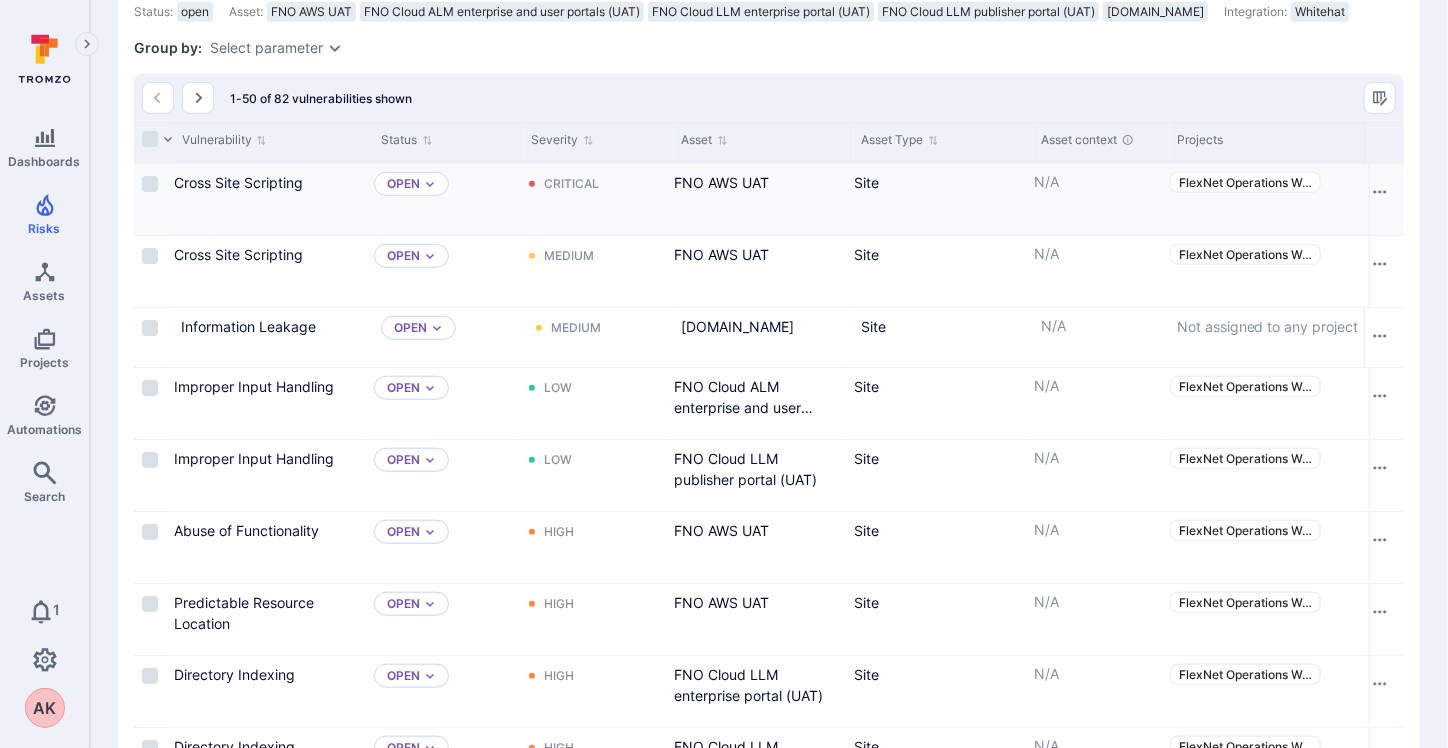 scroll, scrollTop: 551, scrollLeft: 0, axis: vertical 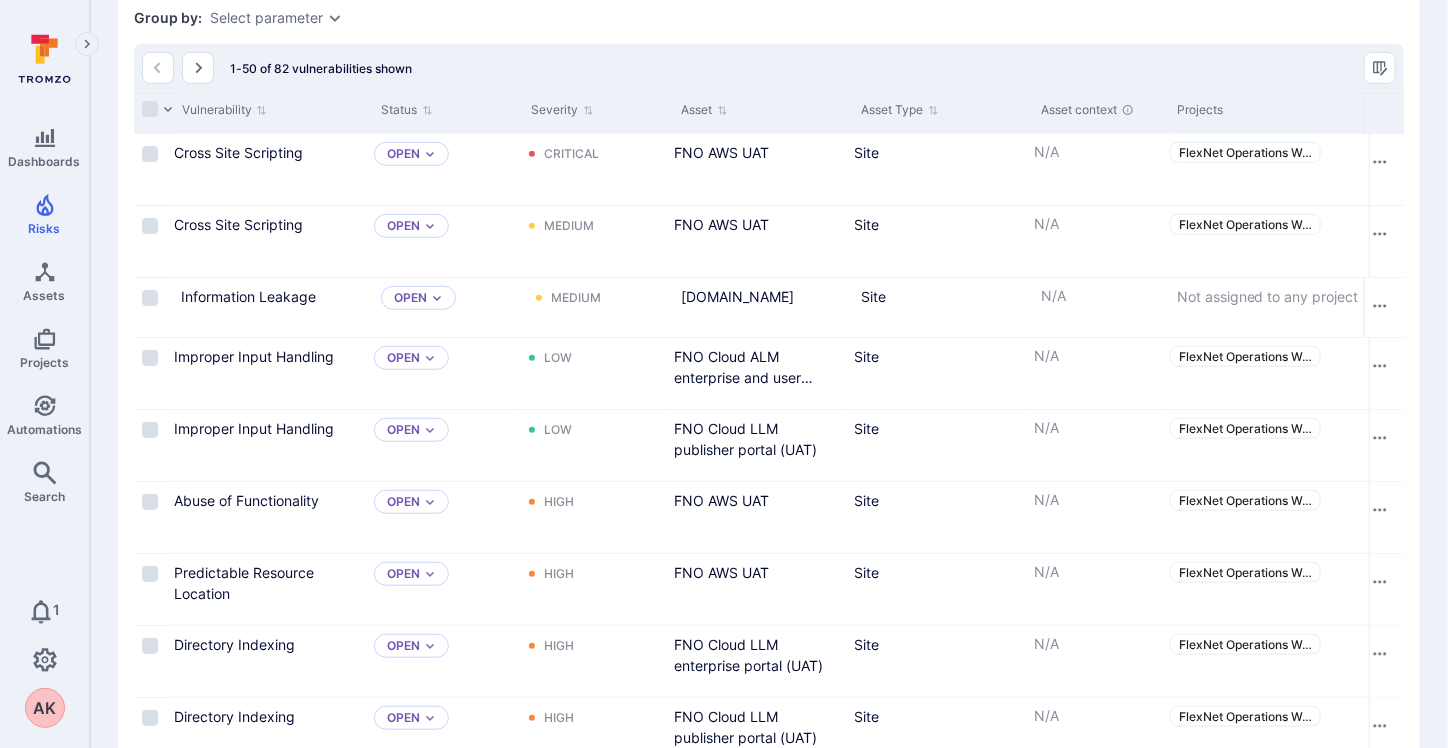 drag, startPoint x: 860, startPoint y: 103, endPoint x: 870, endPoint y: 111, distance: 12.806249 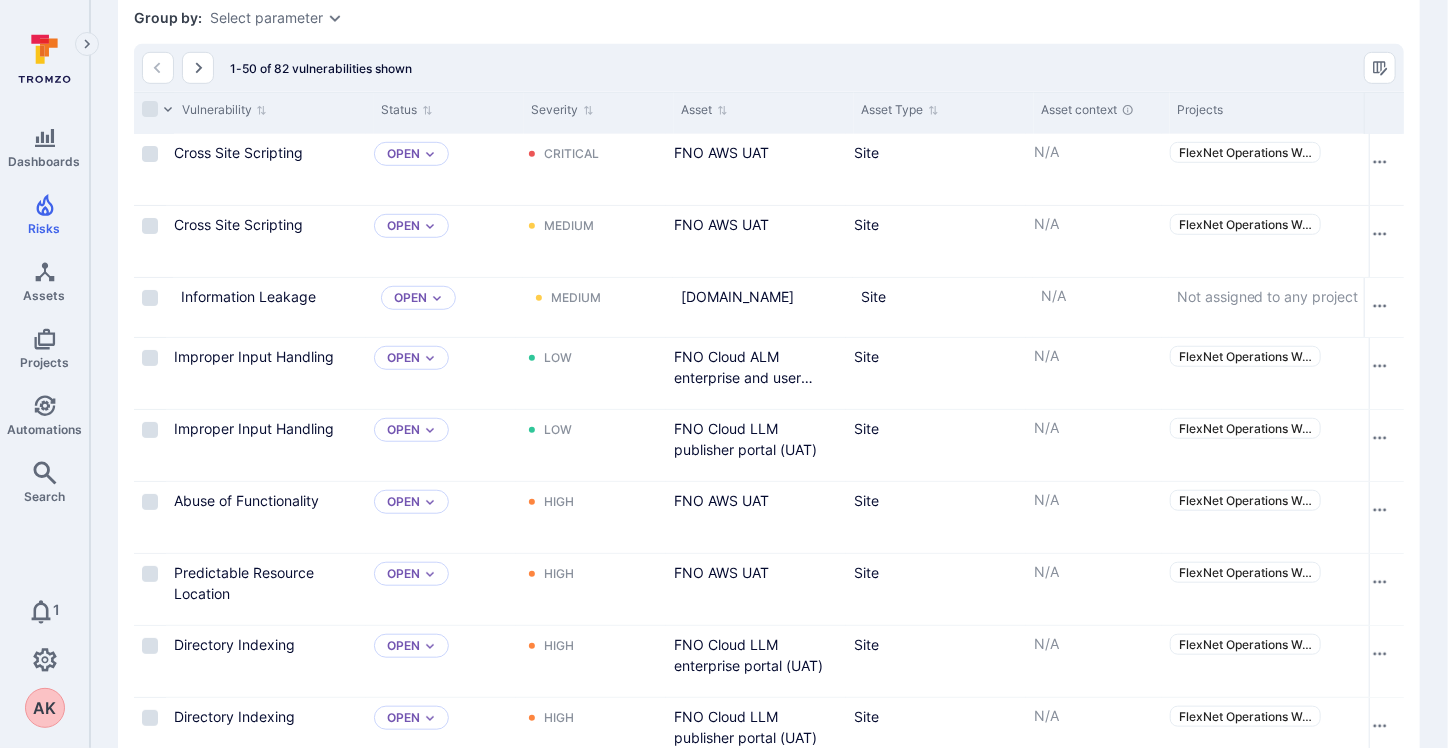 click at bounding box center [850, 113] 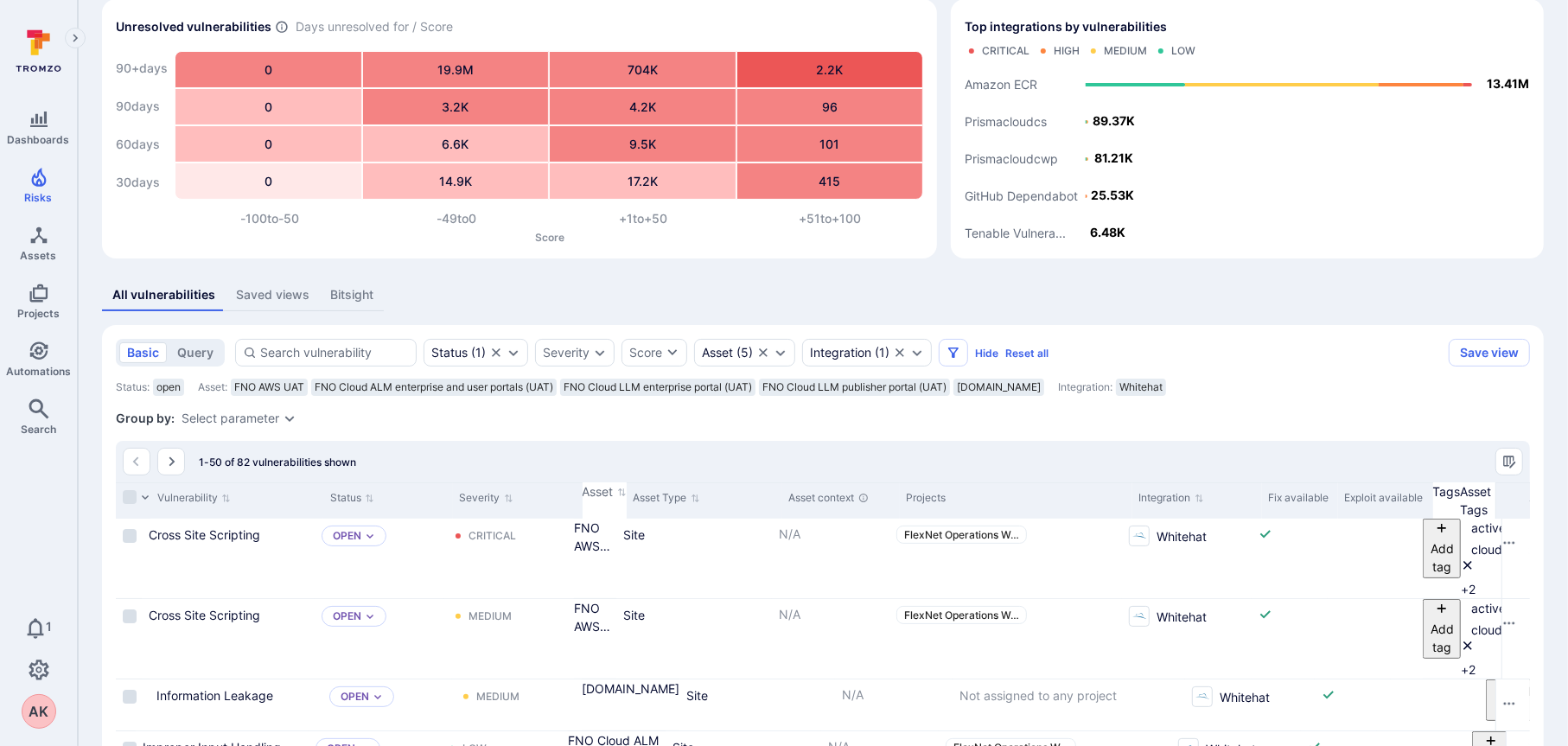 scroll, scrollTop: 259, scrollLeft: 0, axis: vertical 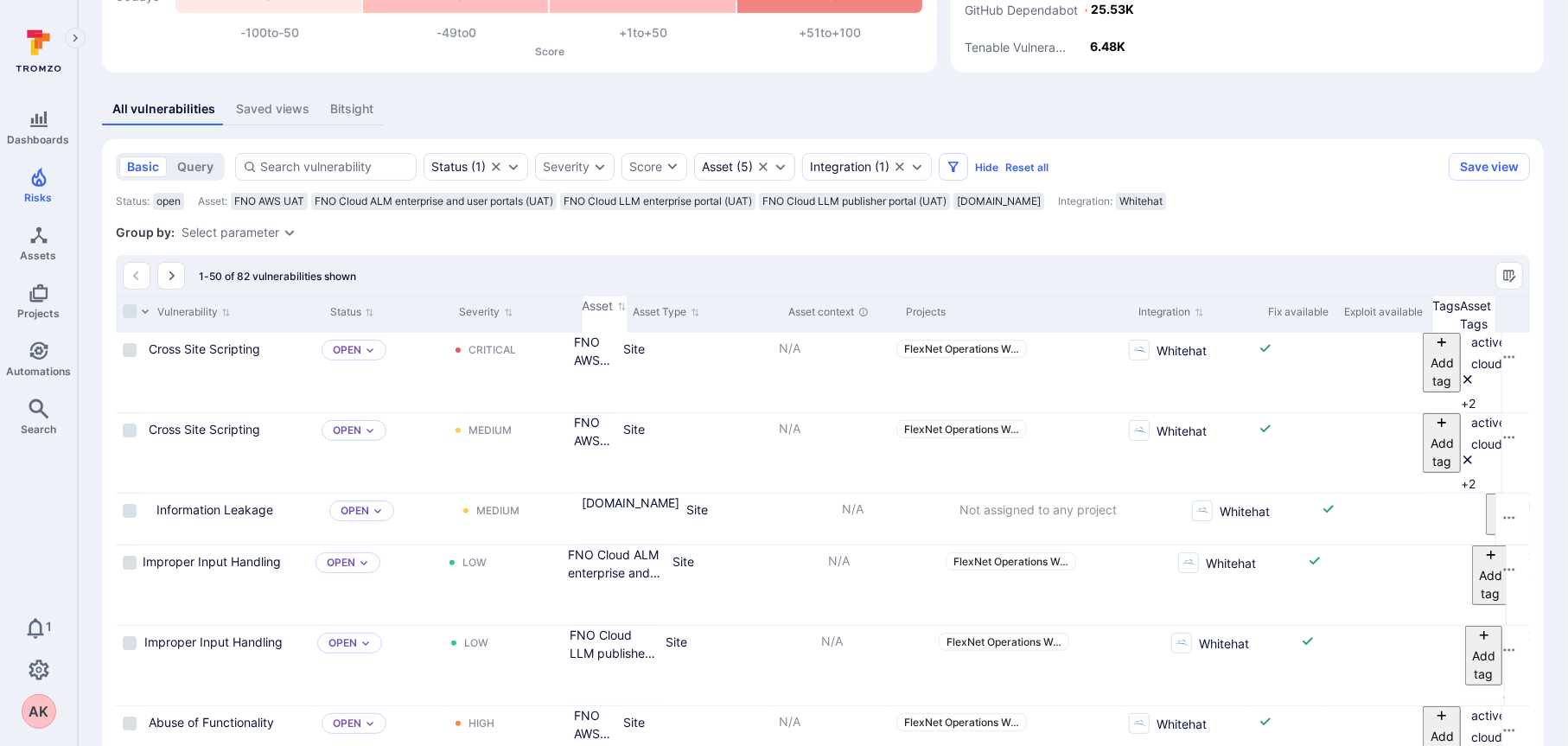 click on "Select parameter" at bounding box center (230, 233) 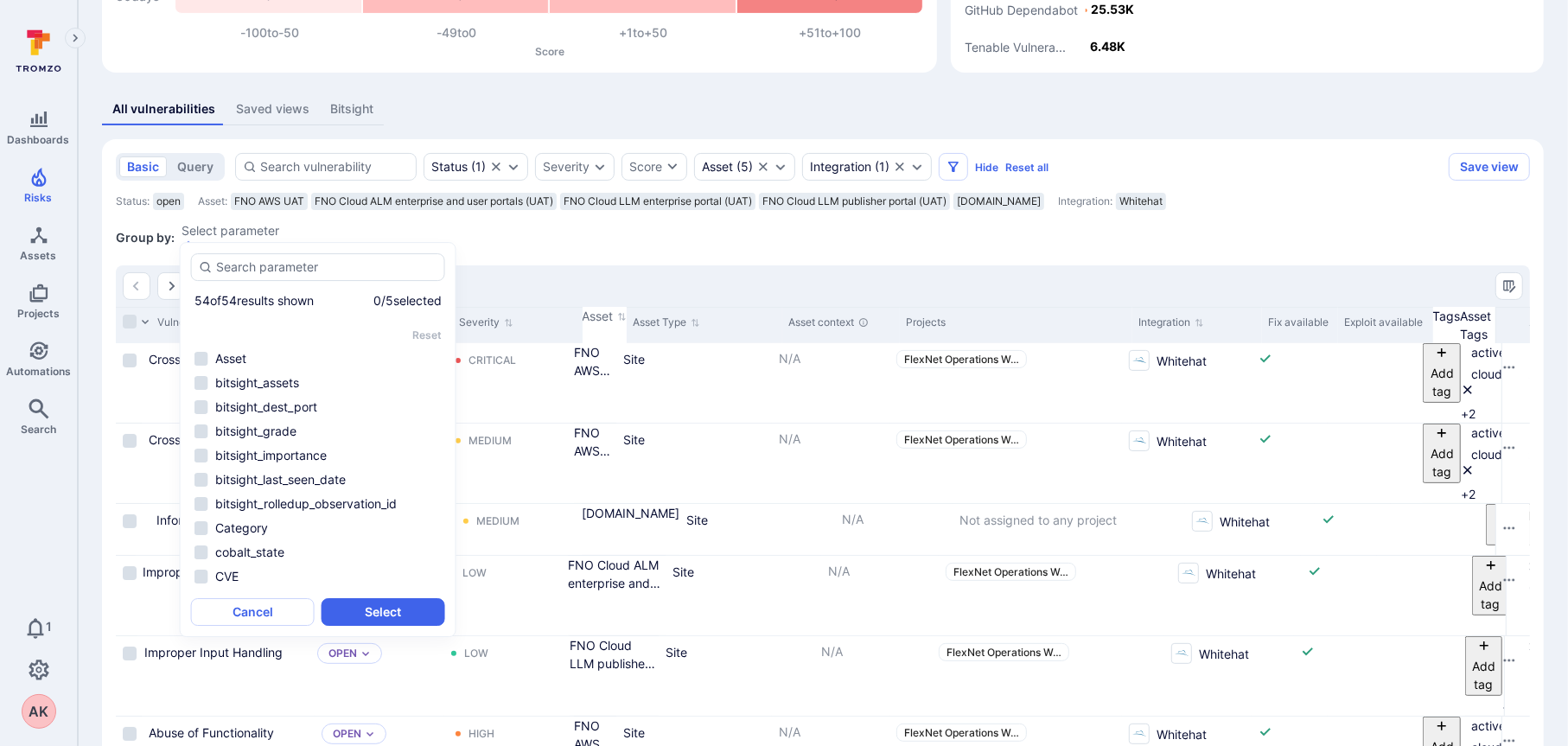 click on "Group by: Select parameter" at bounding box center (823, 238) 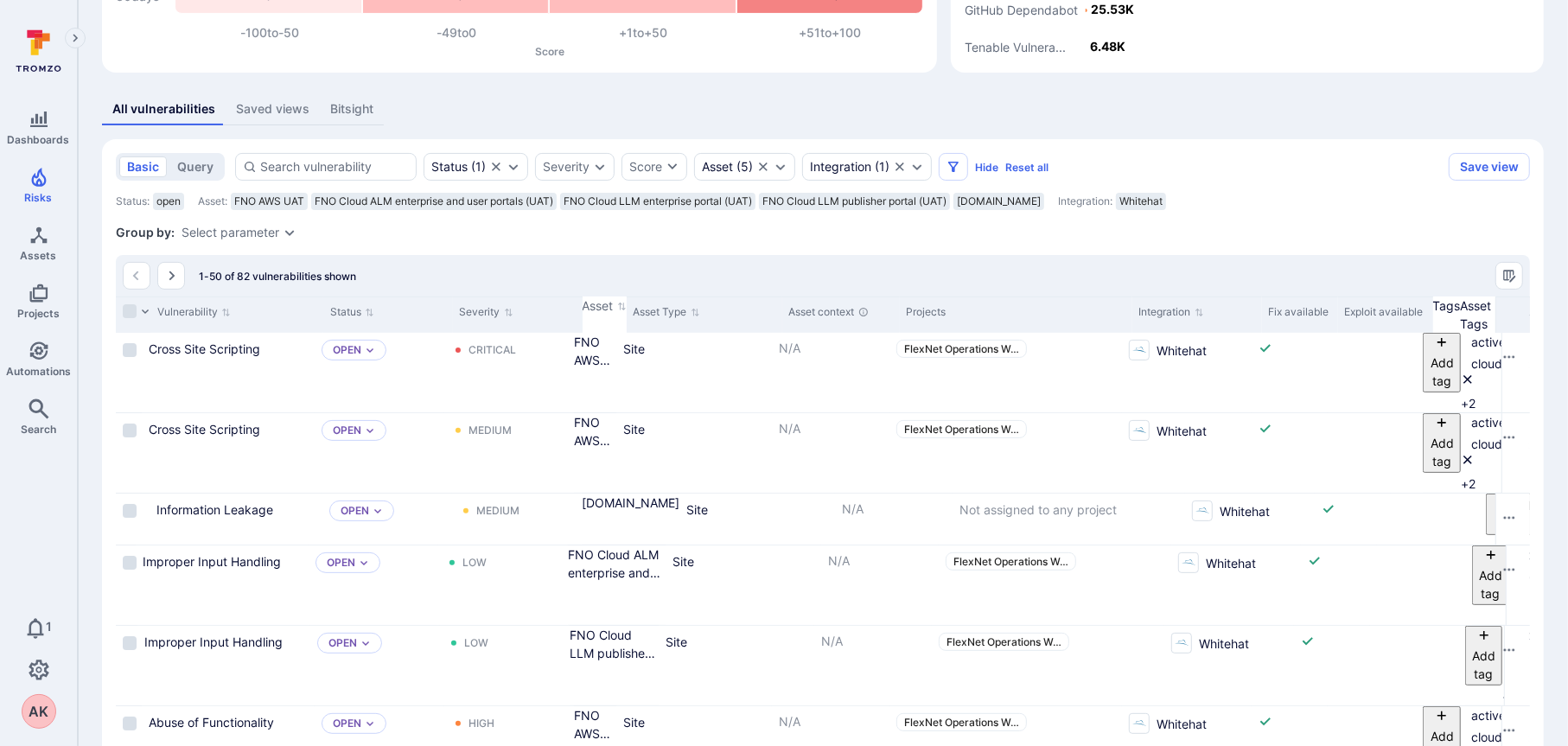 click on "Select parameter" at bounding box center [230, 233] 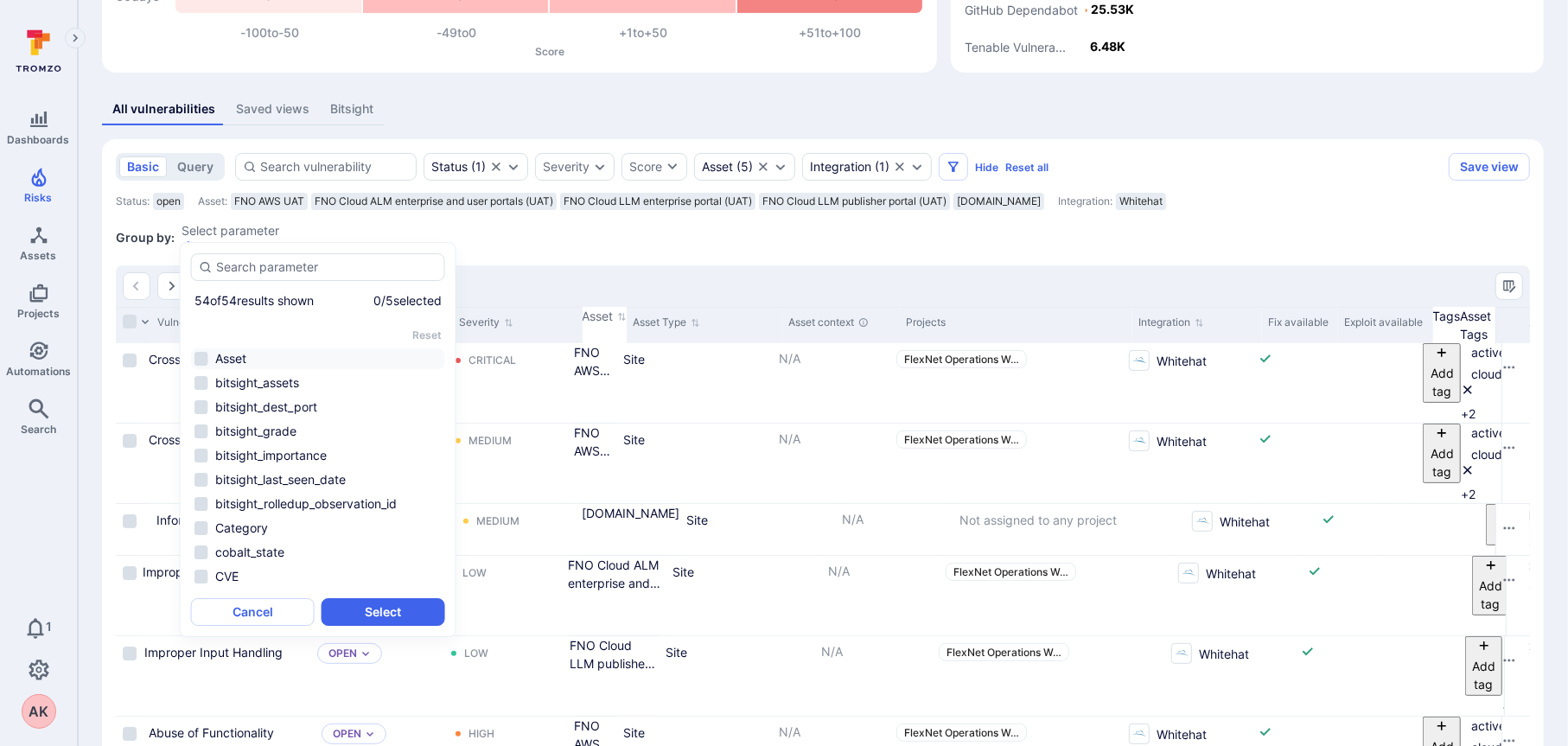 click on "Asset" at bounding box center [318, 359] 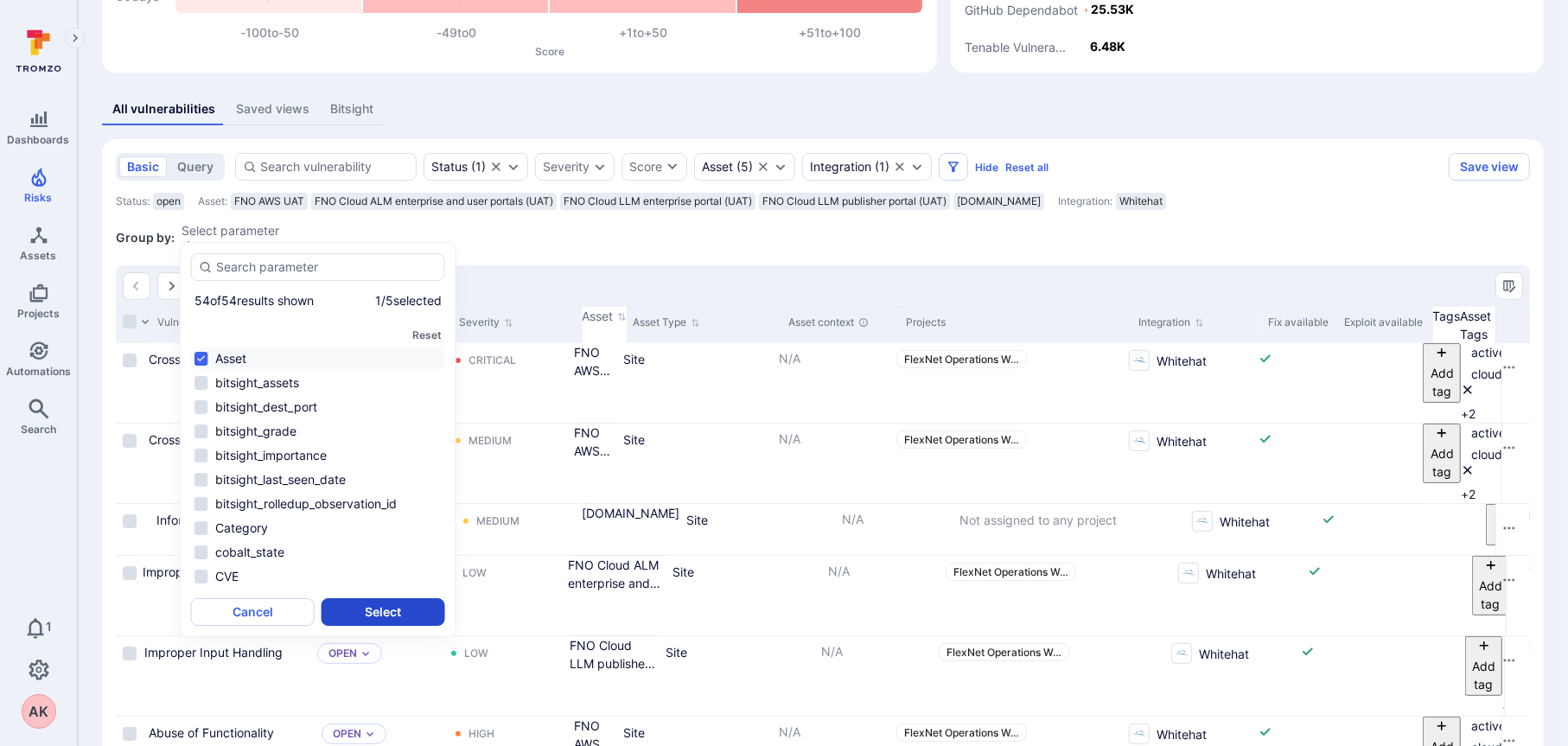 click on "Select" at bounding box center [383, 612] 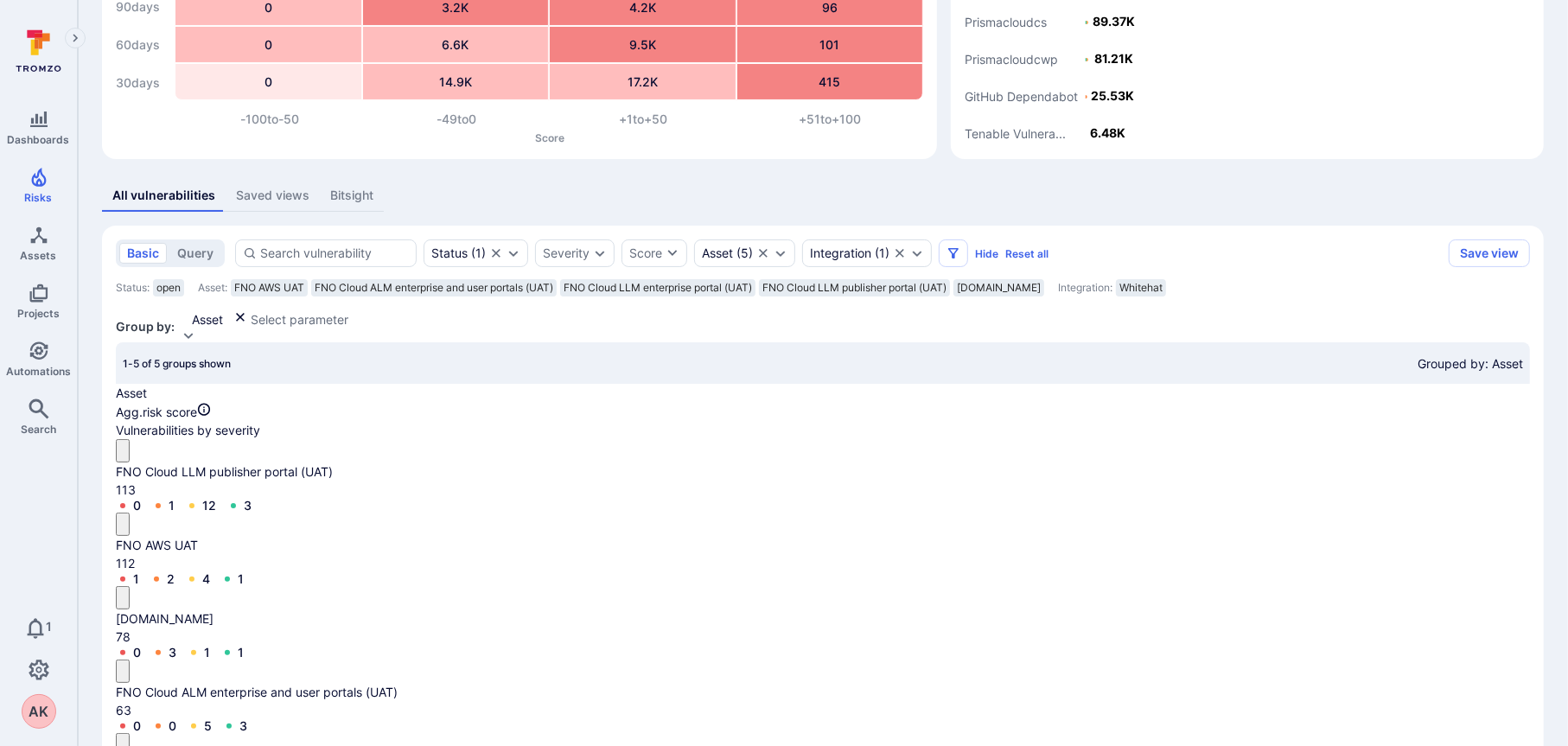scroll, scrollTop: 203, scrollLeft: 0, axis: vertical 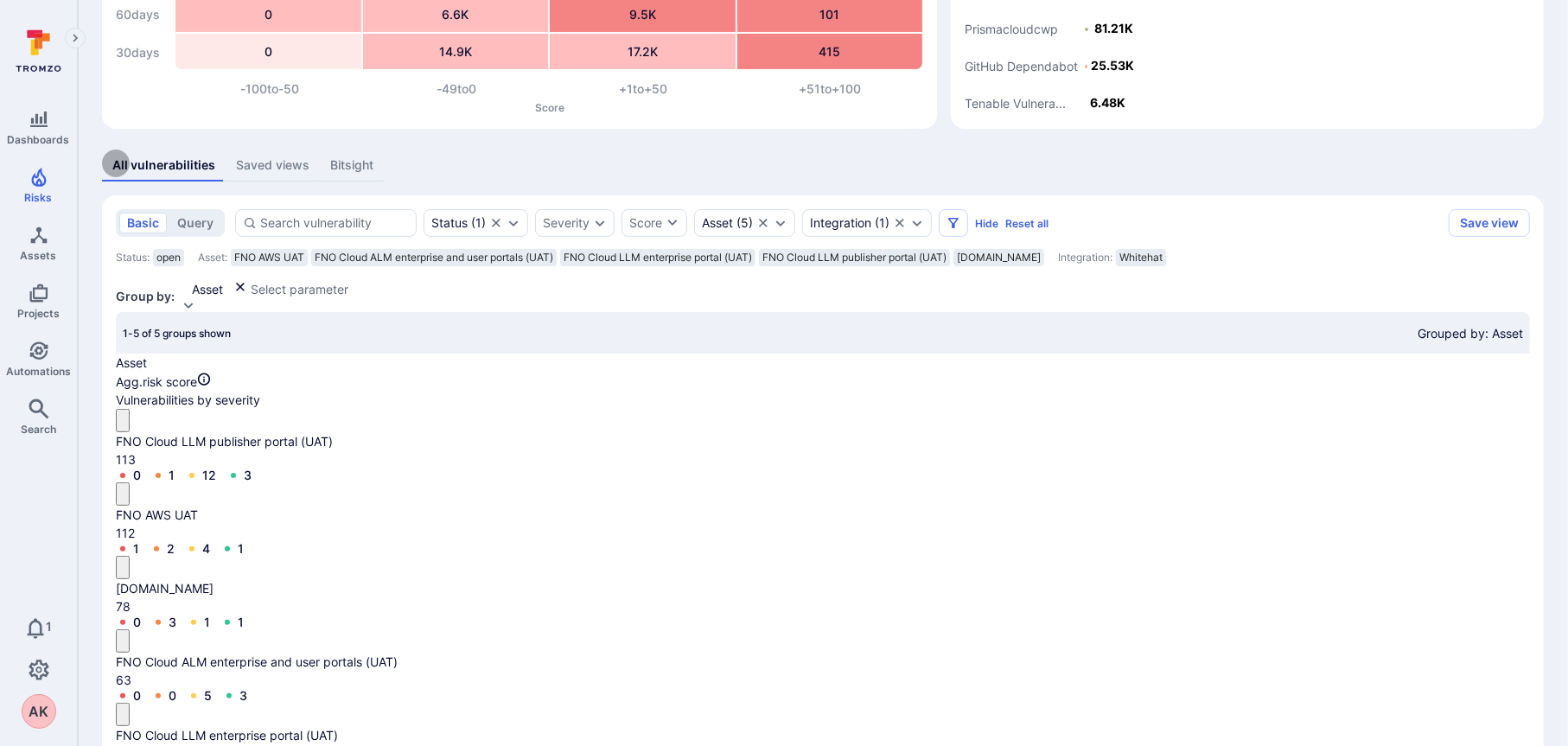 click 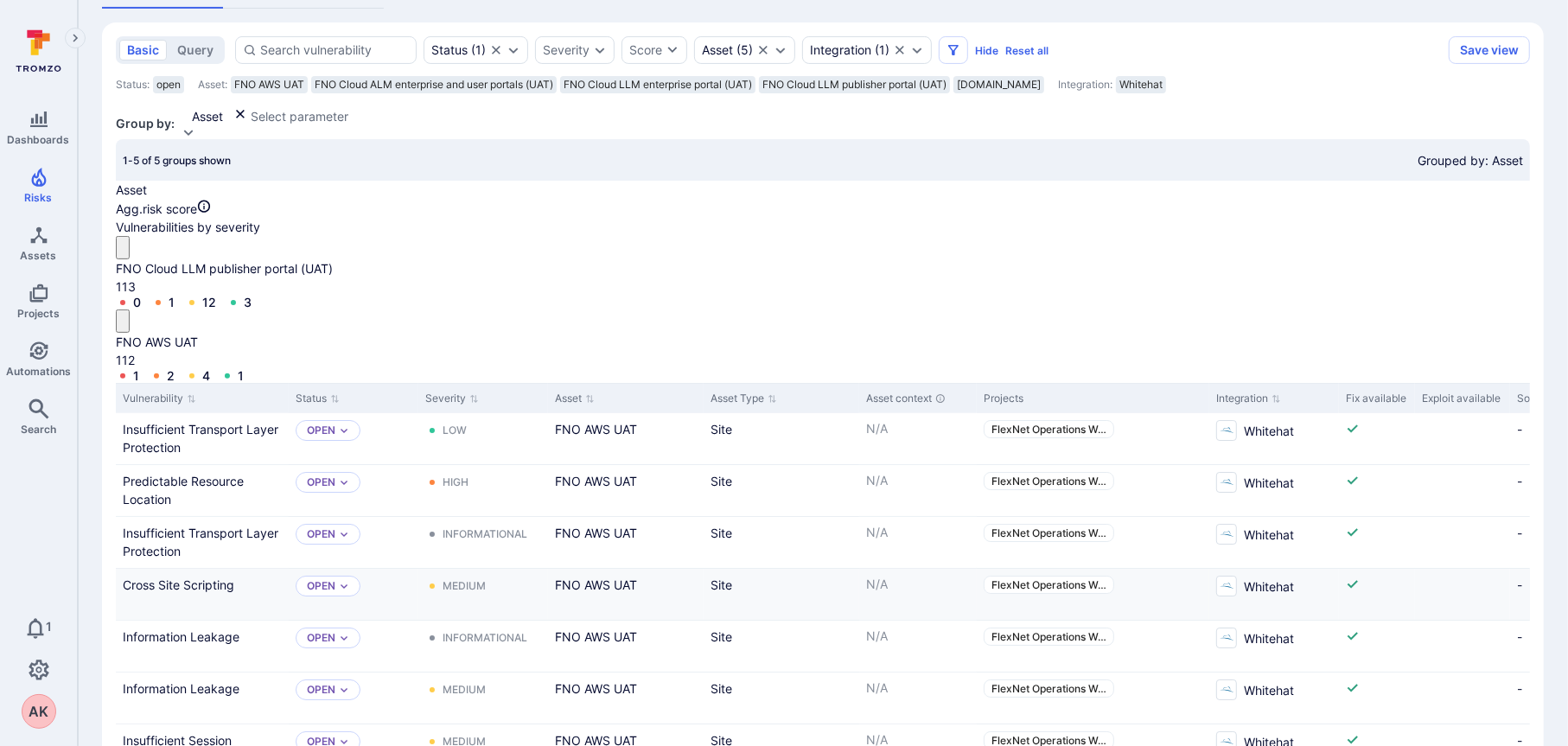 scroll, scrollTop: 373, scrollLeft: 0, axis: vertical 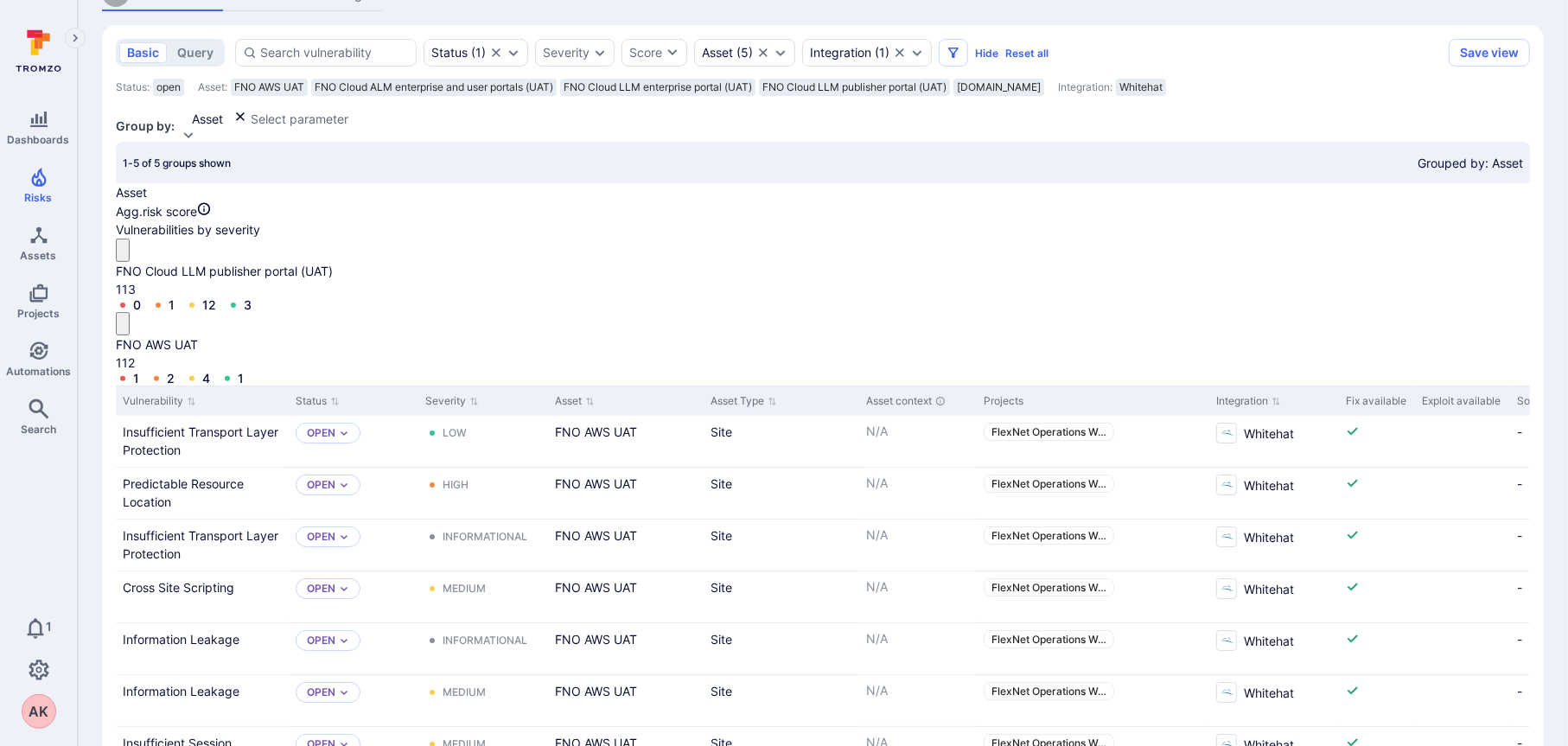 click 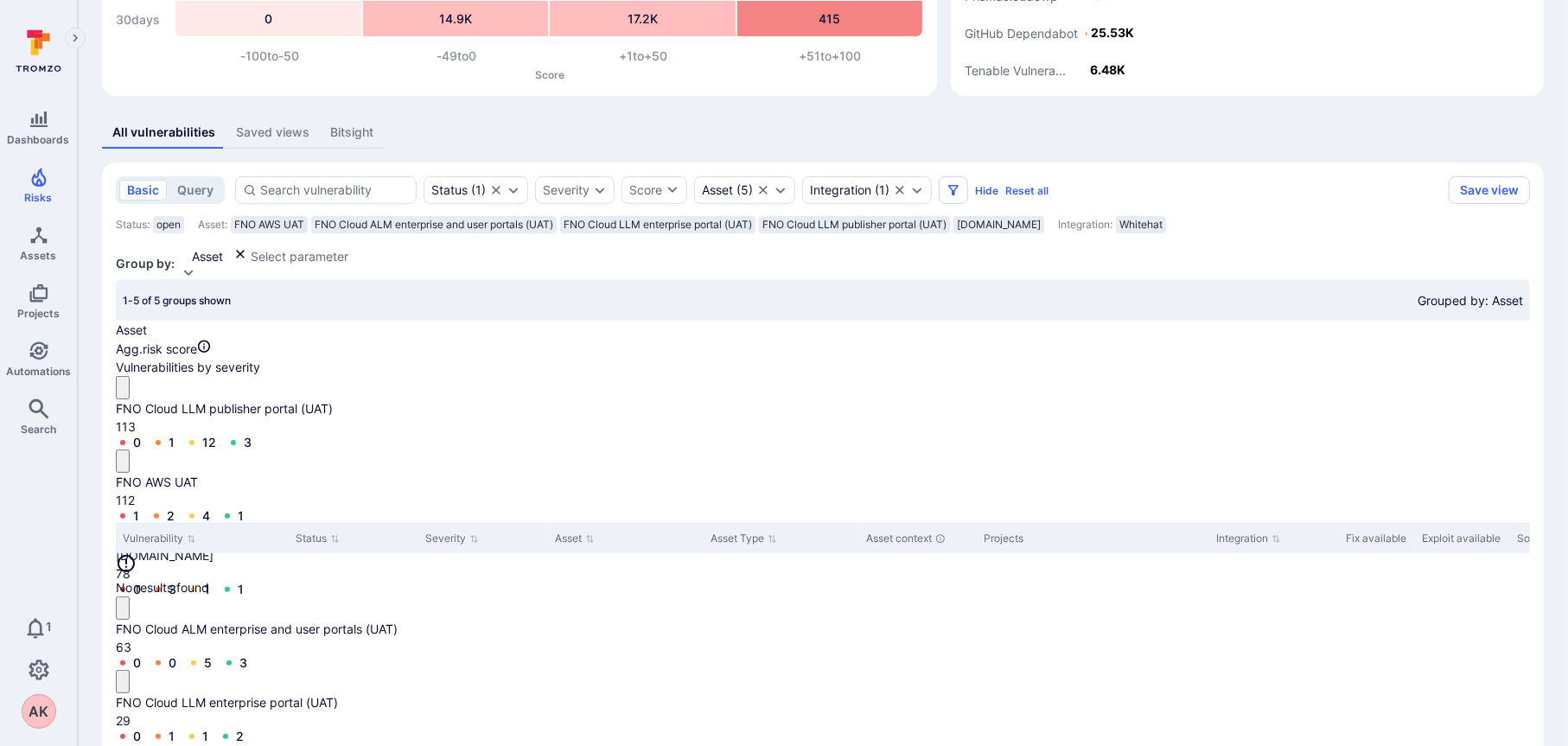scroll, scrollTop: 203, scrollLeft: 0, axis: vertical 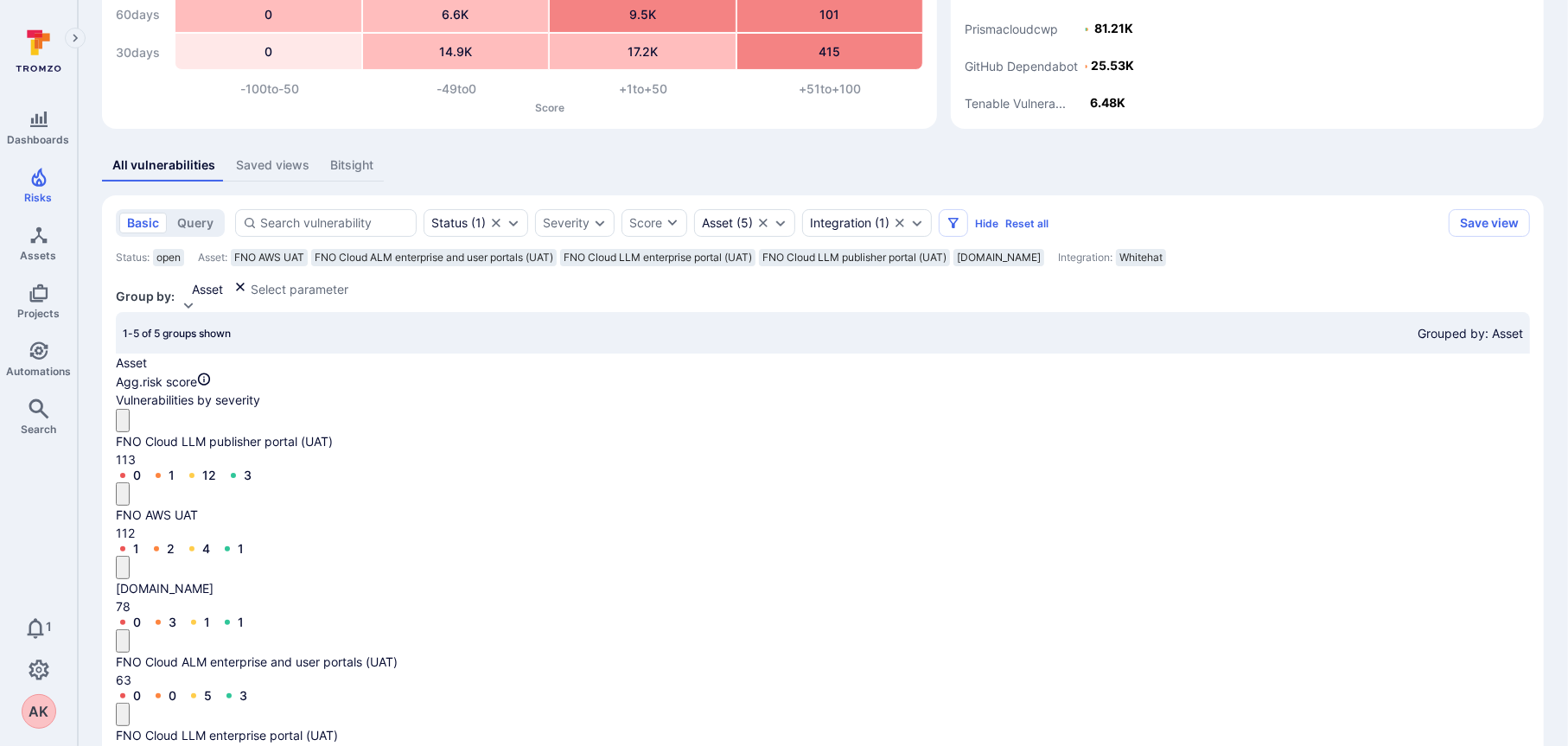 click 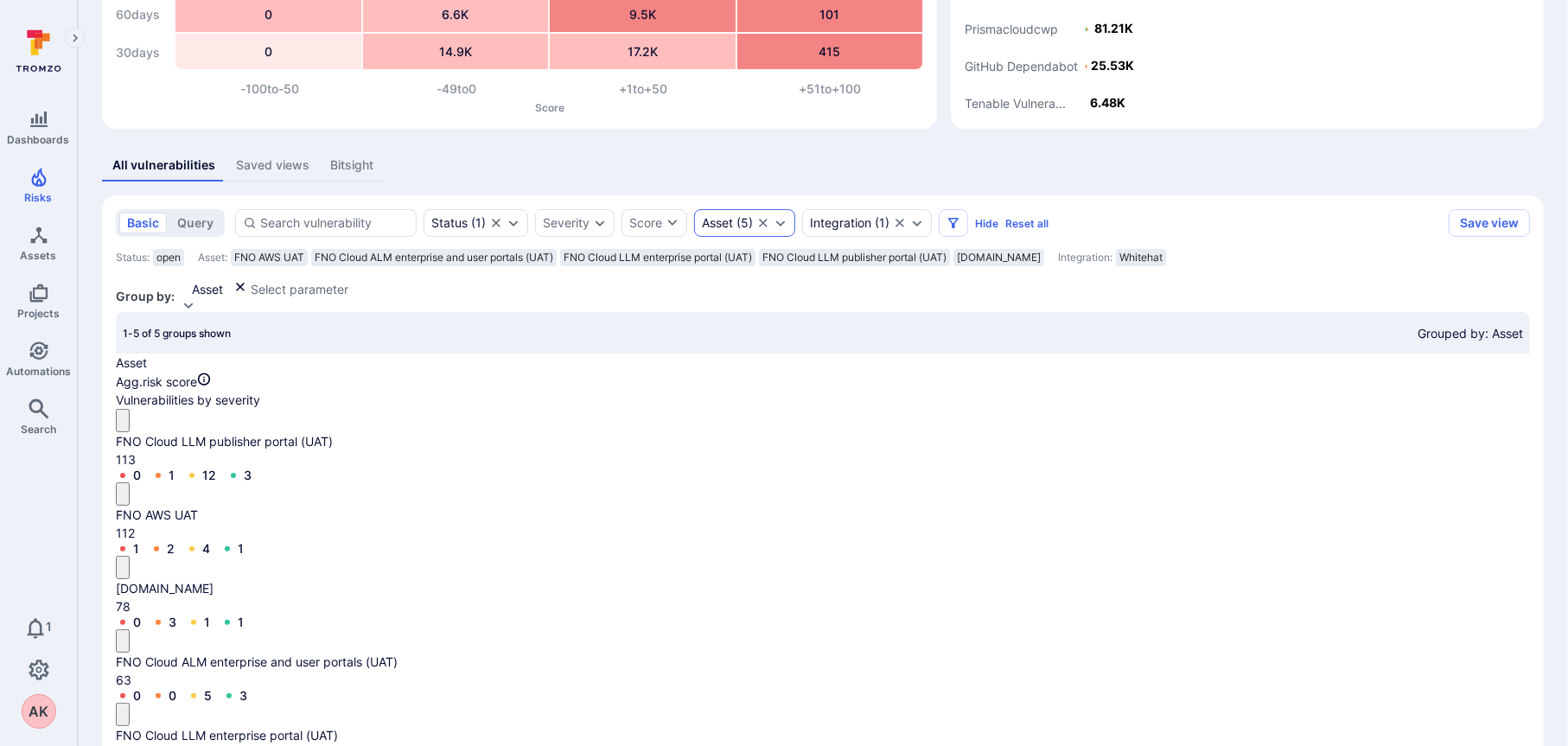click on "Asset  ( 5 )" at bounding box center [744, 223] 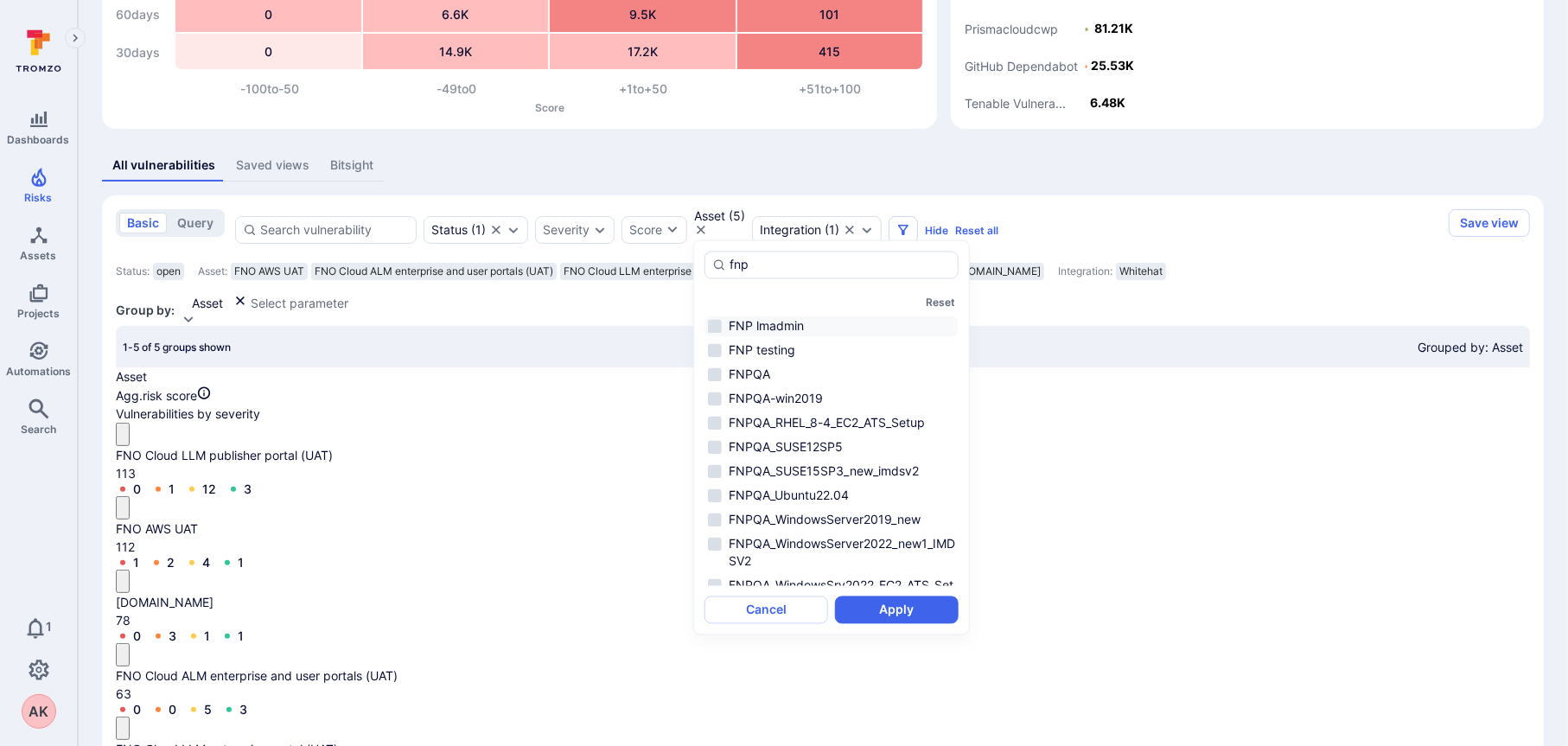 click on "FNP lmadmin" at bounding box center [832, 327] 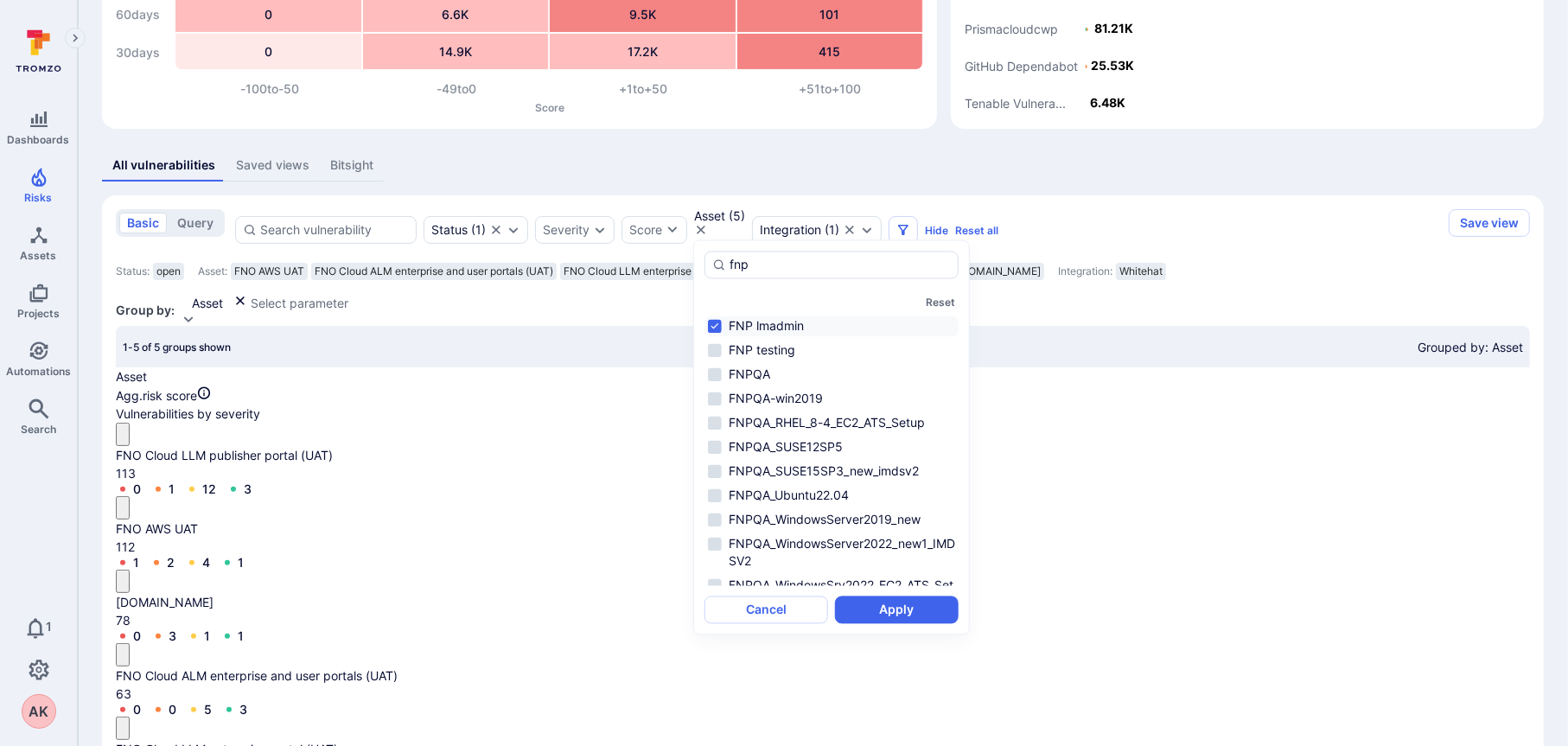 type on "fnp" 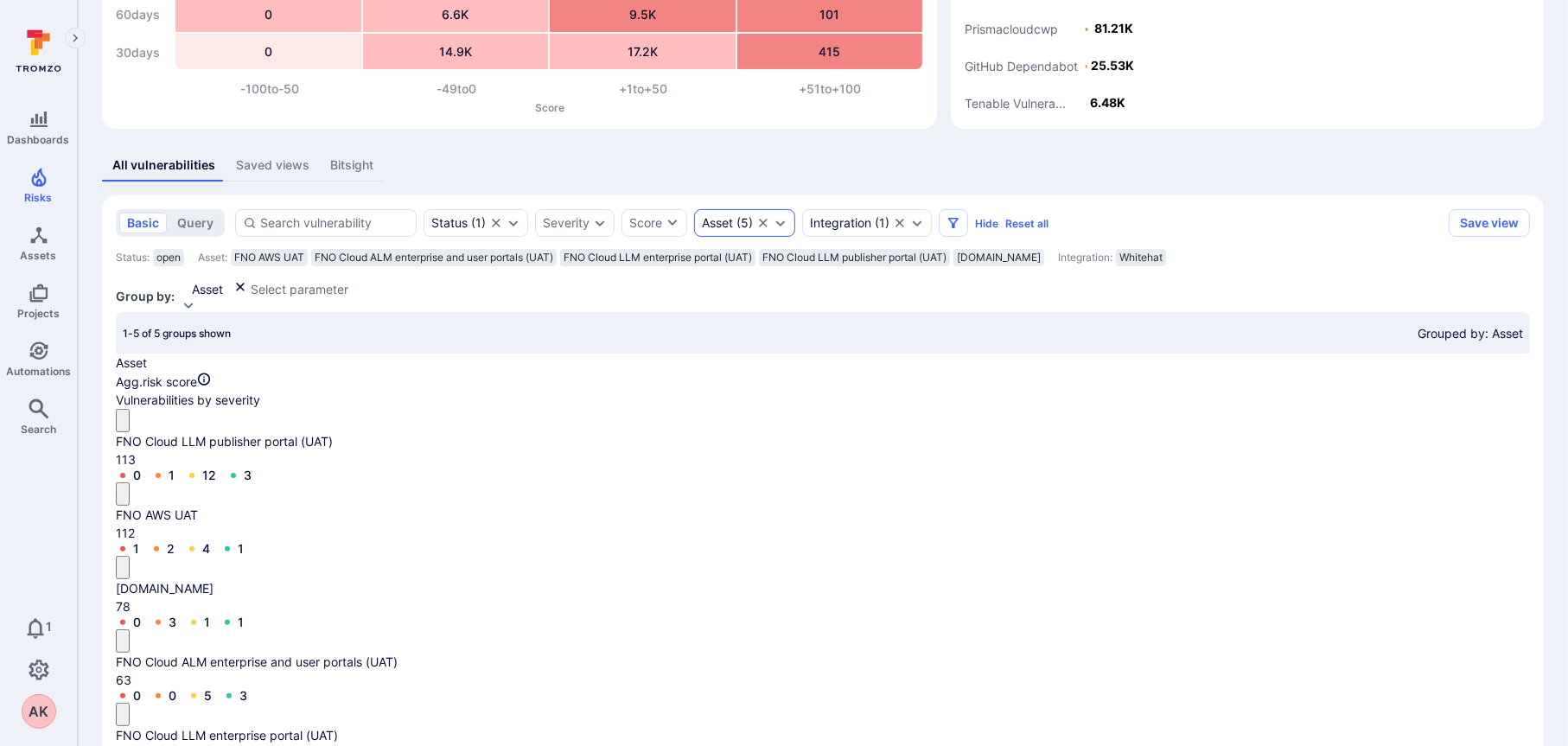 click on "Asset  ( 5 )" at bounding box center [727, 223] 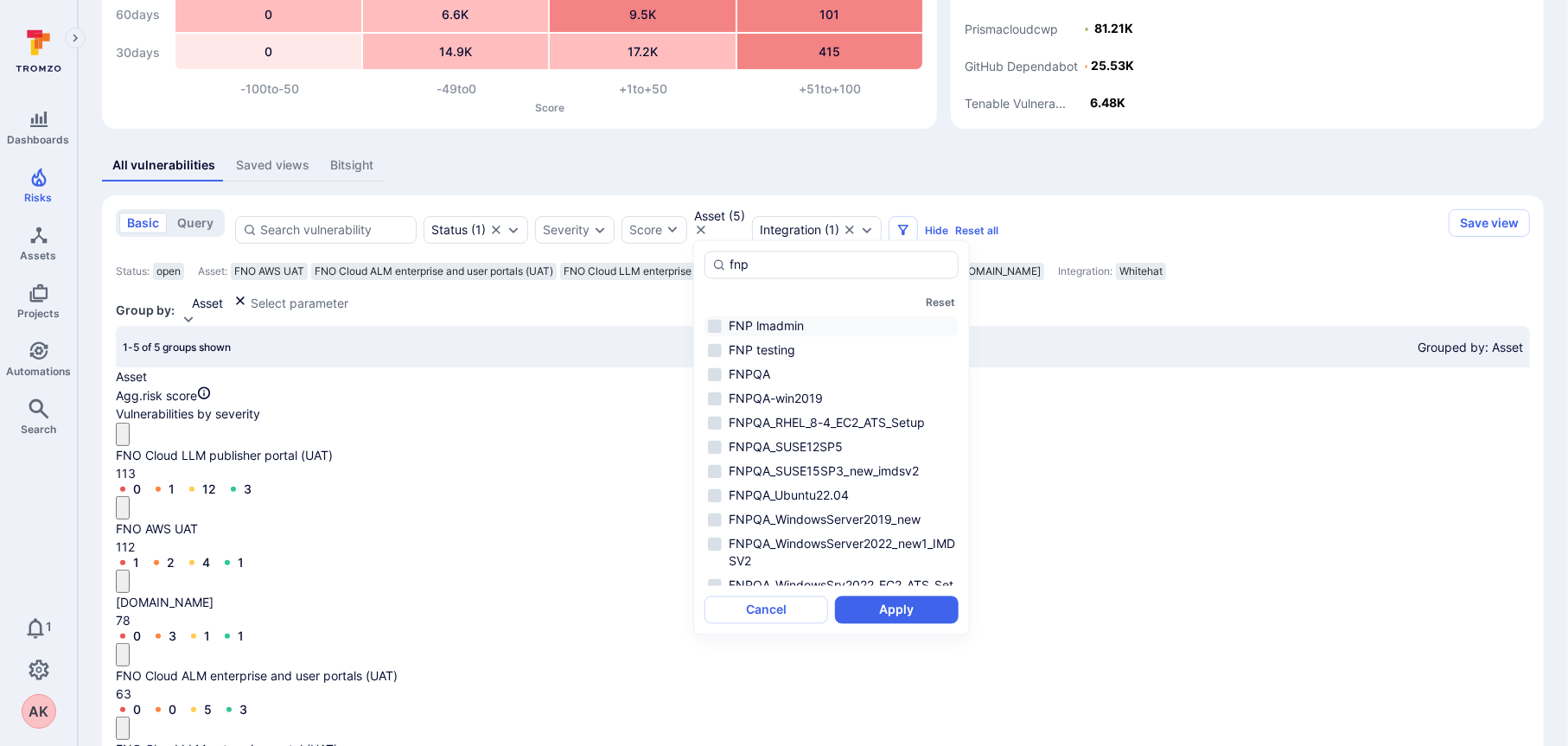 click on "FNP lmadmin" at bounding box center (832, 327) 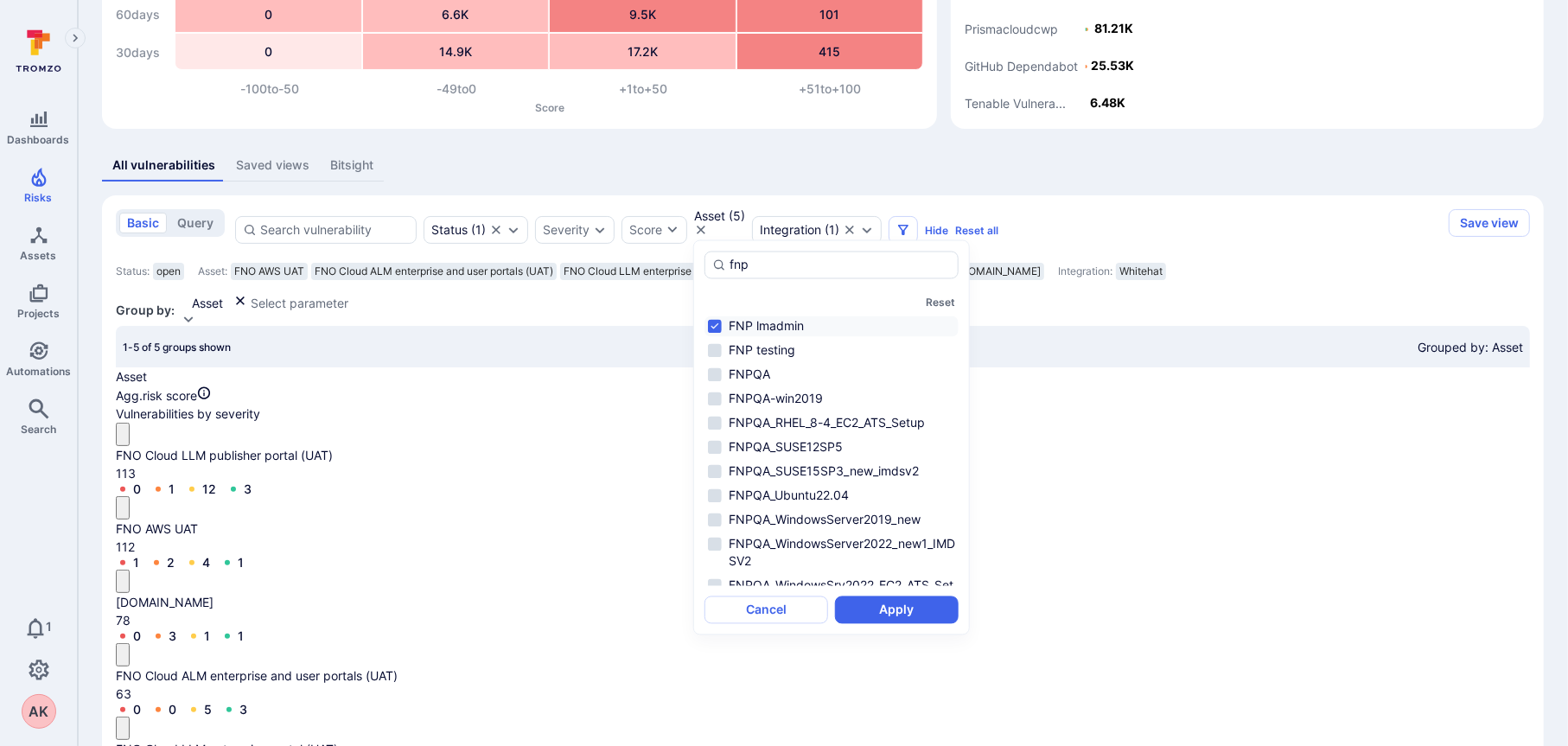 drag, startPoint x: 757, startPoint y: 270, endPoint x: 686, endPoint y: 245, distance: 75.27284 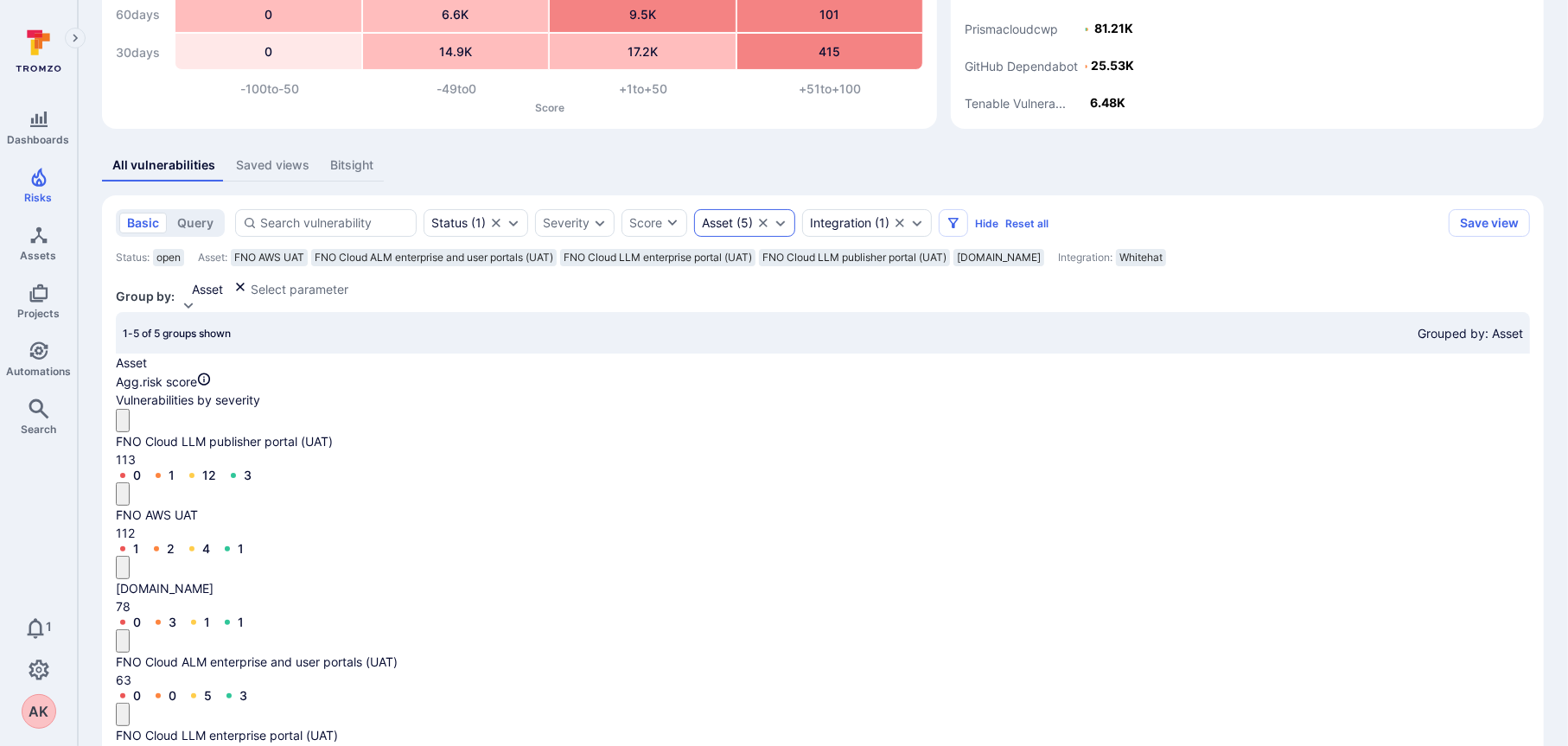 click on "Asset  ( 5 )" at bounding box center [744, 223] 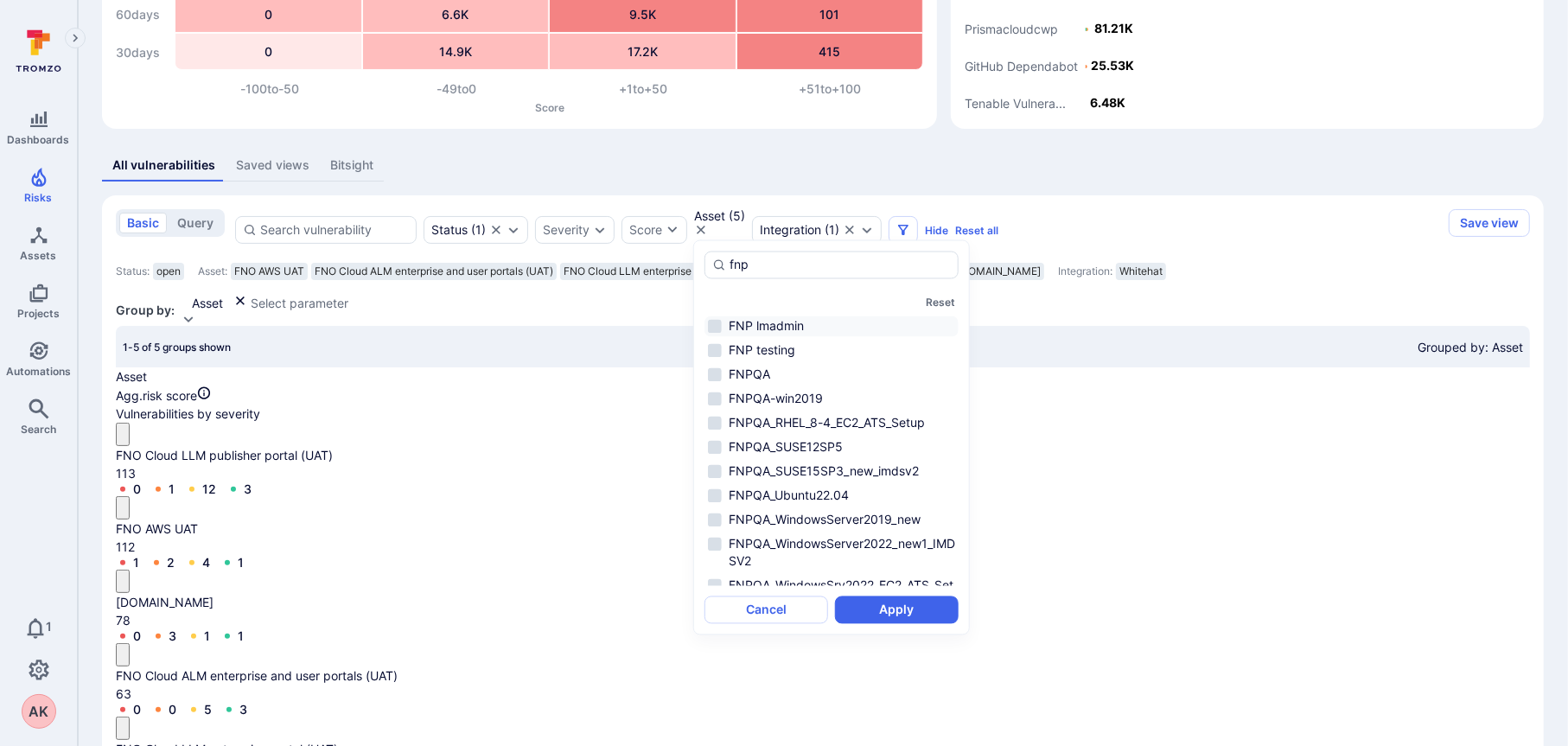 click on "FNP lmadmin" at bounding box center (832, 327) 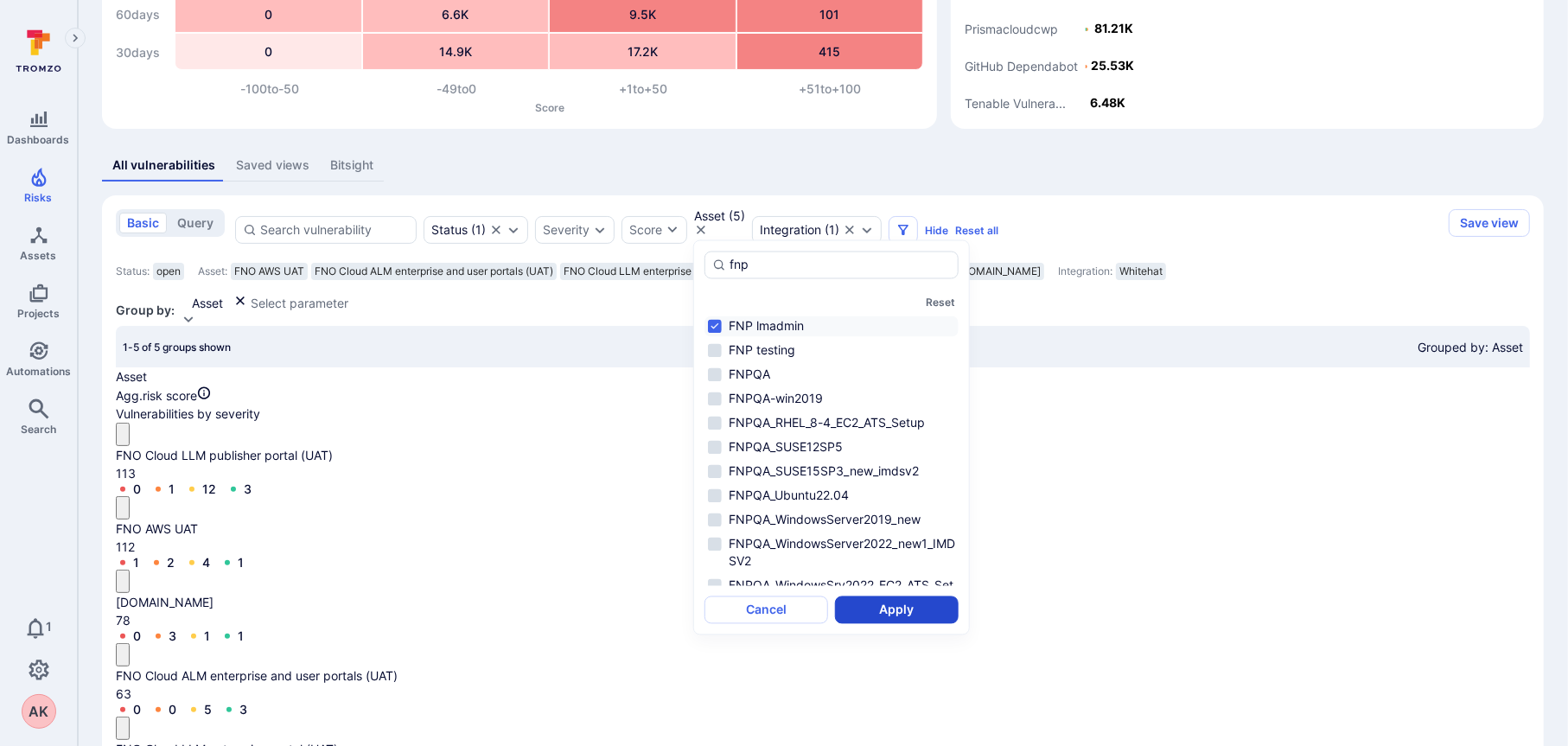 click on "Apply" at bounding box center (896, 610) 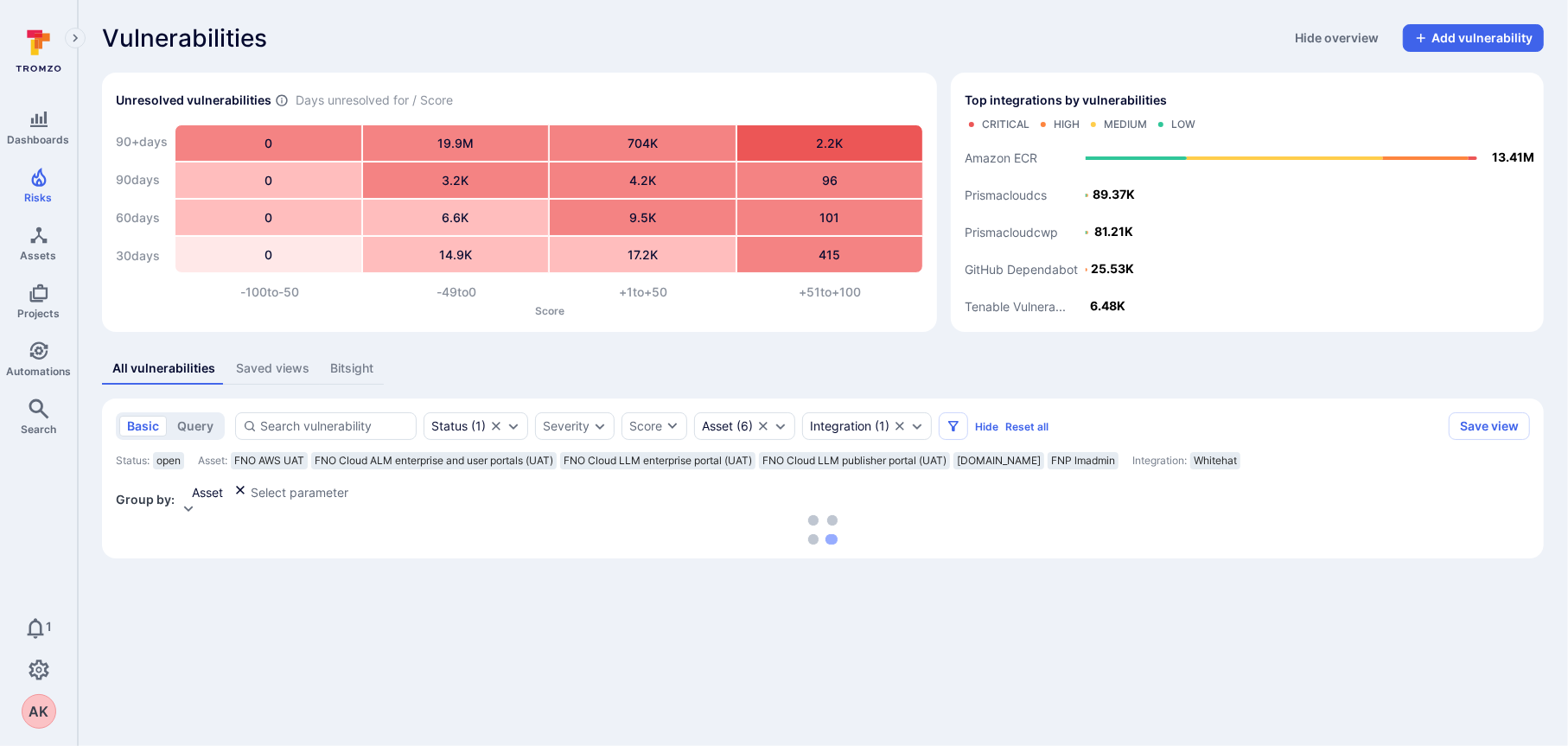 scroll, scrollTop: 0, scrollLeft: 0, axis: both 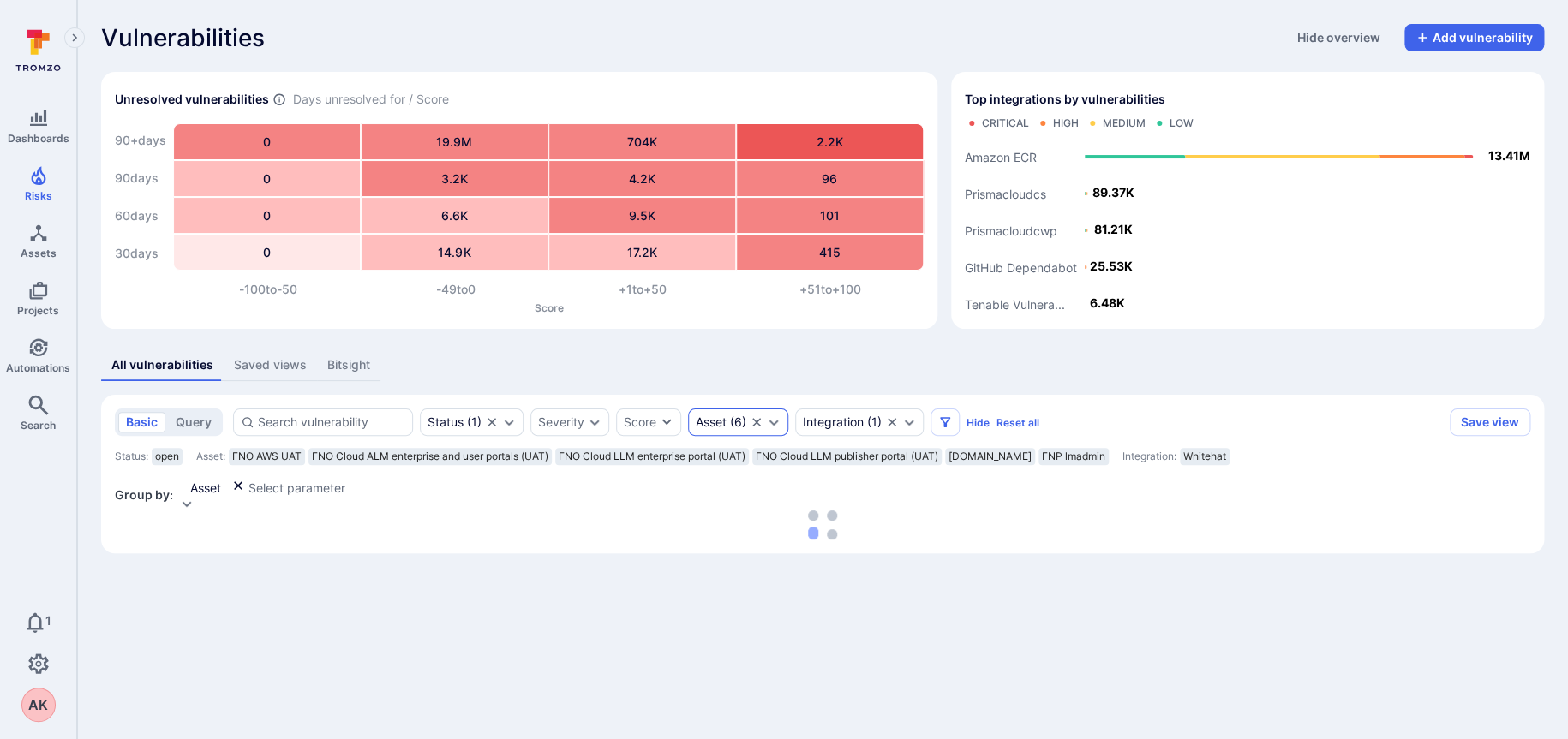 click on "Asset" at bounding box center [711, 422] 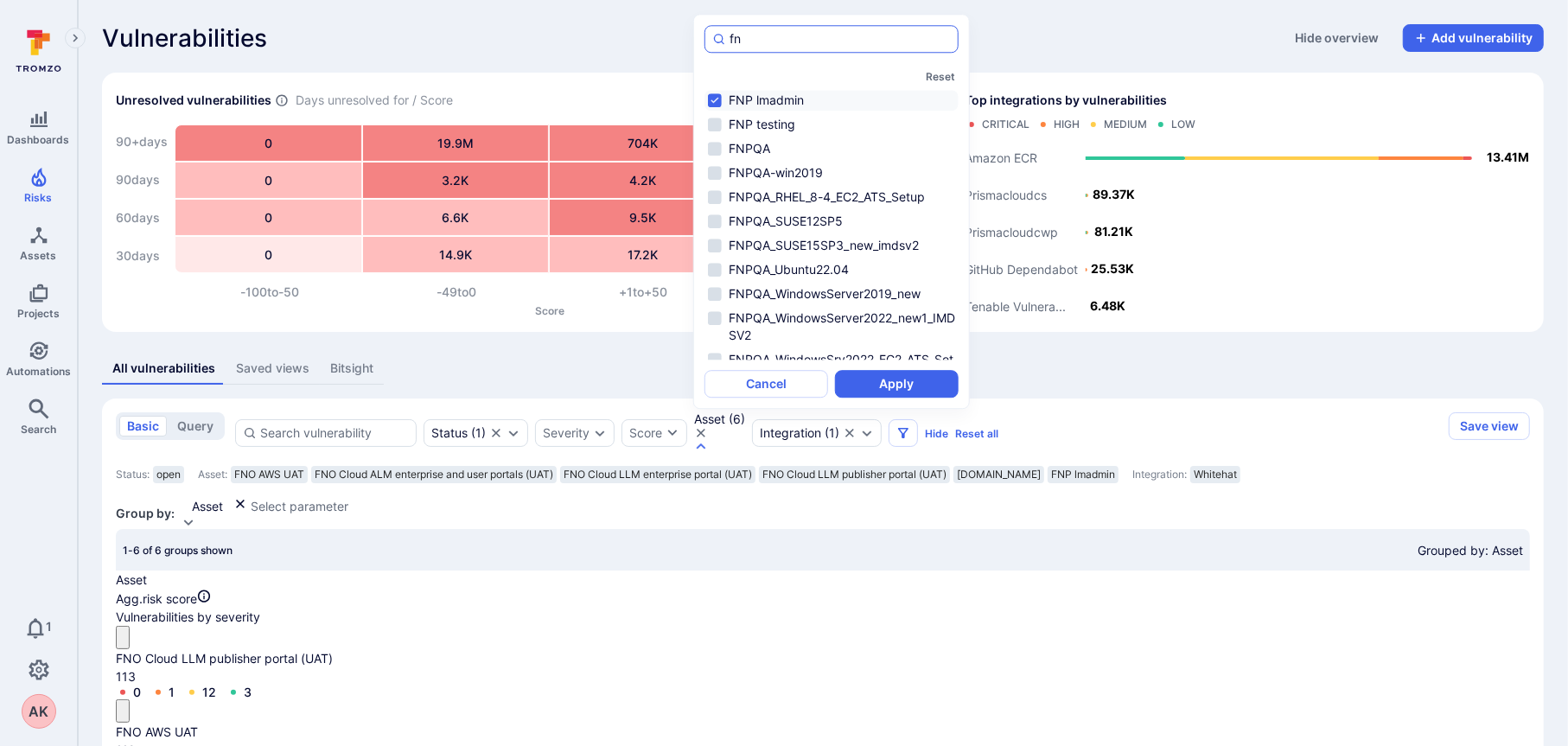 type on "f" 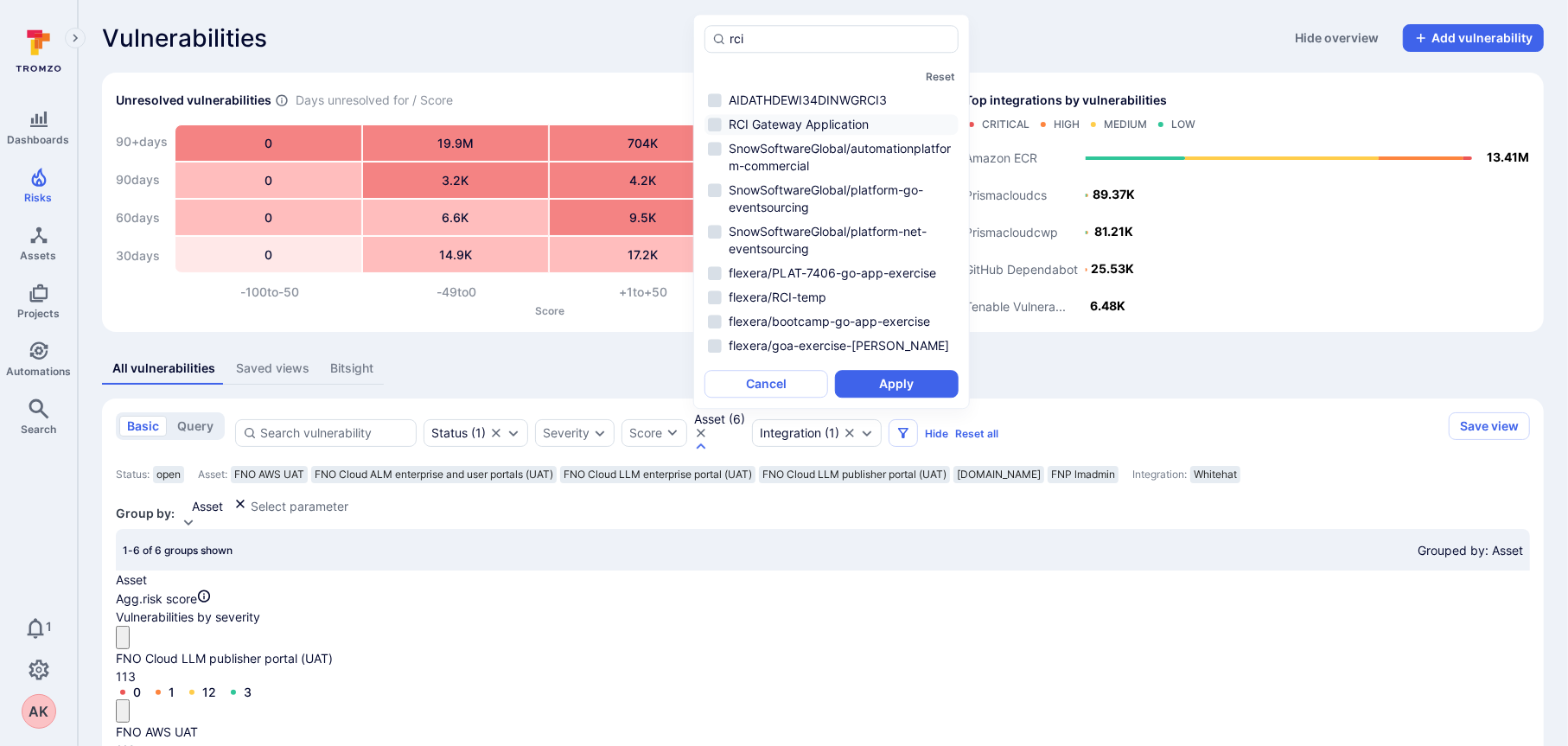 click on "RCI Gateway Application" at bounding box center [832, 124] 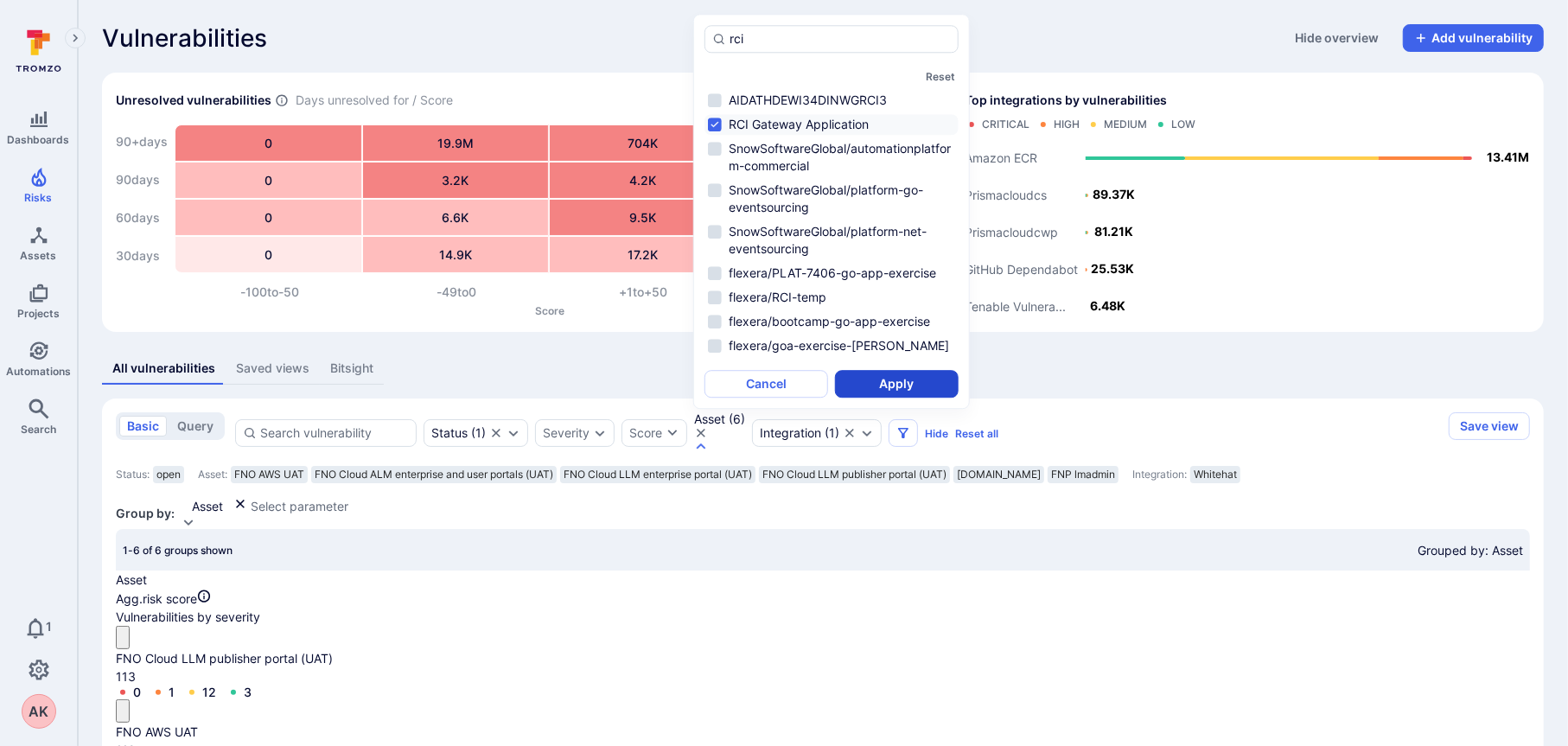 type on "rci" 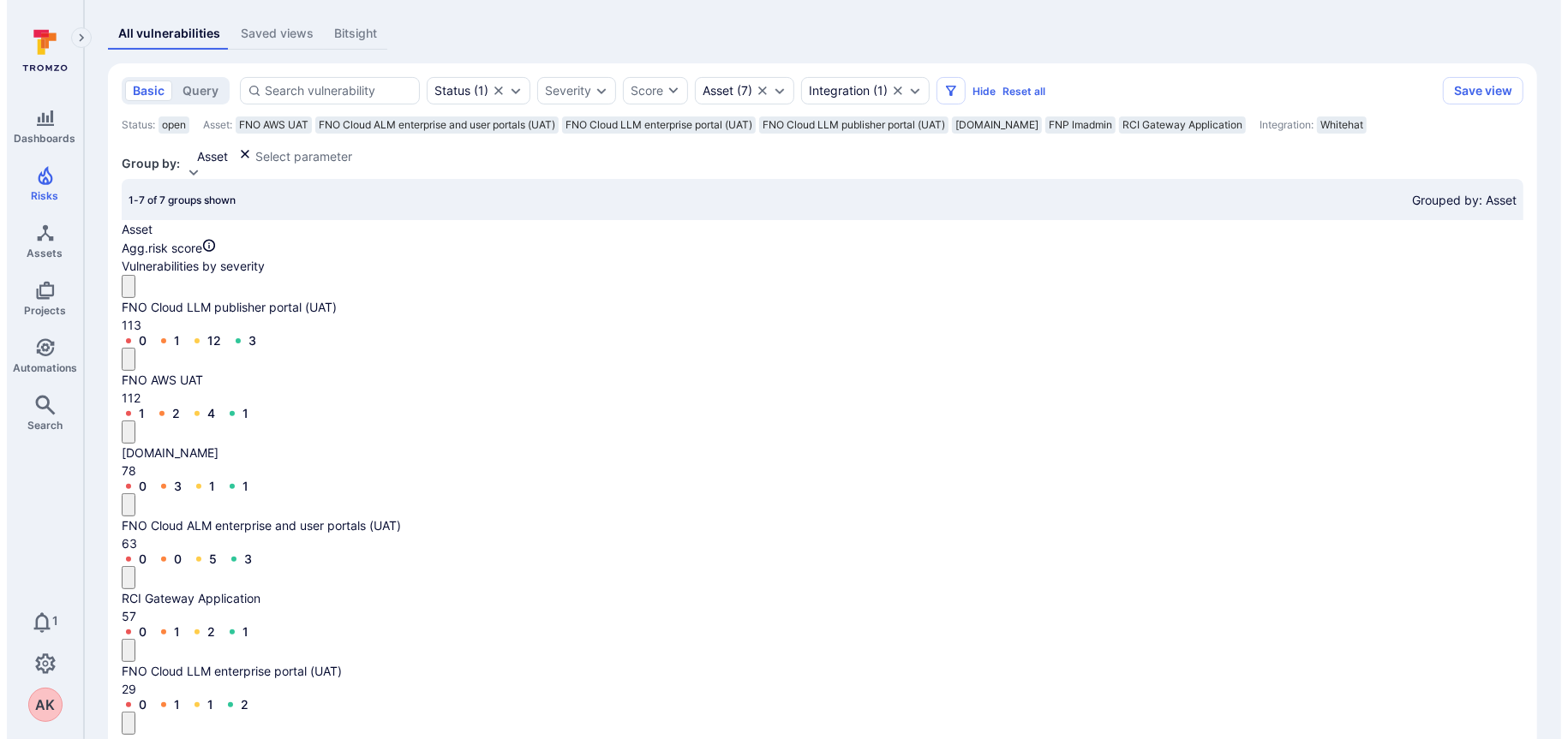 scroll, scrollTop: 309, scrollLeft: 0, axis: vertical 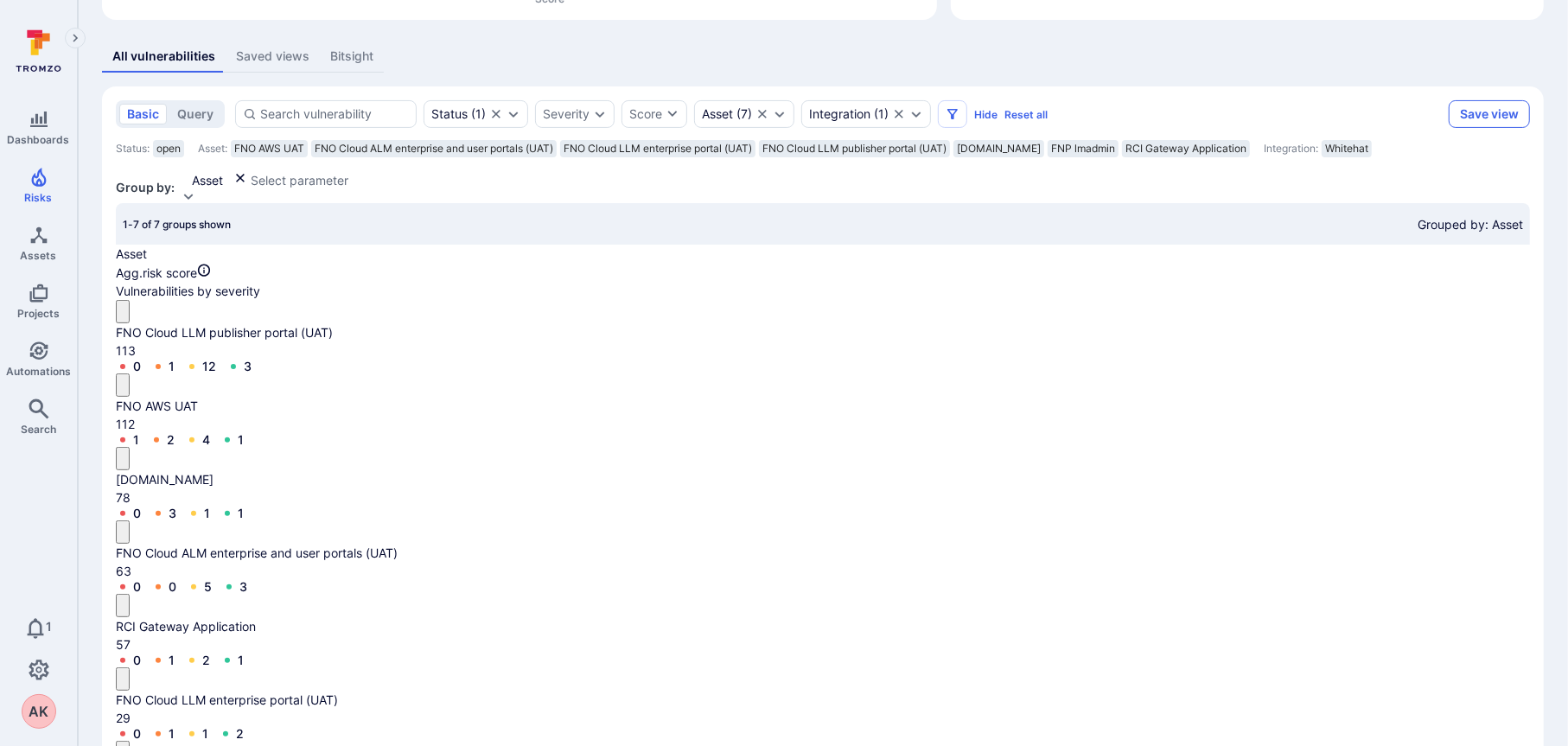 click on "Save view" at bounding box center (1489, 114) 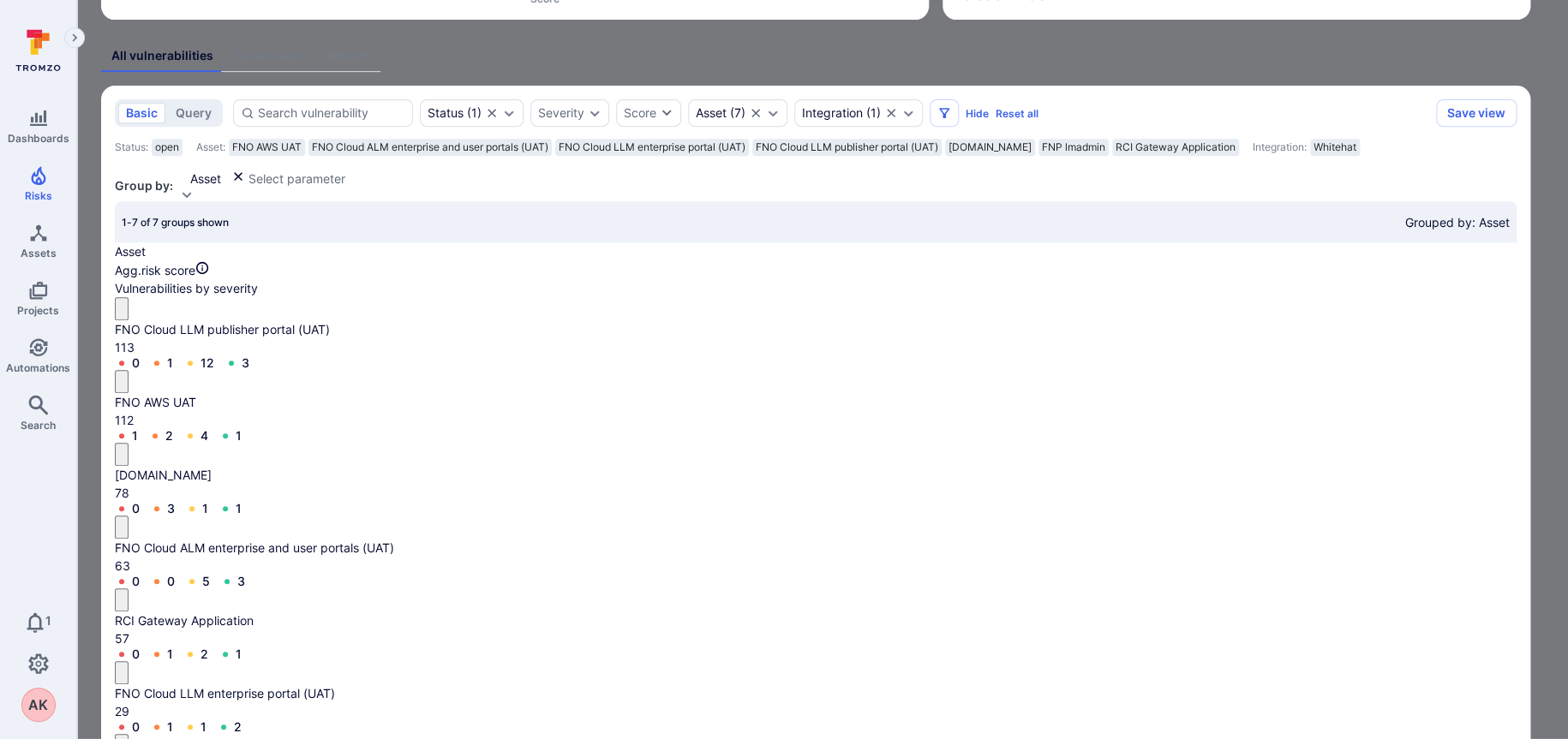 drag, startPoint x: 693, startPoint y: 420, endPoint x: 605, endPoint y: 423, distance: 88.05112 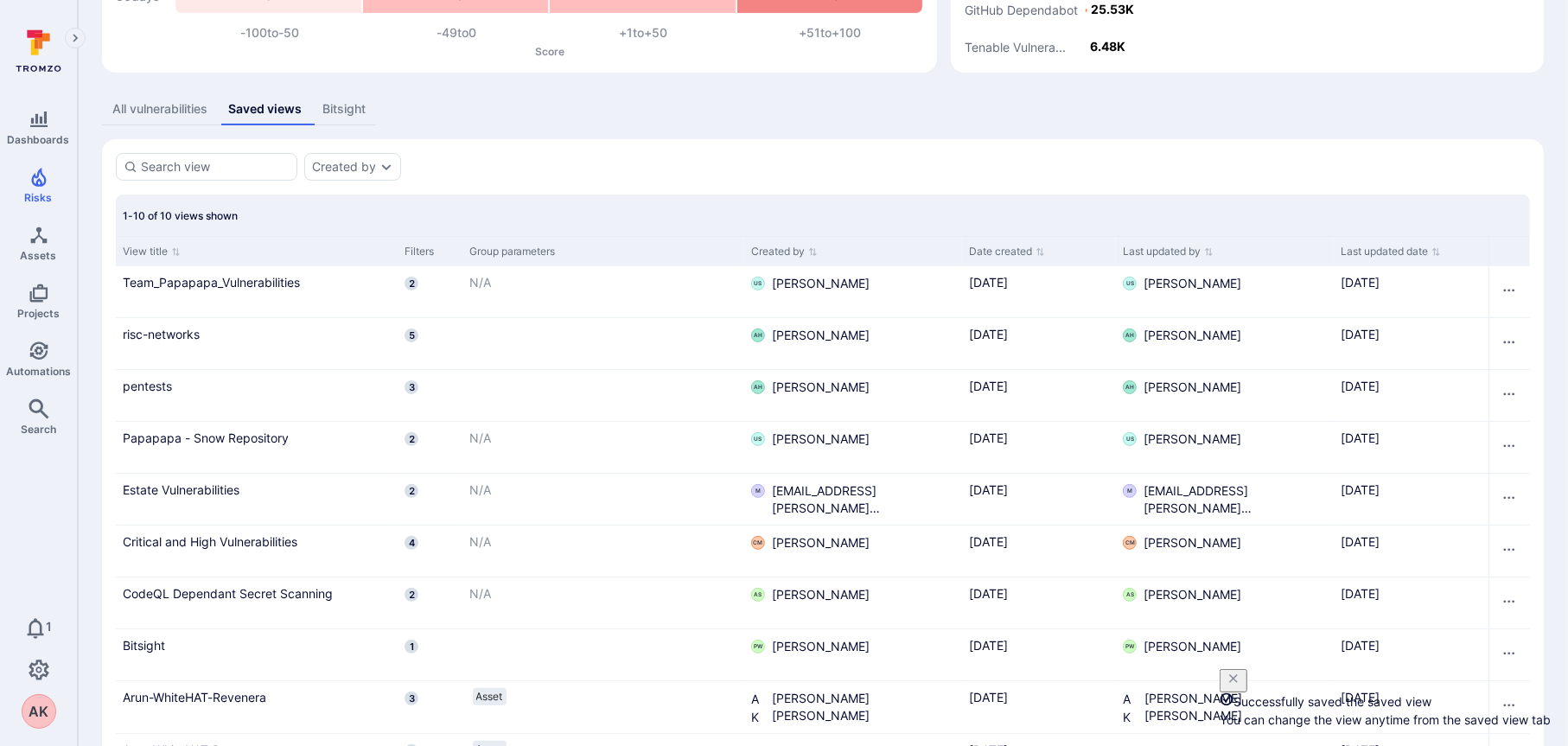 scroll, scrollTop: 260, scrollLeft: 0, axis: vertical 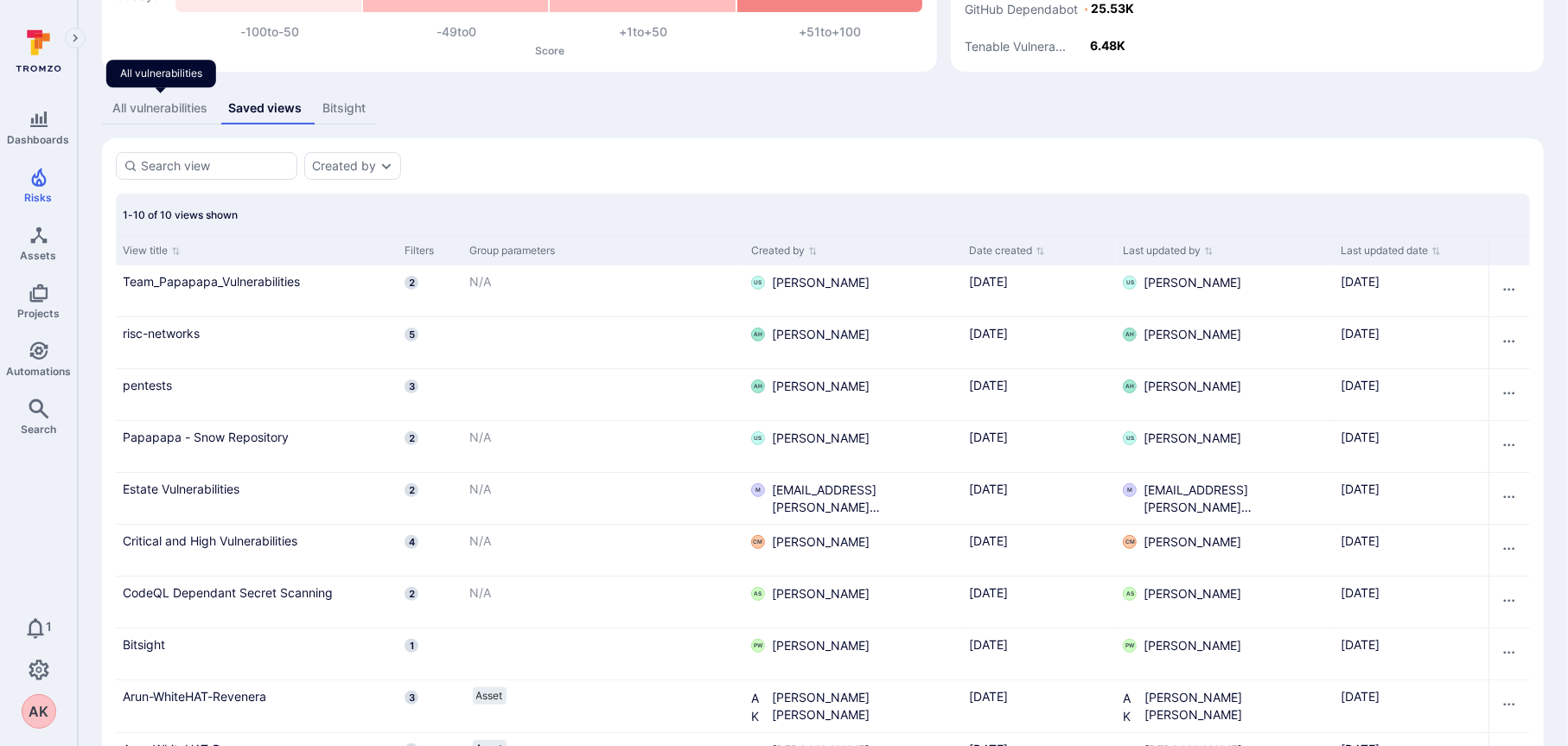 drag, startPoint x: 182, startPoint y: 106, endPoint x: 143, endPoint y: 107, distance: 39.01282 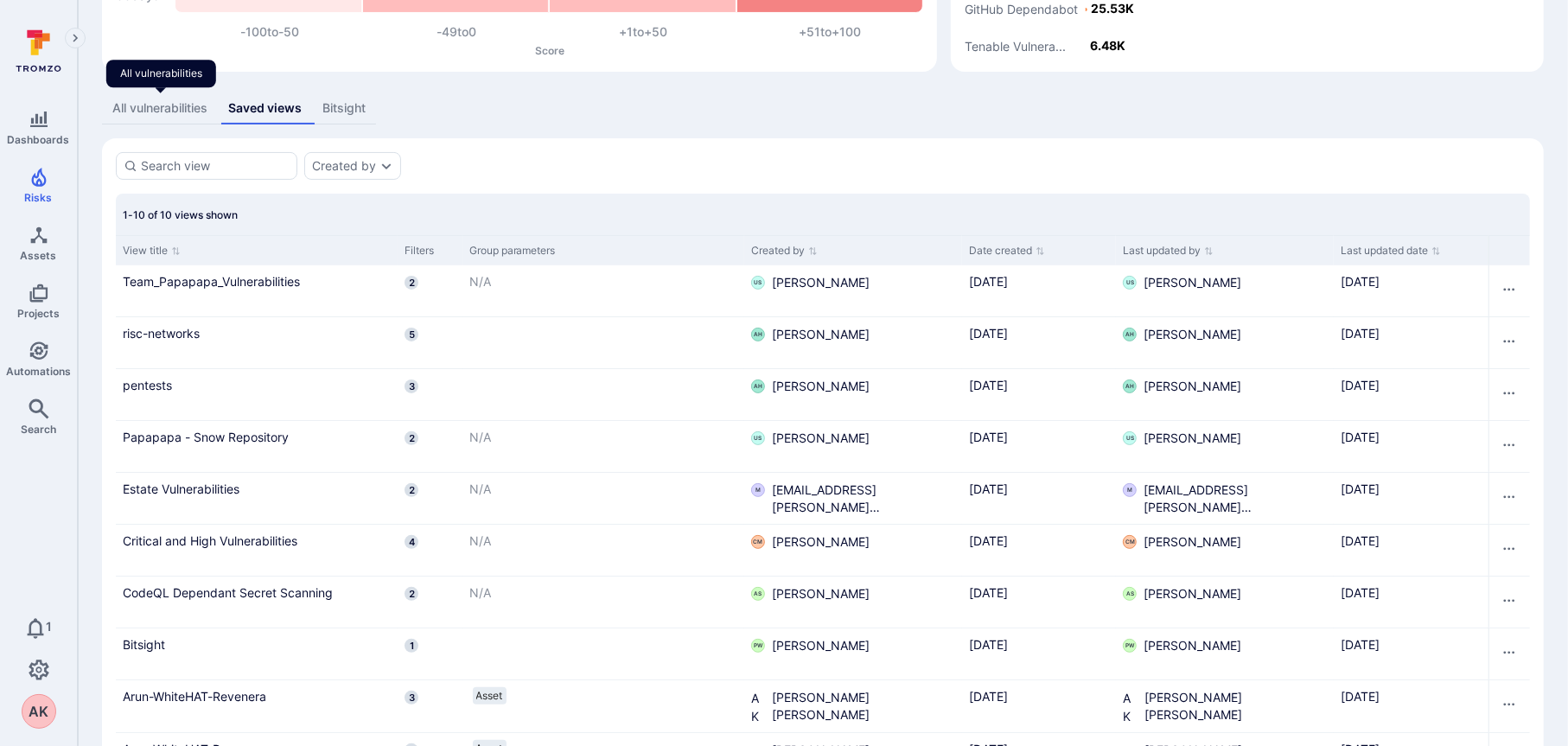 click on "All vulnerabilities" at bounding box center [160, 108] 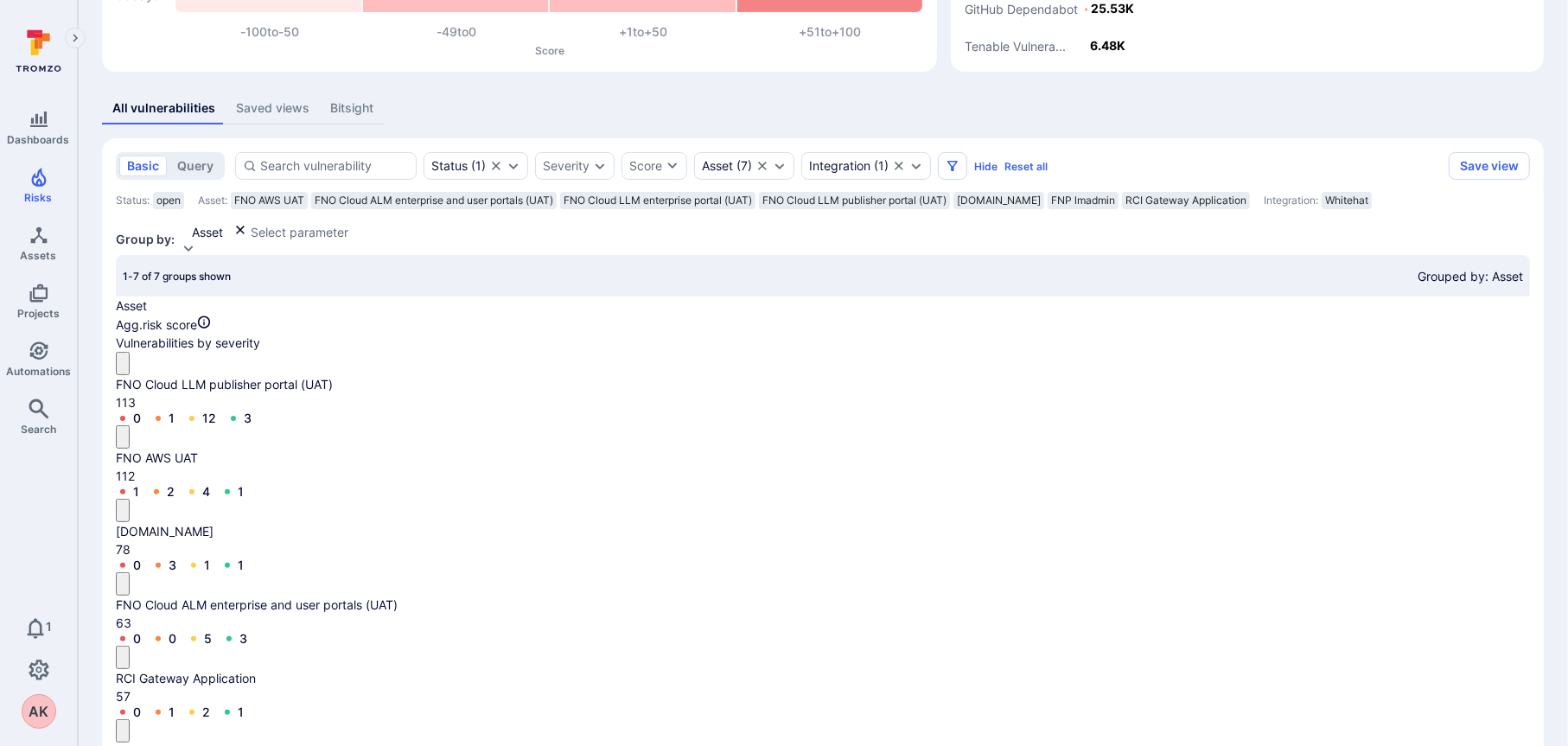 scroll, scrollTop: 335, scrollLeft: 0, axis: vertical 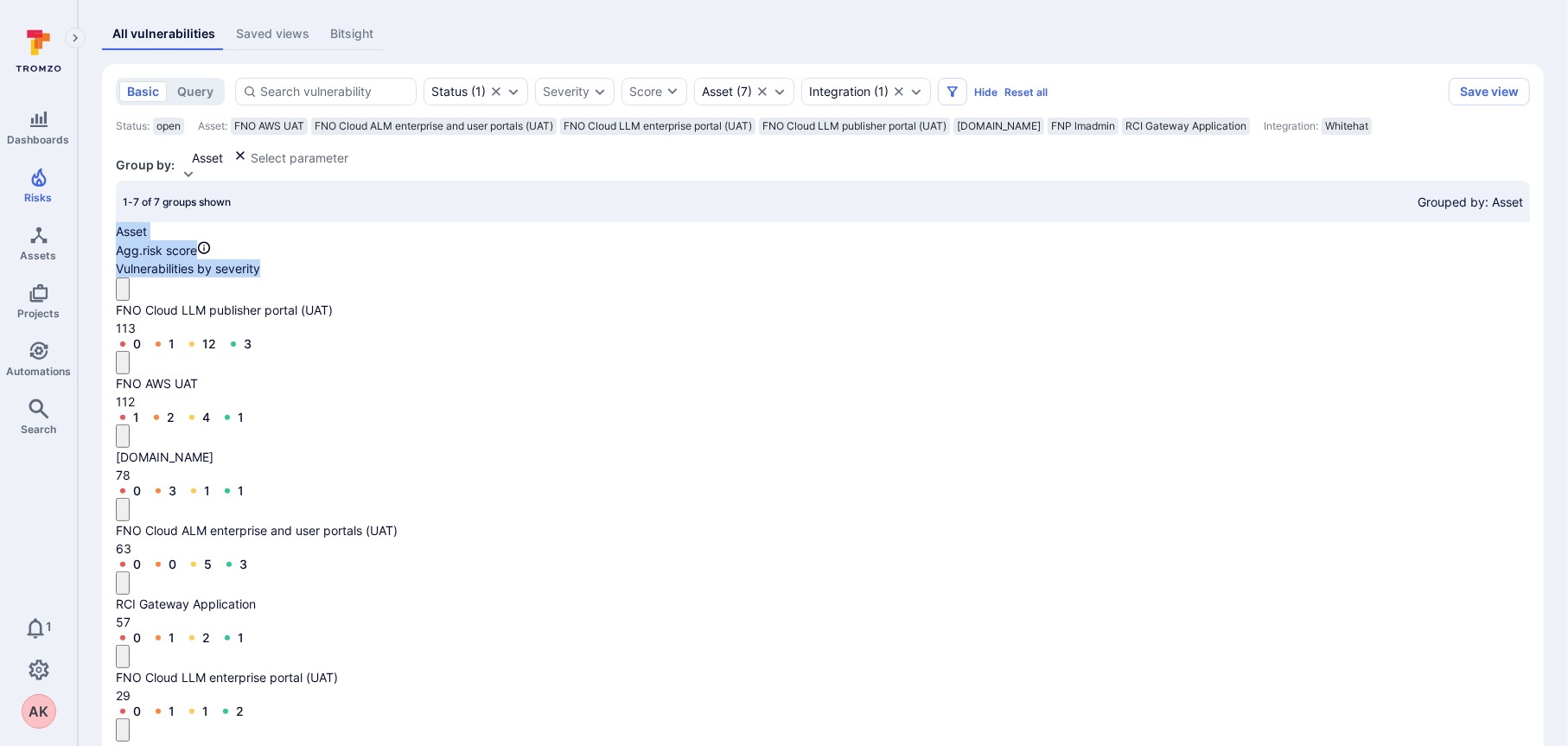 drag, startPoint x: 131, startPoint y: 232, endPoint x: 557, endPoint y: 673, distance: 613.15333 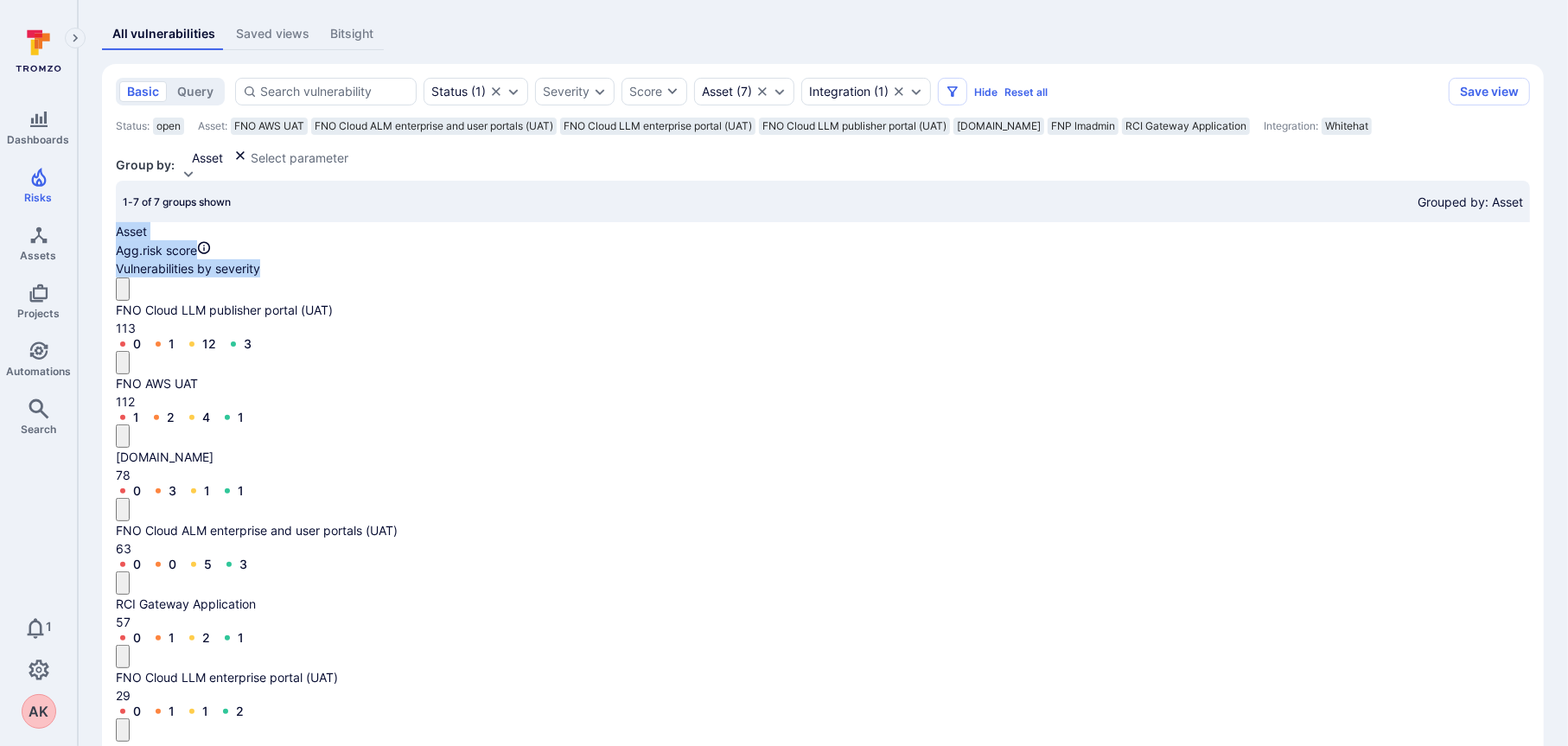 drag, startPoint x: 575, startPoint y: 674, endPoint x: 138, endPoint y: 211, distance: 636.6616 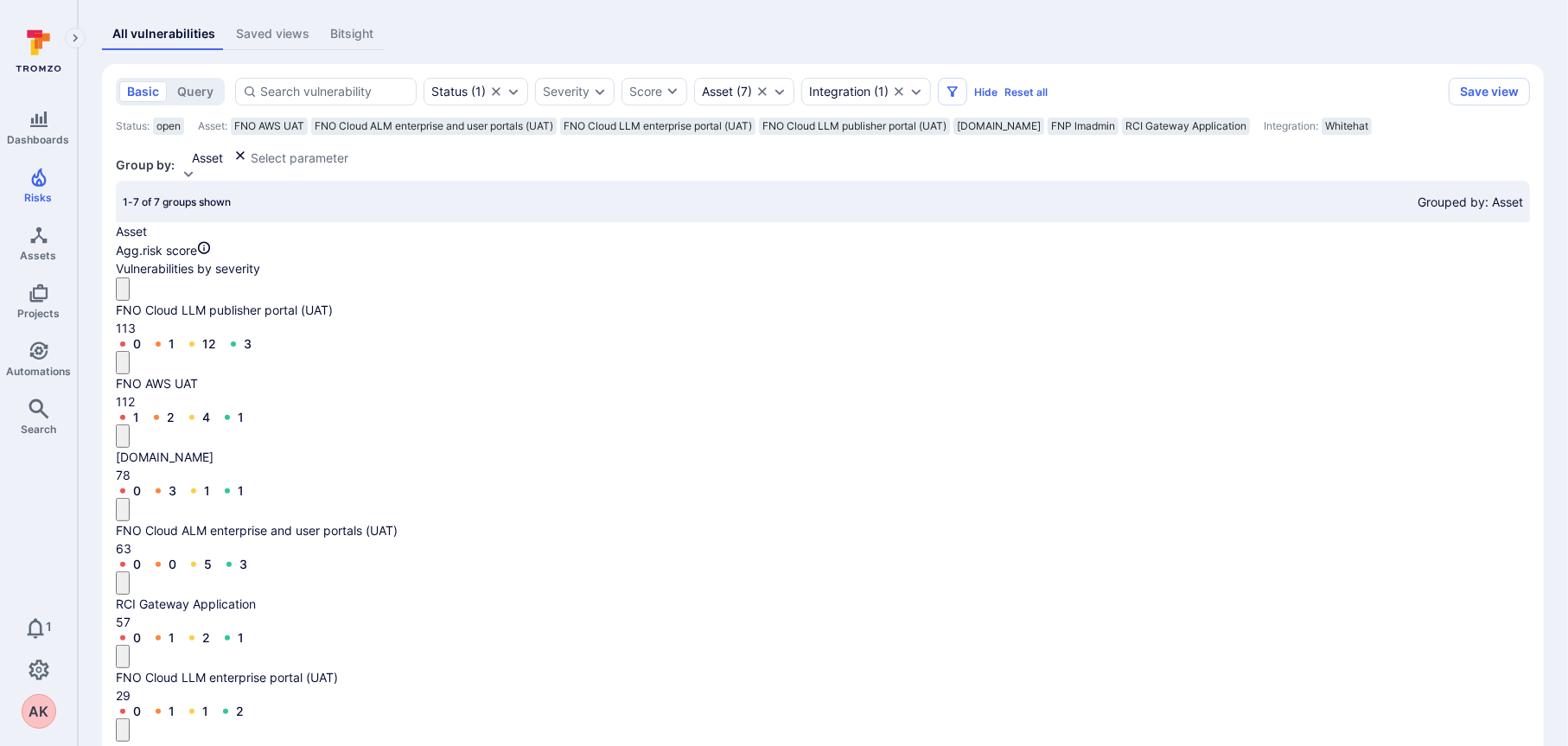 click on "1-7 of 7 groups shown Grouped by:   Asset" at bounding box center (823, 201) 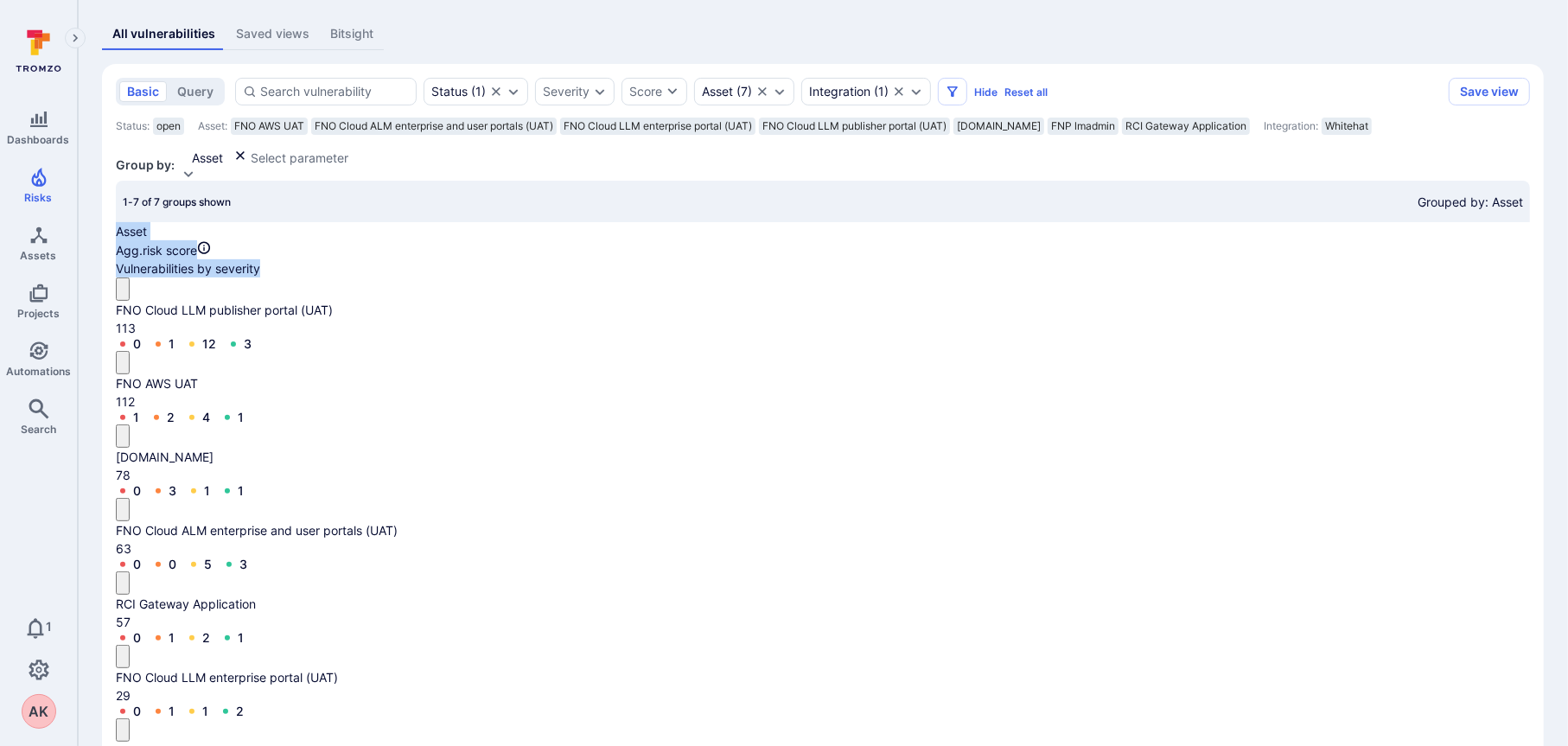 drag, startPoint x: 123, startPoint y: 229, endPoint x: 104, endPoint y: 245, distance: 24.83948 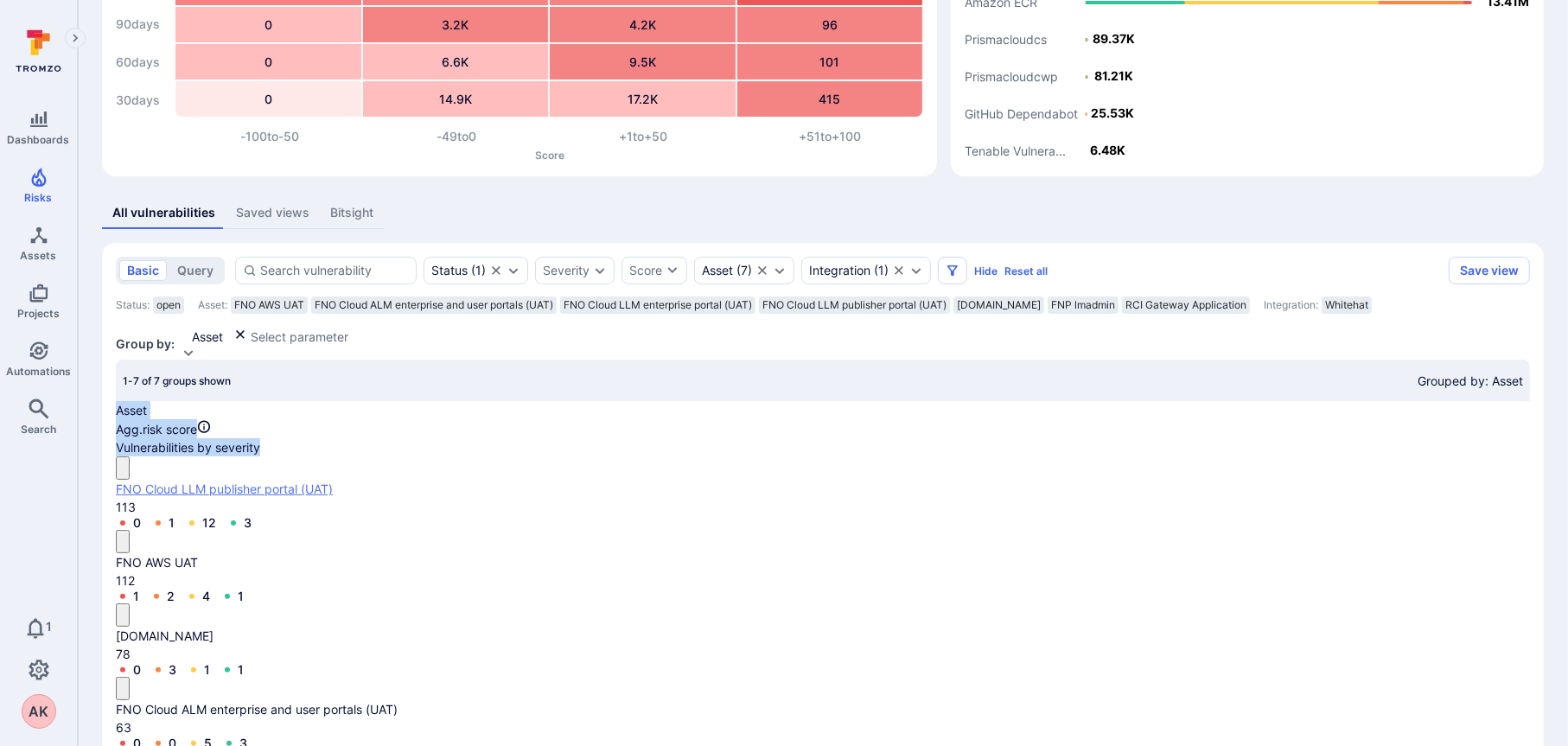 scroll, scrollTop: 173, scrollLeft: 0, axis: vertical 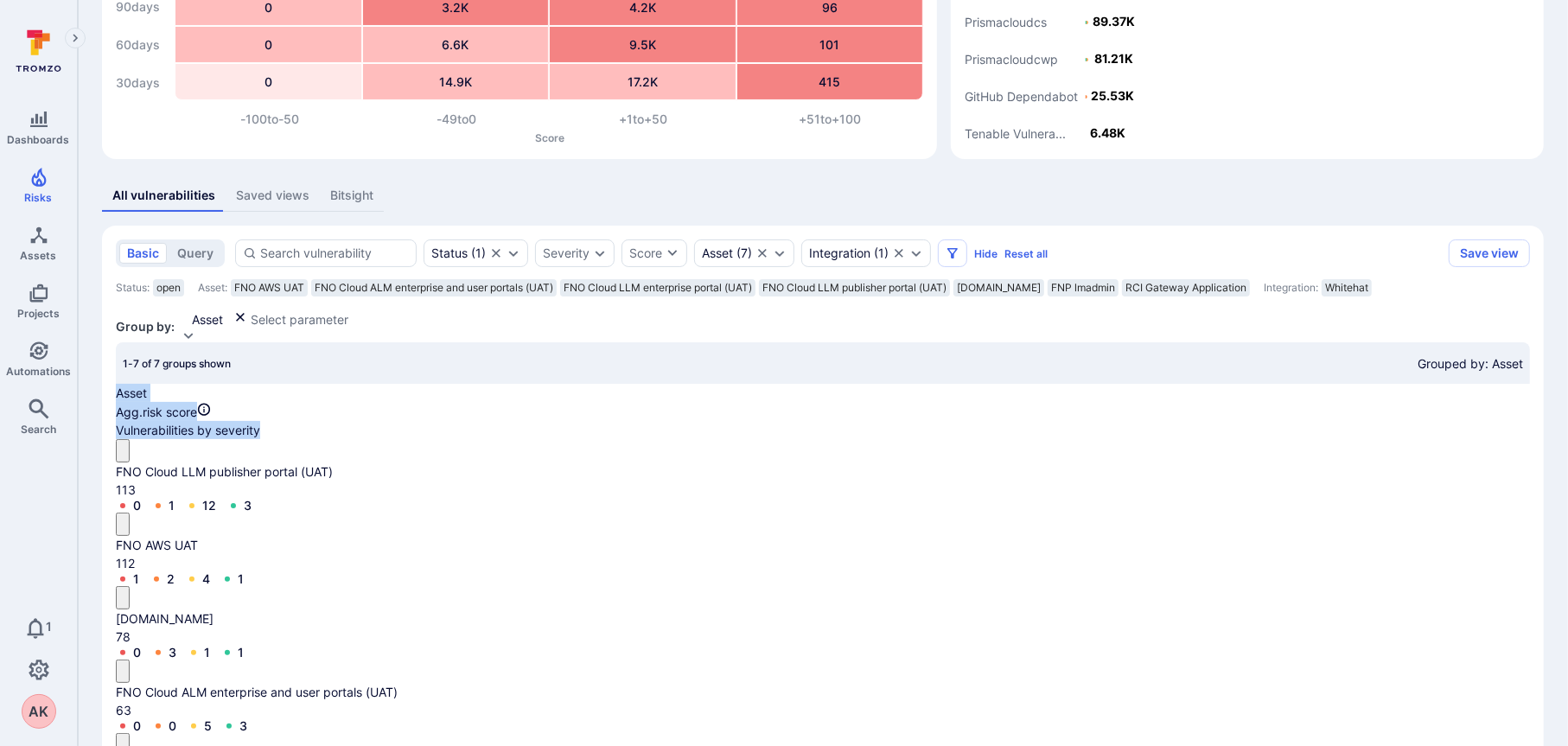 click 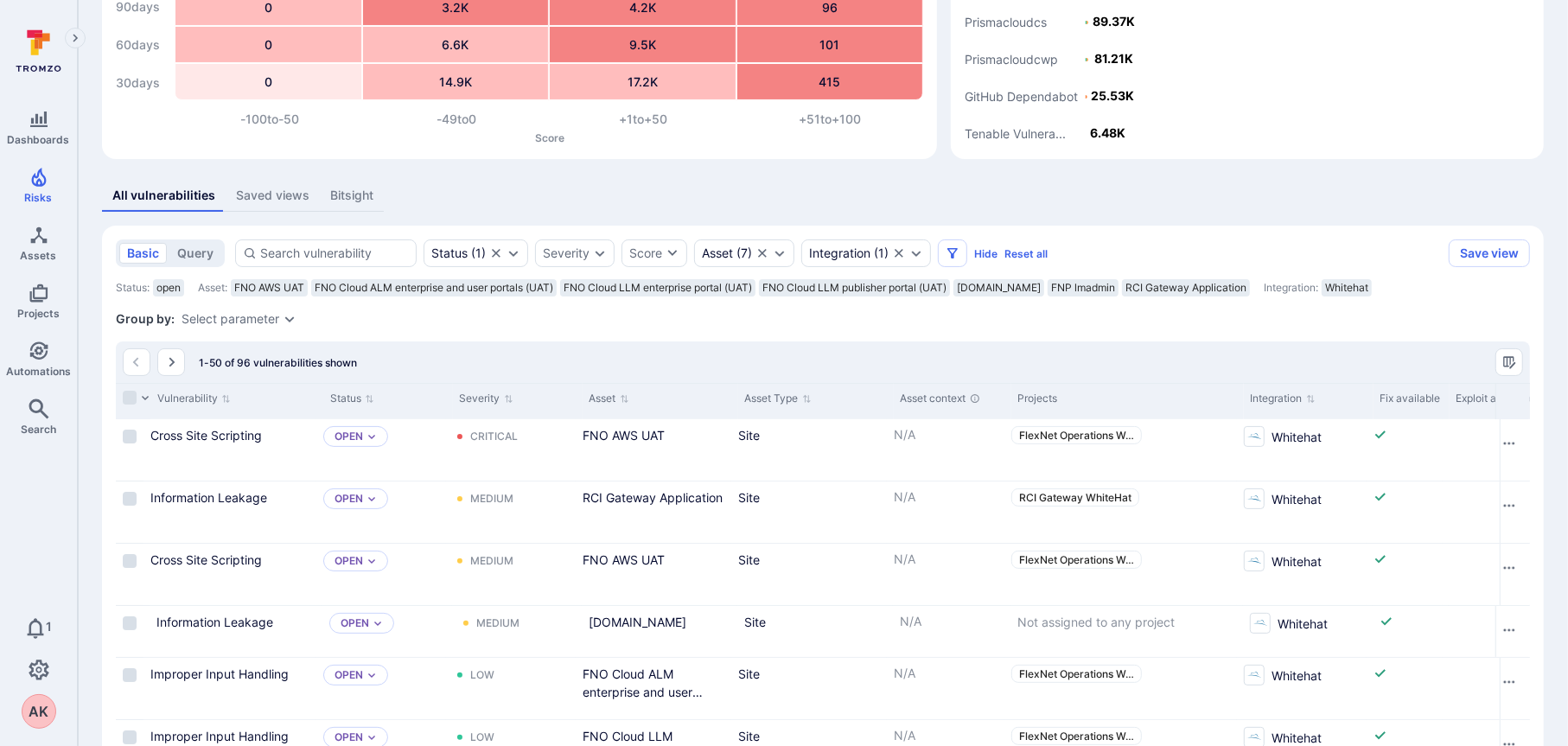 click on "Select parameter" at bounding box center (230, 319) 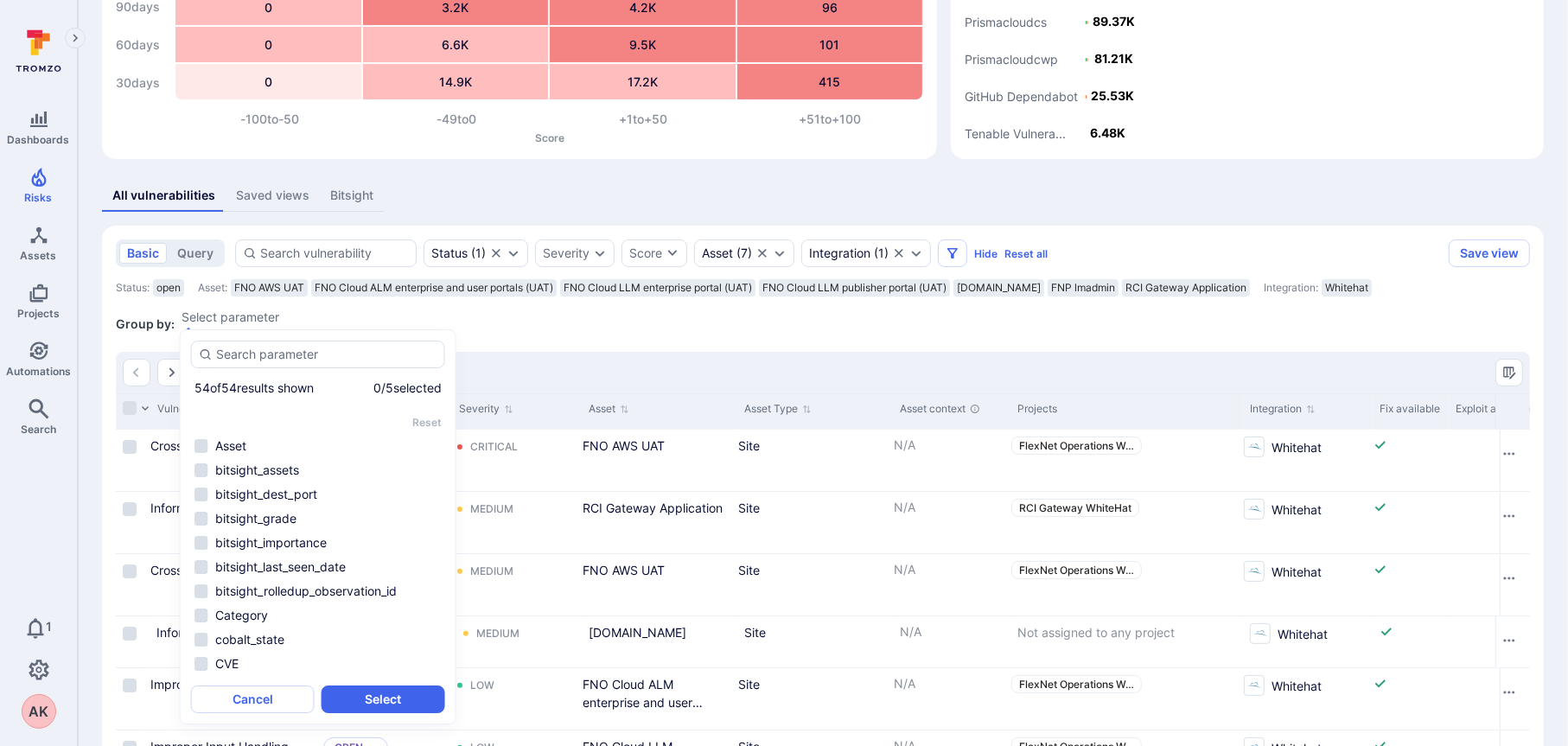 click on "basic query Status  ( 1 ) Severity Score Asset  ( 7 ) Integration  ( 1 ) Hide Reset all Save view Status : open Asset : FNO AWS UAT FNO Cloud ALM enterprise and user portals (UAT) FNO Cloud LLM enterprise portal (UAT) FNO Cloud LLM publisher portal (UAT) [DOMAIN_NAME] FNP lmadmin RCI Gateway Application Integration : Whitehat Group by: Select parameter 1-50 of 96 vulnerabilities shown Vulnerability Status Severity Asset Asset Type Asset context Projects Integration Fix available Exploit available Tags Asset Tags Source filename division Pentest_Status bitsight_assets prisma_code_category parent_project cobalt_state dependencyScope Veracode_Flaw_ID bitsight_rolledup_observation_id pa_resource_api_name pa_cloud_service_name bitsight_importance bitsight_dest_port bitsight_grade bitsight_last_seen_date   Cross Site Scripting Open Critical FNO AWS UAT Site N/A FlexNet Operations W … Whitehat Add tag active cloud-asset + 2 - - - Information Leakage Open Medium RCI Gateway Application Site N/A Whitehat Add tag" at bounding box center (823, 1876) 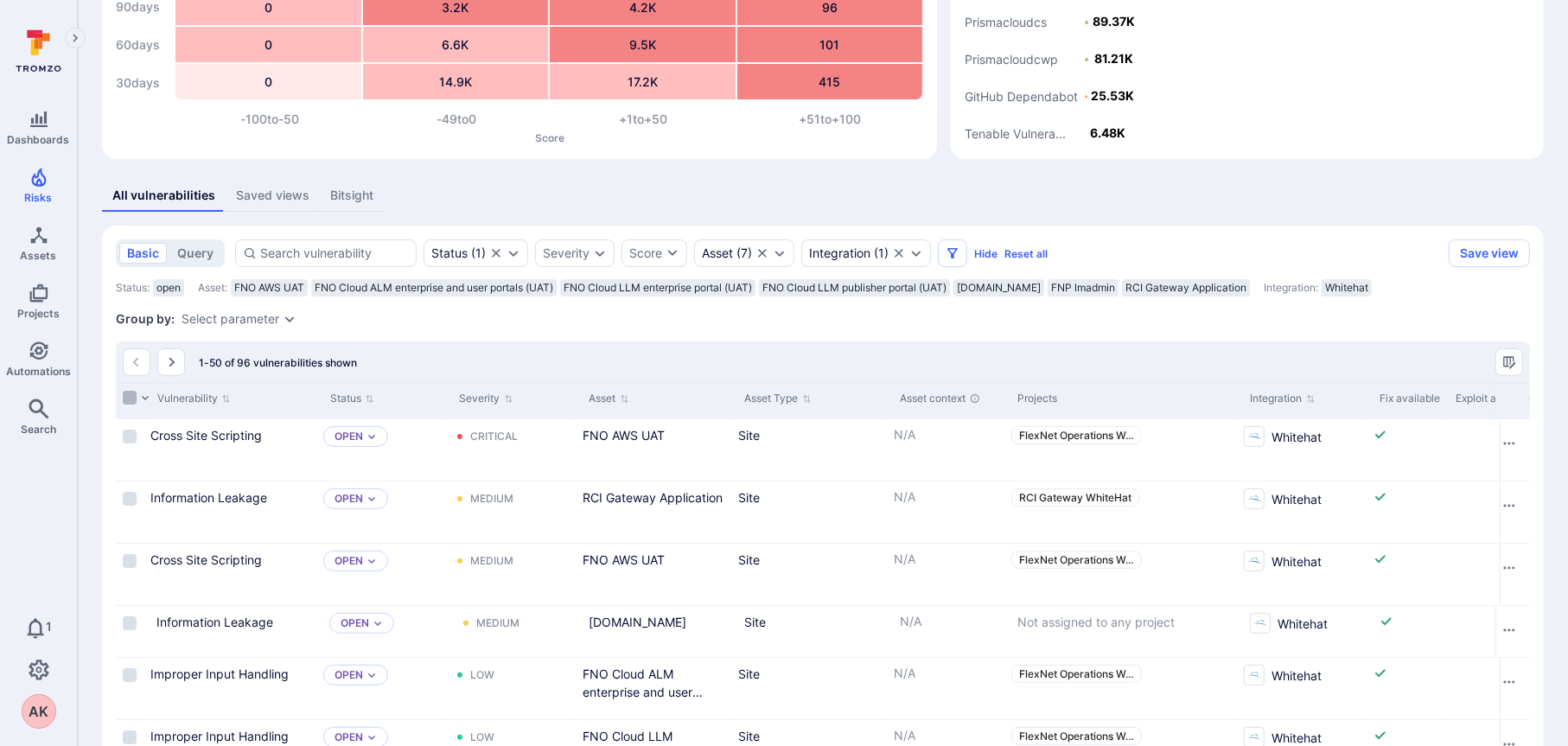 click at bounding box center (130, 398) 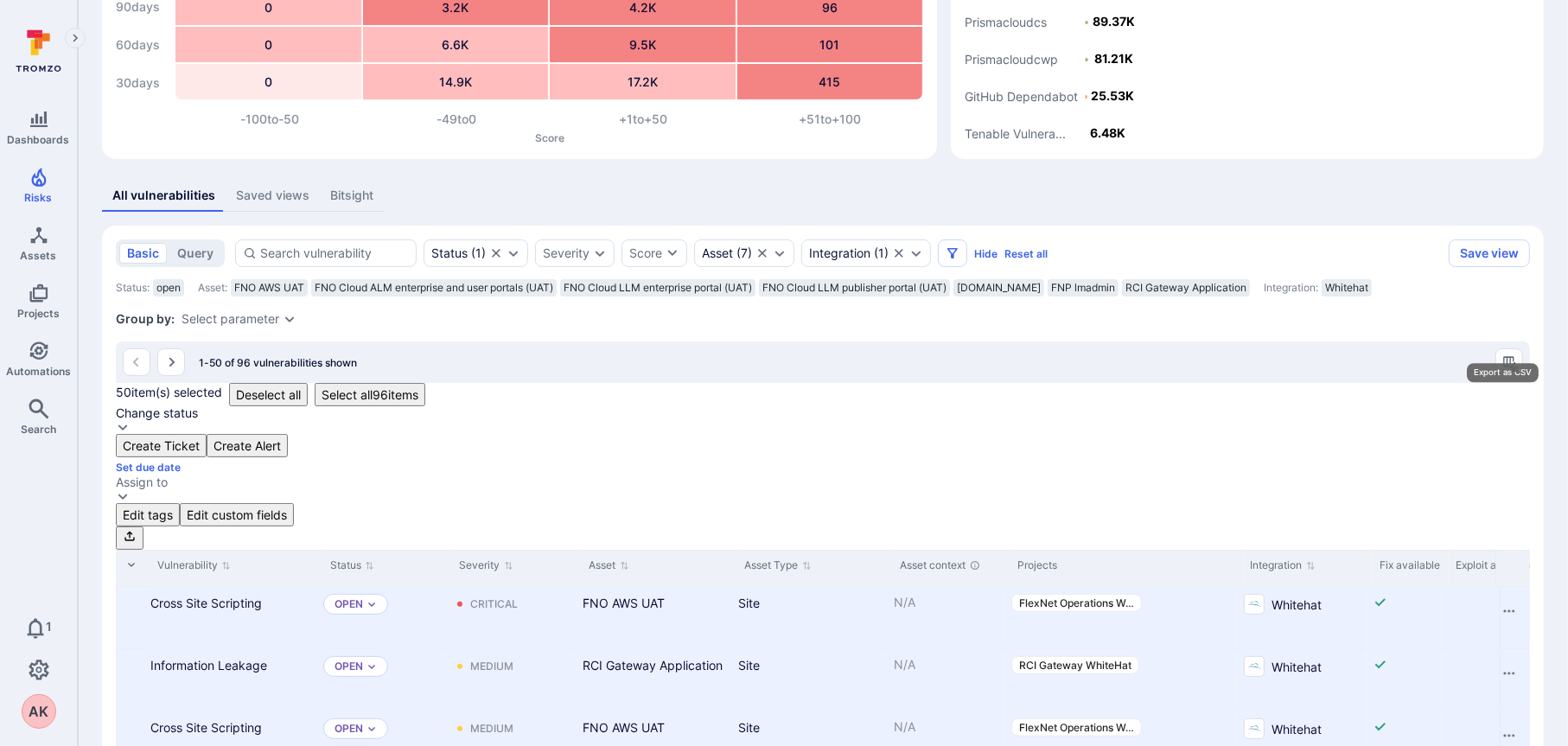 click 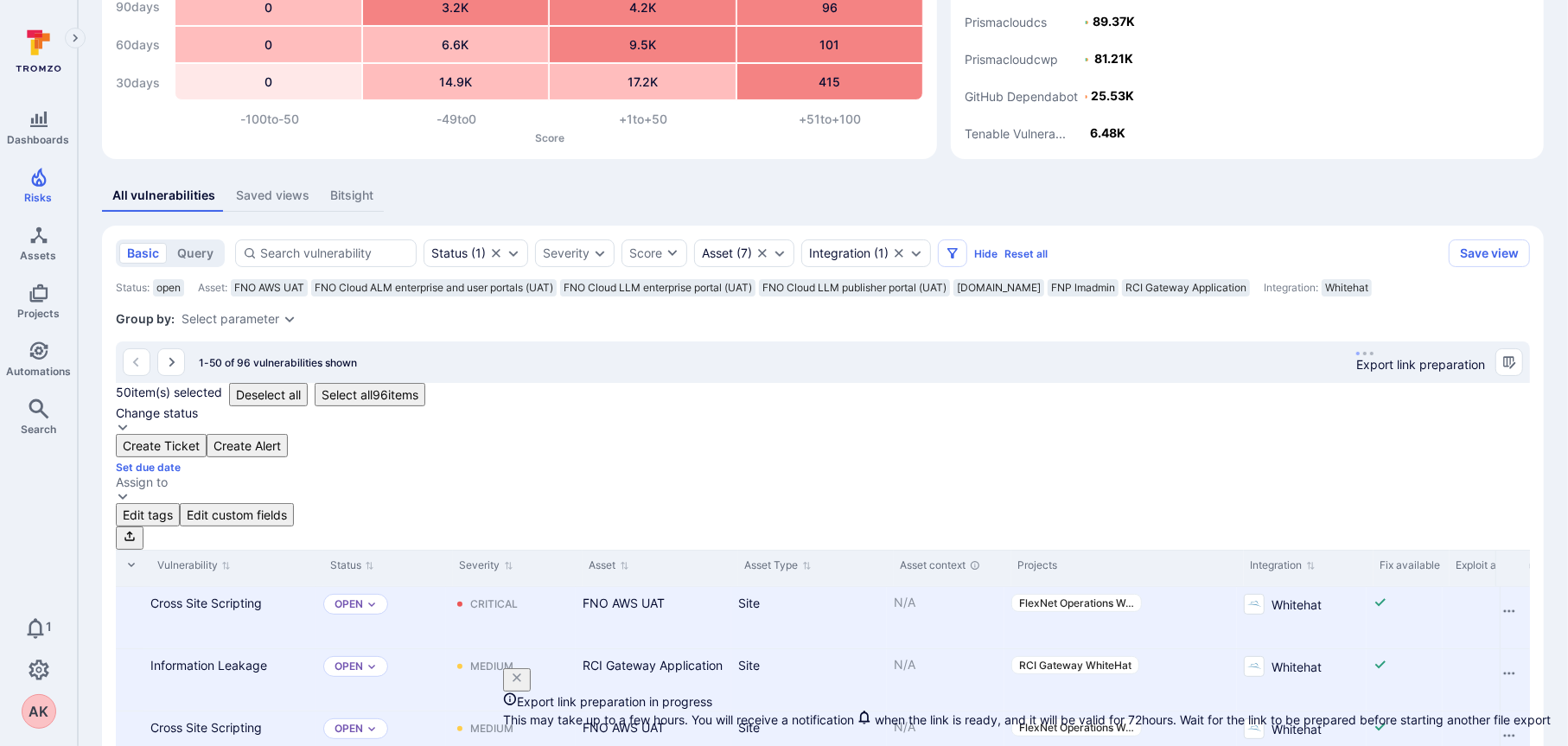 scroll, scrollTop: 0, scrollLeft: 0, axis: both 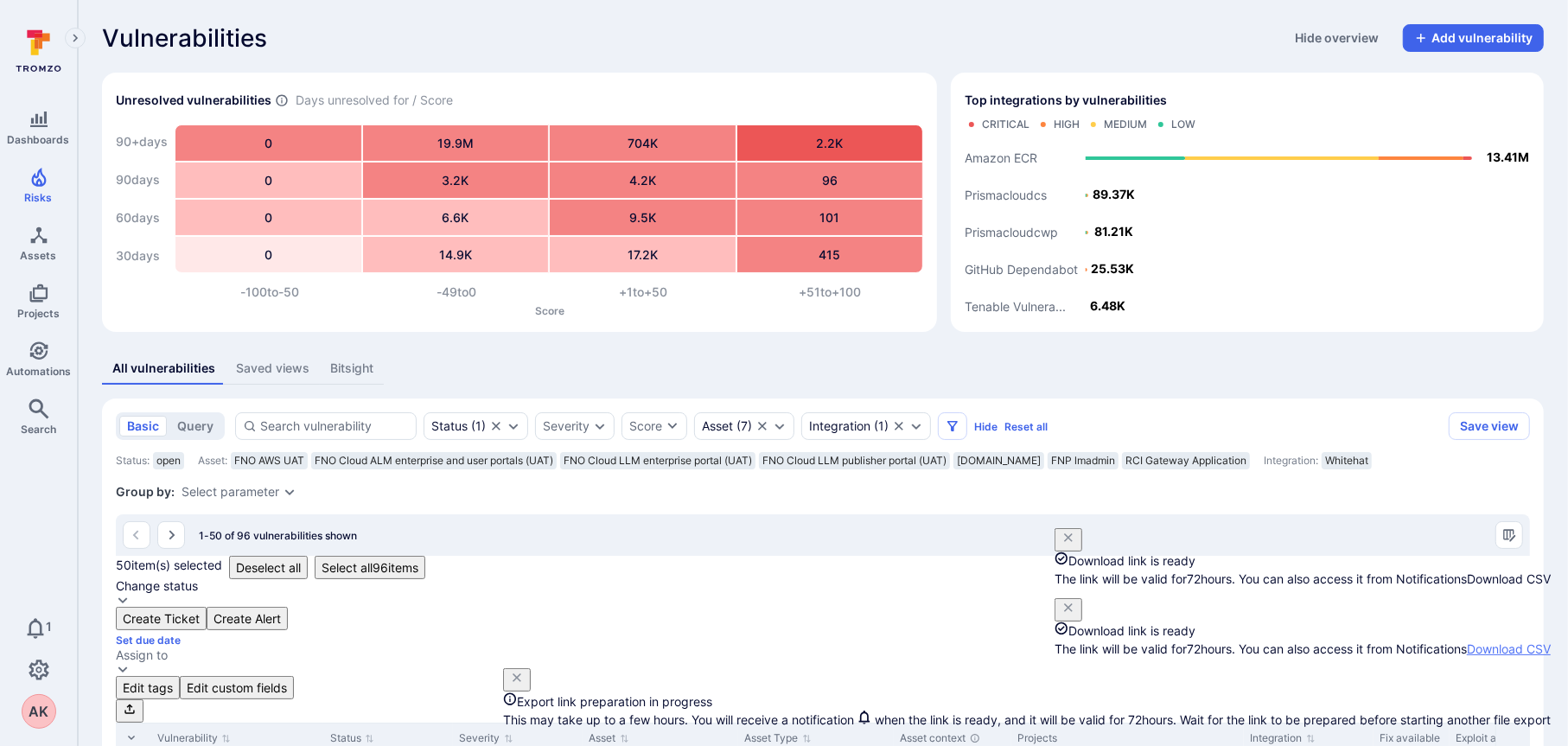 click on "Download CSV" at bounding box center [1508, 648] 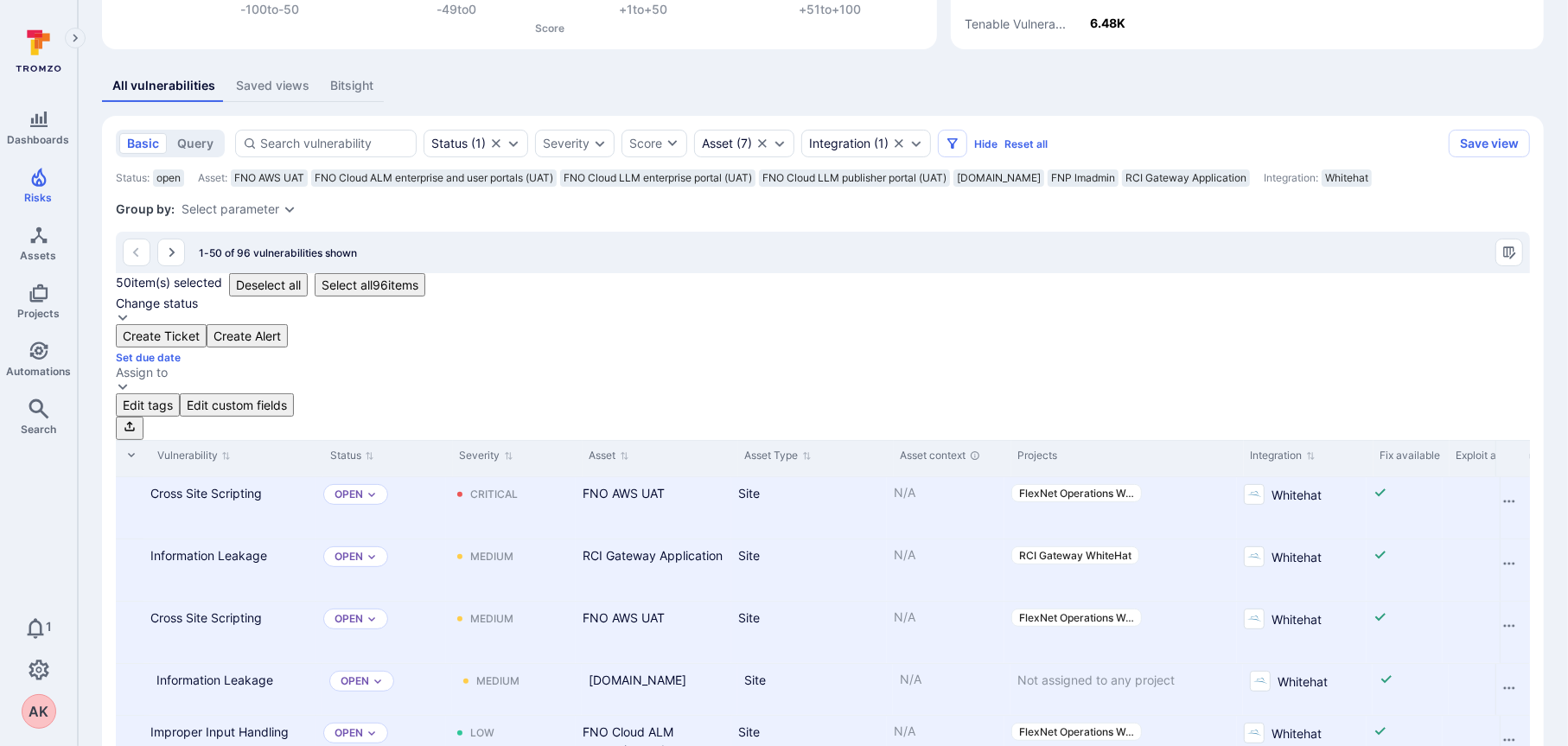 scroll, scrollTop: 0, scrollLeft: 0, axis: both 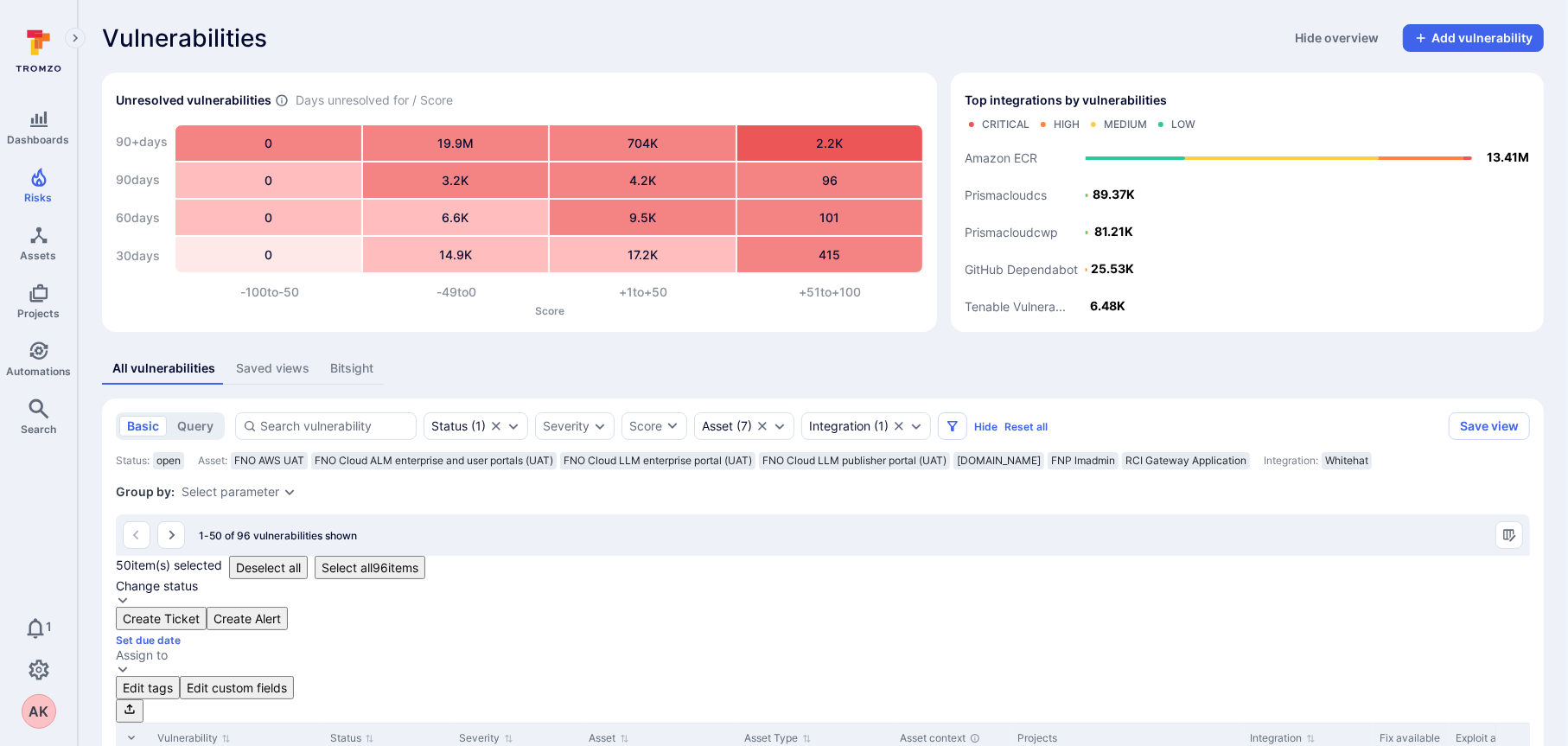 click on "Select parameter" at bounding box center [230, 492] 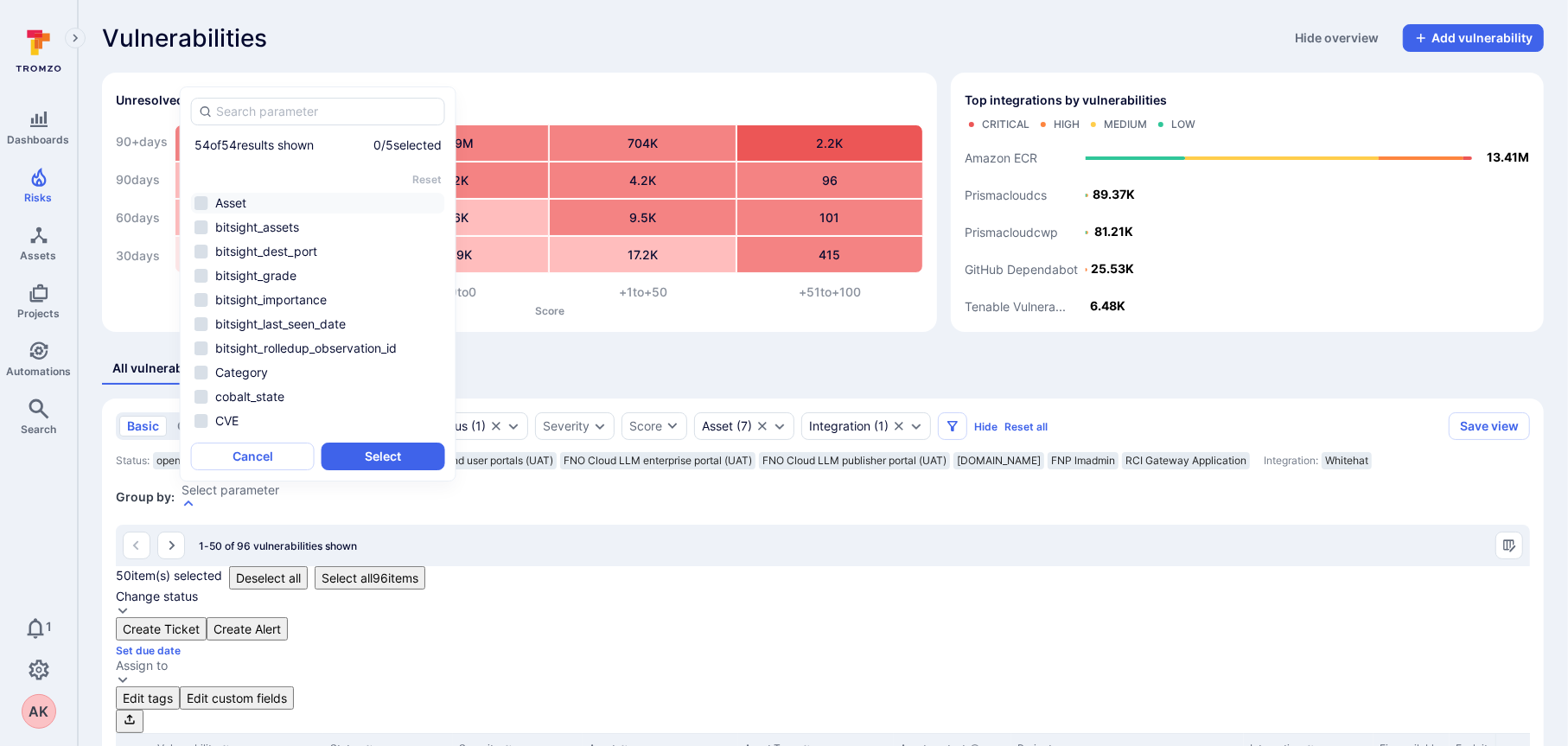 click on "Asset" at bounding box center [318, 203] 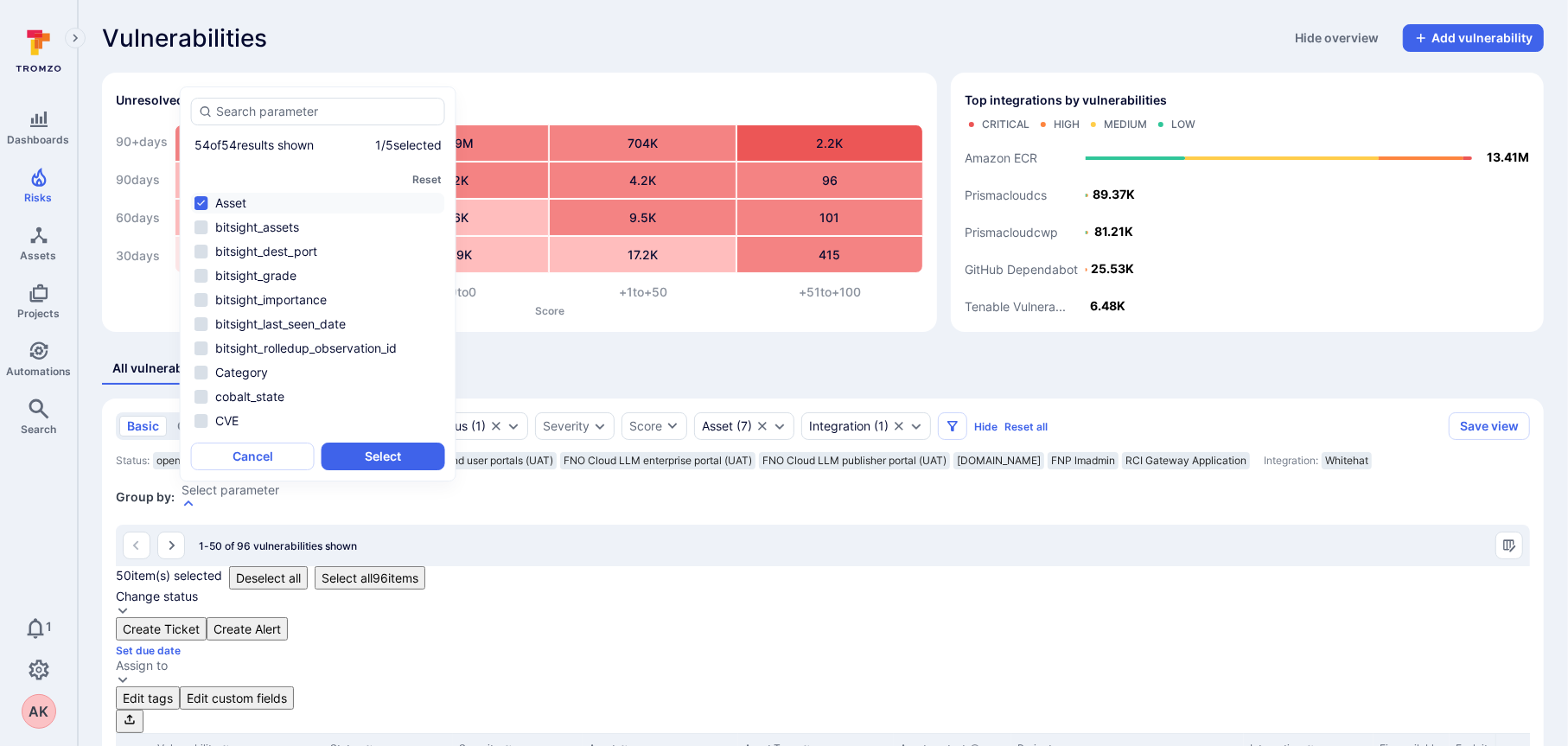 click on "Select" at bounding box center [383, 456] 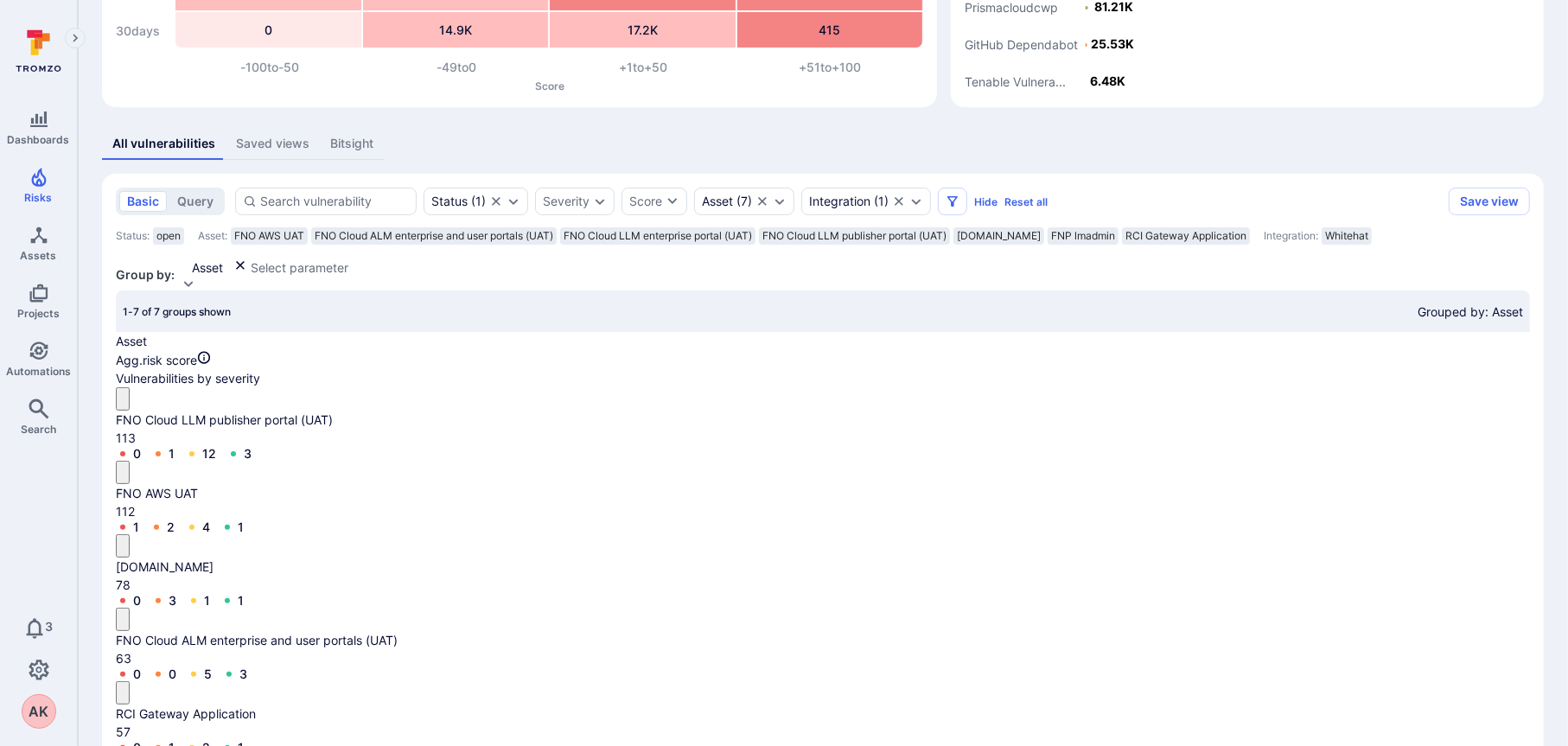 scroll, scrollTop: 0, scrollLeft: 0, axis: both 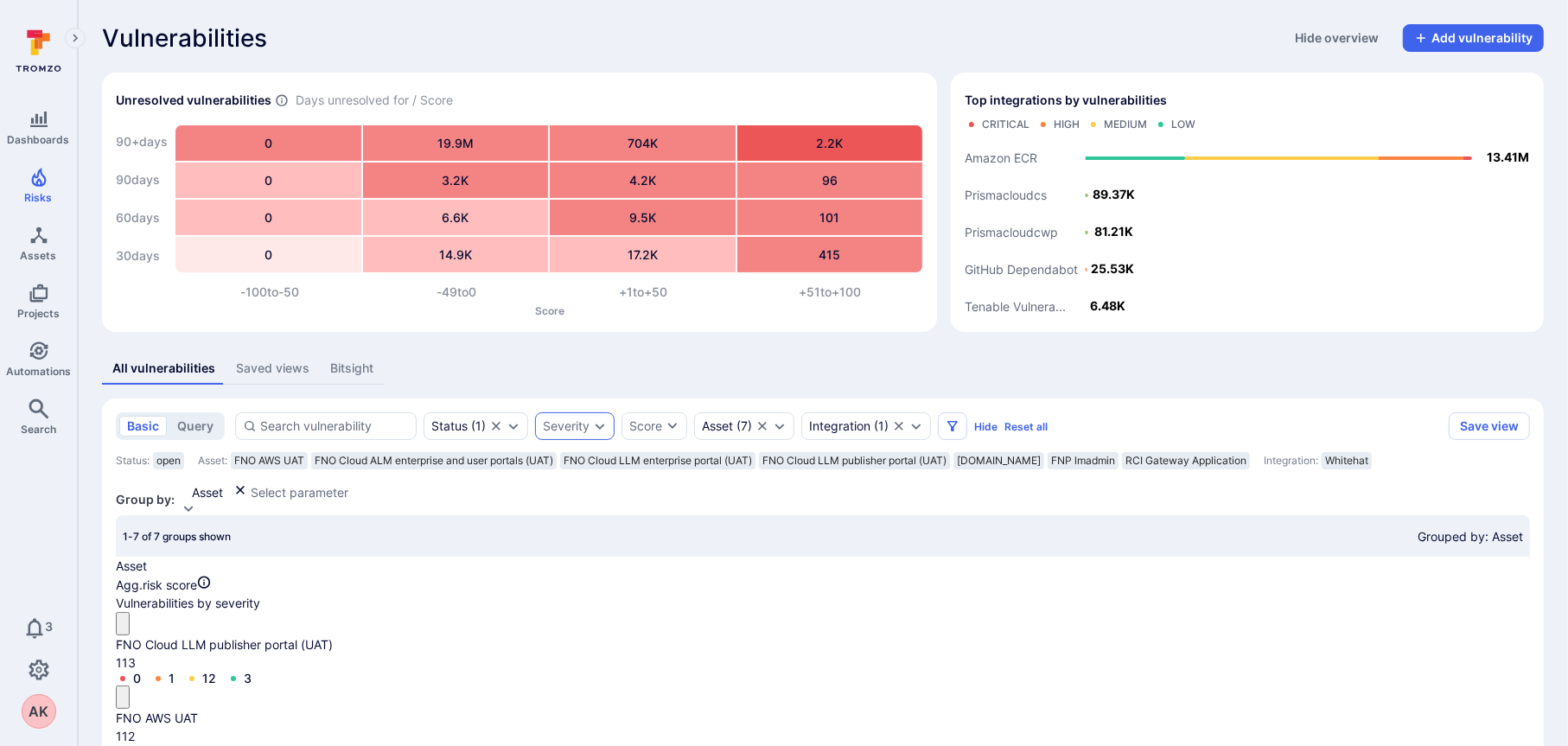 click on "Severity" at bounding box center (566, 426) 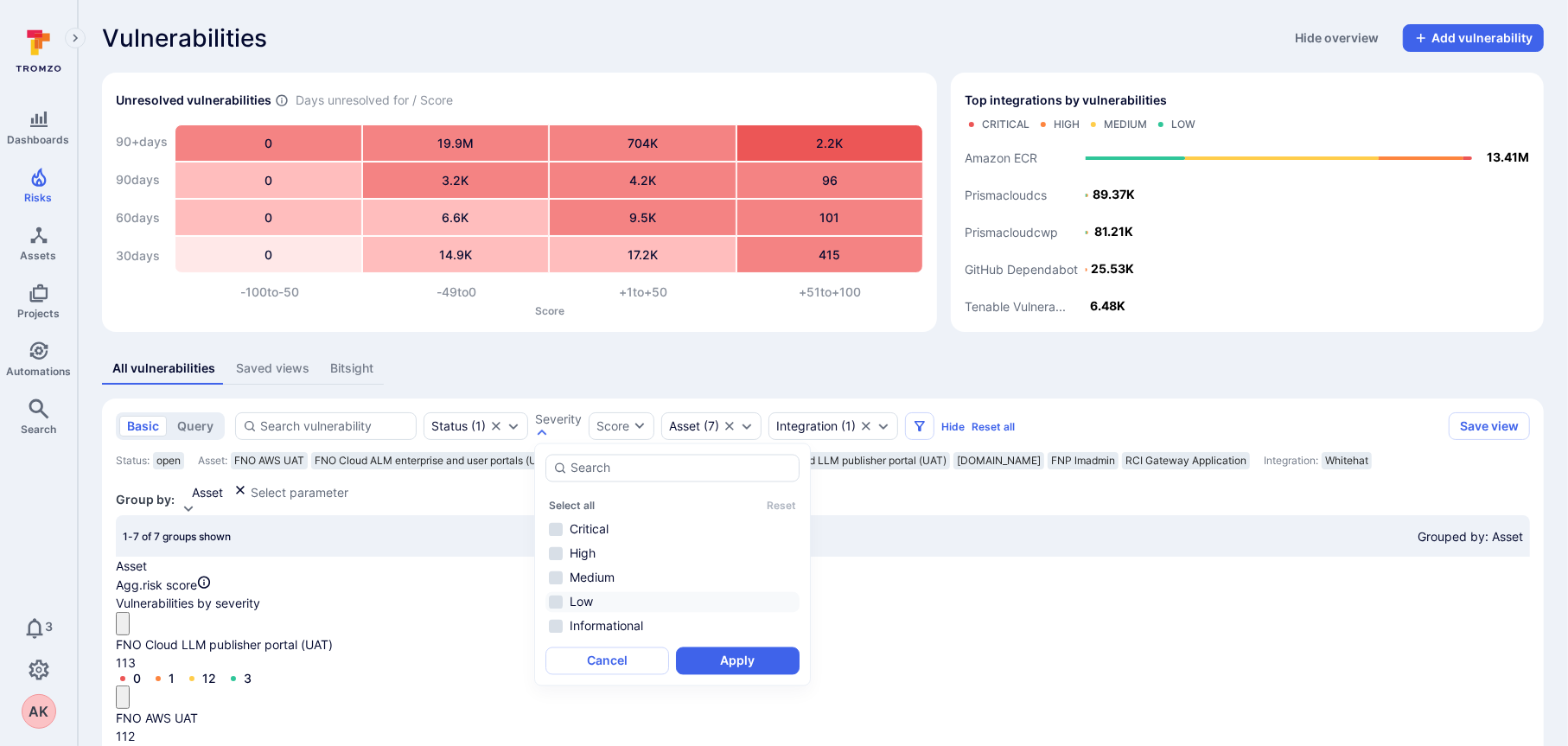 scroll, scrollTop: 86, scrollLeft: 0, axis: vertical 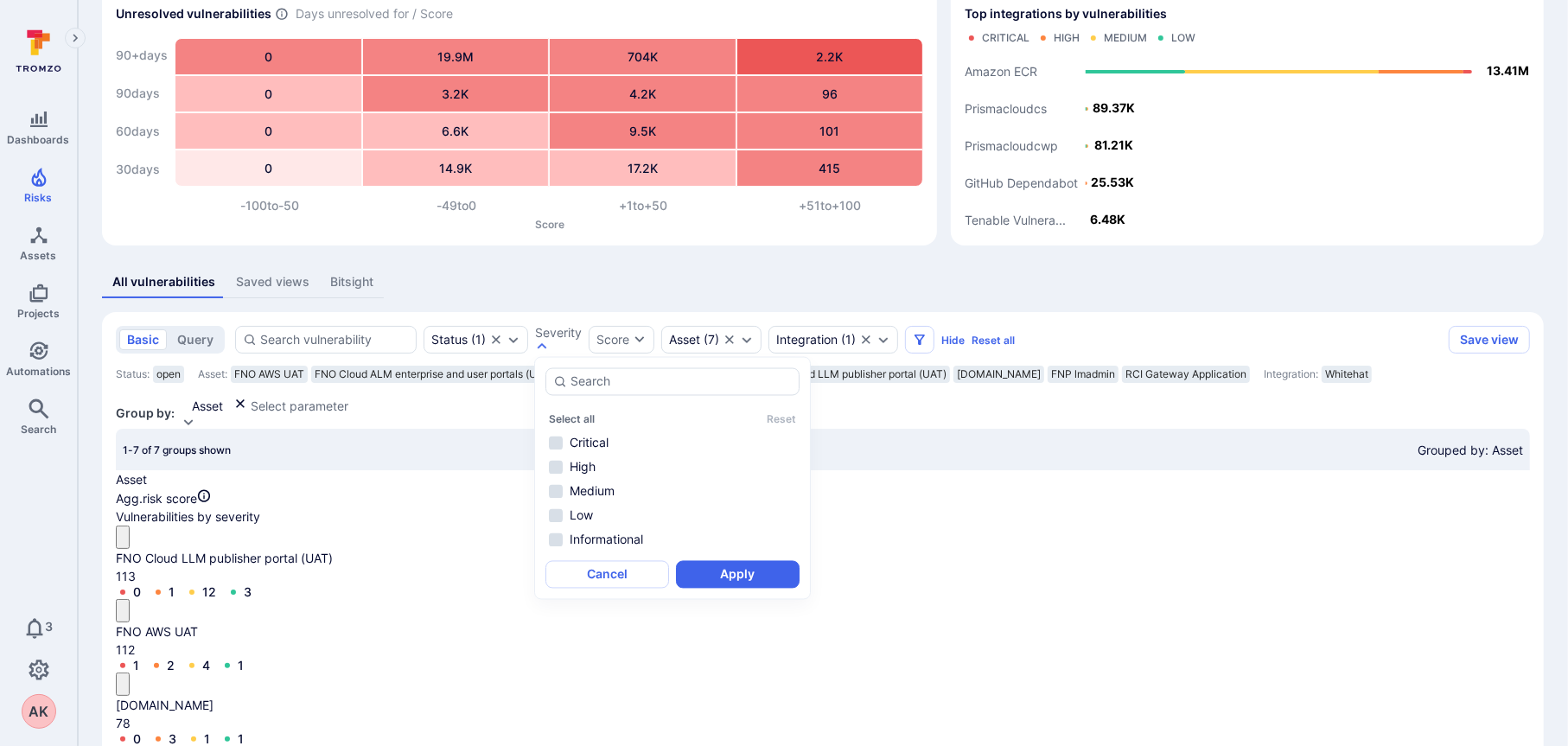 click on "All vulnerabilities Saved views Bitsight basic query Status  ( 1 ) Severity Score Asset  ( 7 ) Integration  ( 1 ) Hide Reset all Save view Status : open Asset : FNO AWS UAT FNO Cloud ALM enterprise and user portals (UAT) FNO Cloud LLM enterprise portal (UAT) FNO Cloud LLM publisher portal (UAT) [DOMAIN_NAME] FNP lmadmin RCI Gateway Application Integration : Whitehat Group by: Asset Select parameter 1-7 of 7 groups shown Grouped by:   Asset Asset Agg.  risk score Vulnerabilities by severity FNO Cloud LLM publisher portal (UAT) 113 0 1 12 3 Vulnerability Status Severity Asset Asset Type Asset context Projects Integration Fix available Exploit available Source filename division Pentest_Status No results found FNO AWS UAT 112 1 2 4 1 Vulnerability Status Severity Asset Asset Type Asset context Projects Integration Fix available Exploit available Source filename division Pentest_Status No results found [DOMAIN_NAME] 78 0 3 1 1 Vulnerability Status Severity Asset Asset Type Asset context Projects Integration" at bounding box center [823, 660] 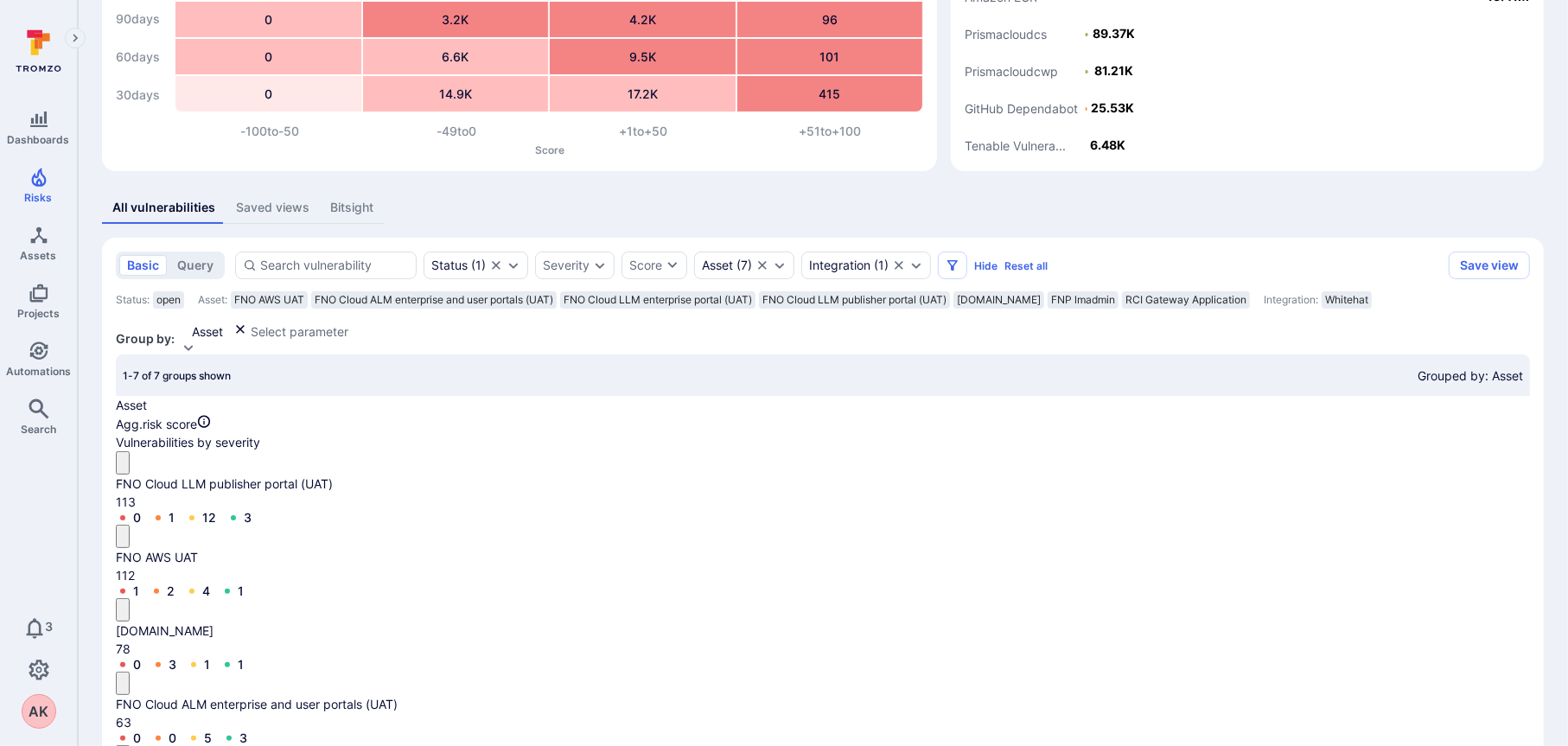 scroll, scrollTop: 75, scrollLeft: 0, axis: vertical 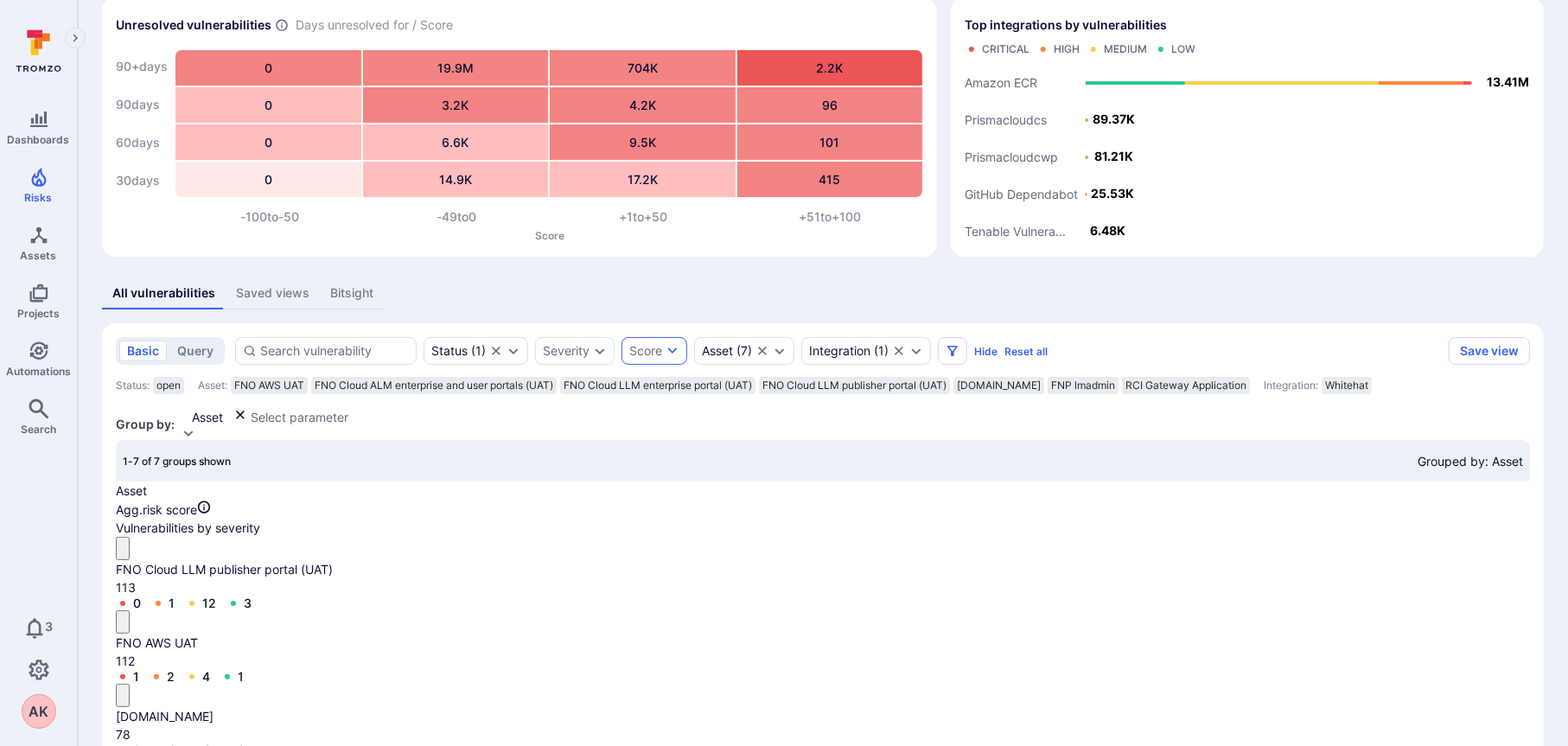 click on "Score" at bounding box center [646, 351] 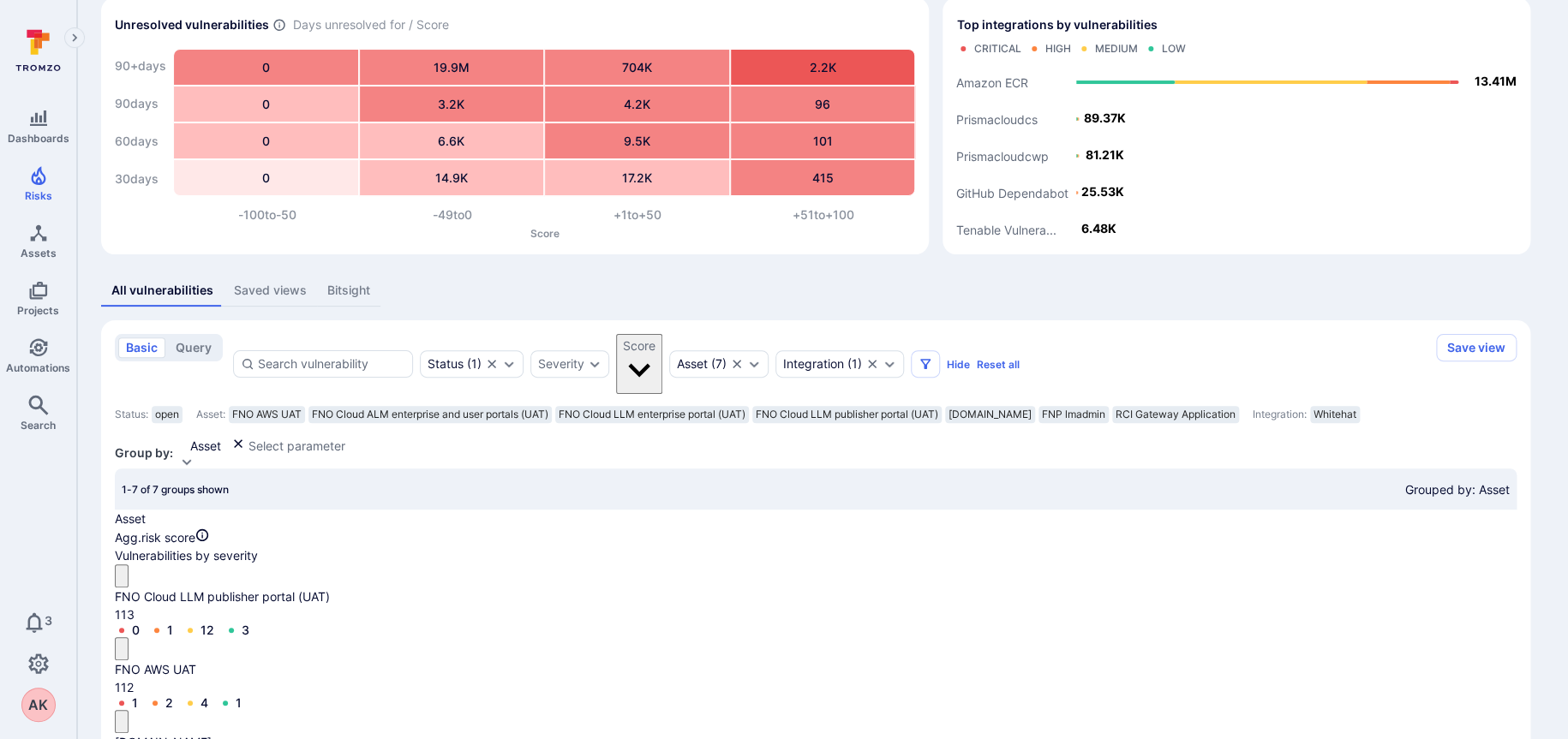 click at bounding box center (777, 1111) 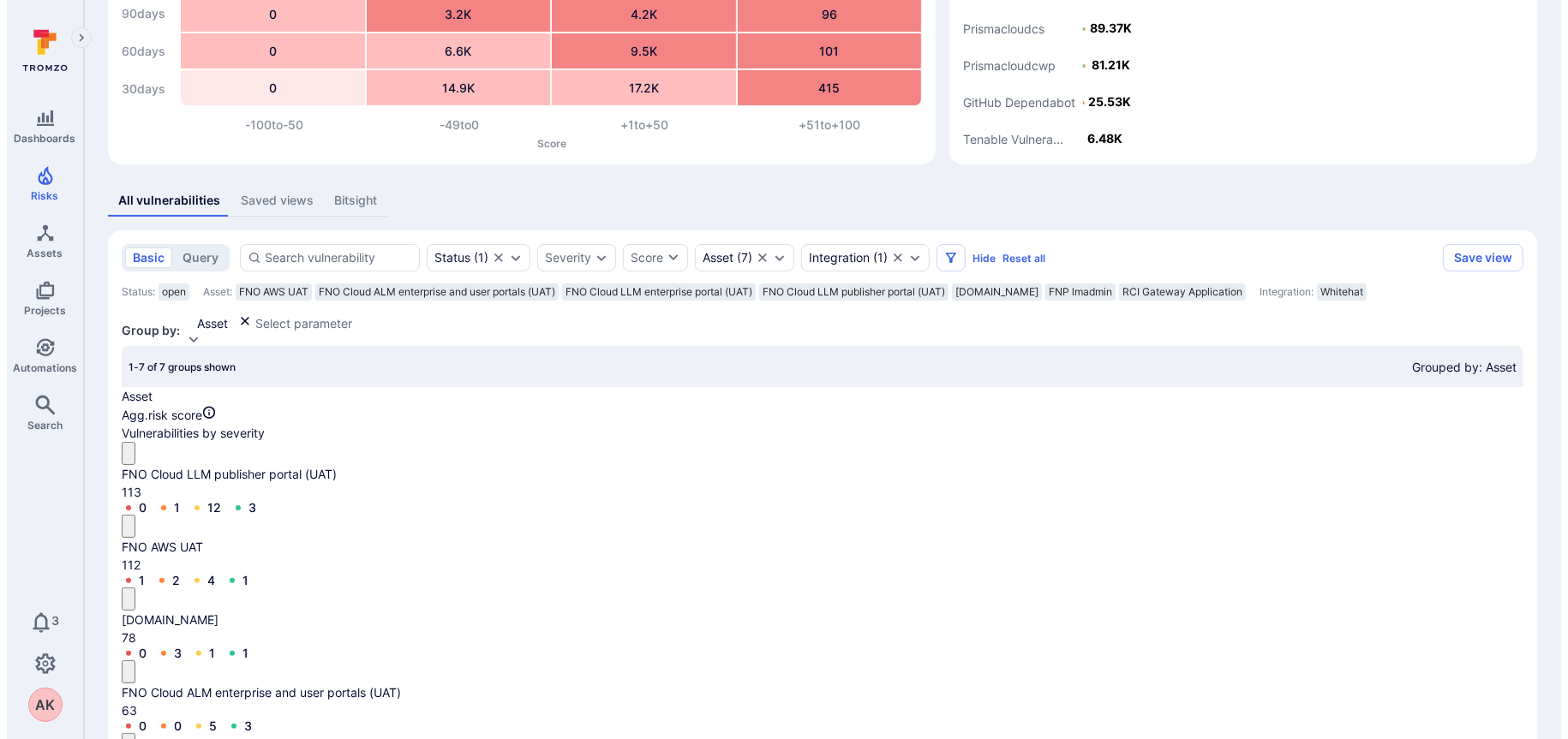scroll, scrollTop: 246, scrollLeft: 0, axis: vertical 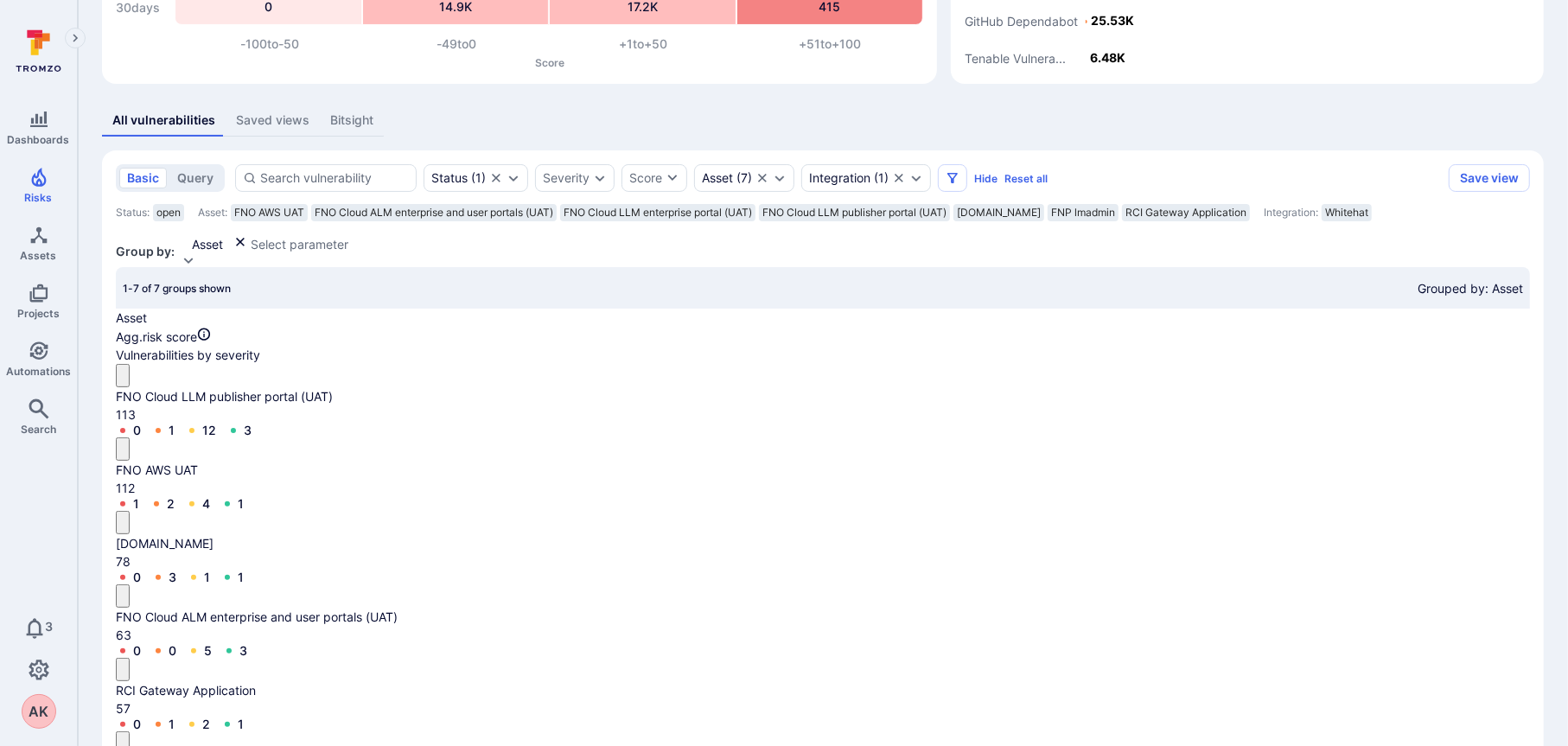 click 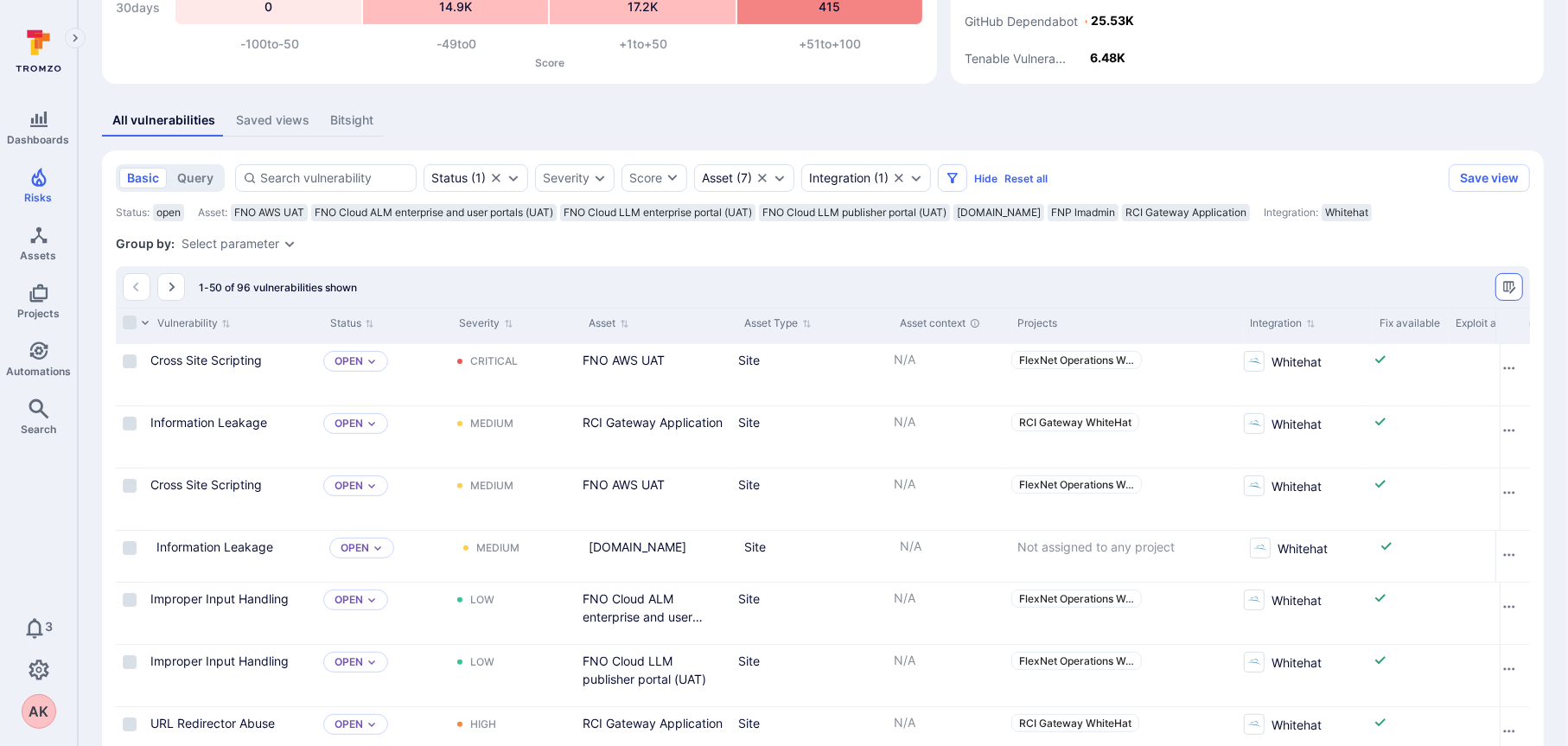 click at bounding box center (1509, 287) 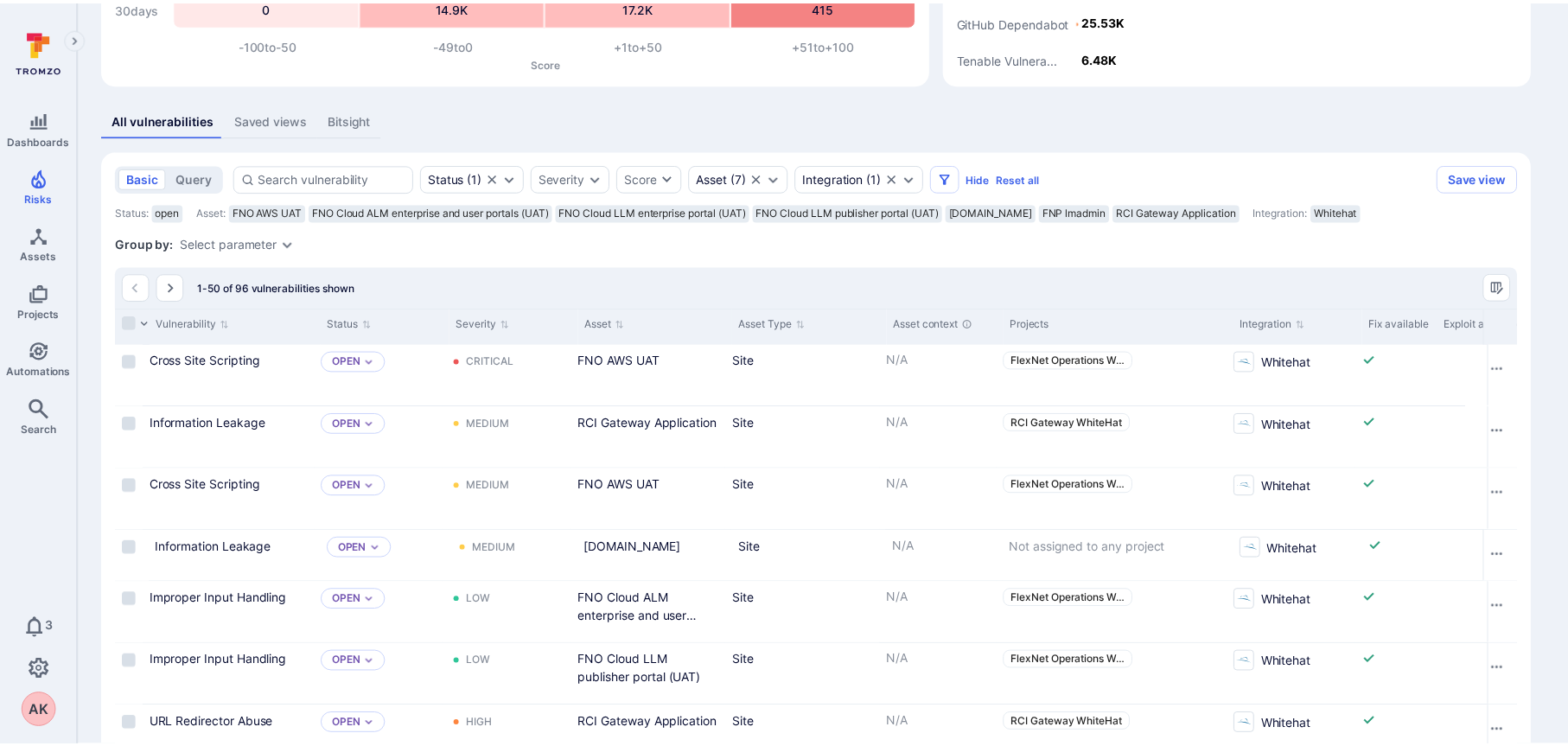 scroll, scrollTop: 1037, scrollLeft: 0, axis: vertical 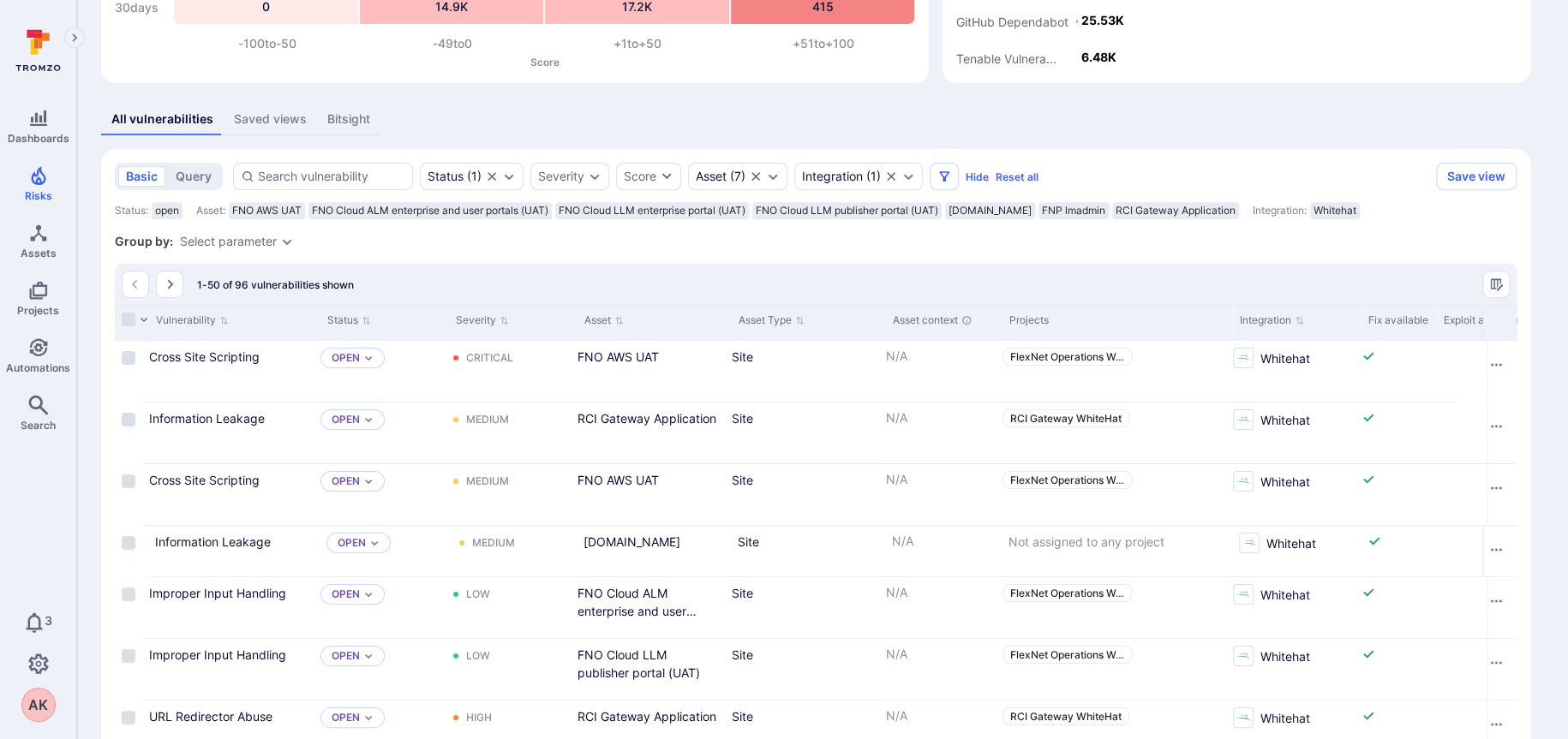 click on "CVSS Score" at bounding box center [47, 4581] 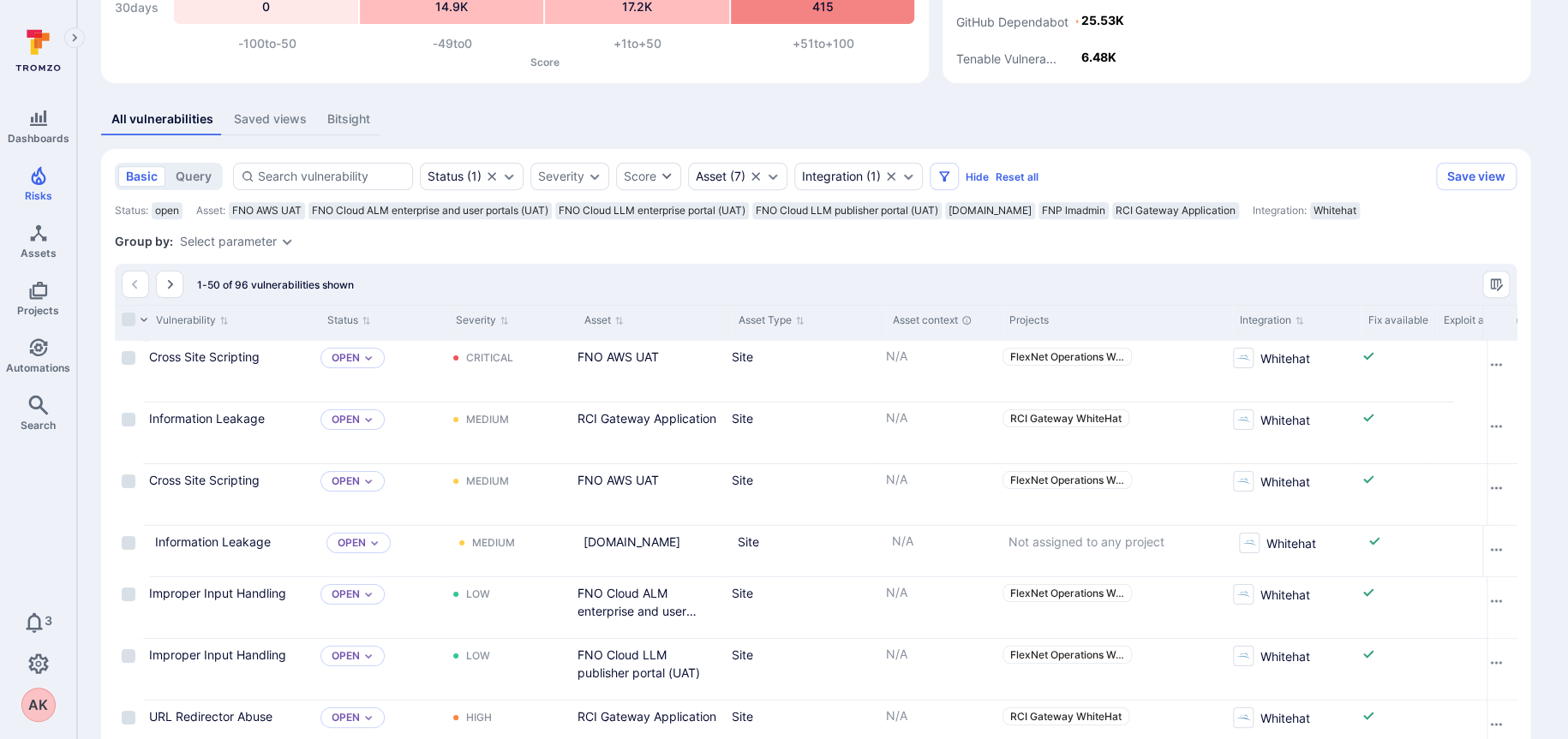 click on "Apply" at bounding box center [1167, 5034] 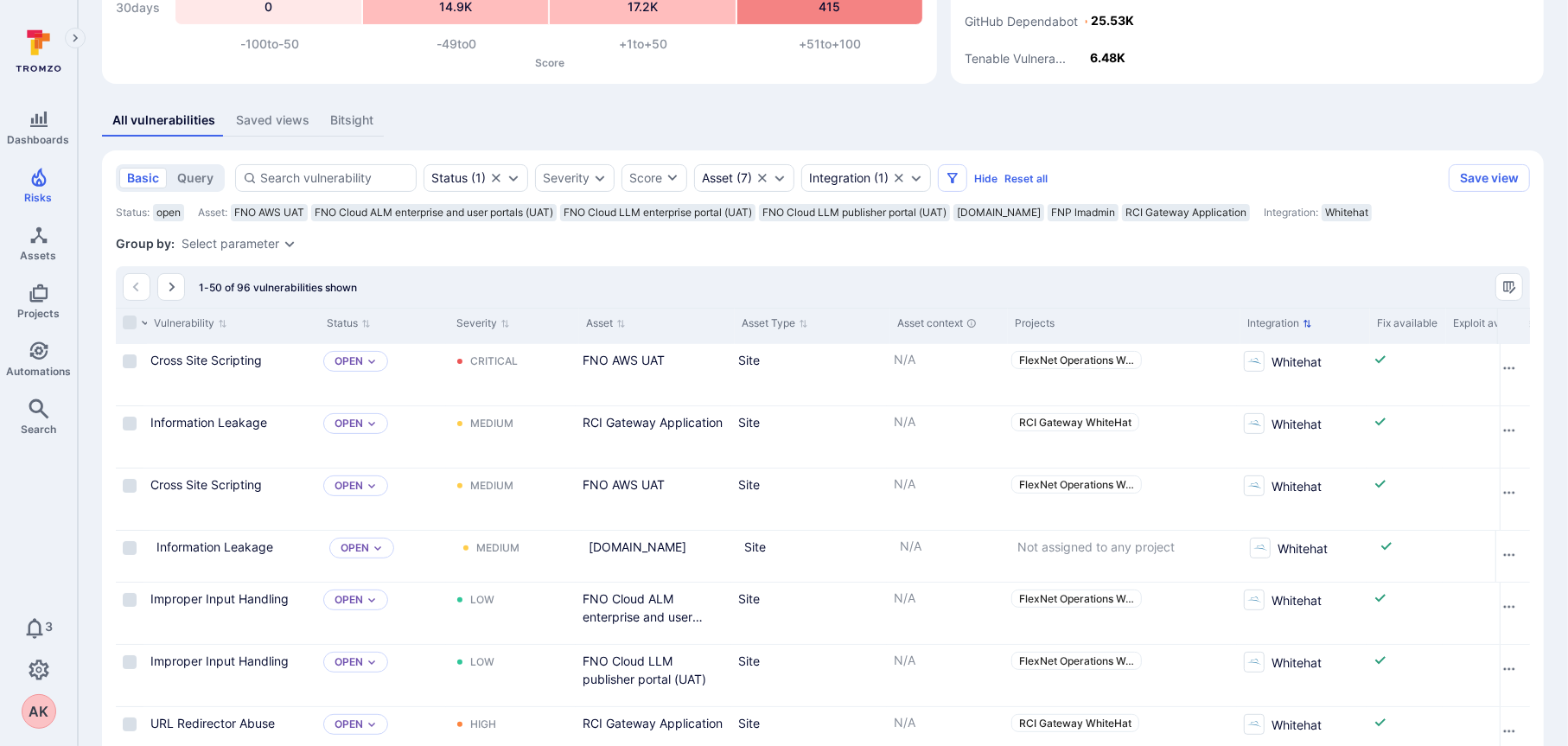 drag, startPoint x: 1471, startPoint y: 323, endPoint x: 1286, endPoint y: 327, distance: 185.04324 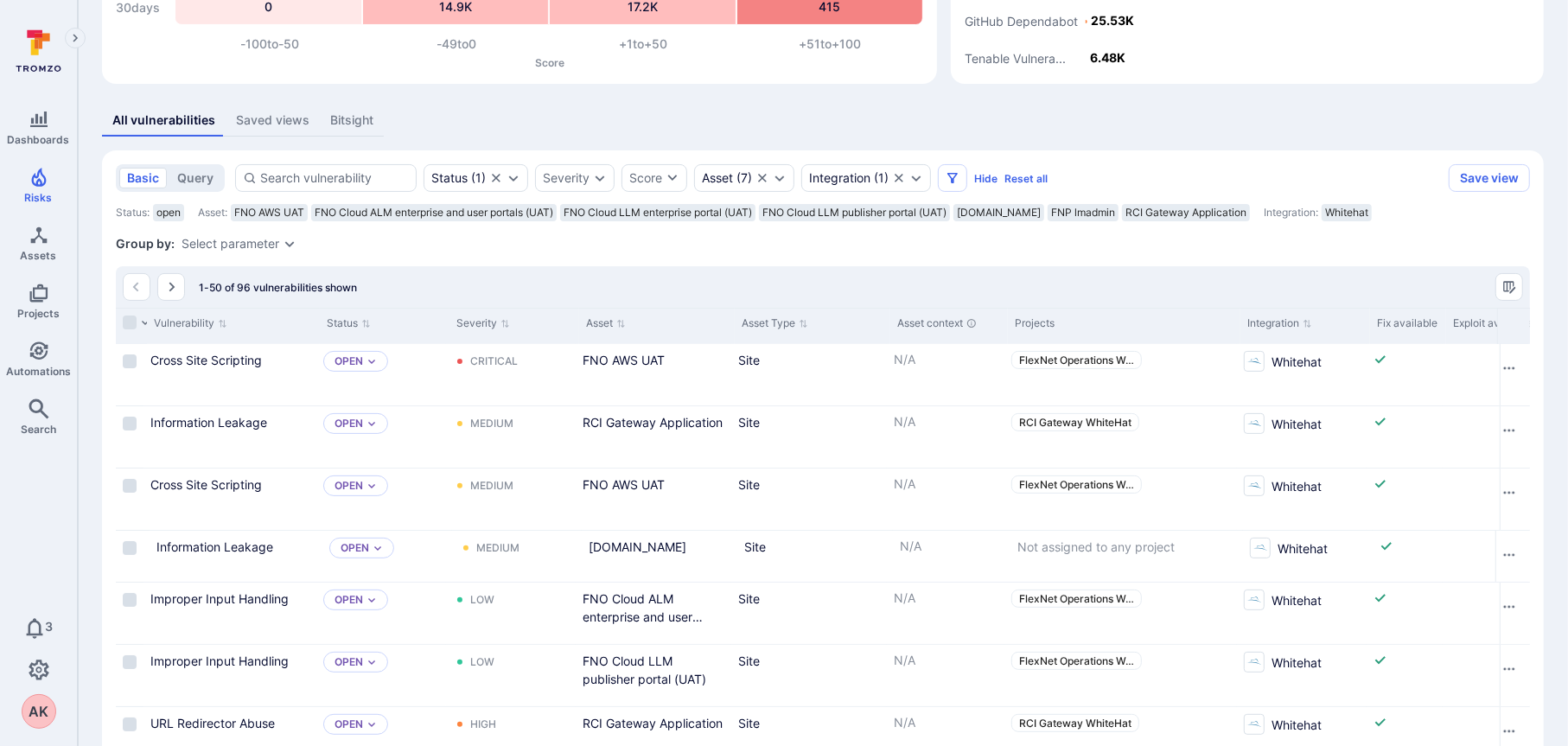 drag, startPoint x: 1354, startPoint y: 316, endPoint x: 1533, endPoint y: 342, distance: 180.87841 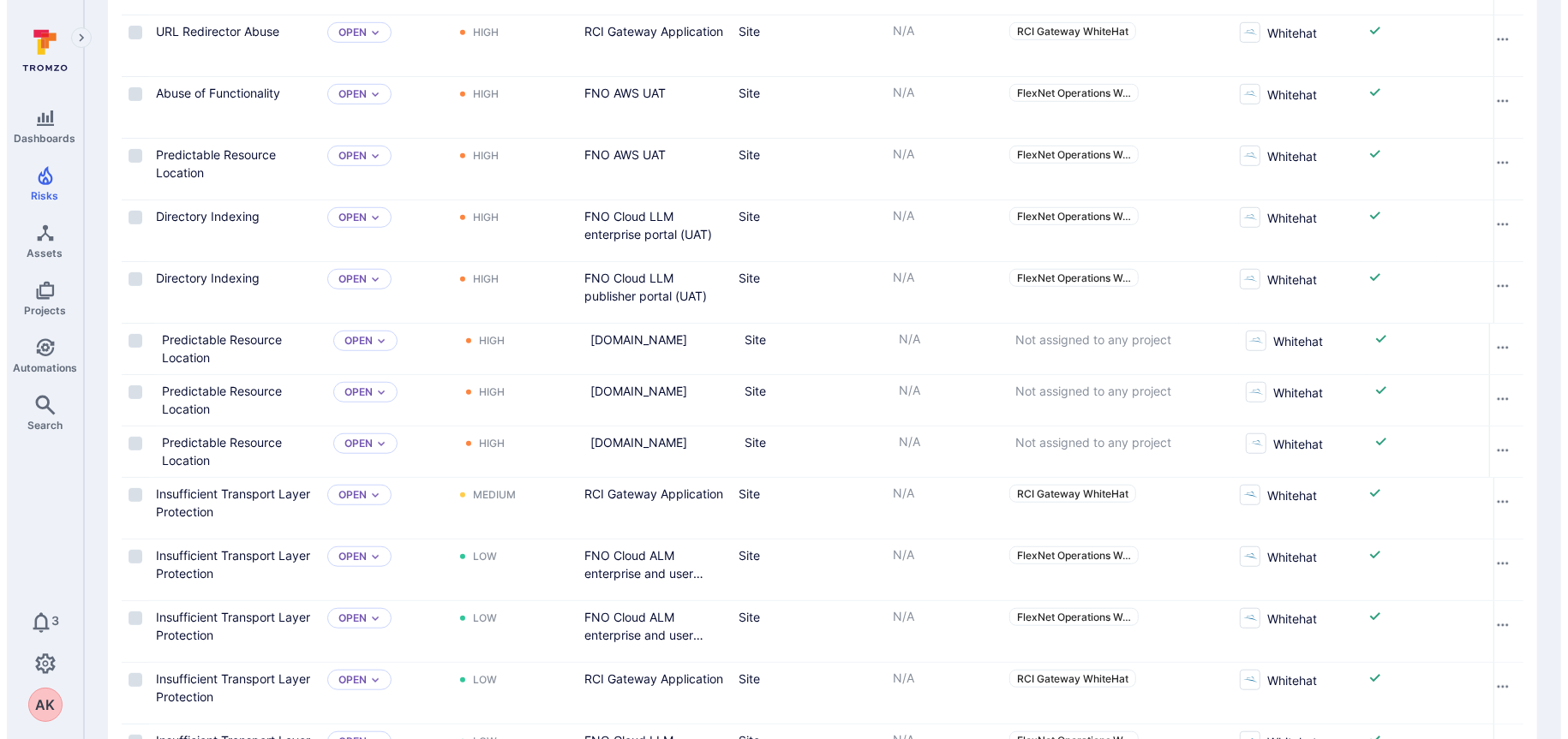 scroll, scrollTop: 246, scrollLeft: 0, axis: vertical 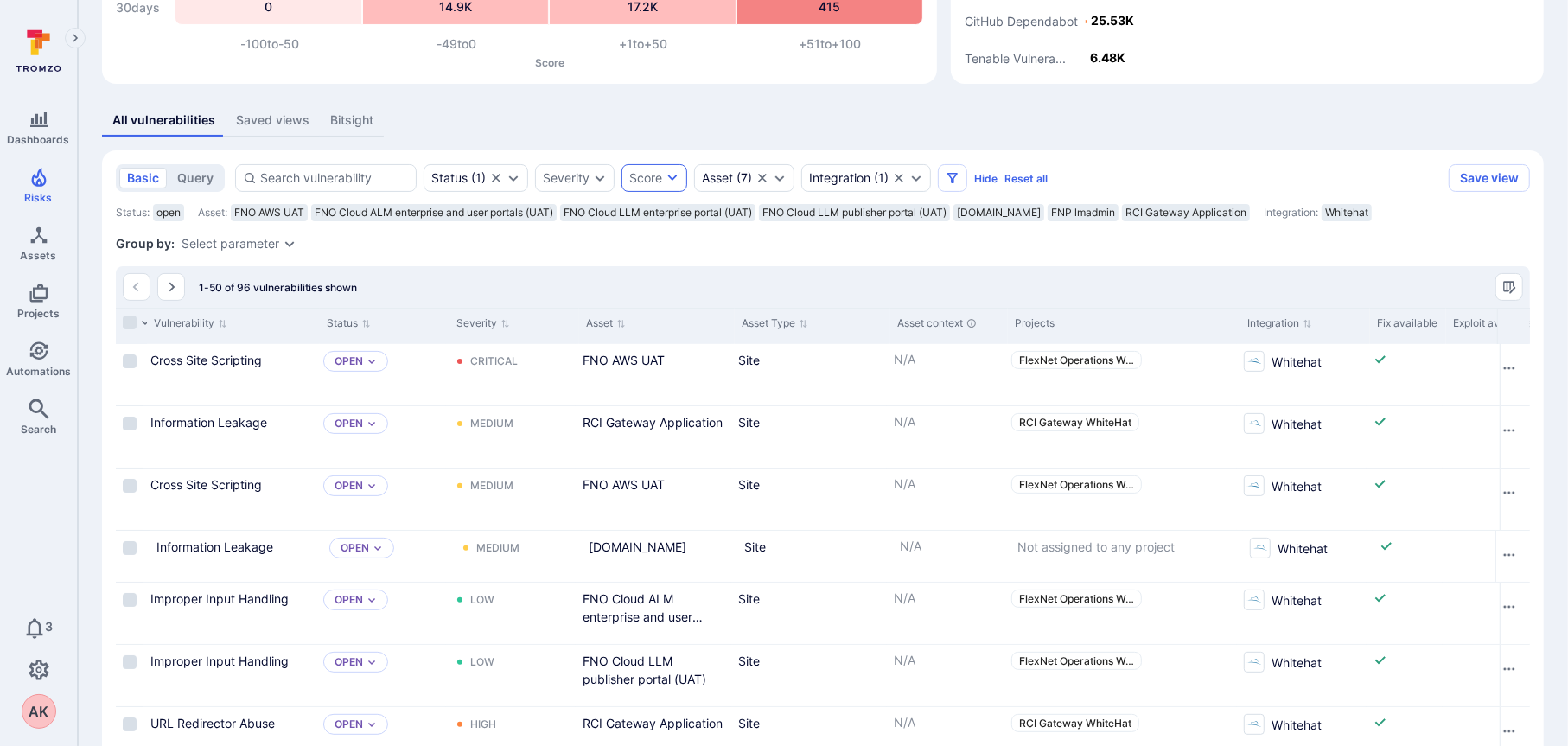 click 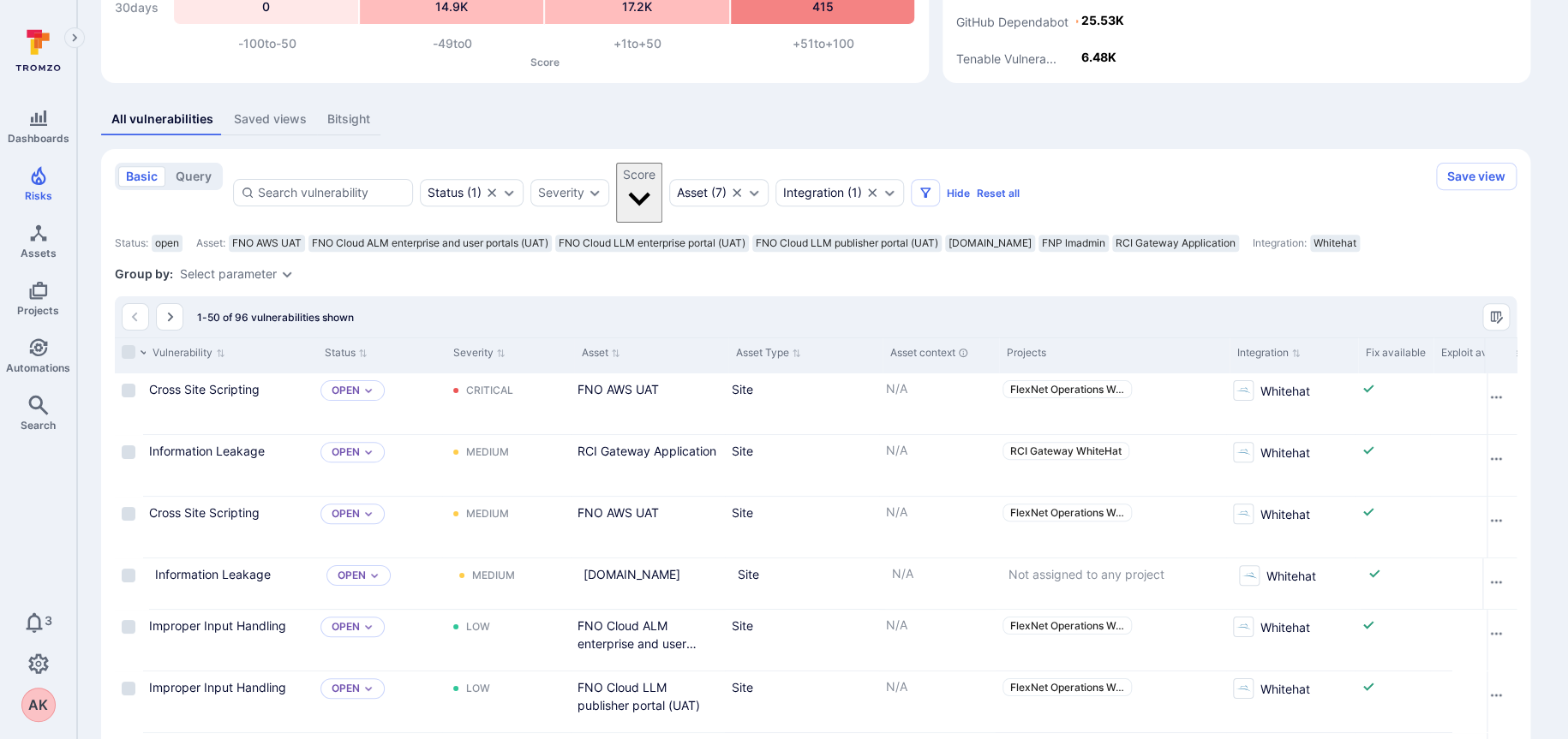 click on "Apply" at bounding box center (1167, 3551) 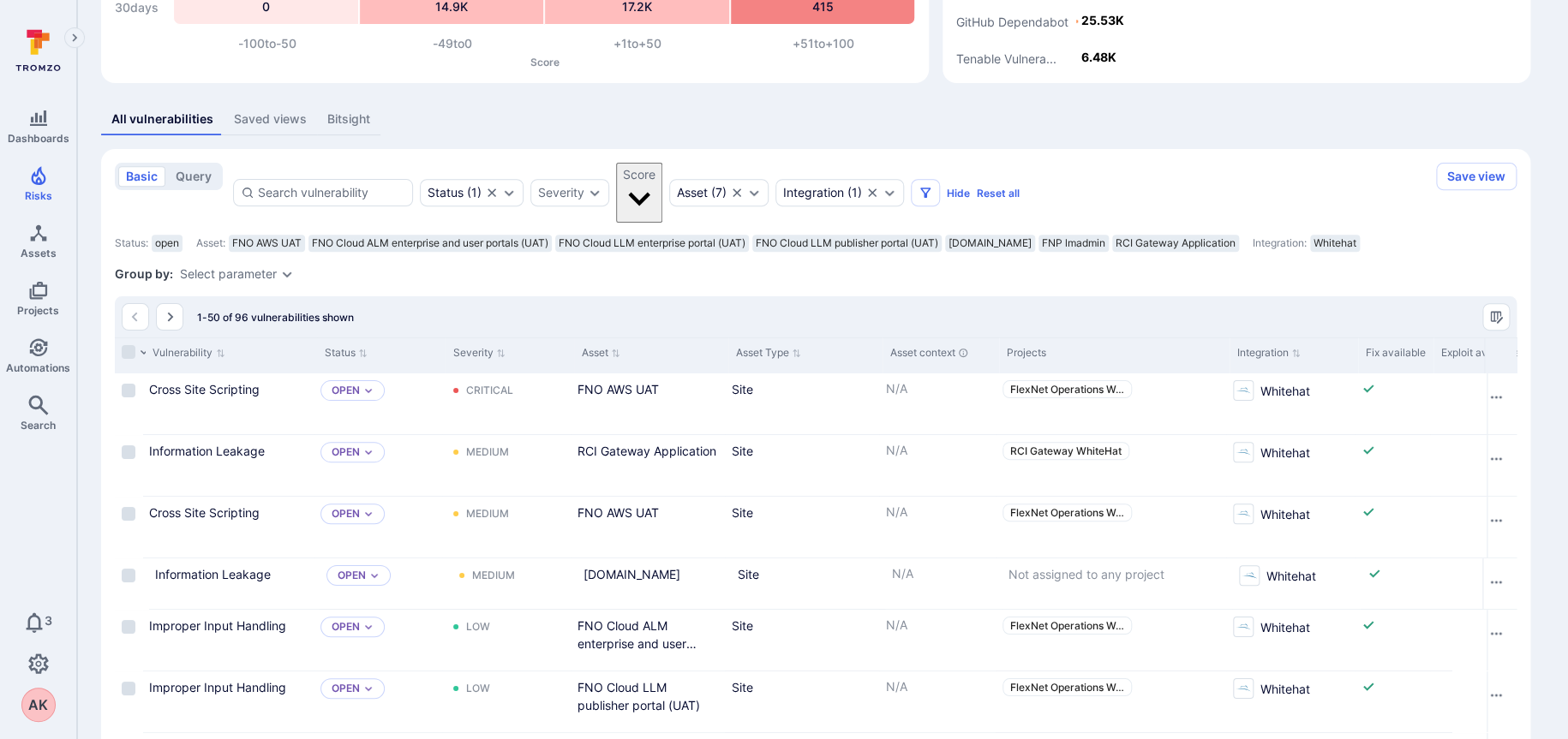 click on "Apply" at bounding box center (1167, 3551) 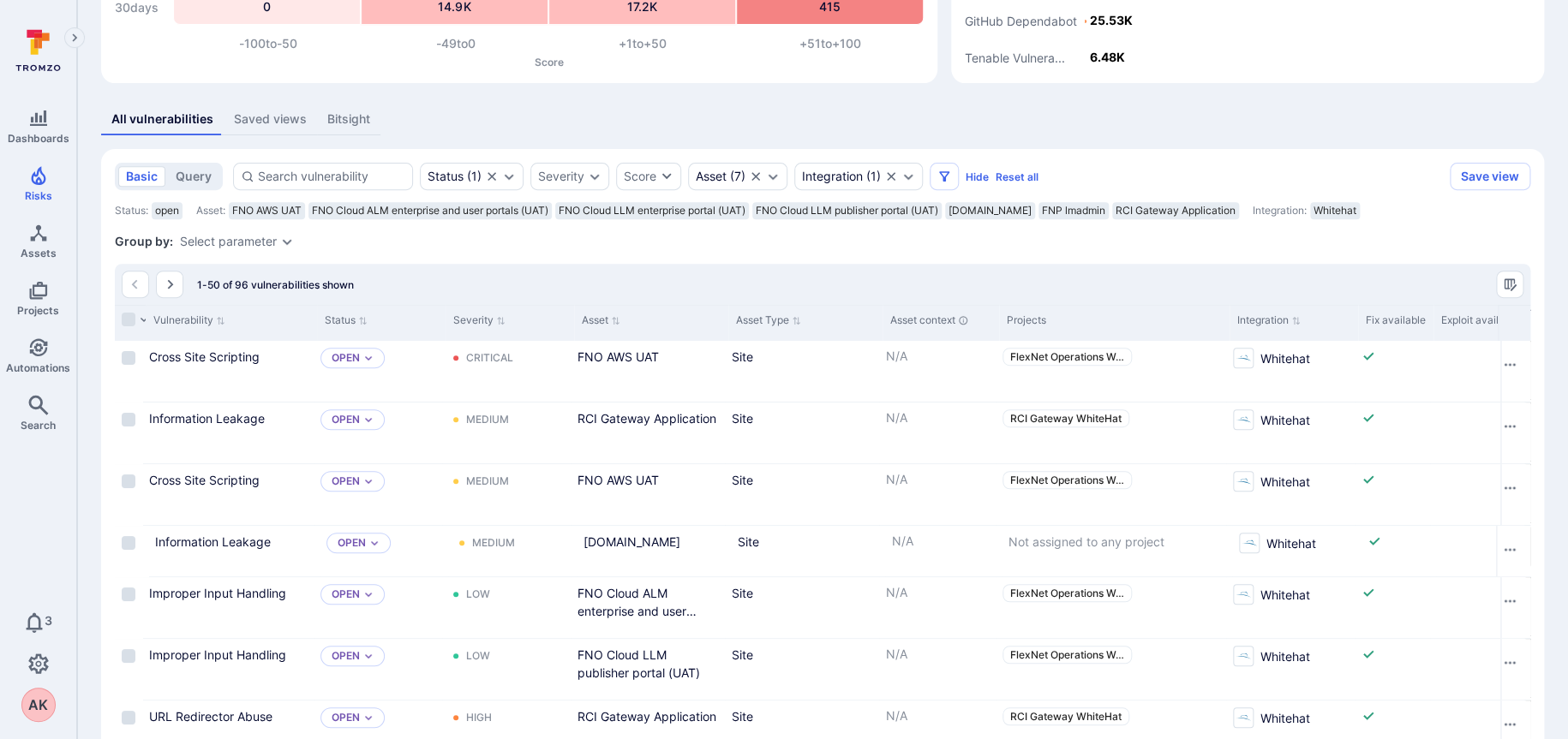 click at bounding box center [784, 3432] 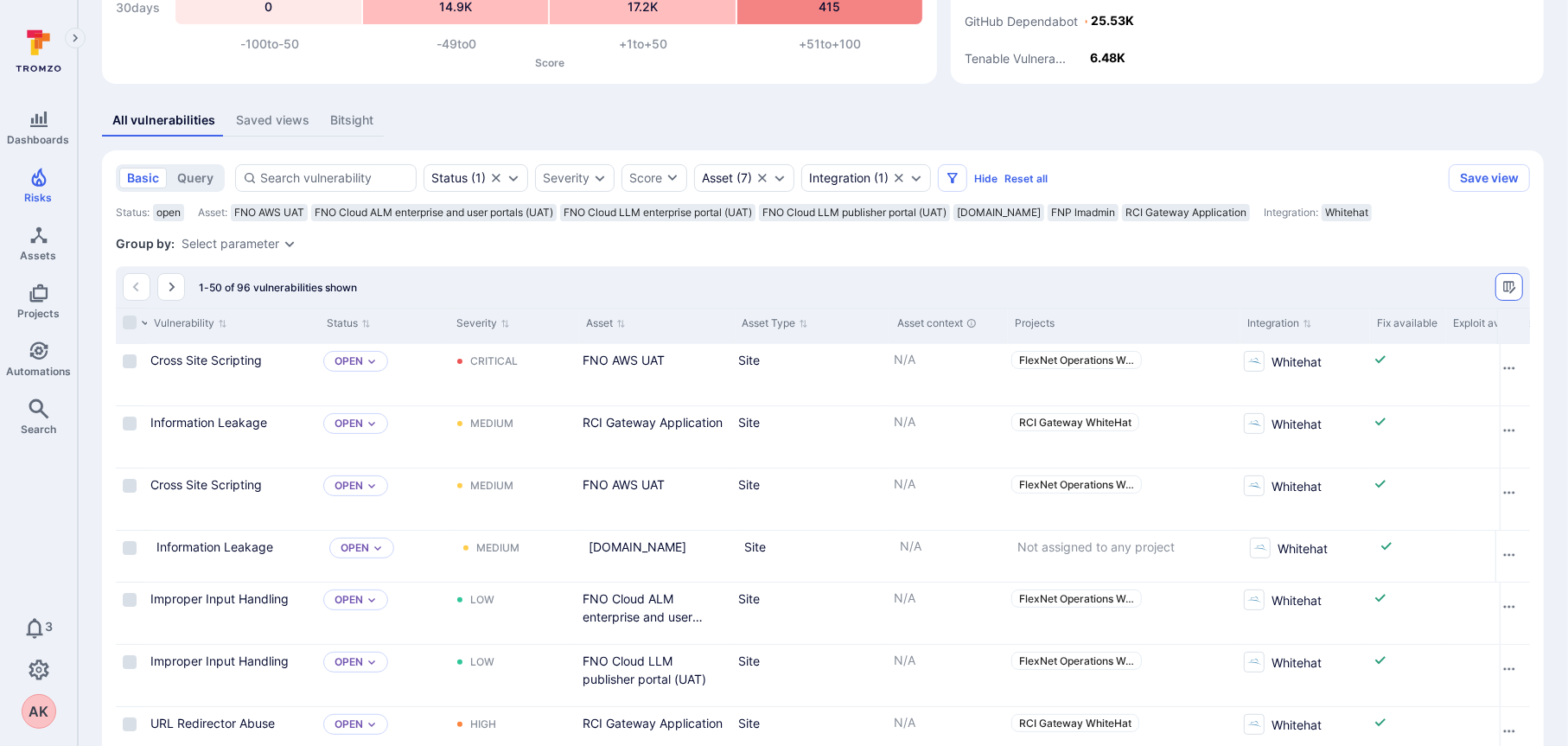 click 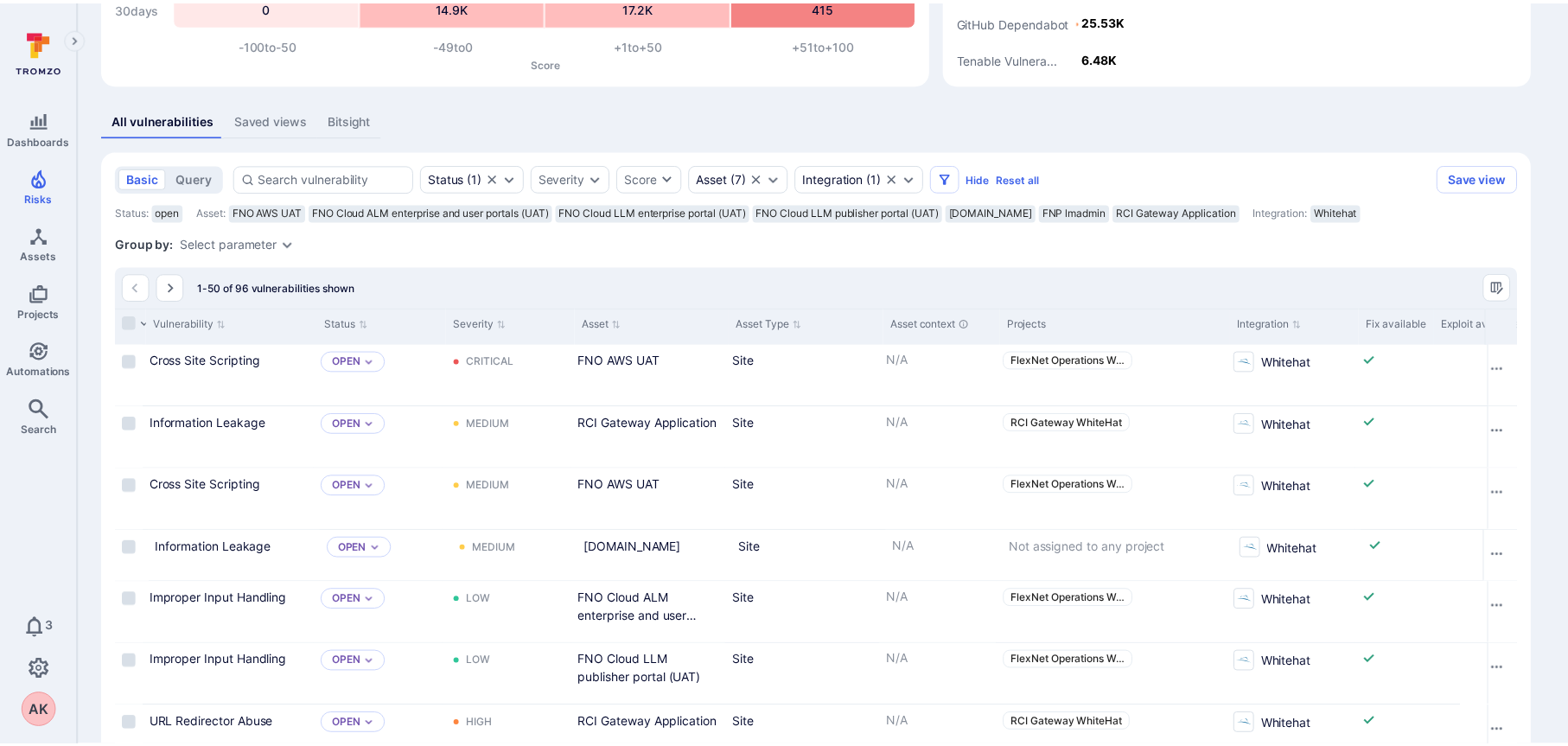 scroll, scrollTop: 0, scrollLeft: 0, axis: both 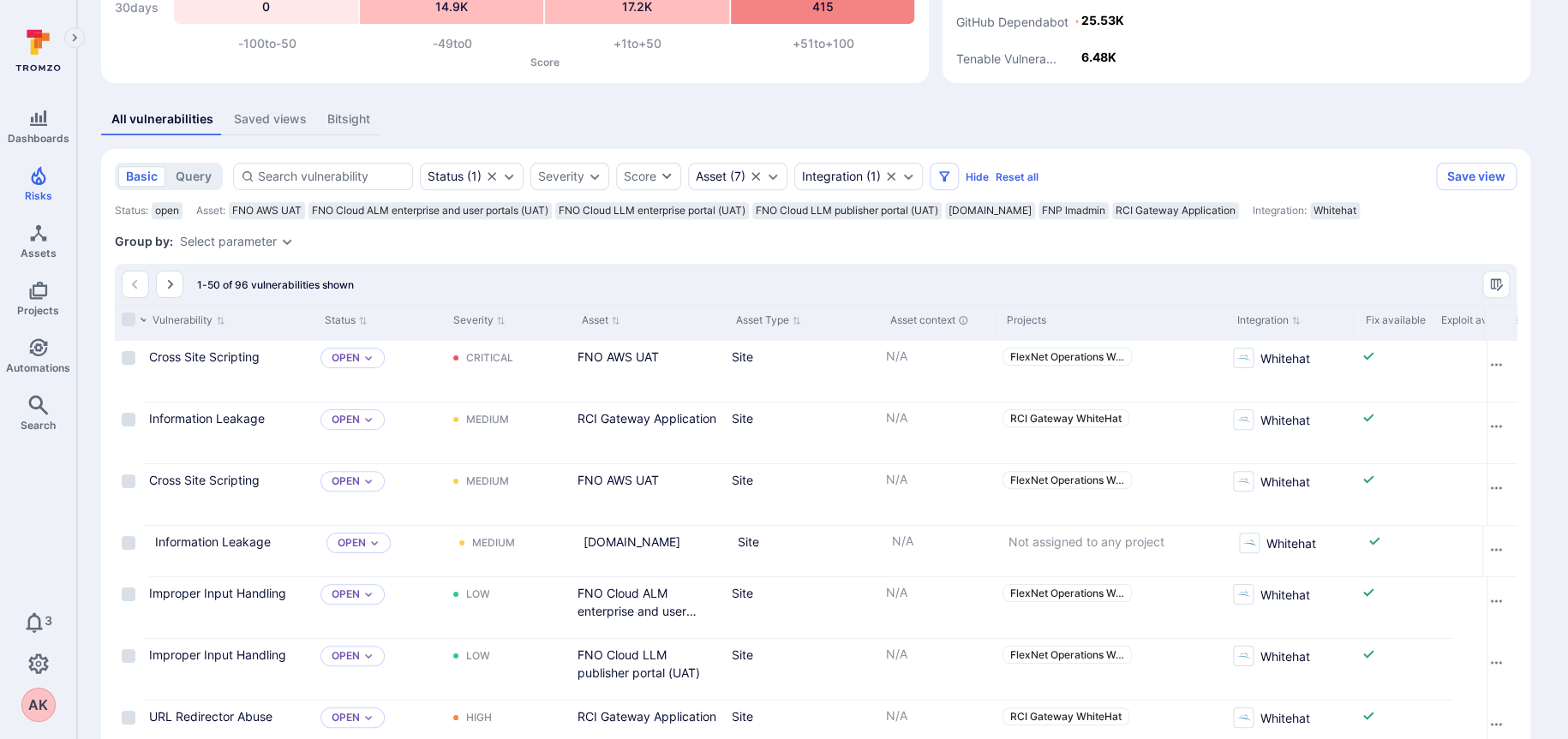 click on "Score" at bounding box center [7, 3569] 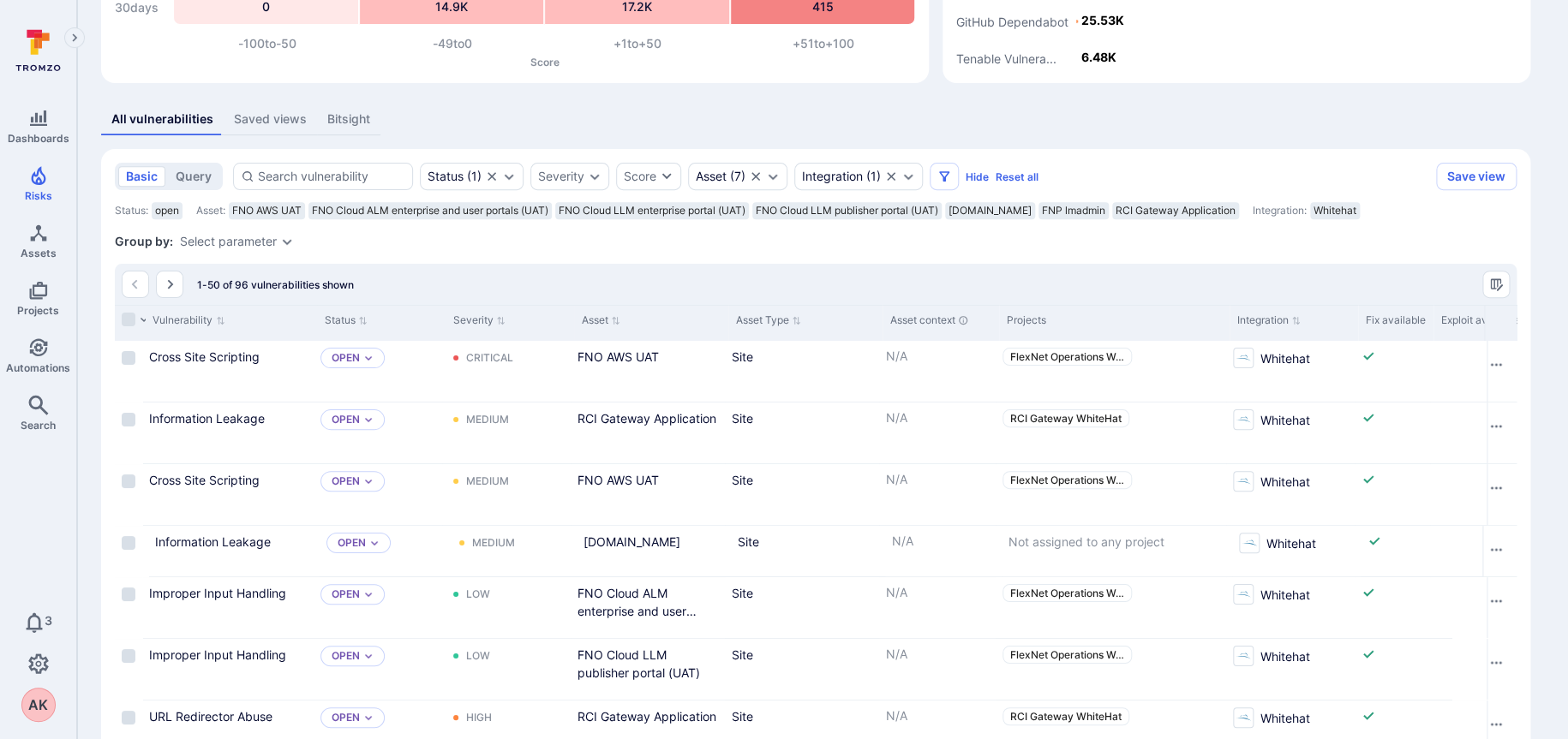 click on "Apply" at bounding box center (1167, 5034) 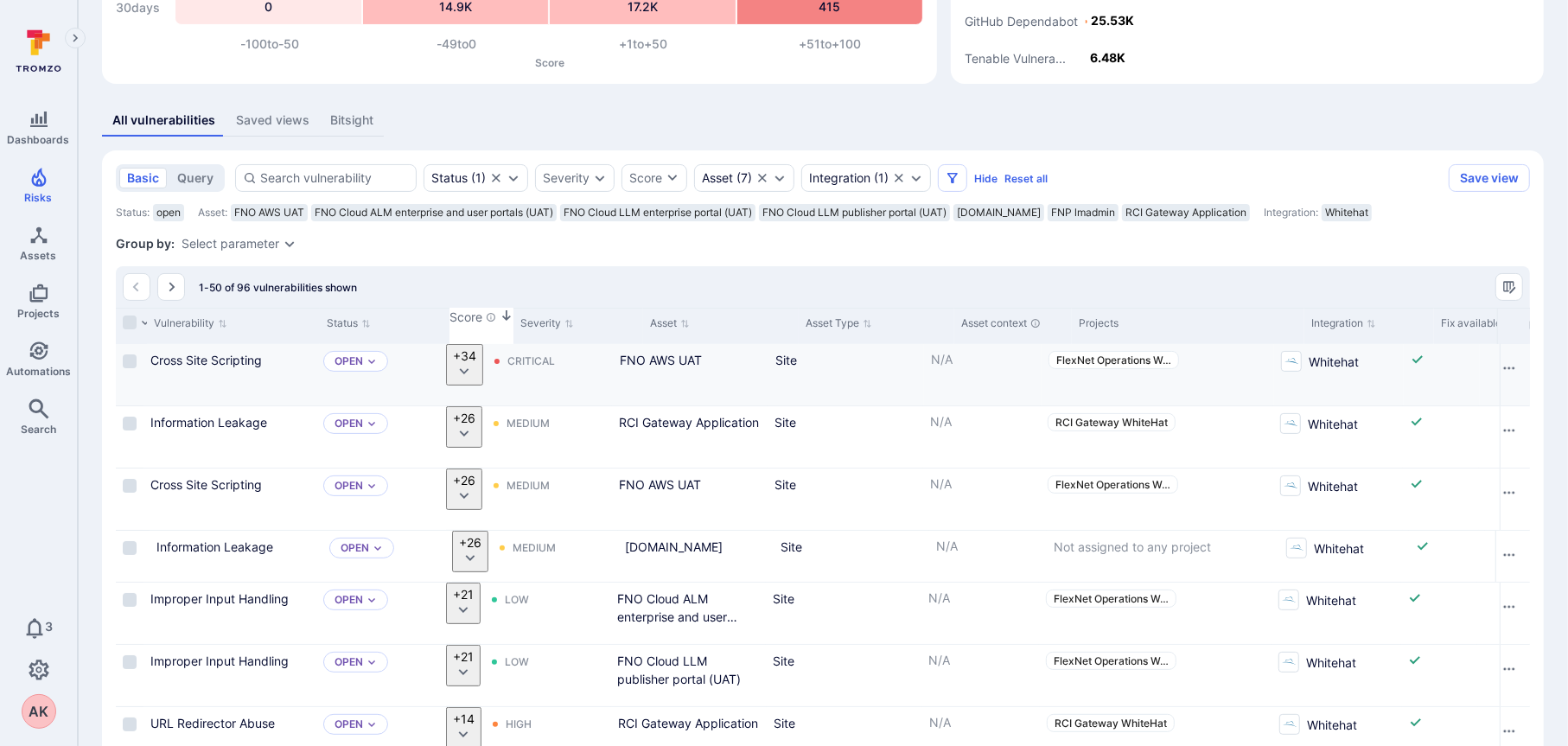click 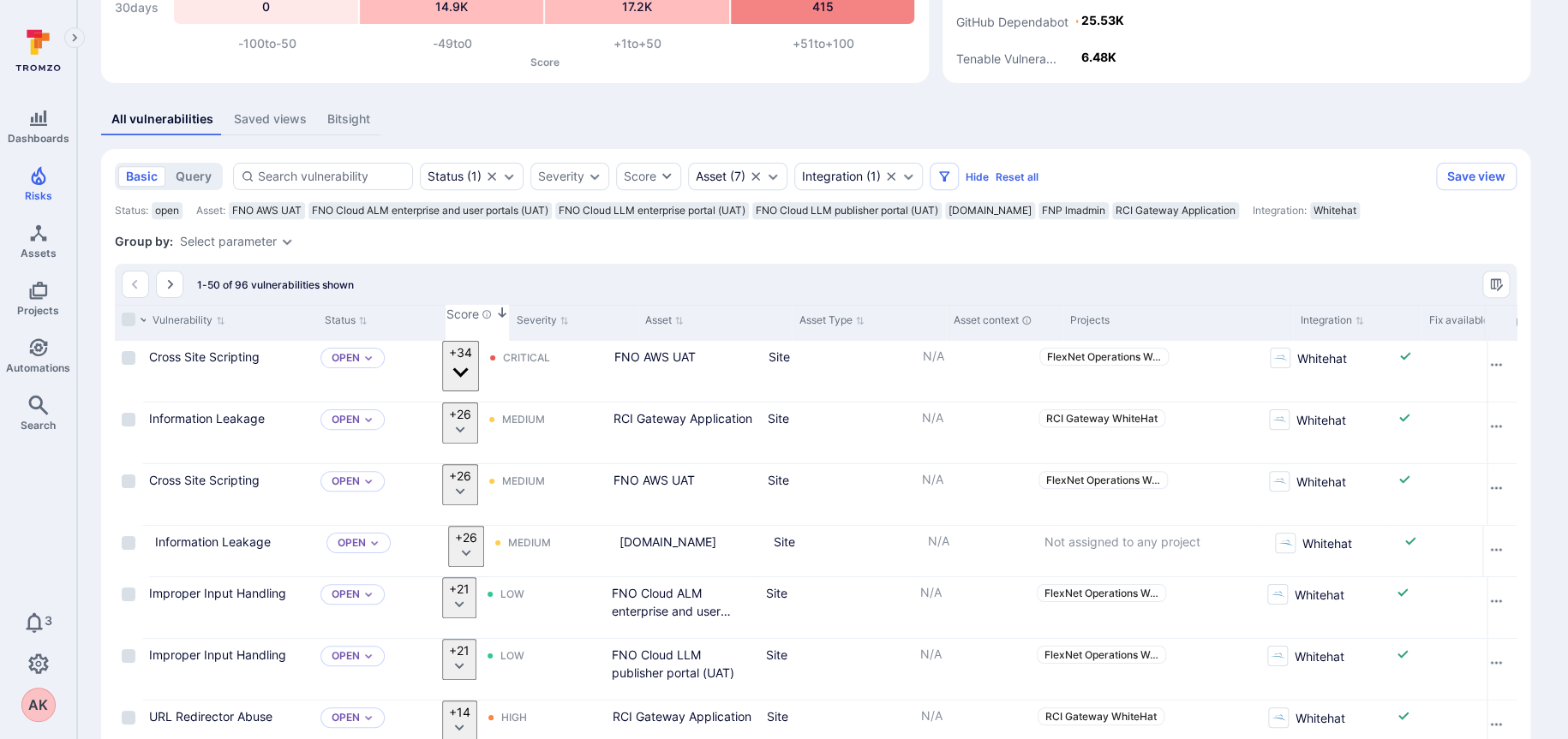 click at bounding box center [777, 3432] 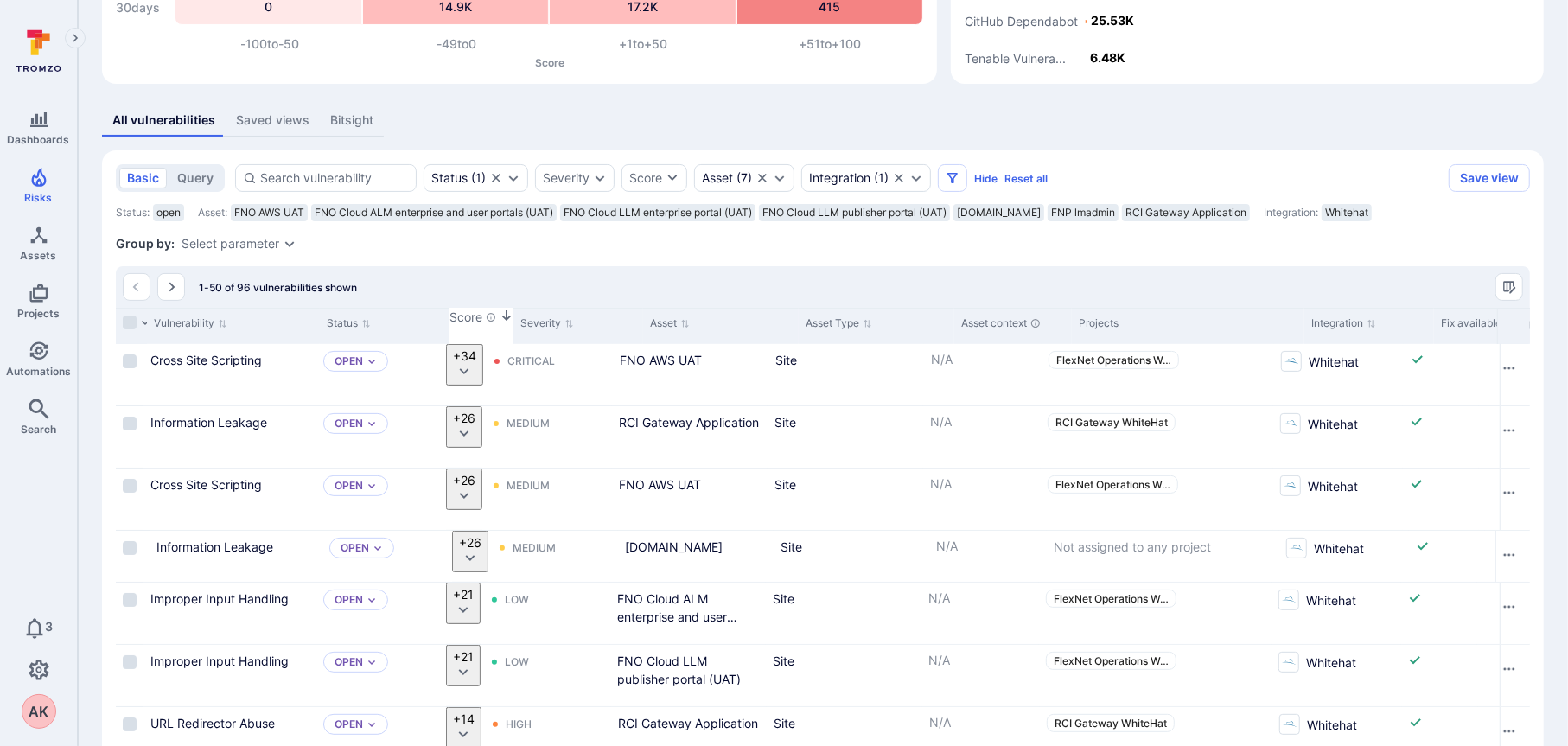 click 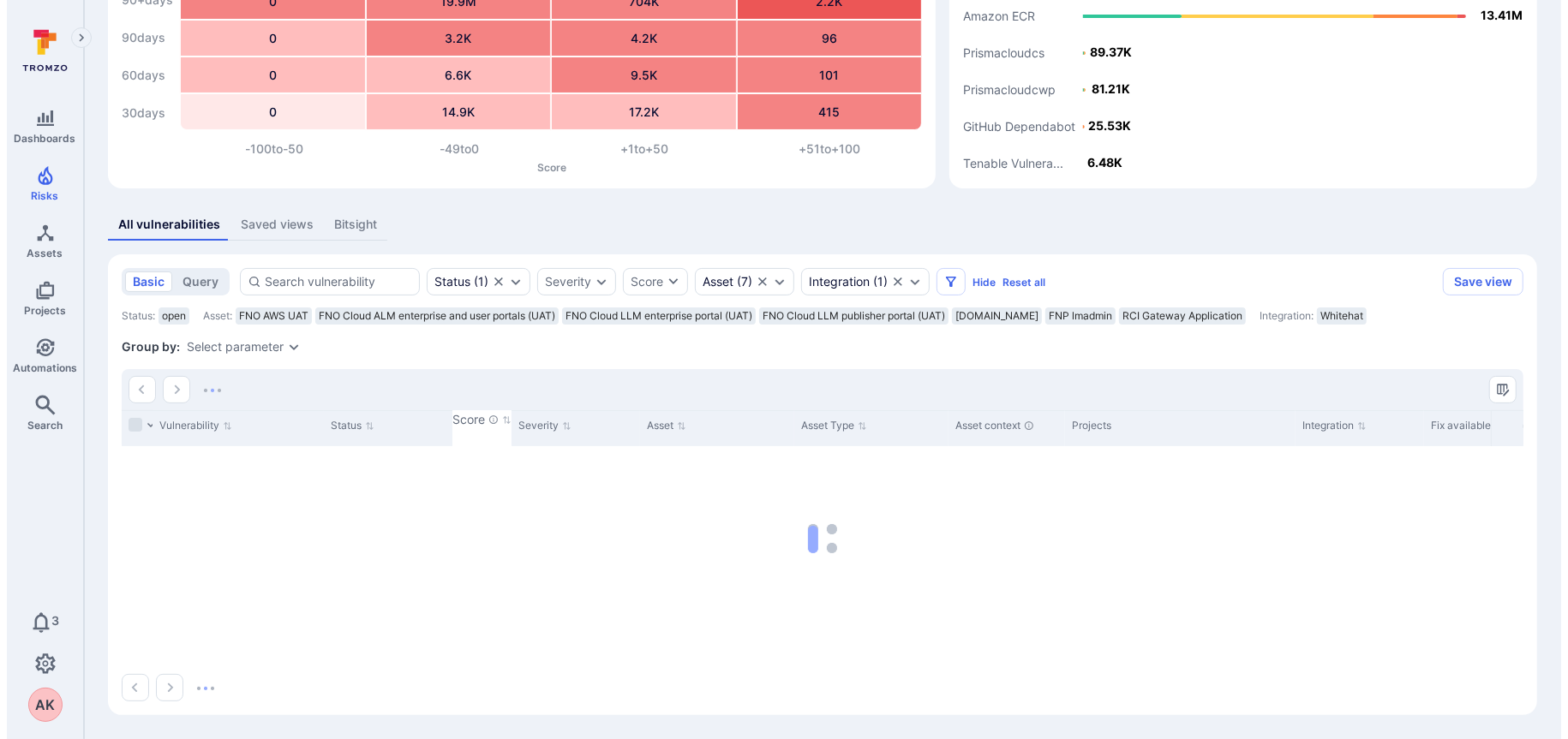 scroll, scrollTop: 140, scrollLeft: 0, axis: vertical 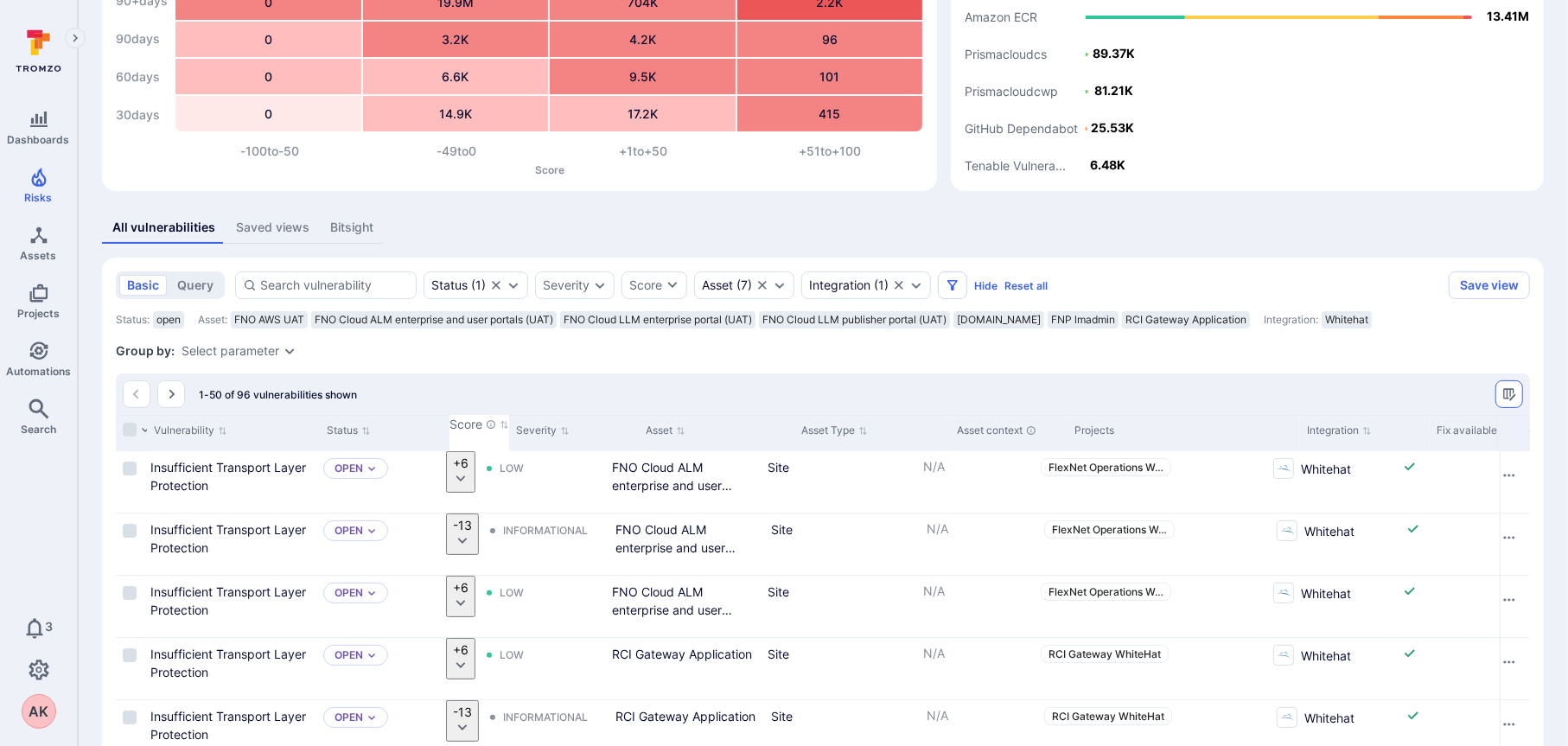 click 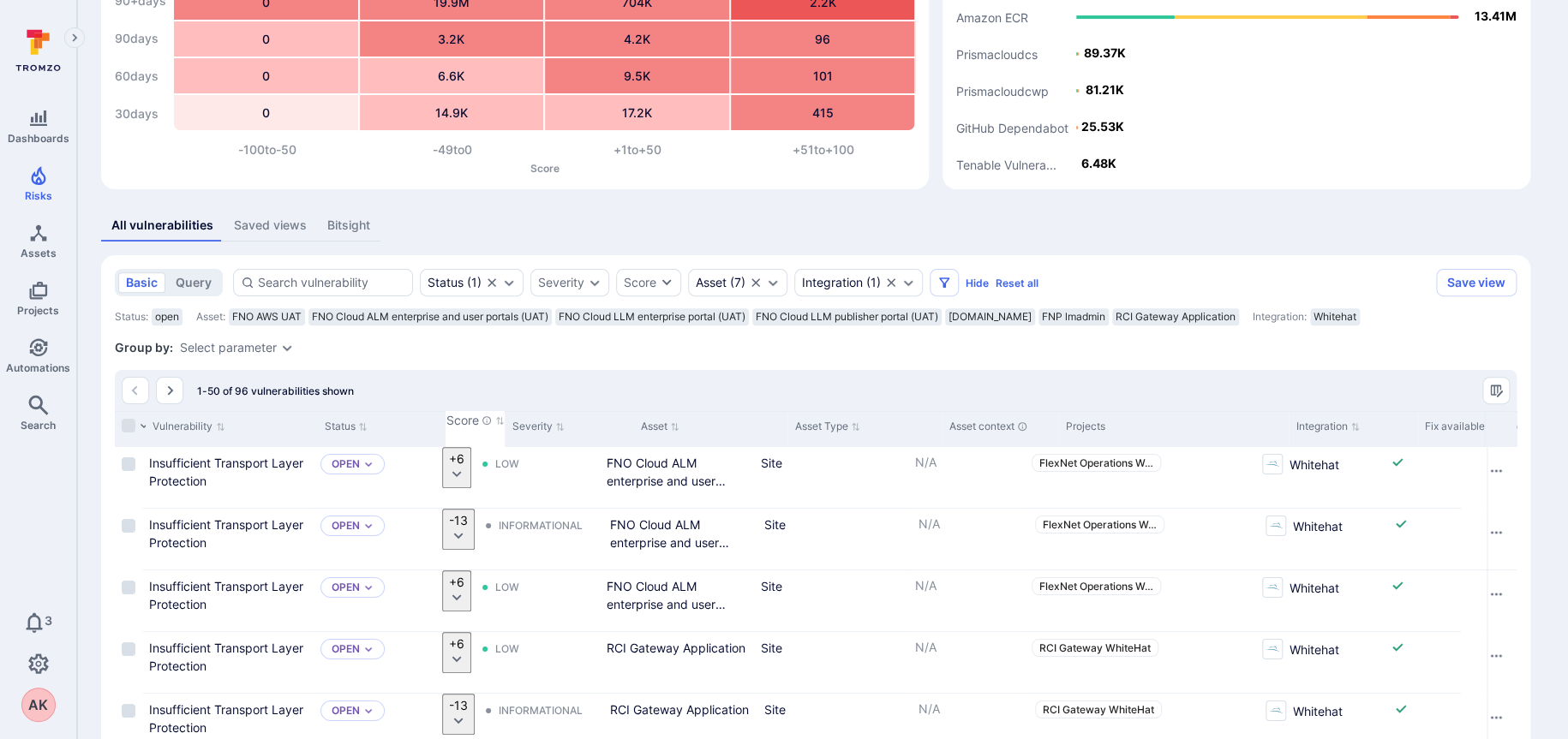 click on "Score" at bounding box center (0, 3737) 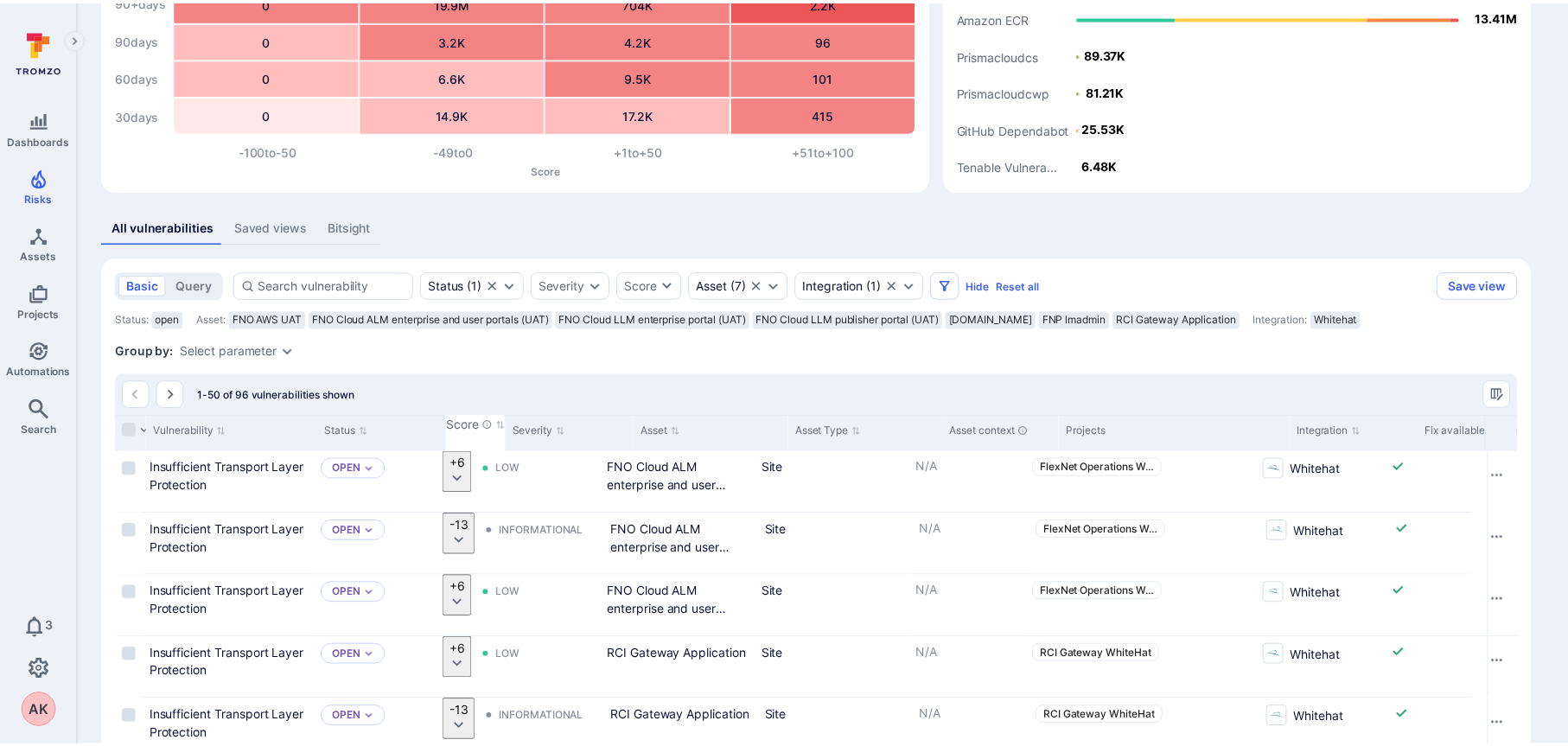 scroll, scrollTop: 1037, scrollLeft: 0, axis: vertical 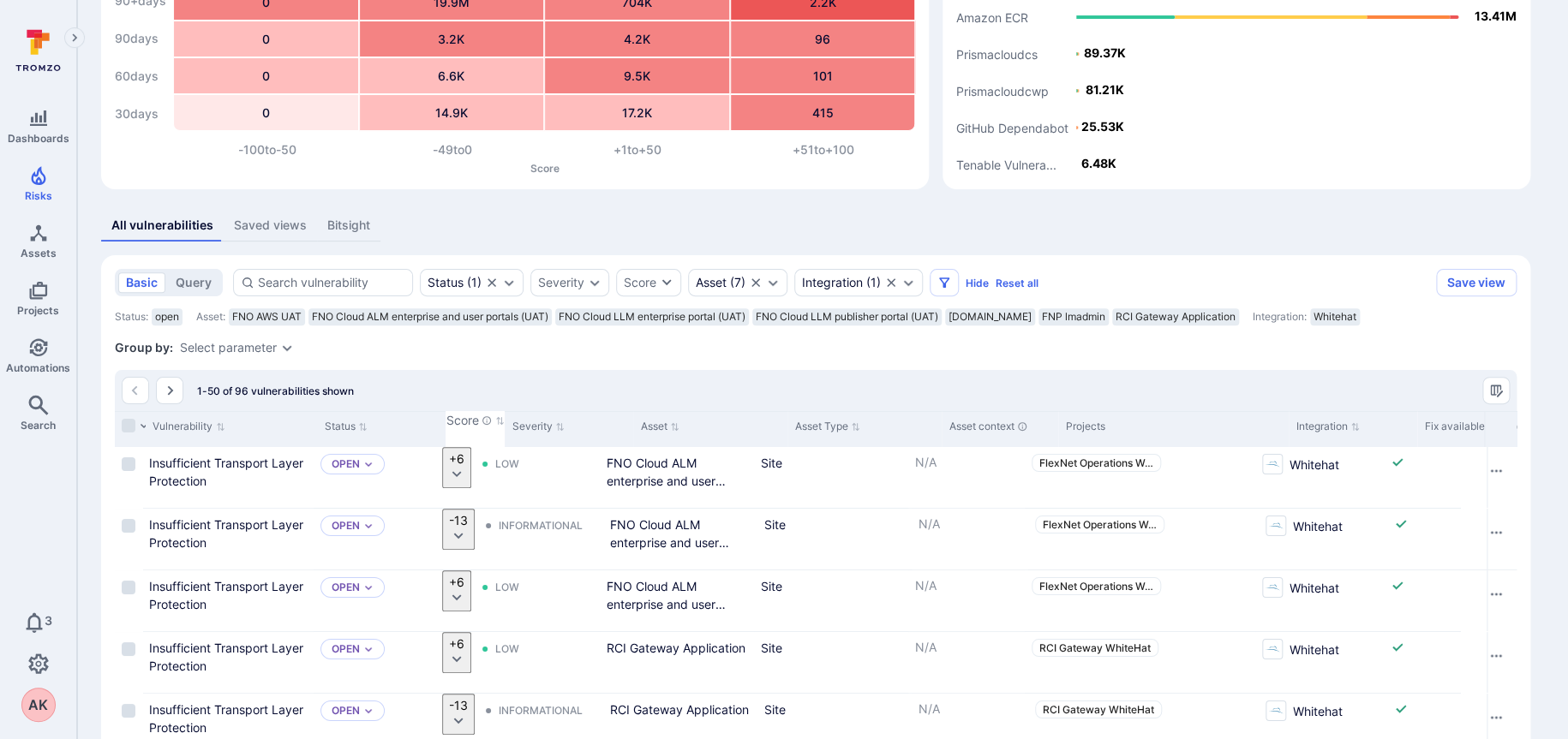 click on "Apply" at bounding box center [1167, 5201] 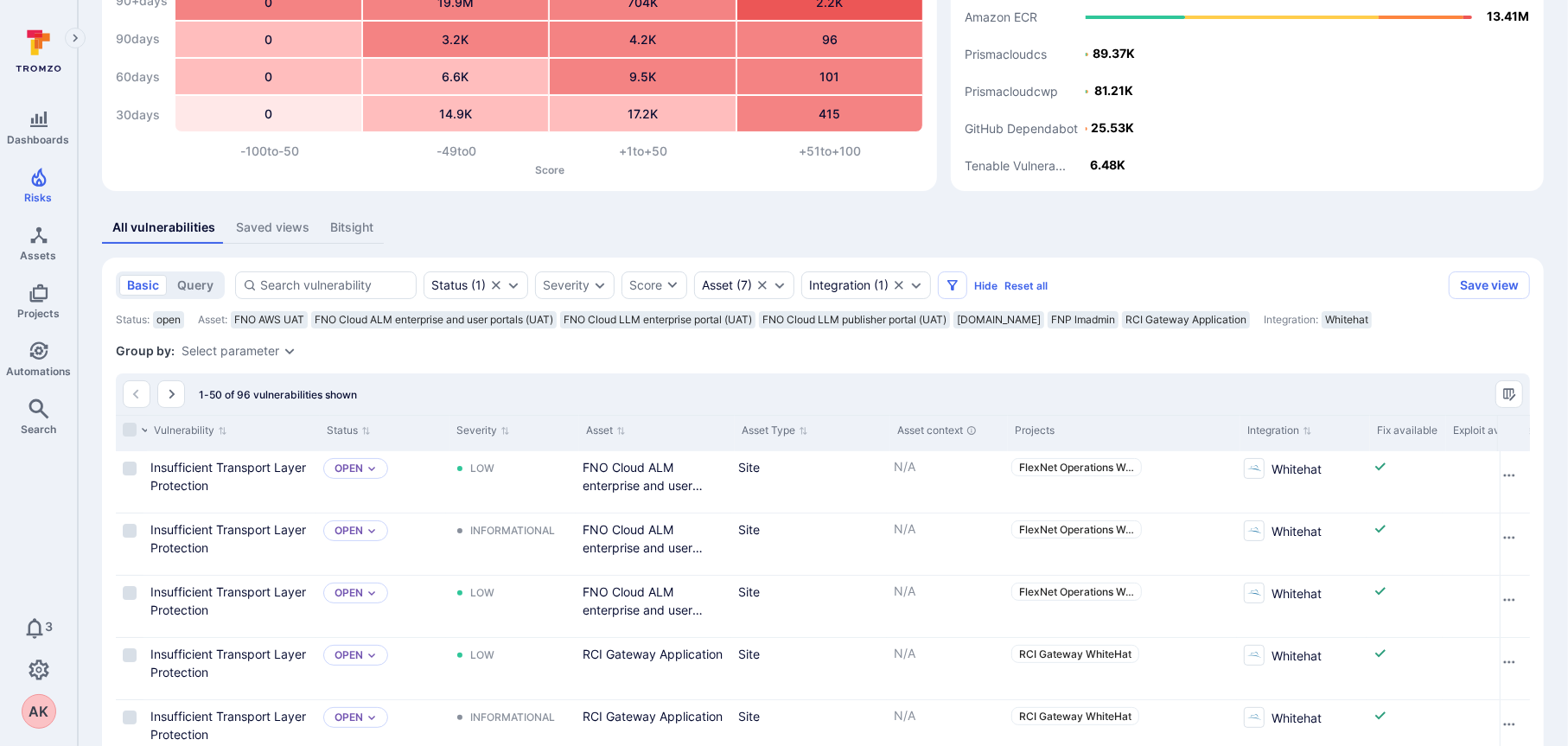 drag, startPoint x: 1430, startPoint y: 430, endPoint x: 1524, endPoint y: 422, distance: 94.339811 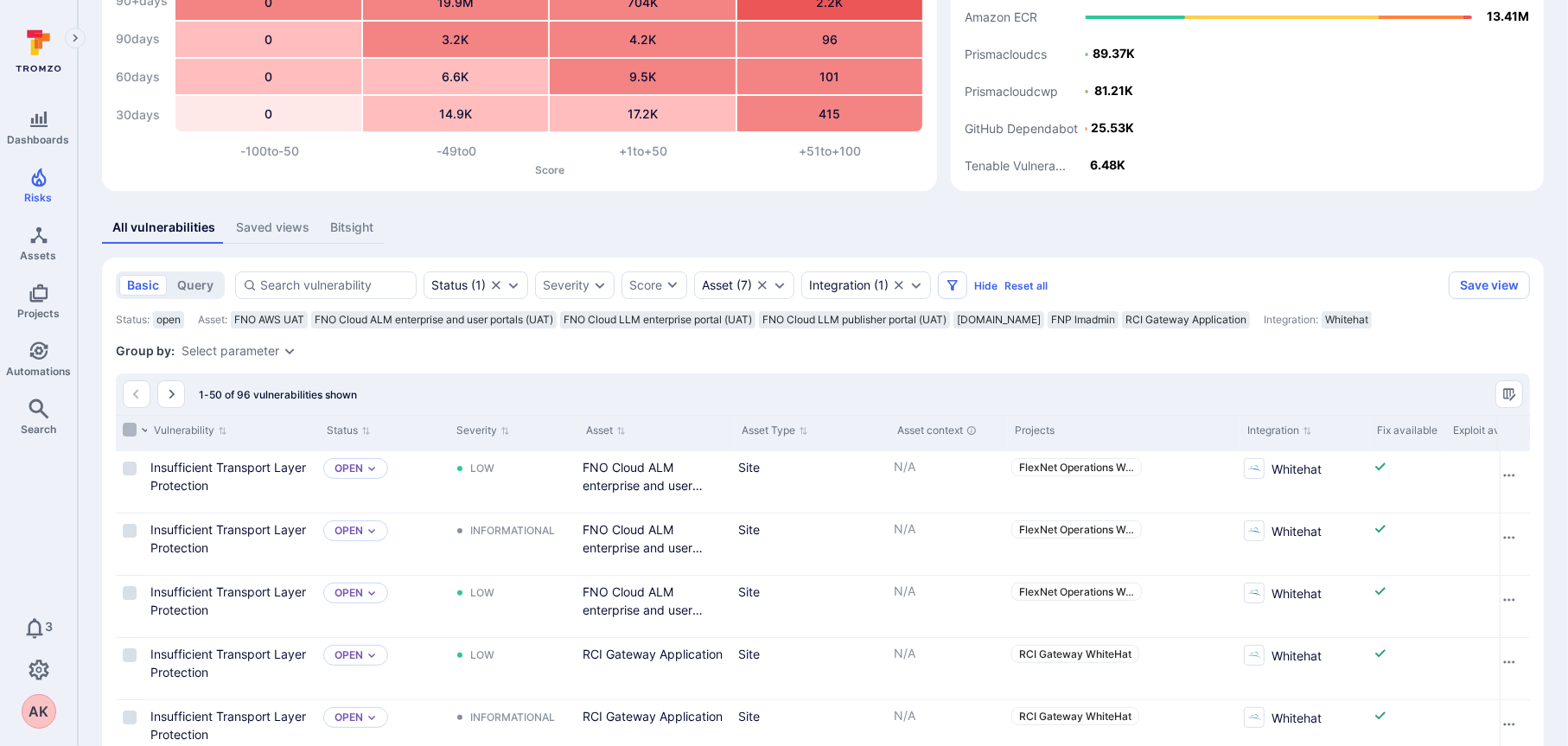 click at bounding box center [130, 430] 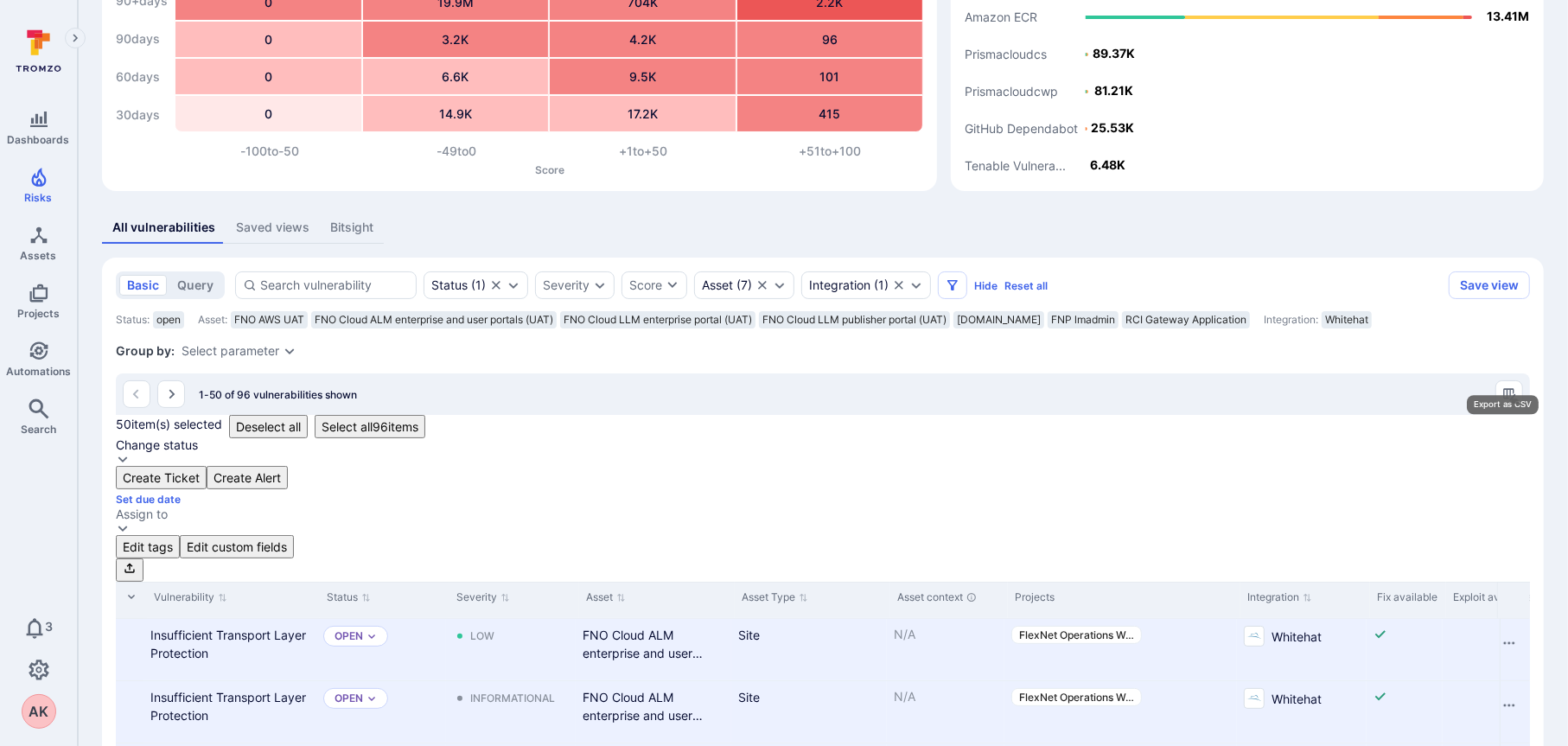 click 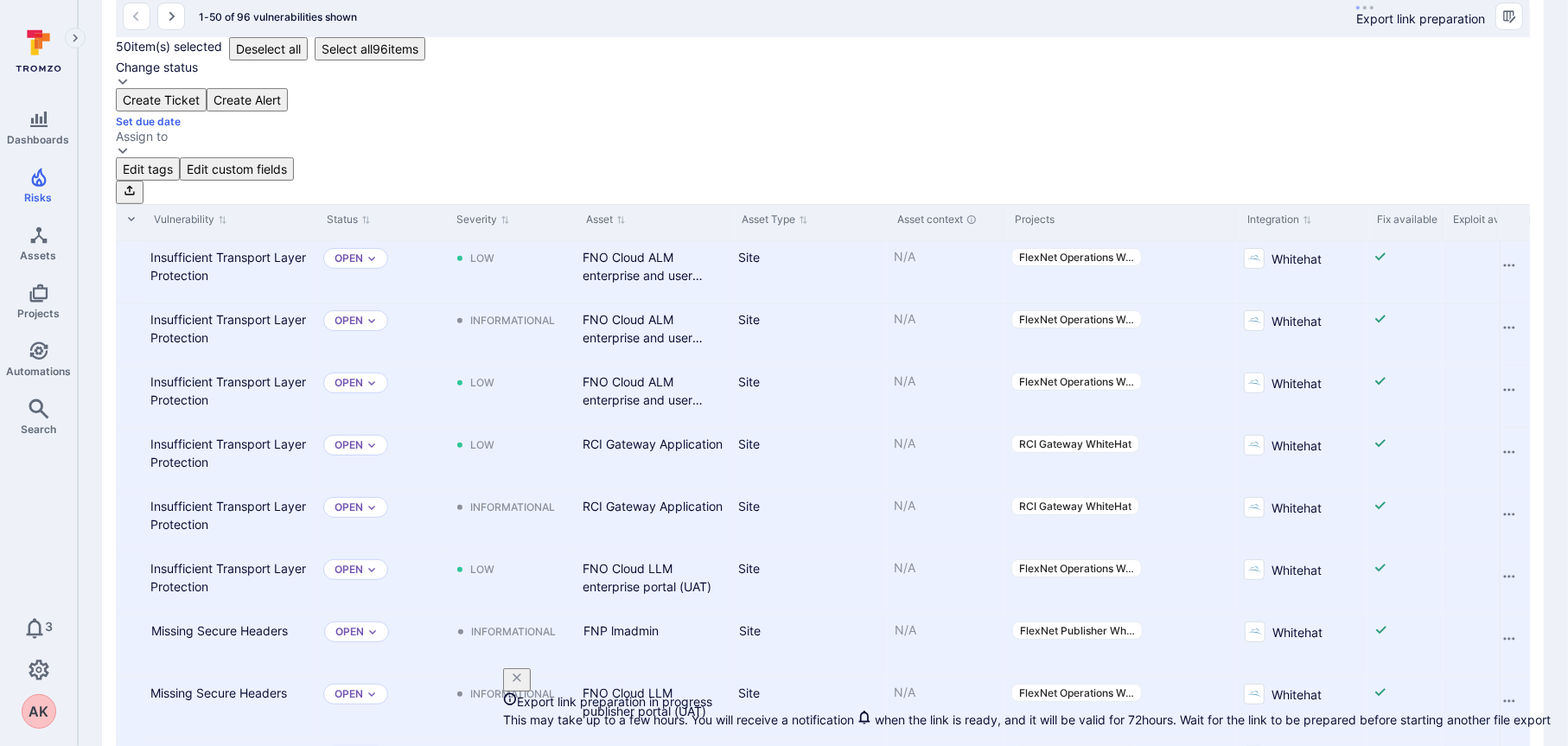 scroll, scrollTop: 2549, scrollLeft: 0, axis: vertical 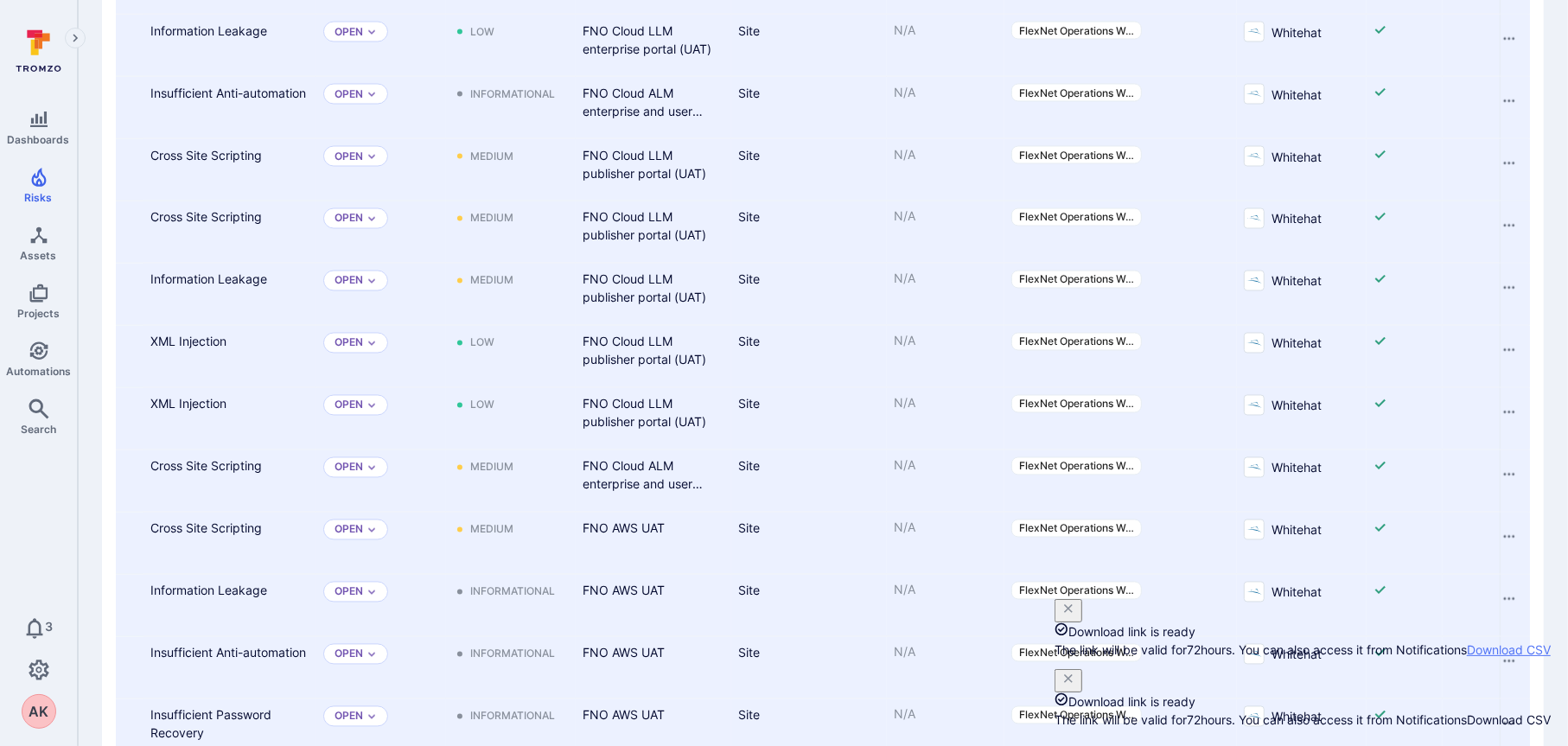 click on "Download CSV" at bounding box center [1508, 649] 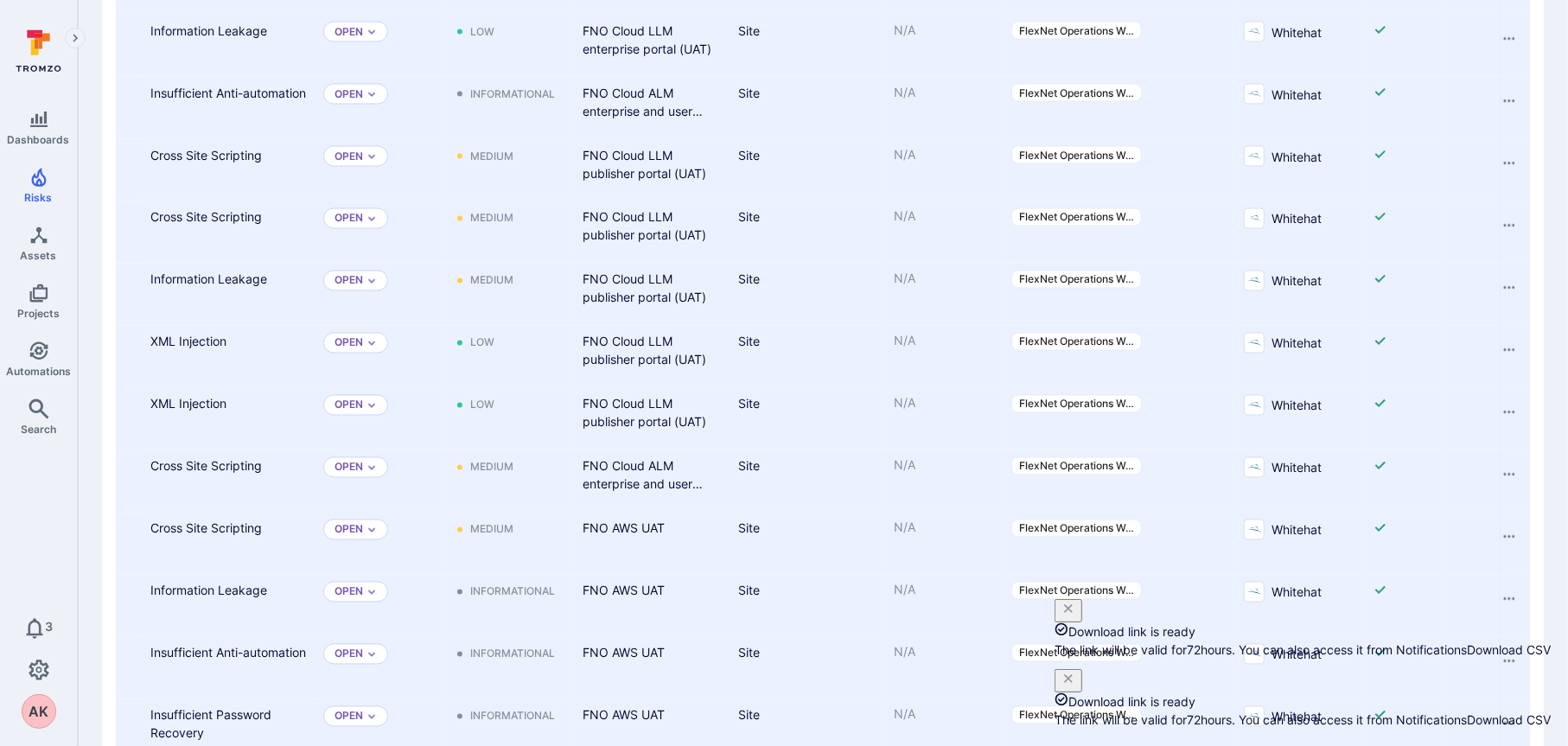 click 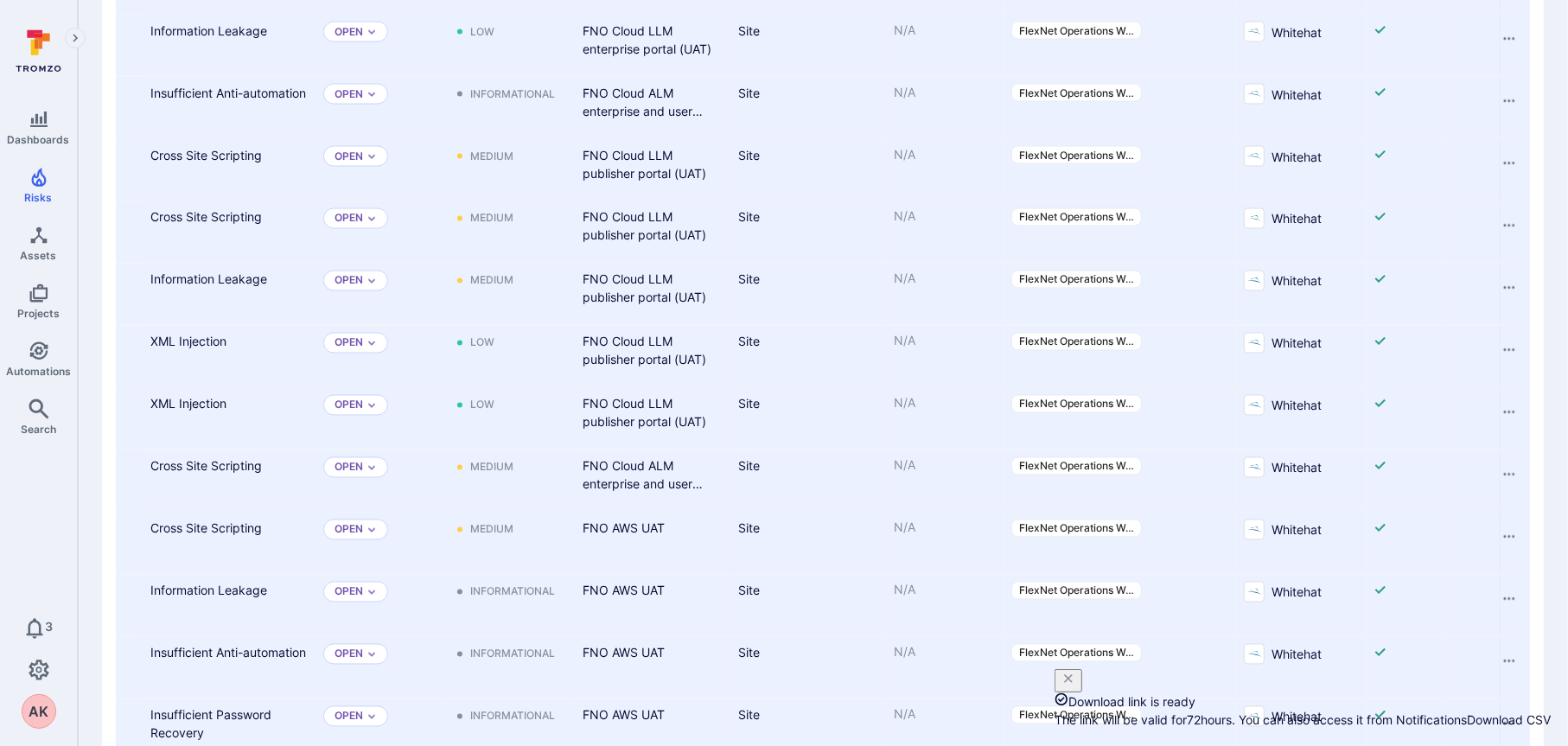 click 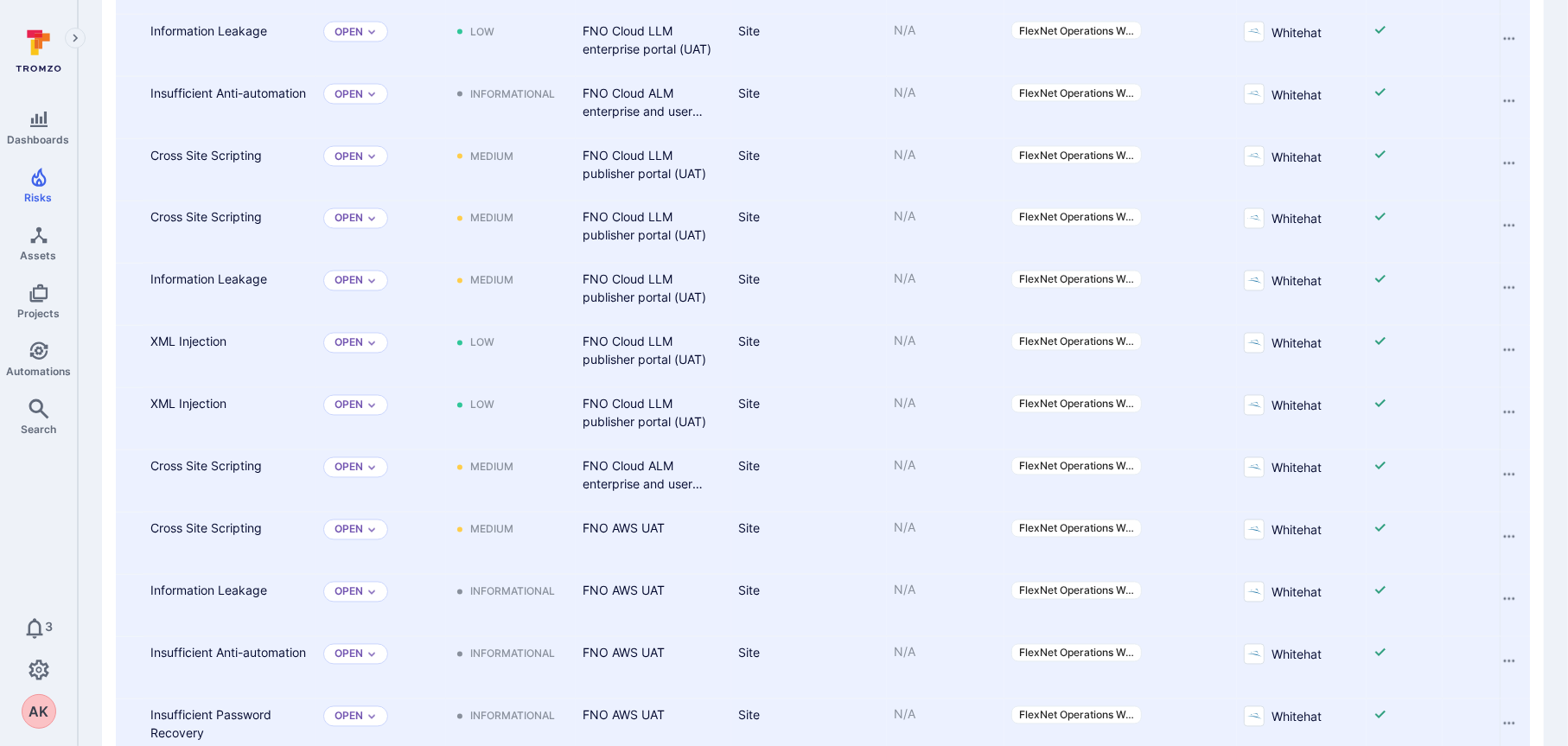 click 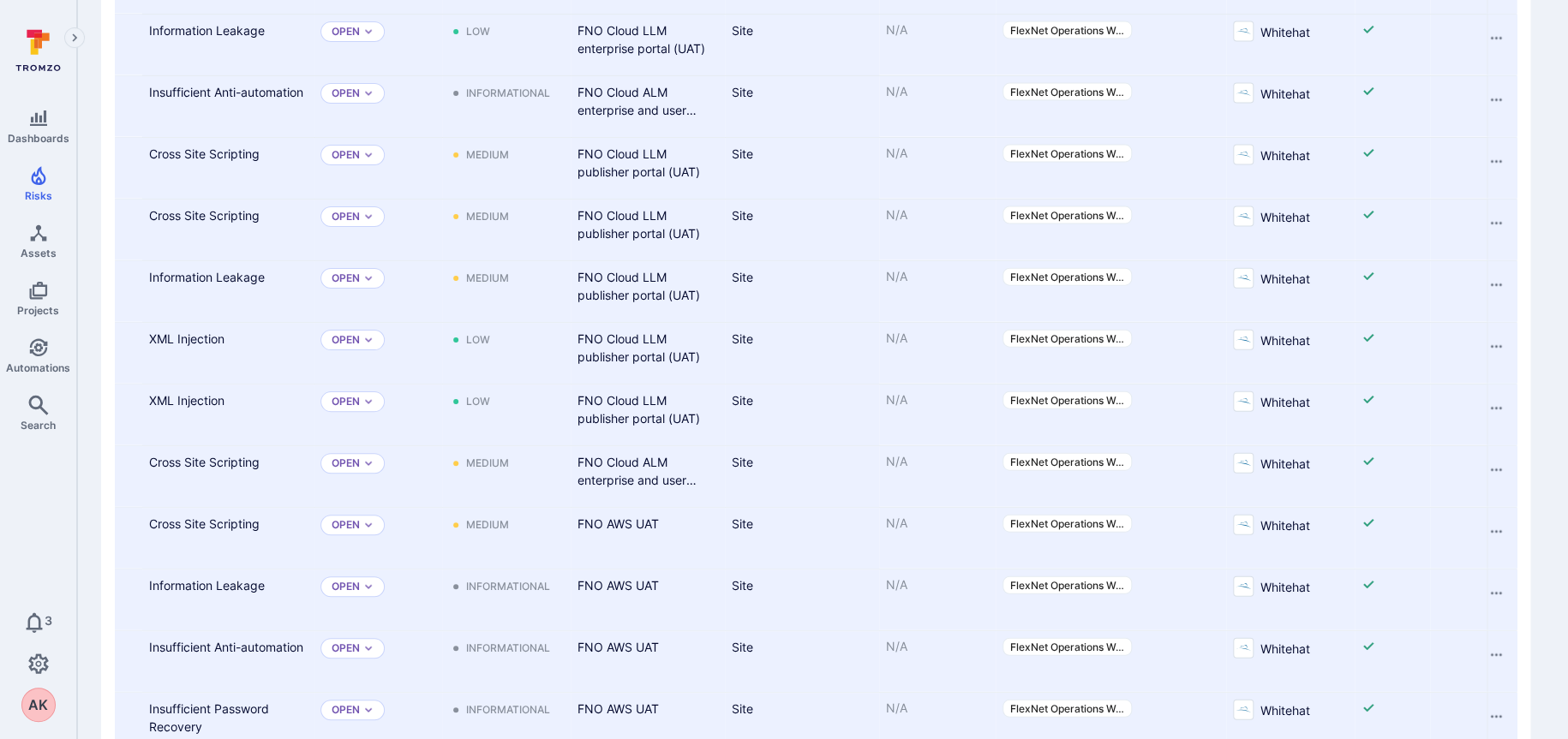 click at bounding box center [777, 1392] 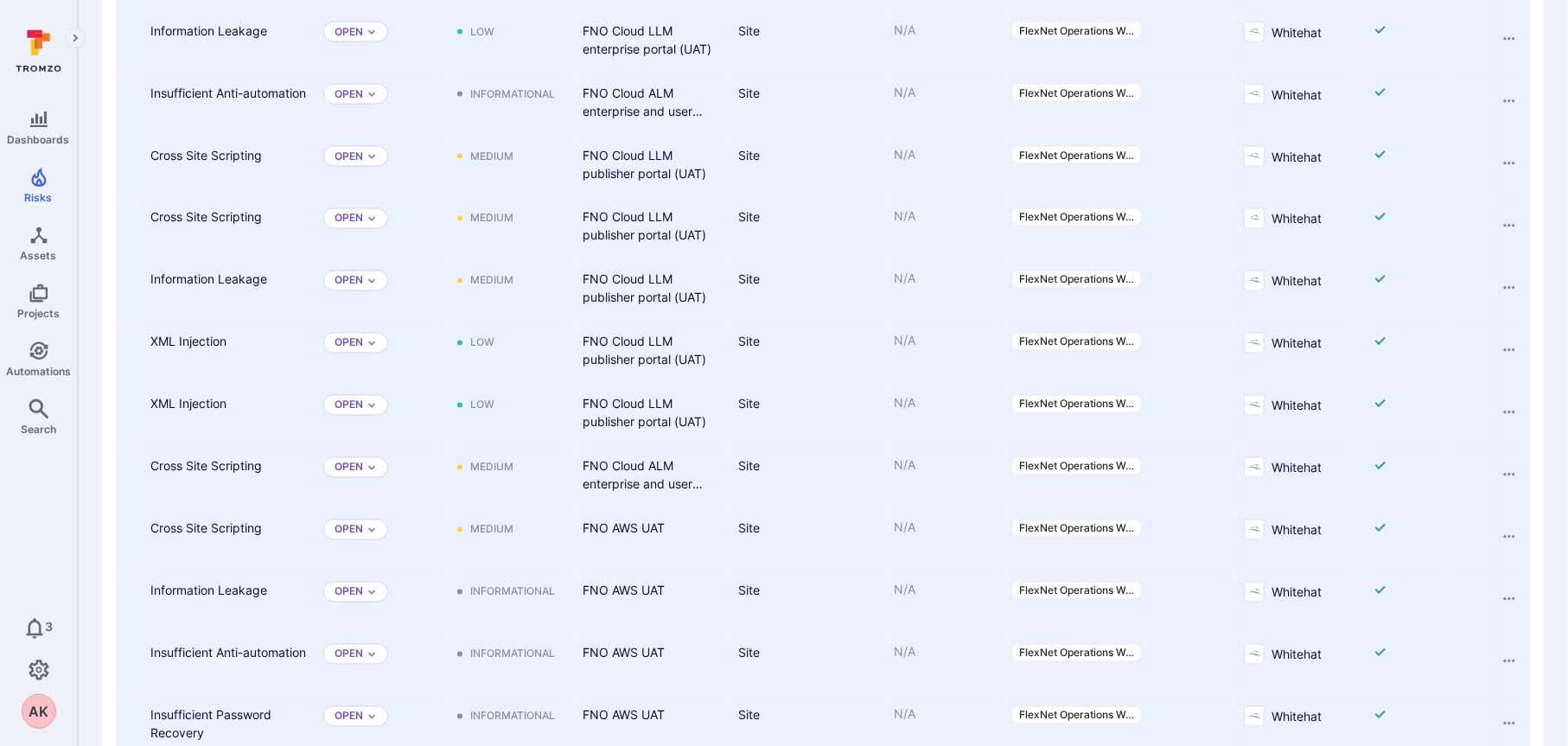 scroll, scrollTop: 0, scrollLeft: 1237, axis: horizontal 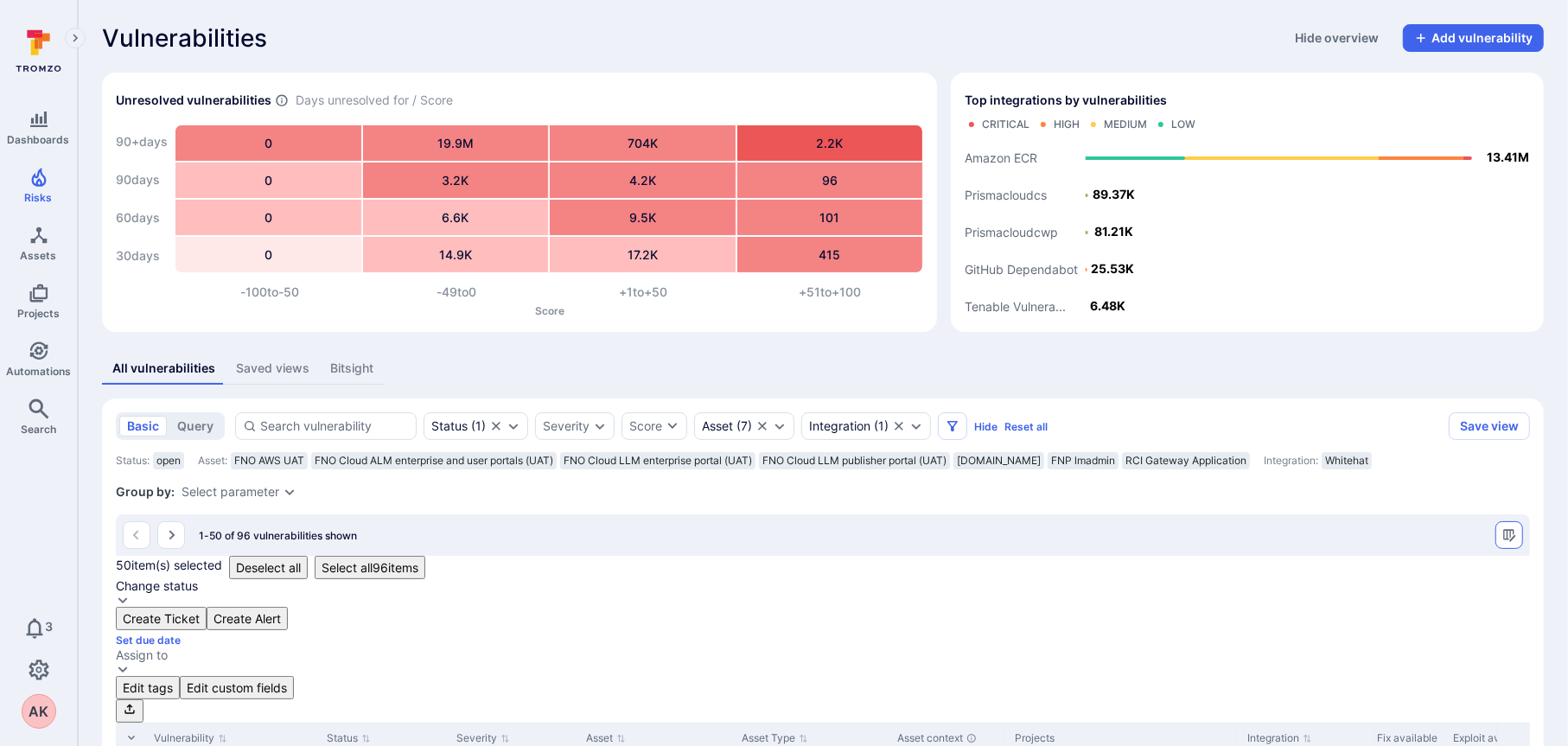 click 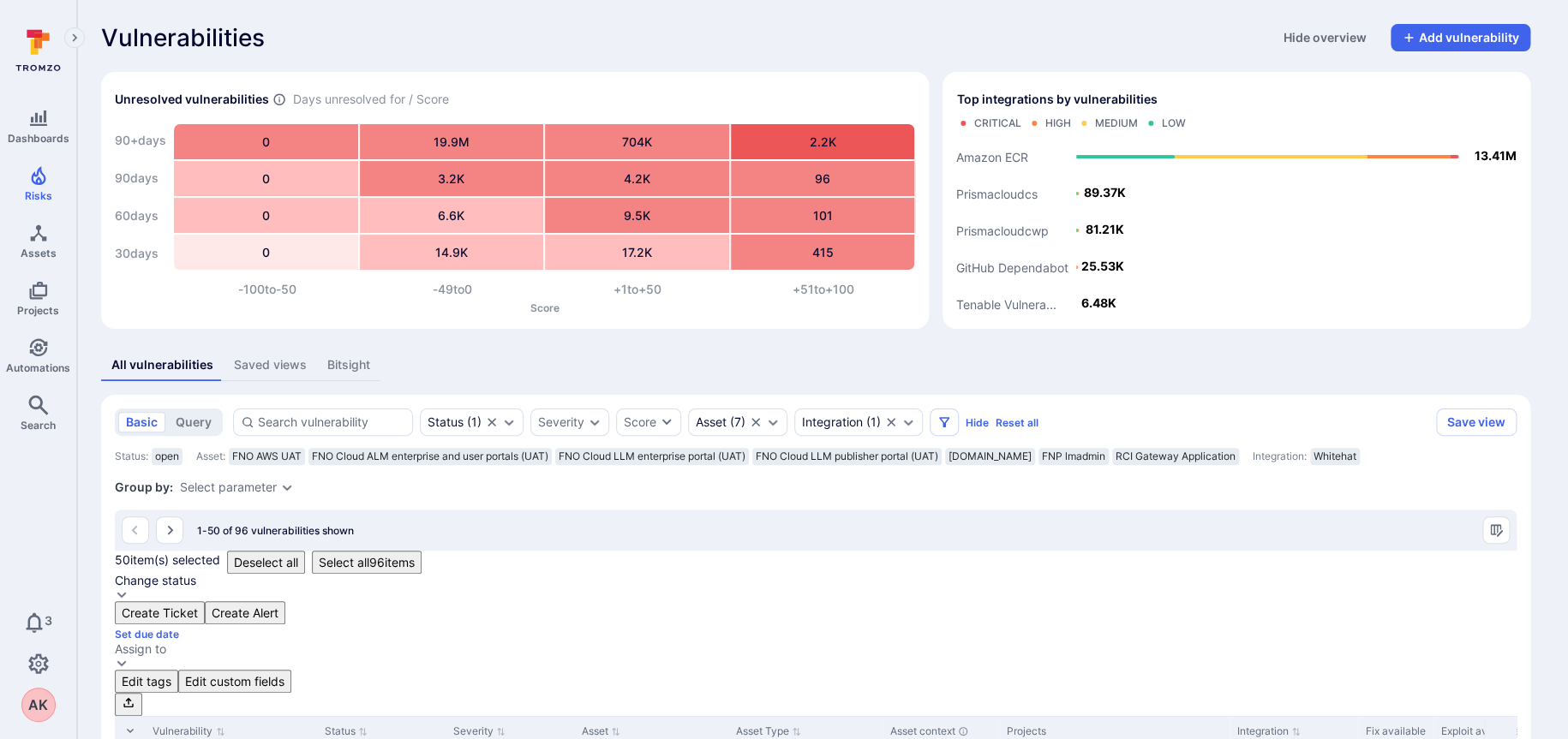 scroll, scrollTop: 0, scrollLeft: 0, axis: both 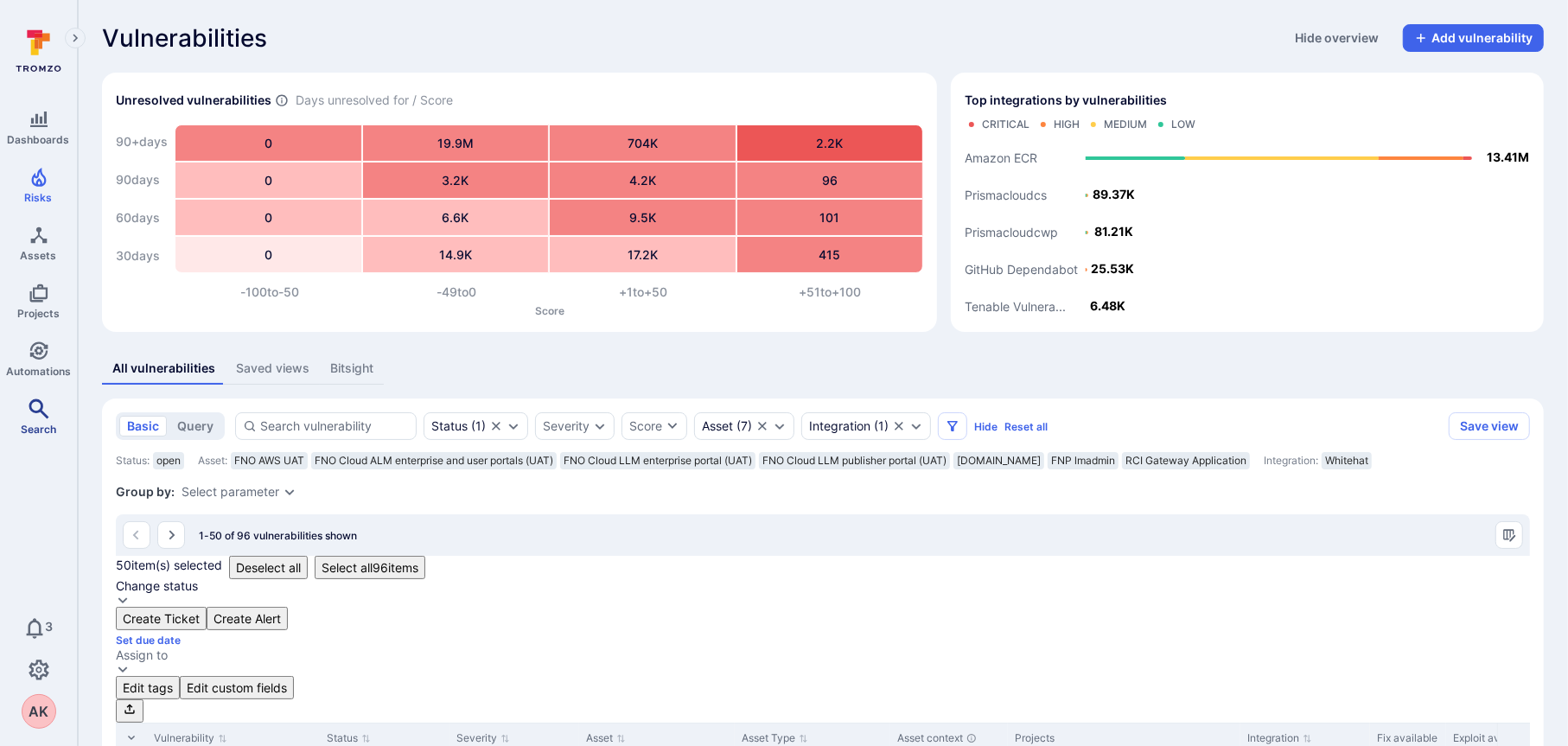 click 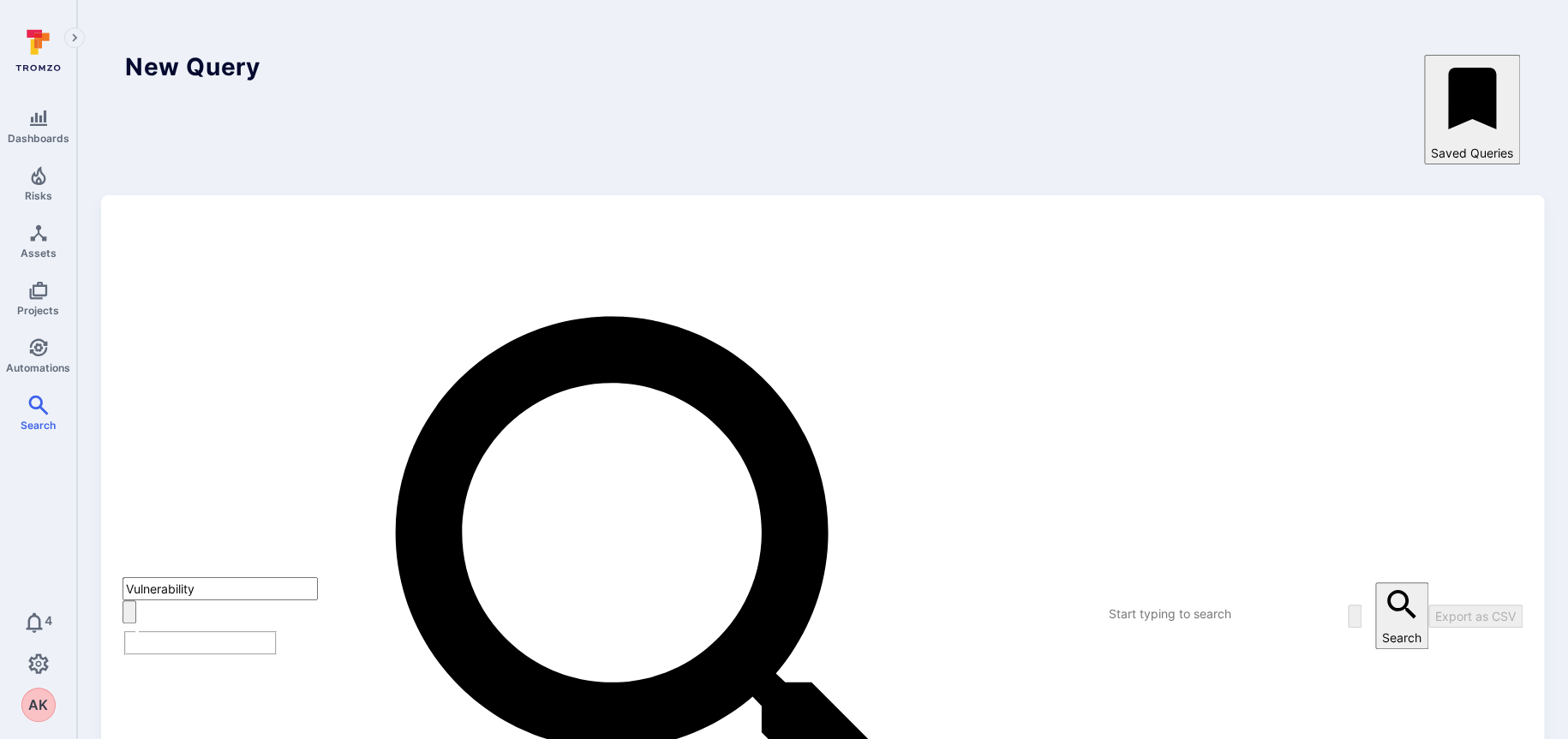 click at bounding box center (1174, 613) 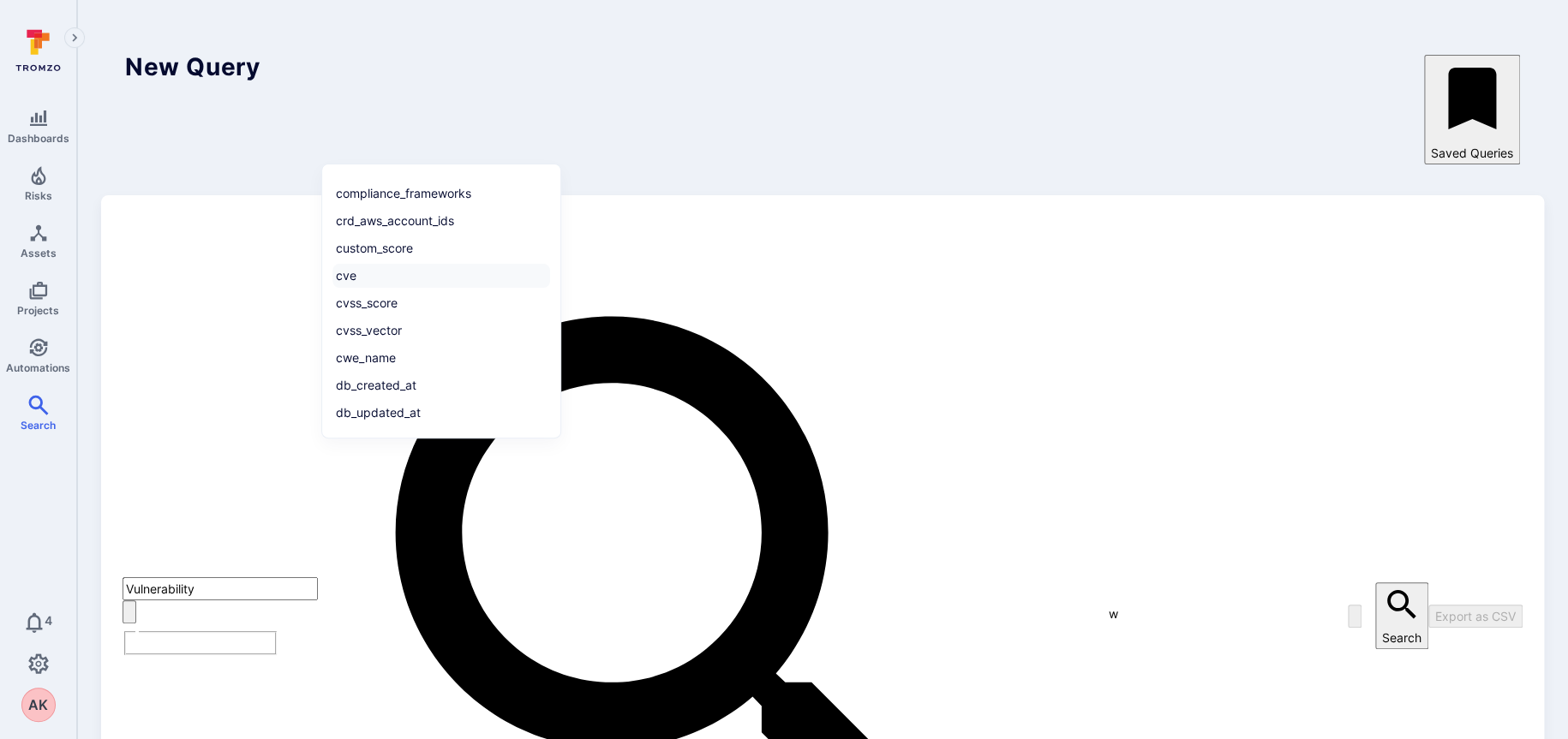 scroll, scrollTop: 0, scrollLeft: 0, axis: both 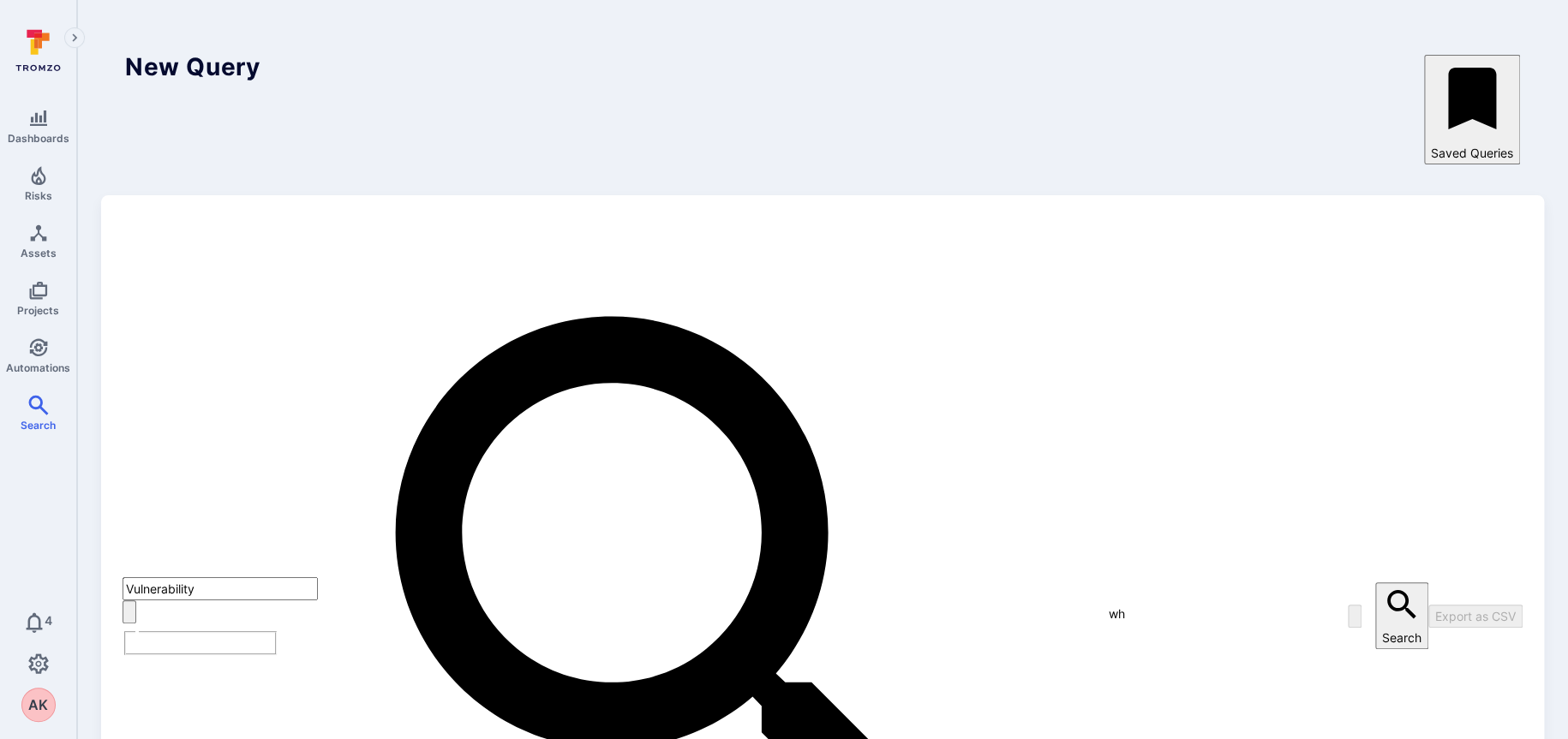 type on "w" 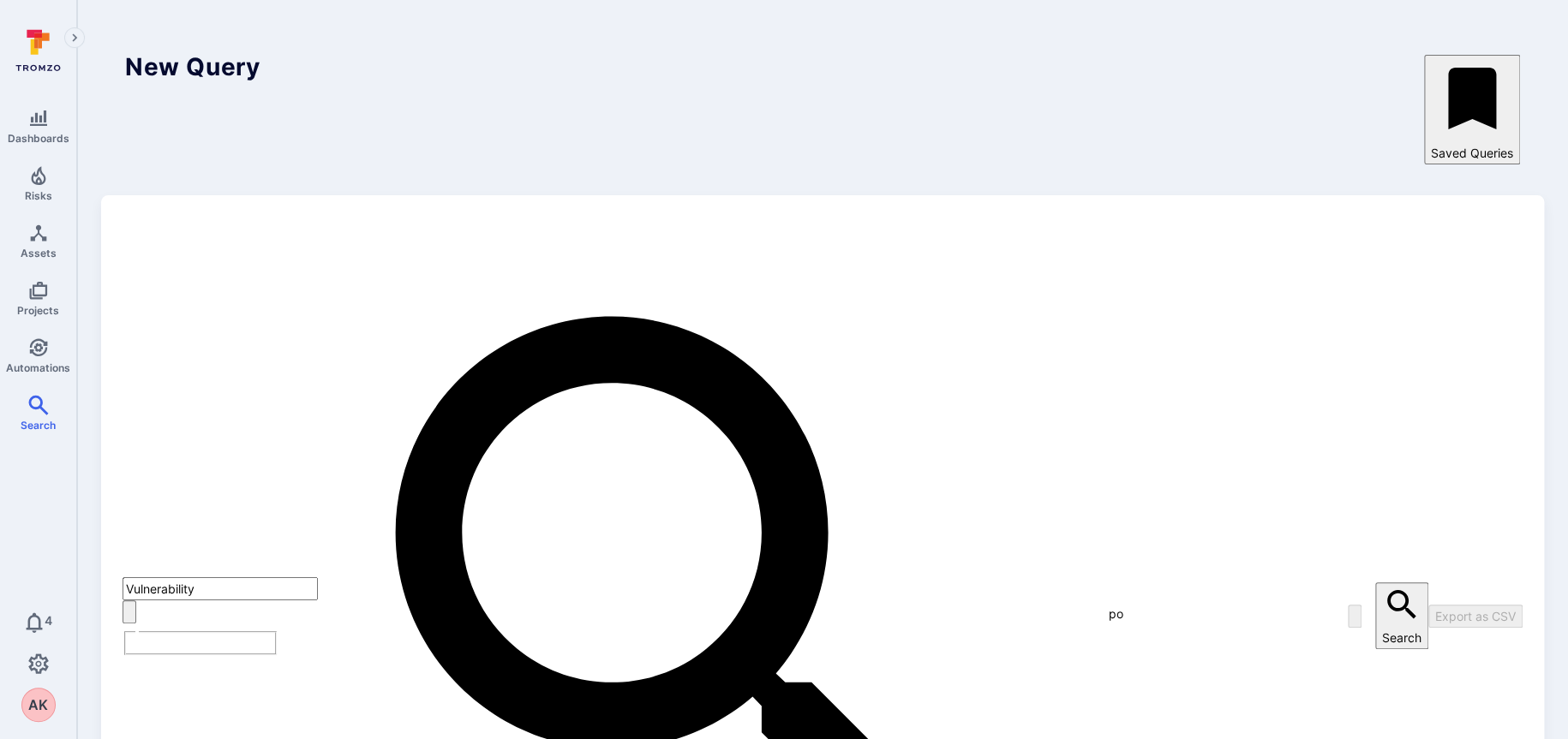 type on "p" 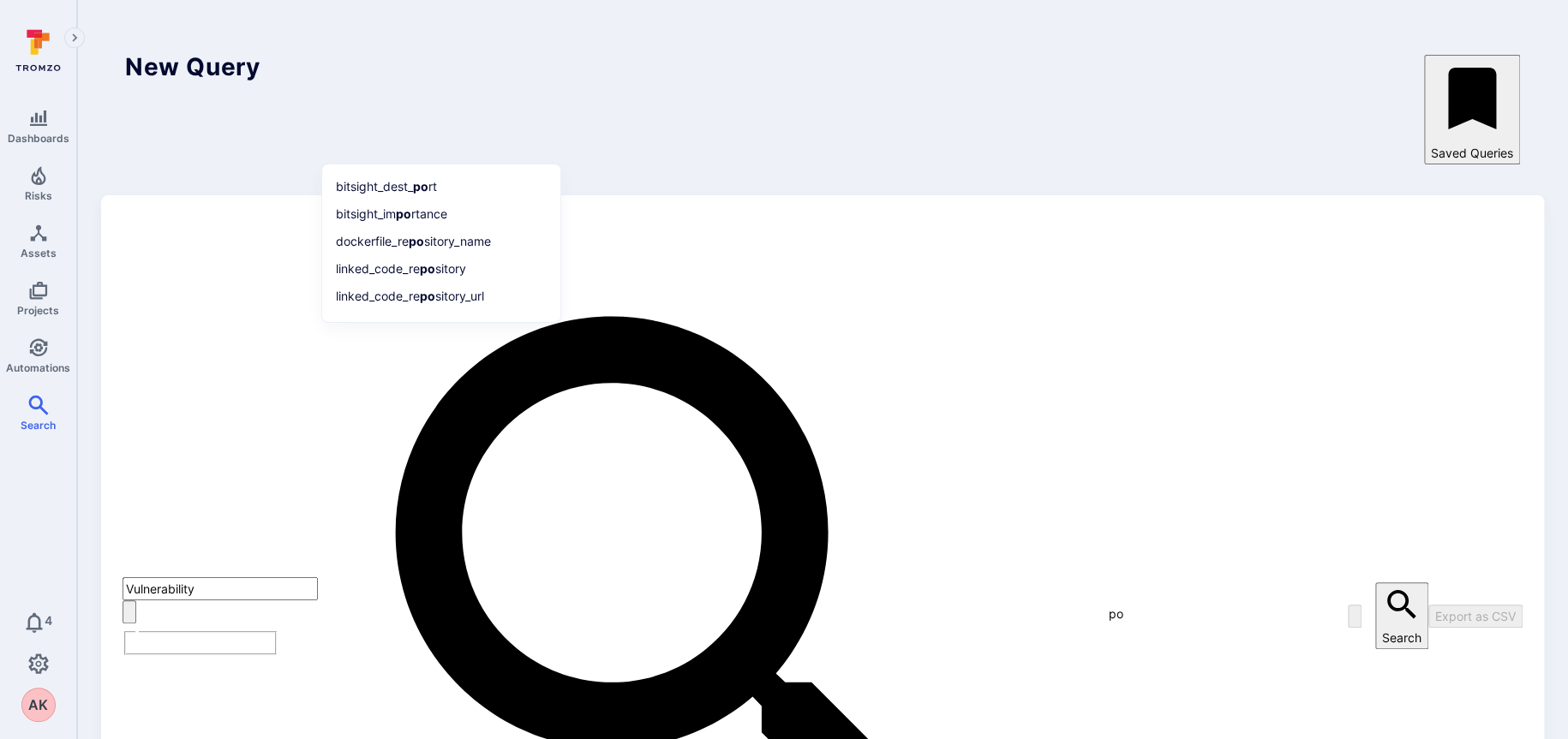 type on "p" 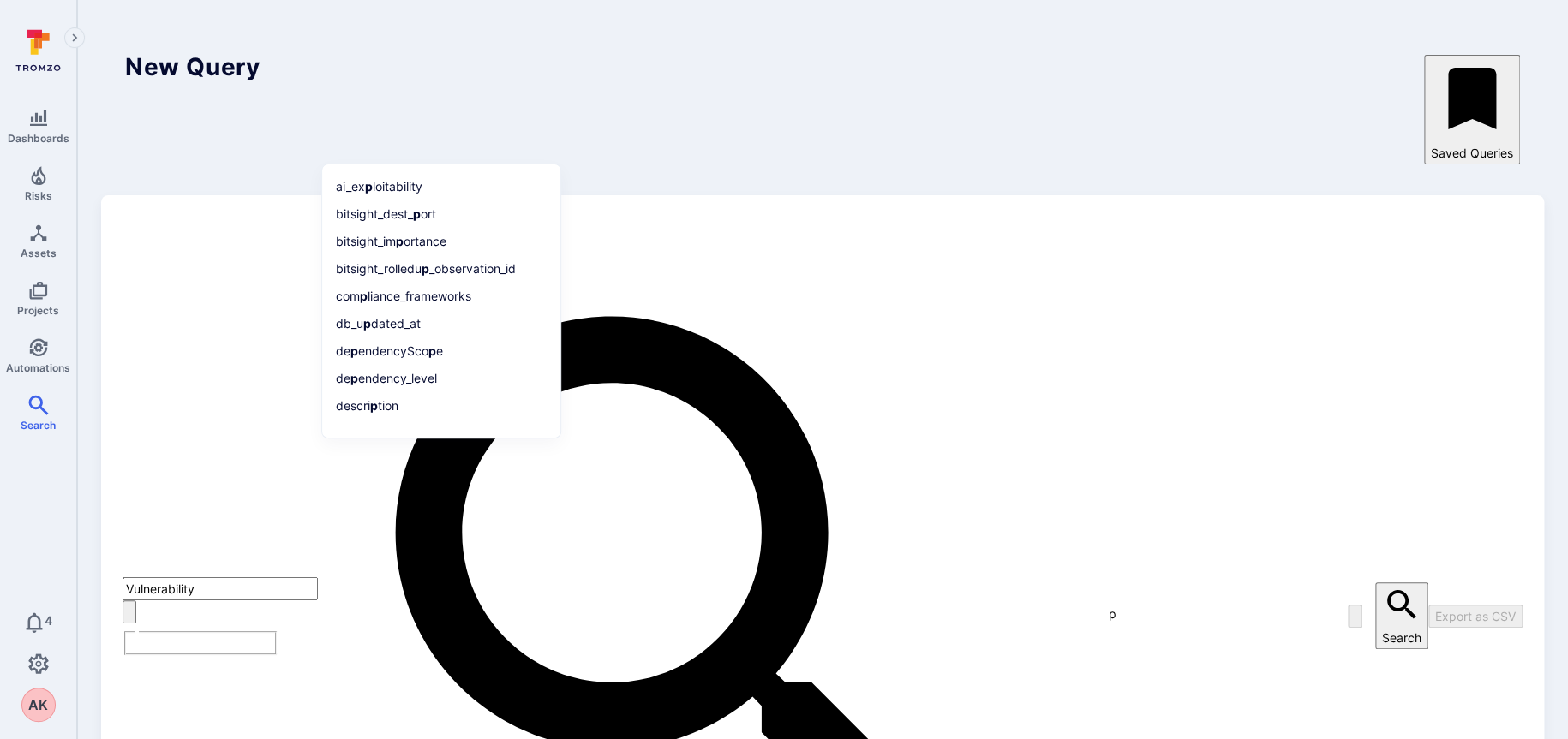 type 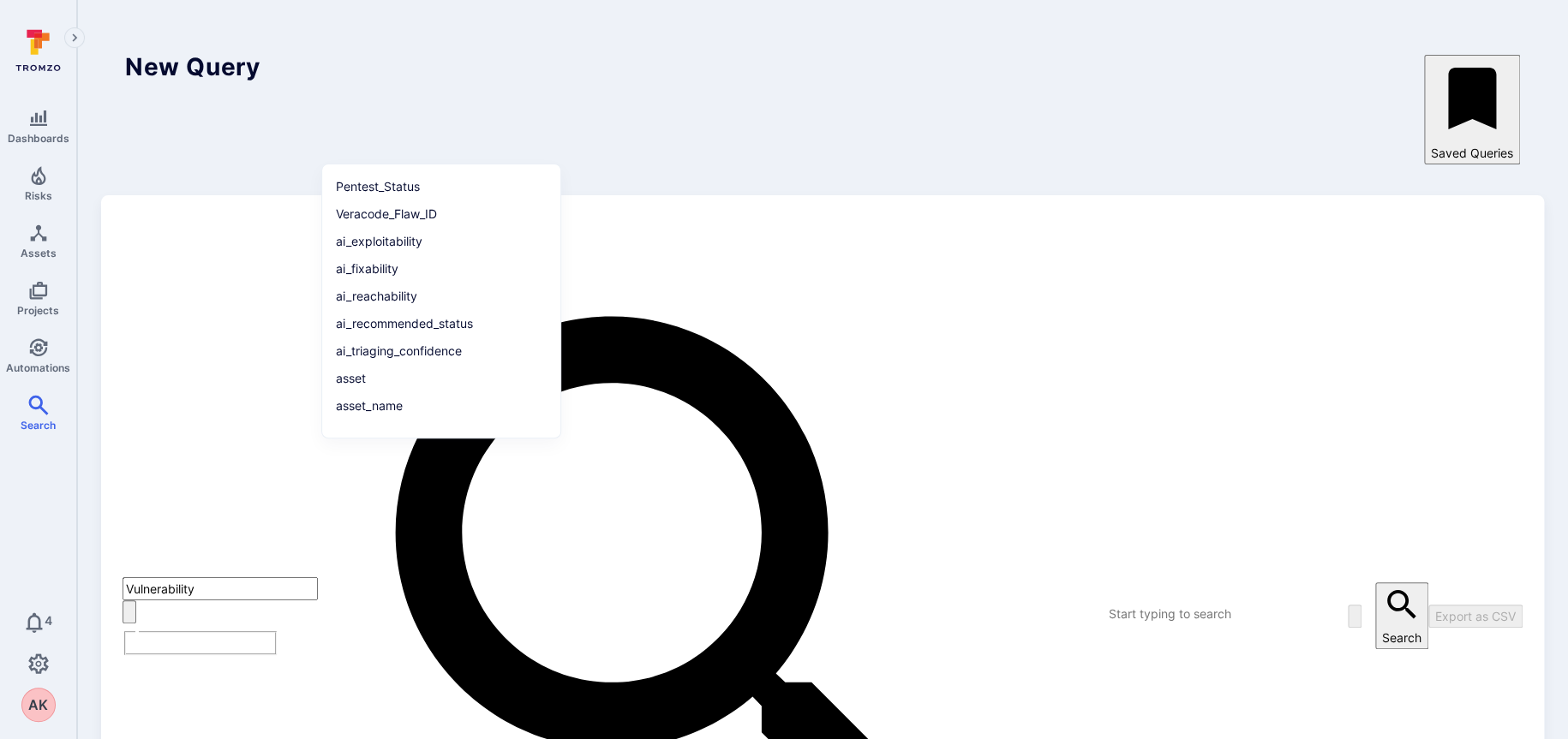 click on "New Query Saved Queries" at bounding box center (823, 110) 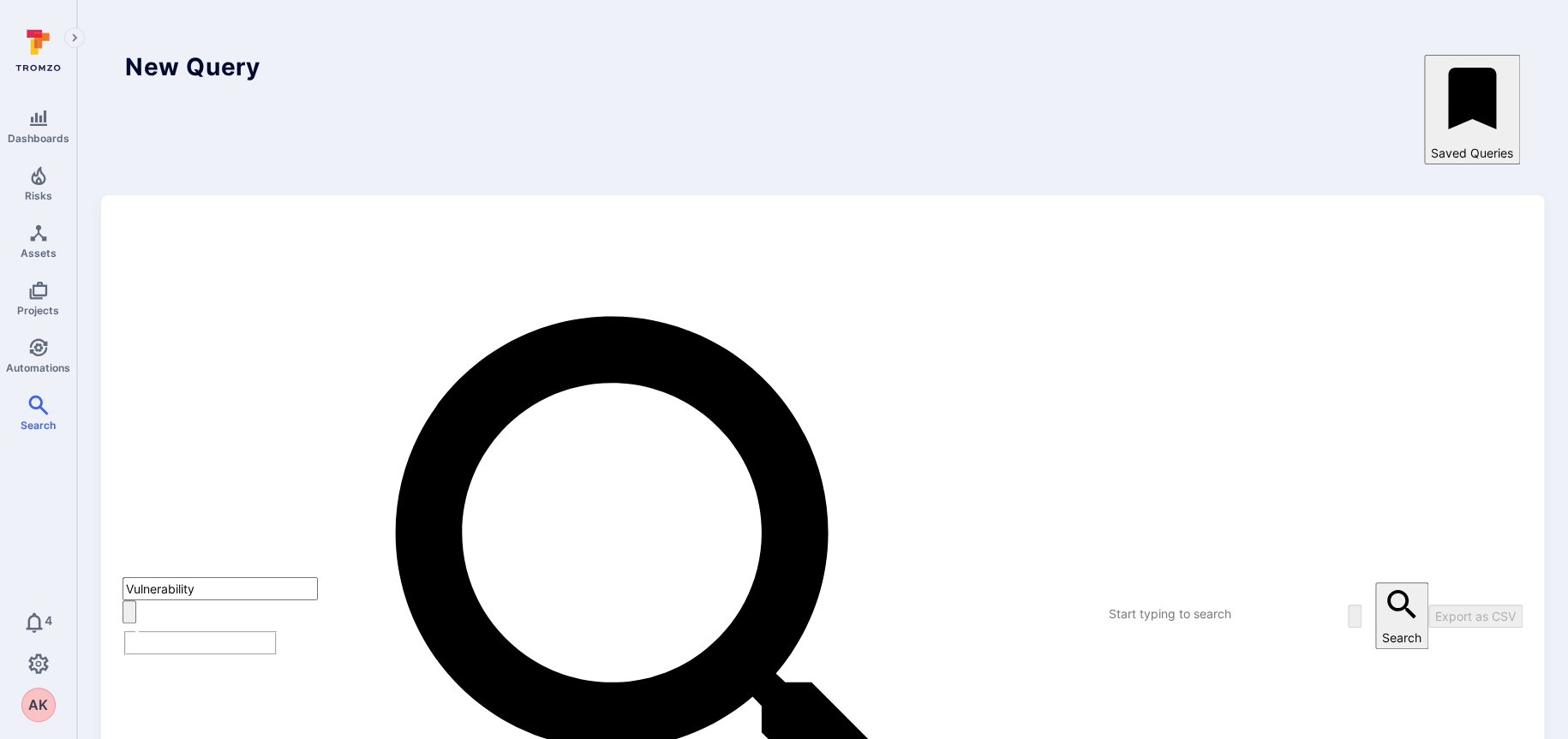 click at bounding box center [1174, 613] 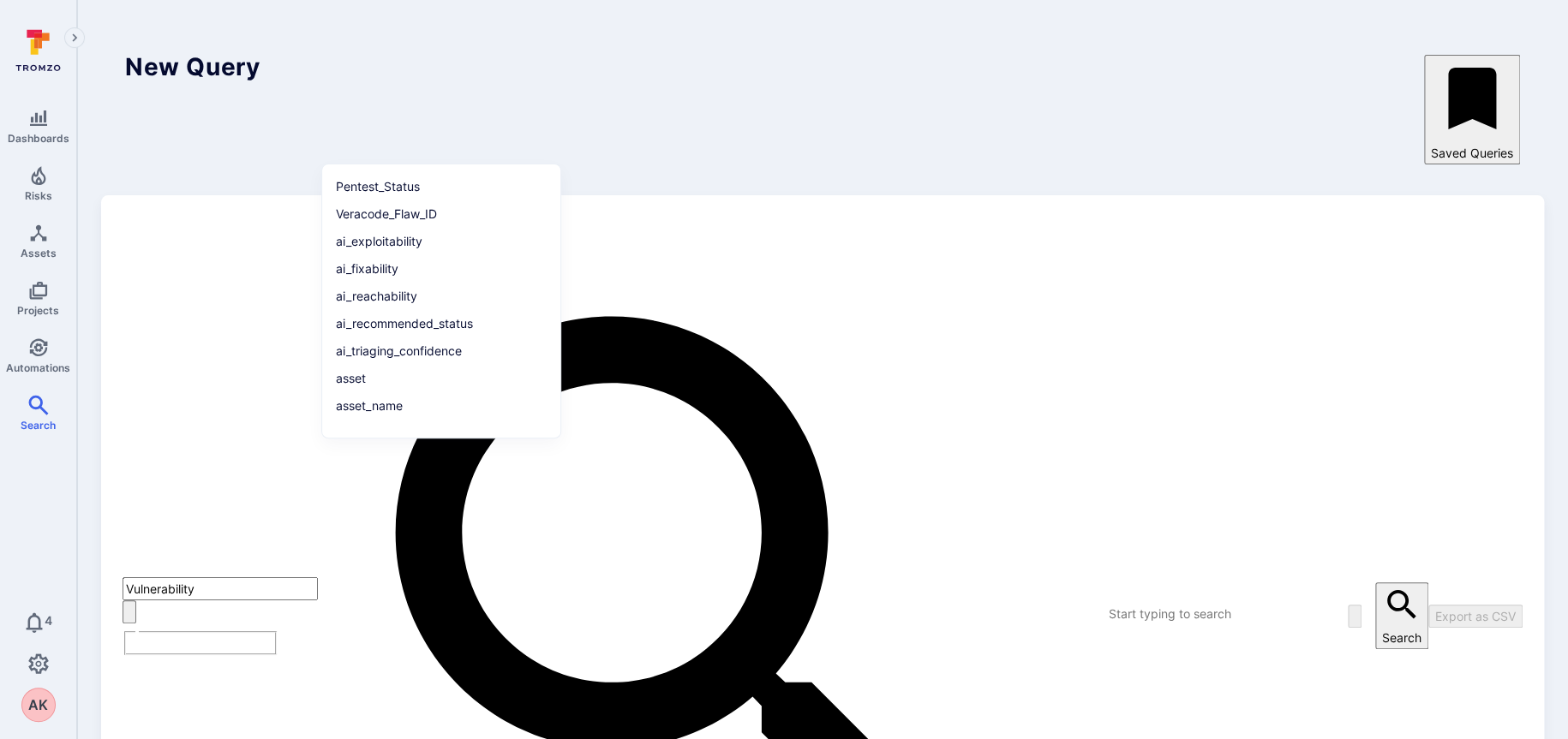 click on "Vulnerability ​" at bounding box center (200, 616) 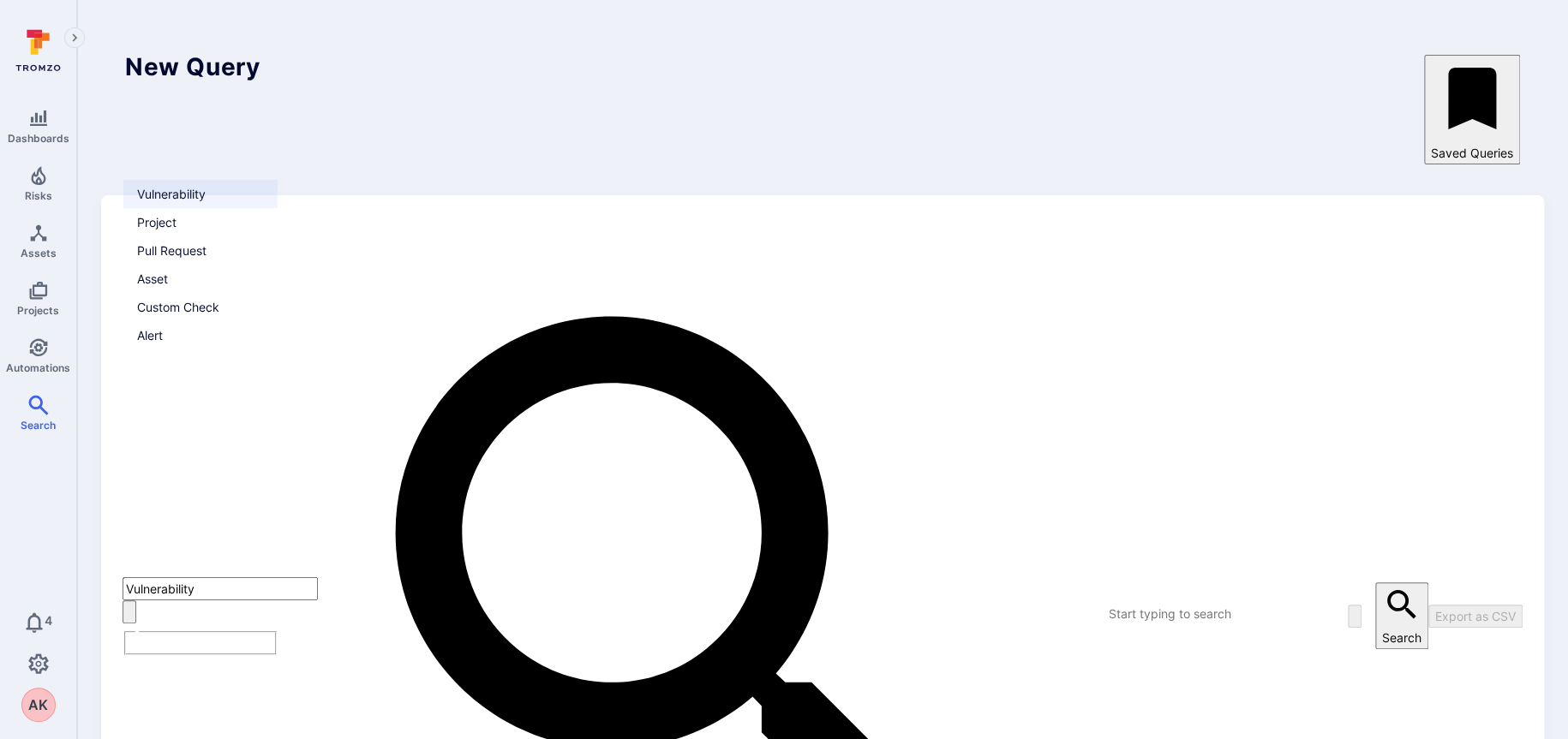 click on "Alert" at bounding box center (200, 335) 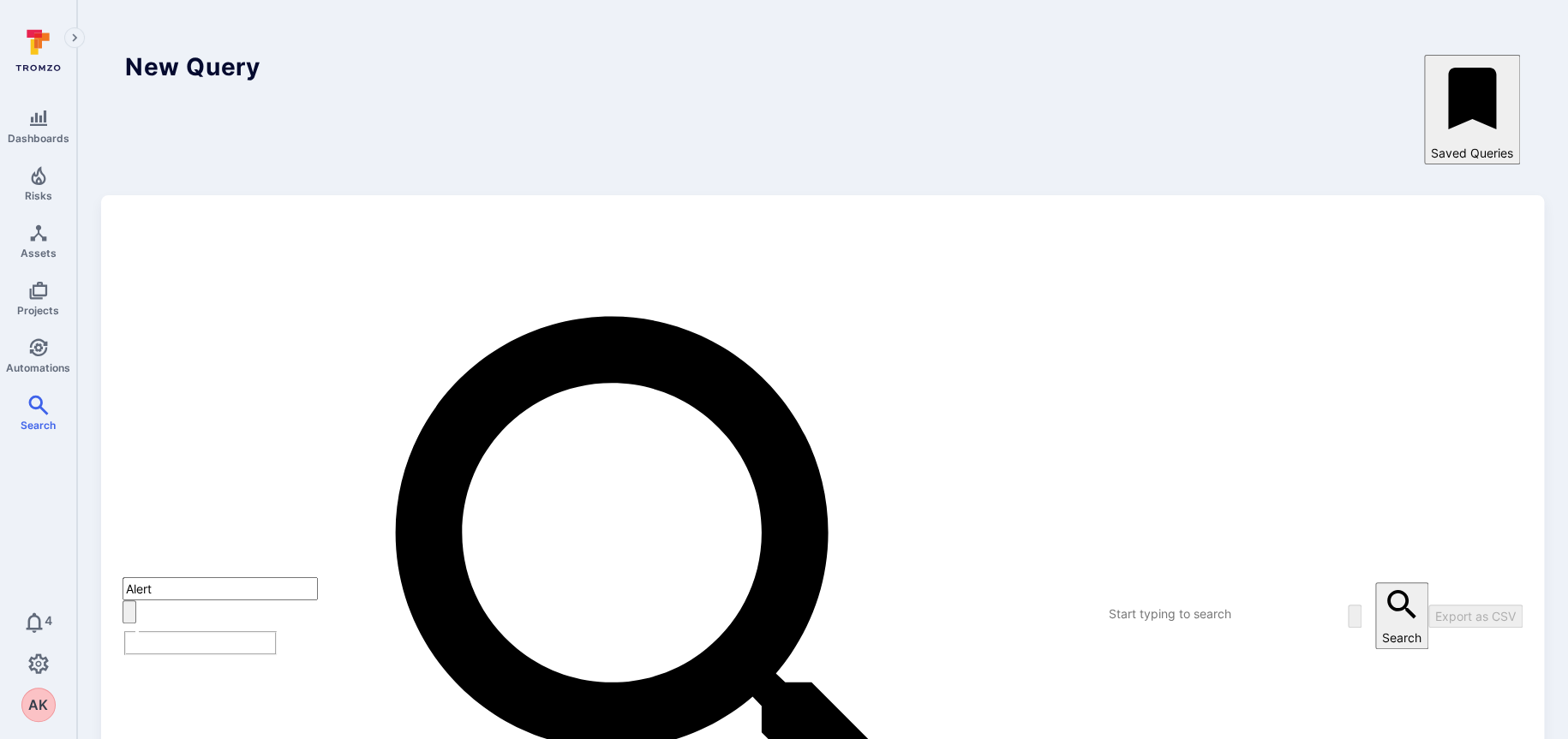 click at bounding box center (1174, 613) 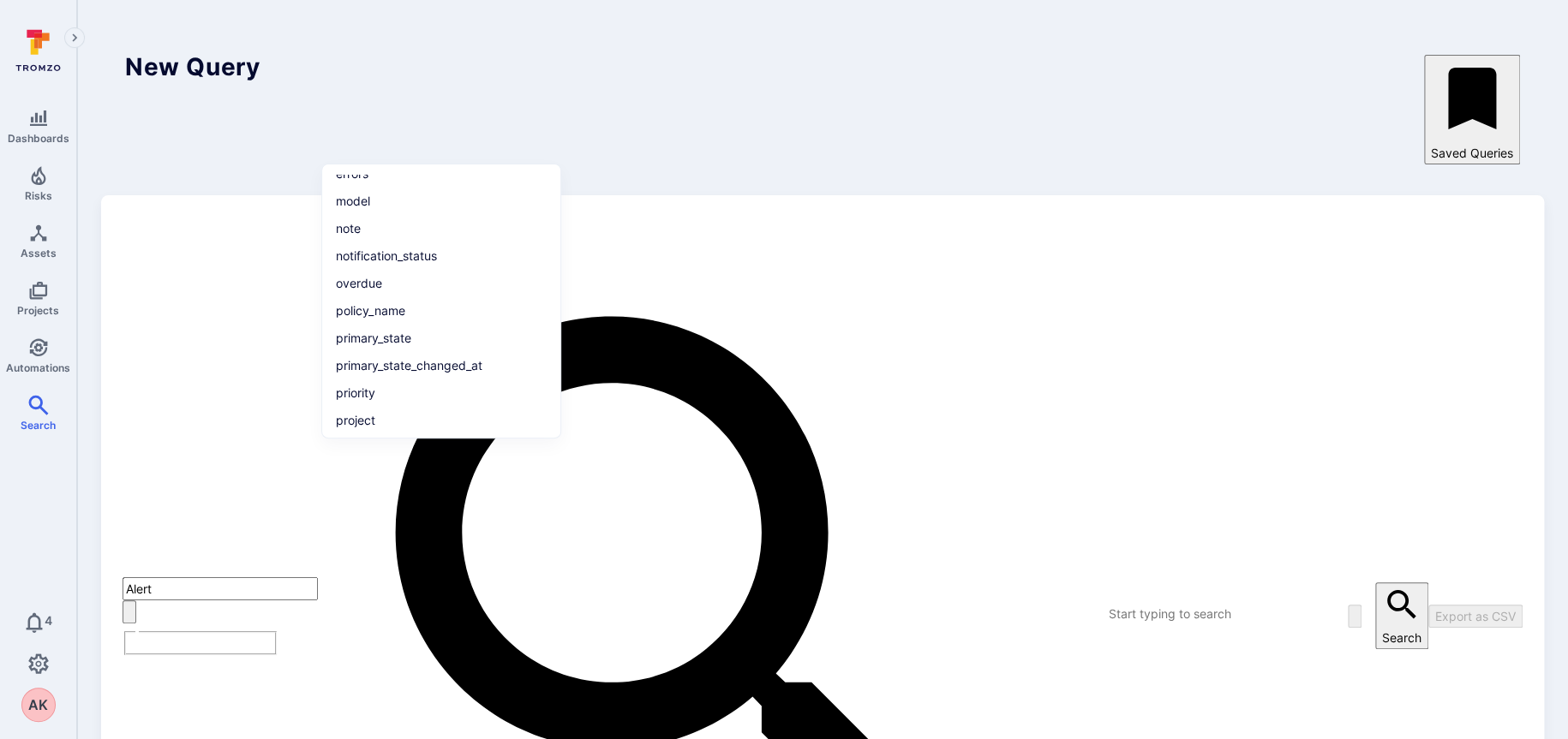 scroll, scrollTop: 254, scrollLeft: 0, axis: vertical 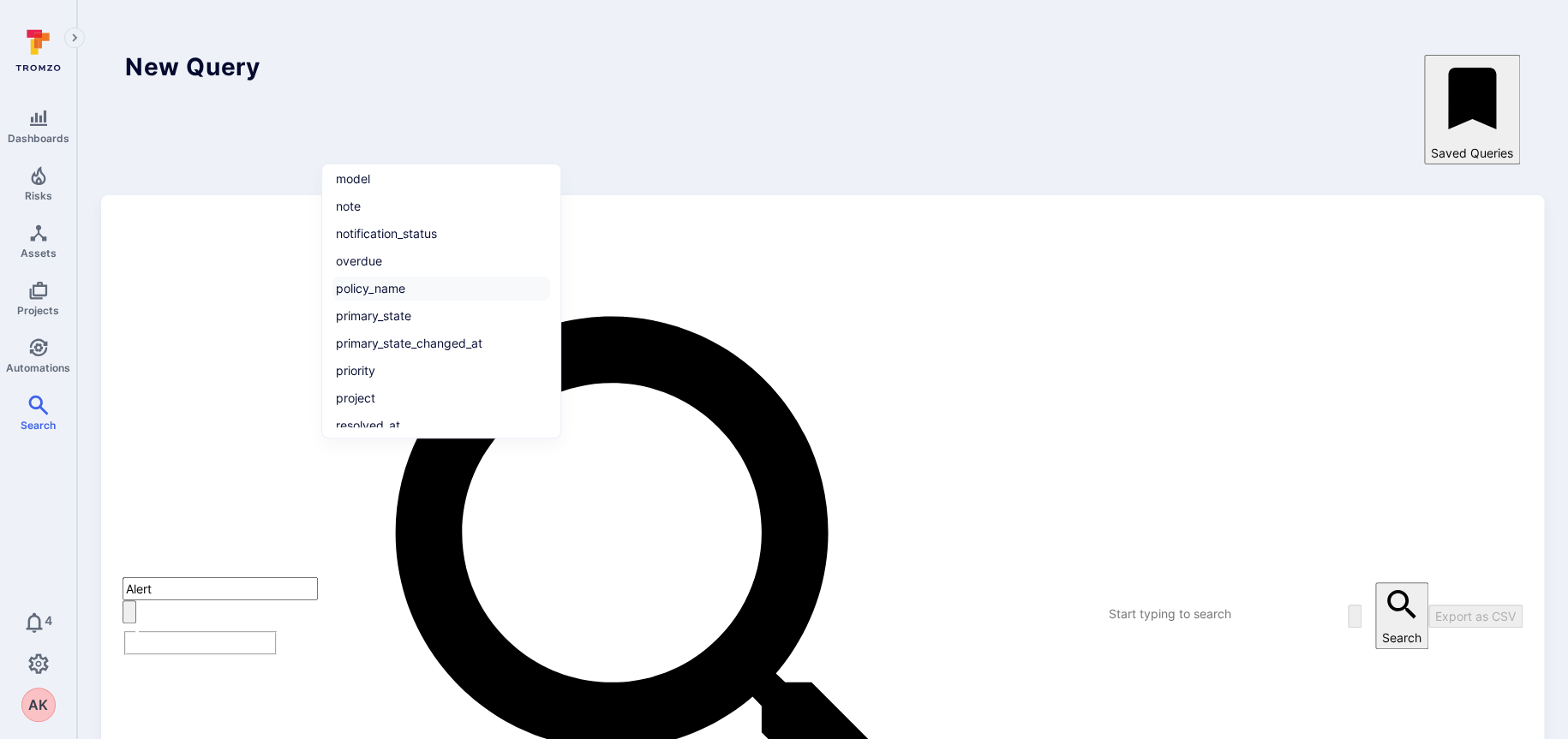 click on "policy_name" at bounding box center (441, 289) 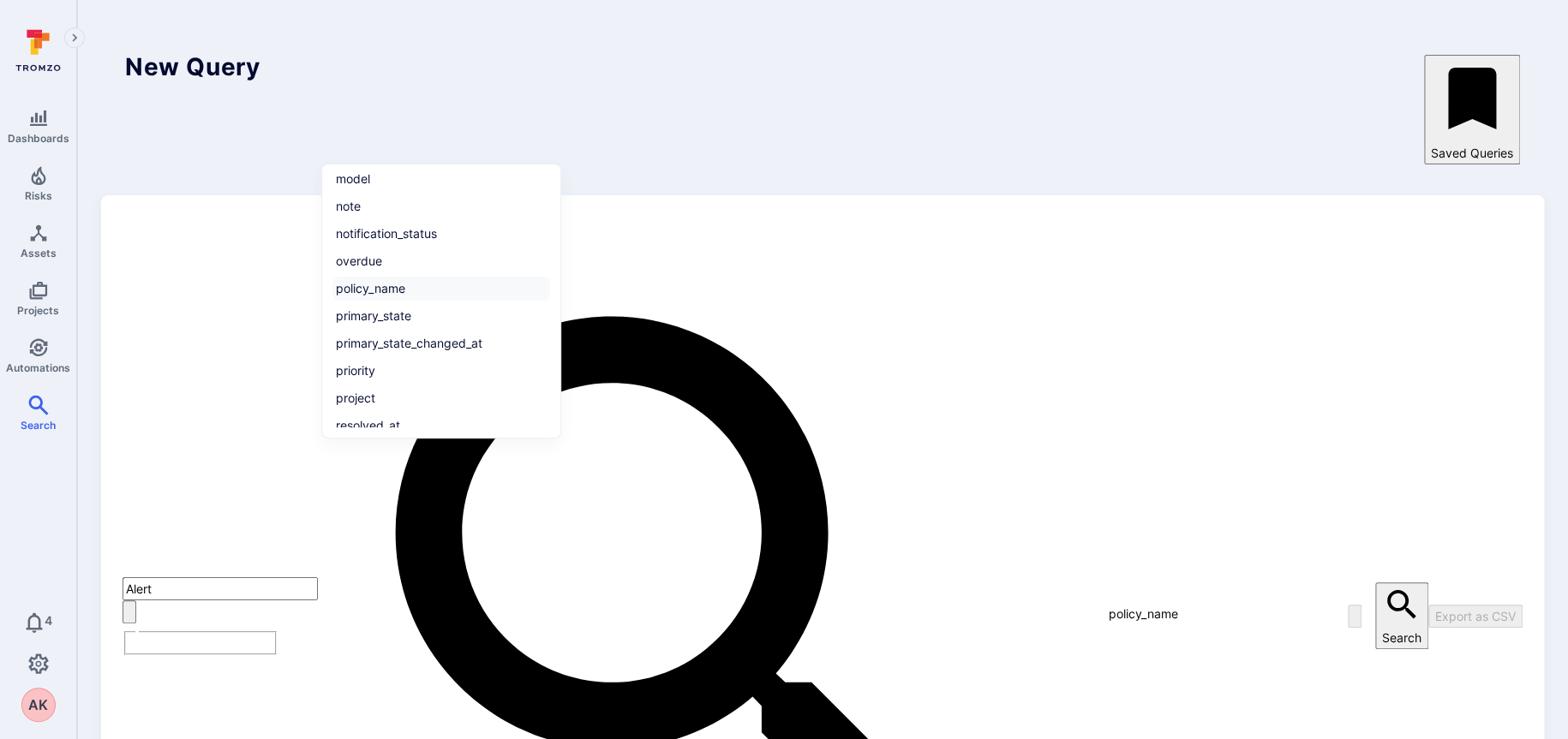 scroll, scrollTop: 21, scrollLeft: 0, axis: vertical 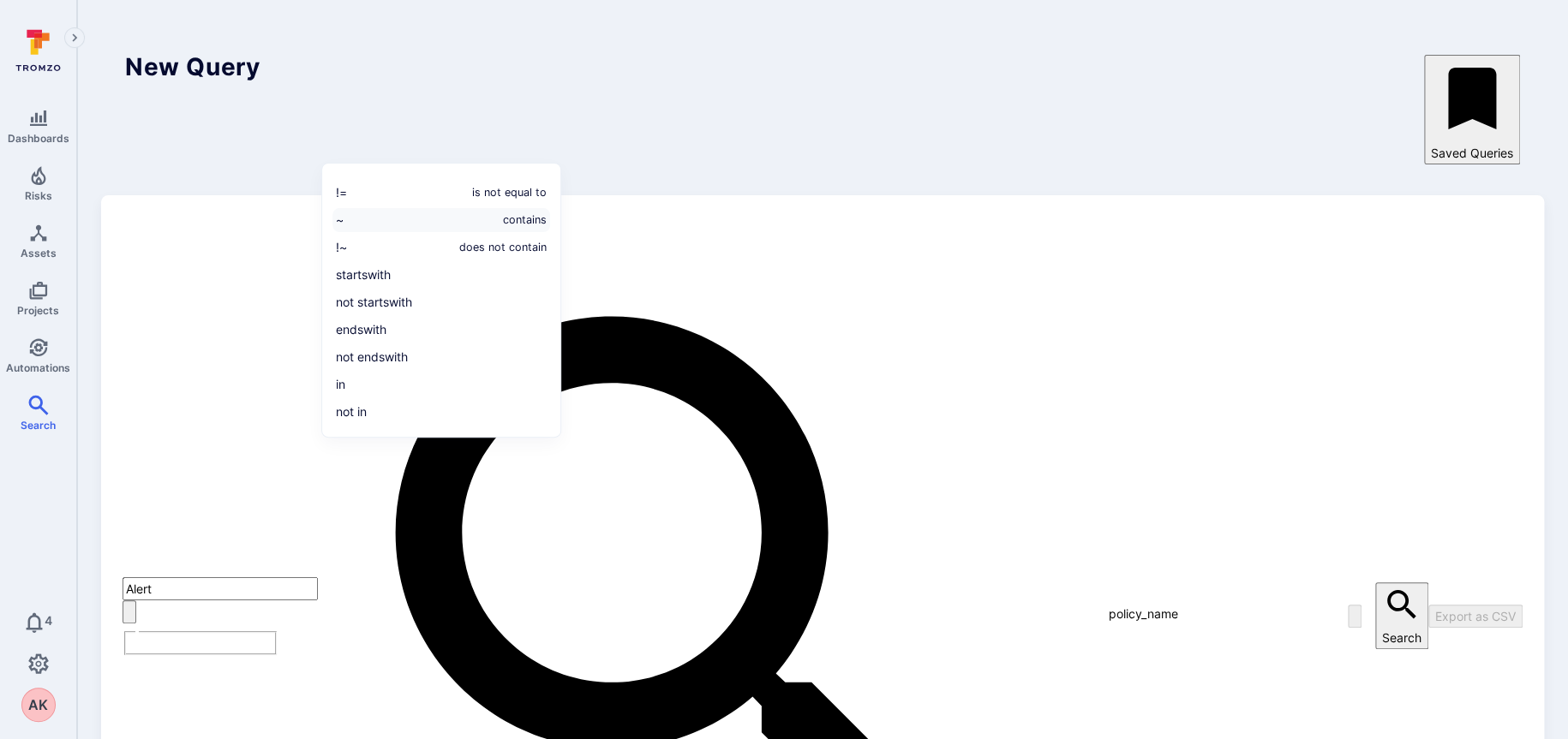 click on "contains" at bounding box center (524, 220) 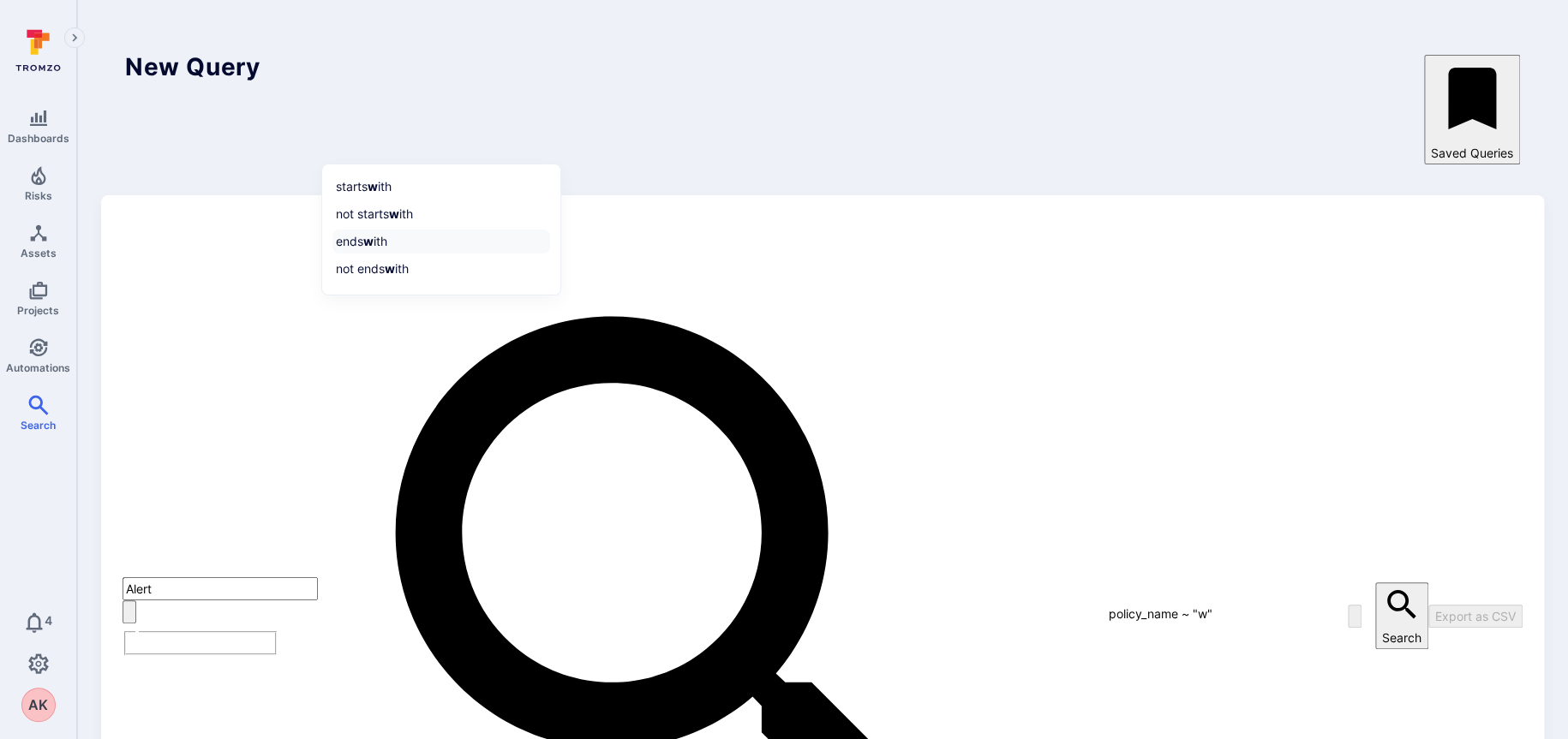 scroll, scrollTop: 0, scrollLeft: 0, axis: both 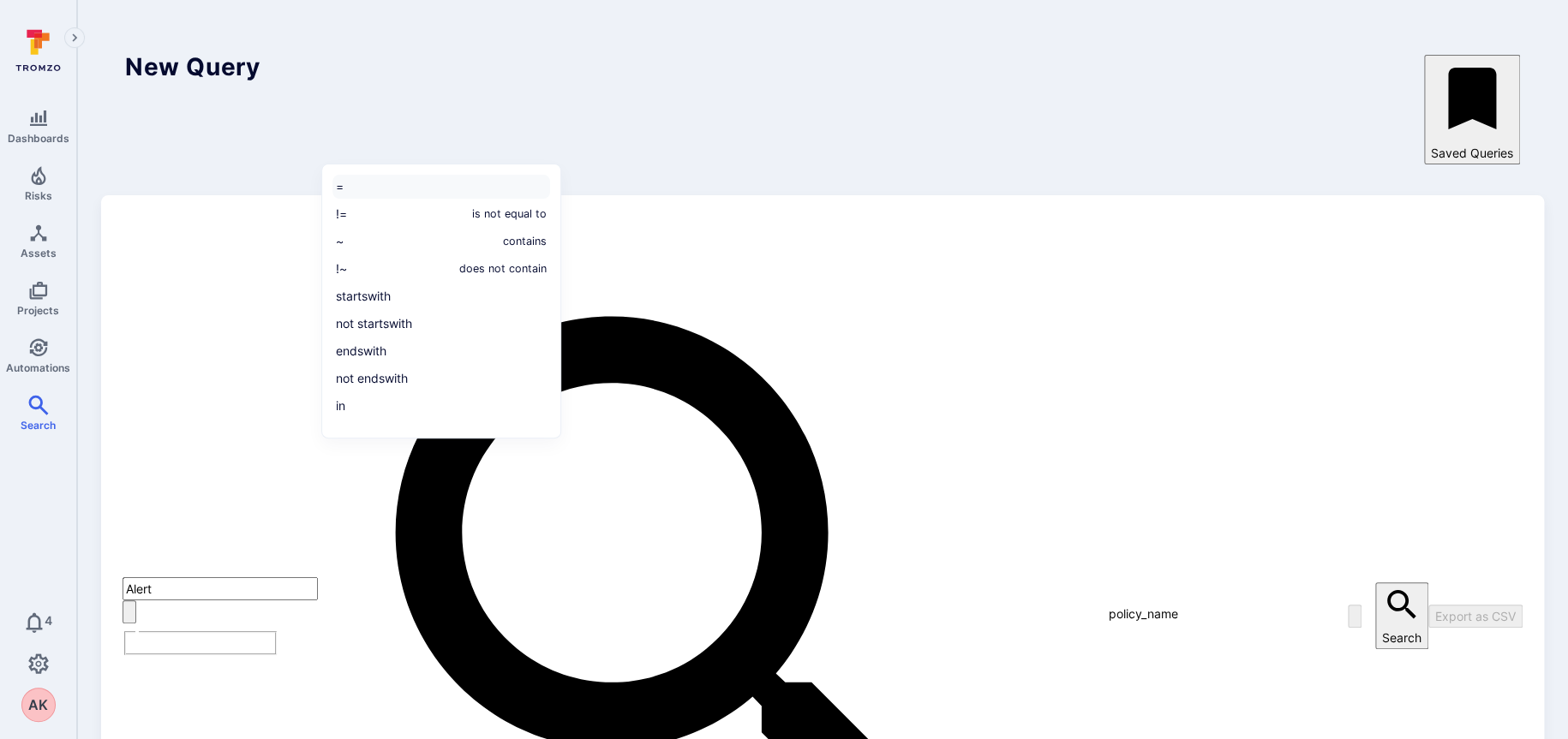 click on "=" at bounding box center [441, 187] 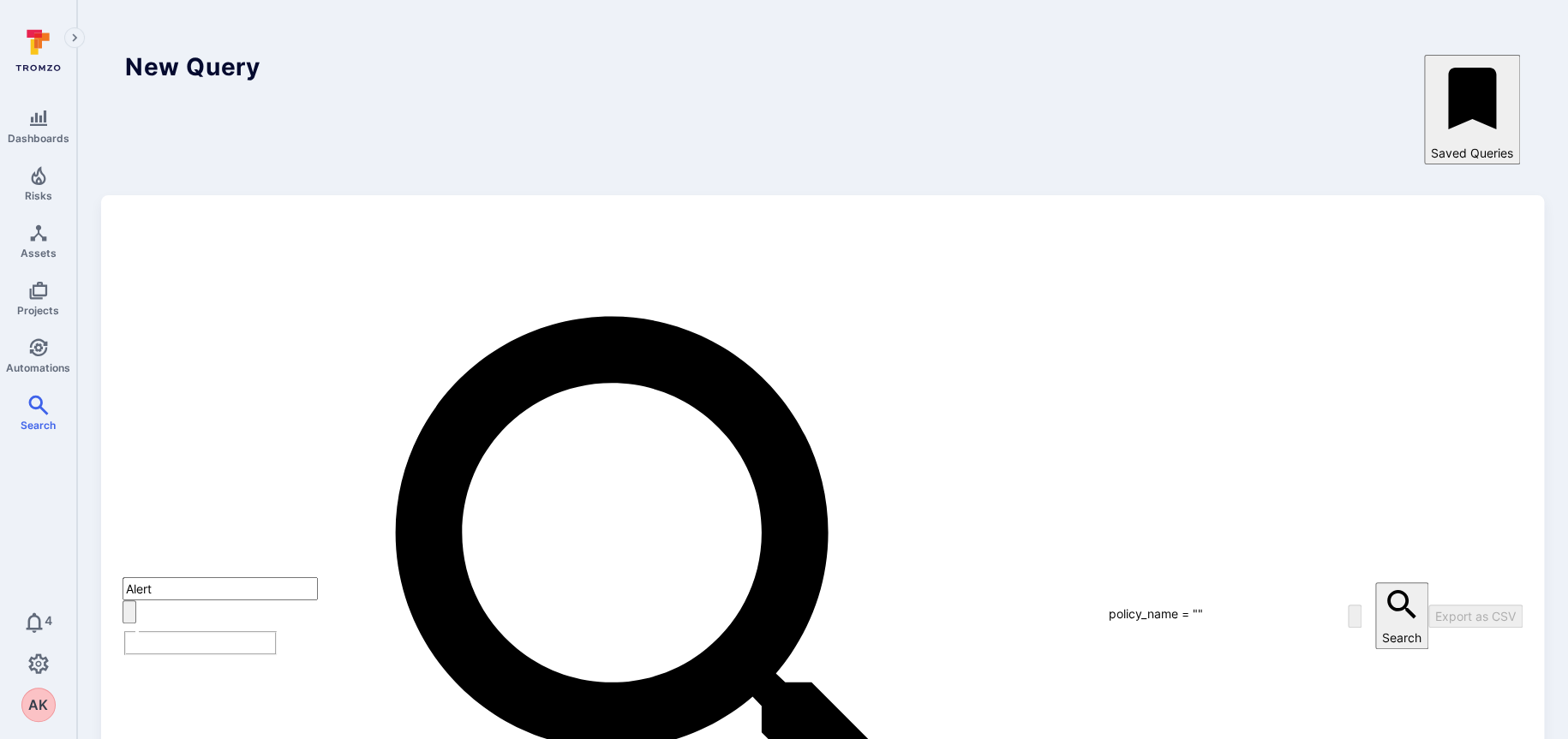 type on "policy_name = """ 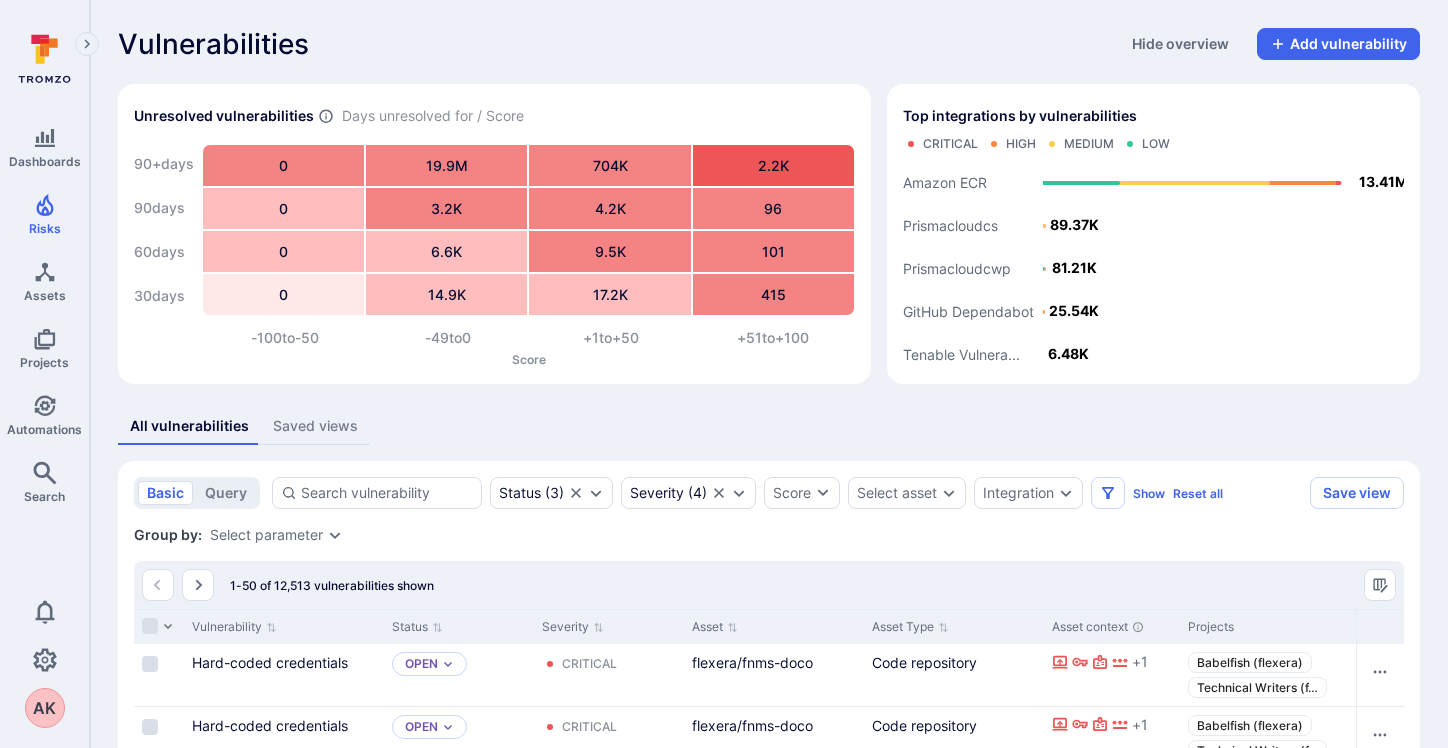 scroll, scrollTop: 0, scrollLeft: 0, axis: both 